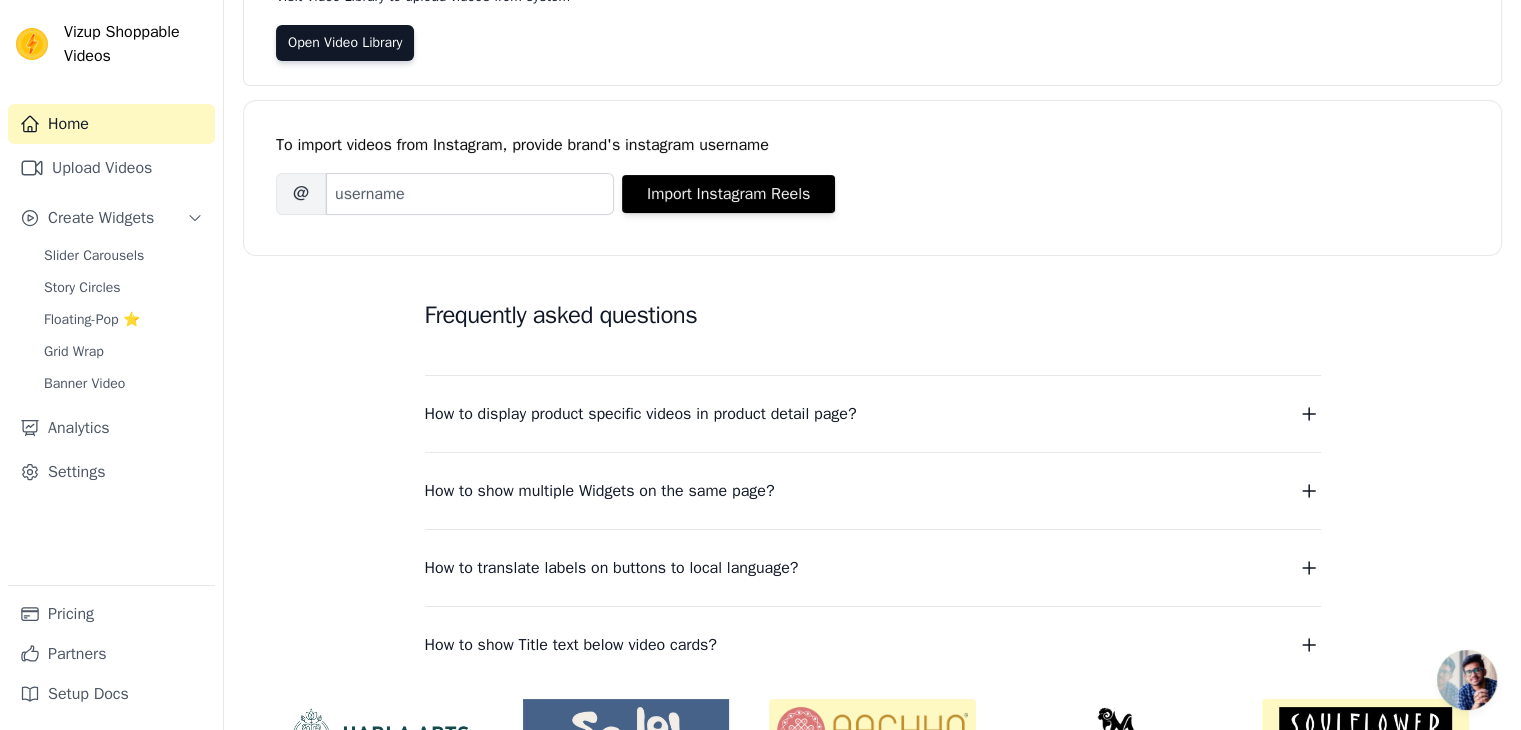 scroll, scrollTop: 391, scrollLeft: 0, axis: vertical 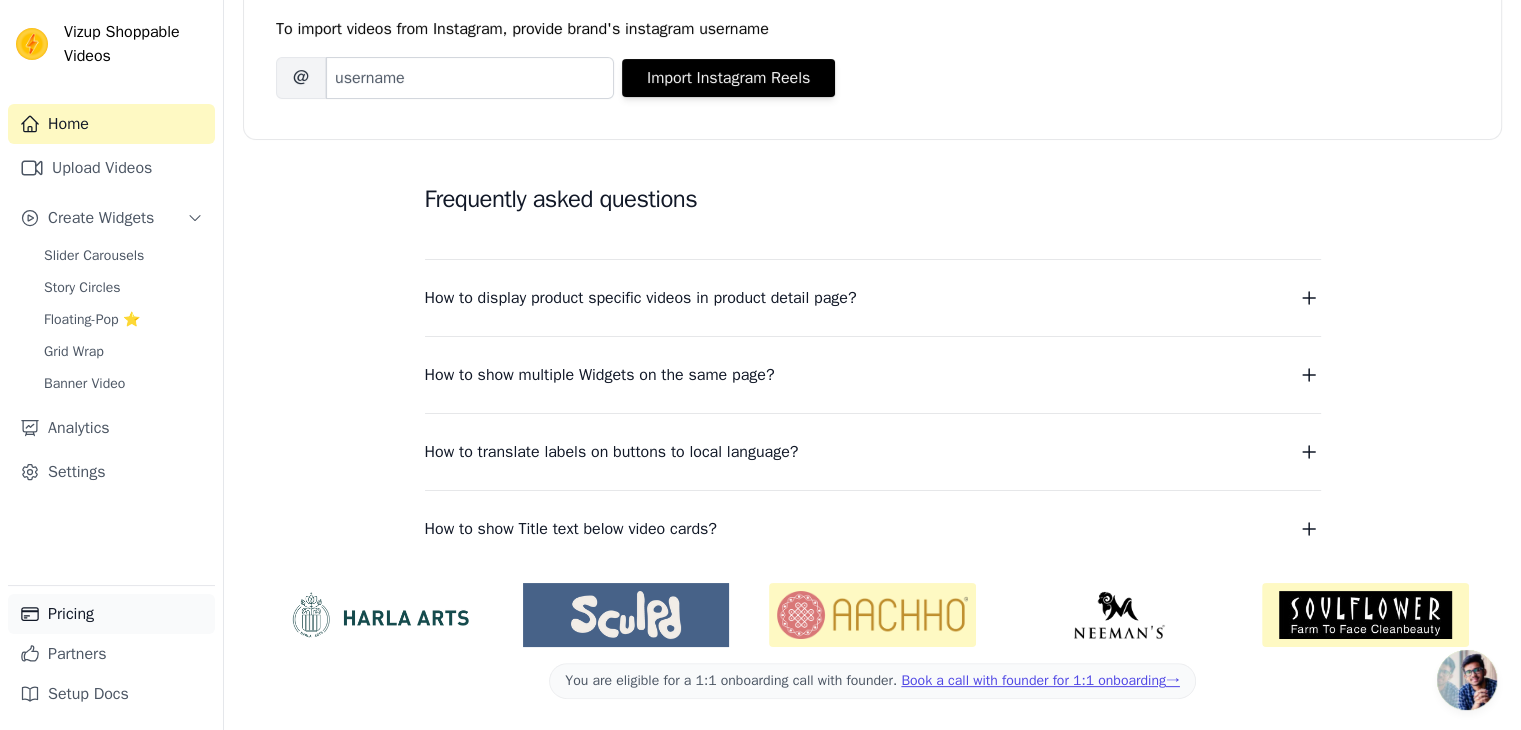 click on "Pricing" at bounding box center [111, 614] 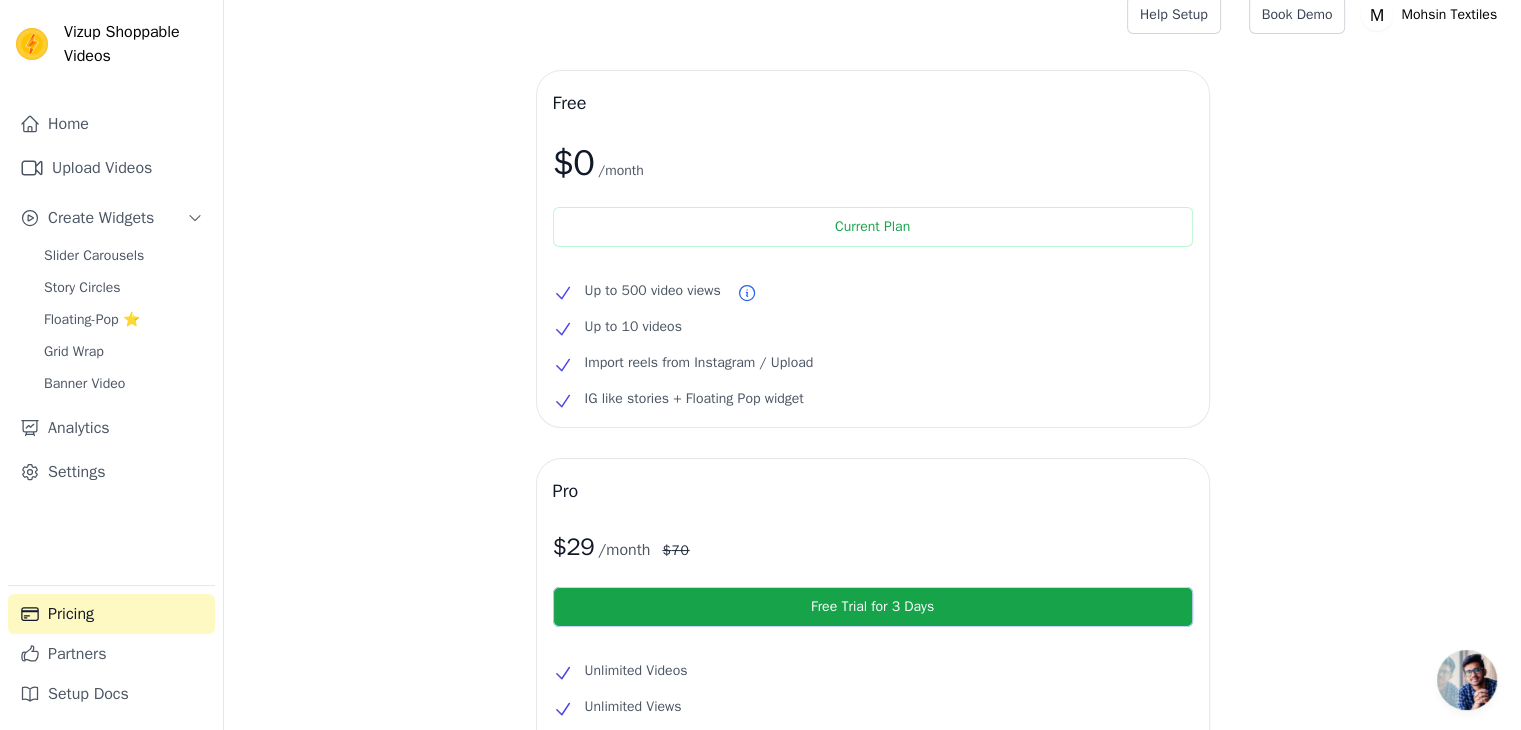 scroll, scrollTop: 0, scrollLeft: 0, axis: both 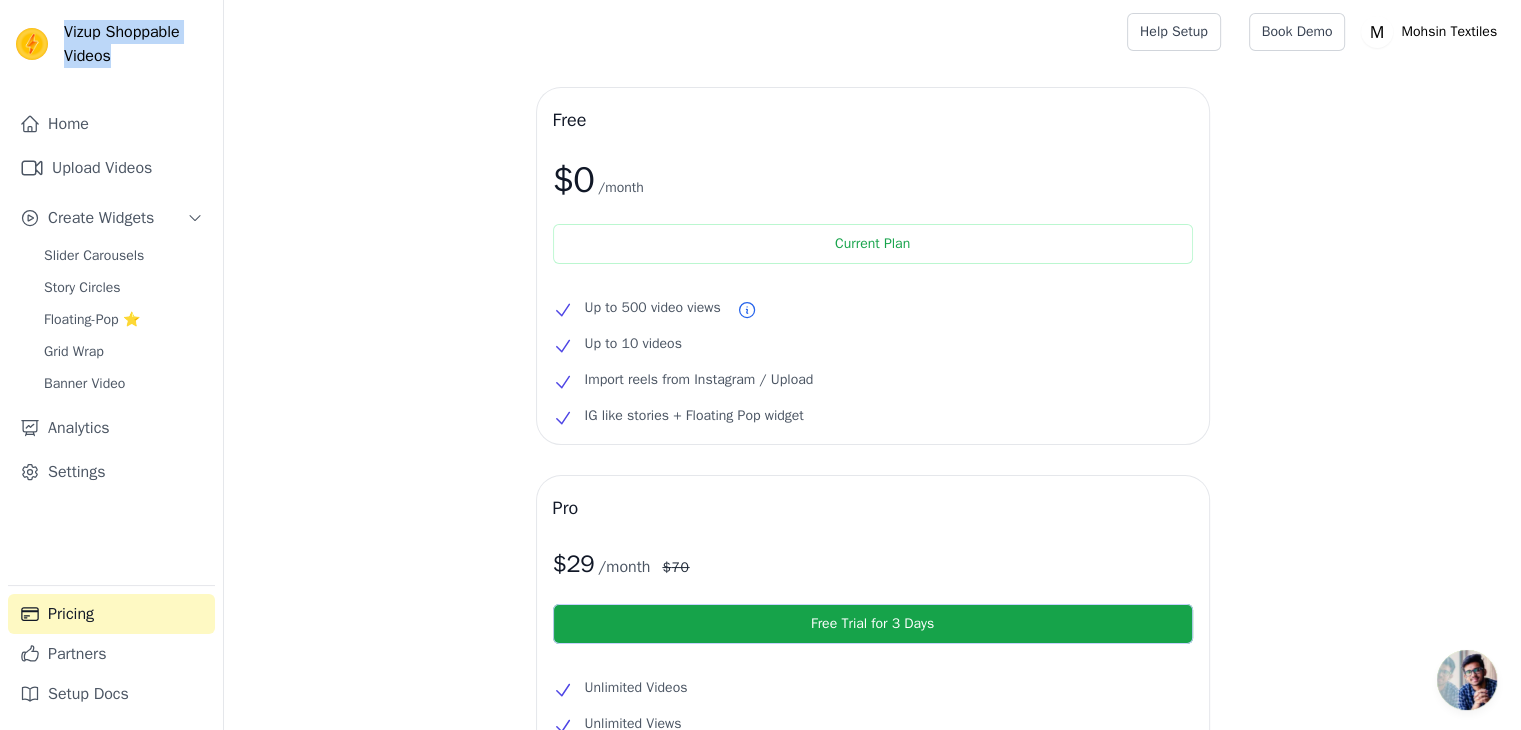 drag, startPoint x: 121, startPoint y: 62, endPoint x: 56, endPoint y: 29, distance: 72.89719 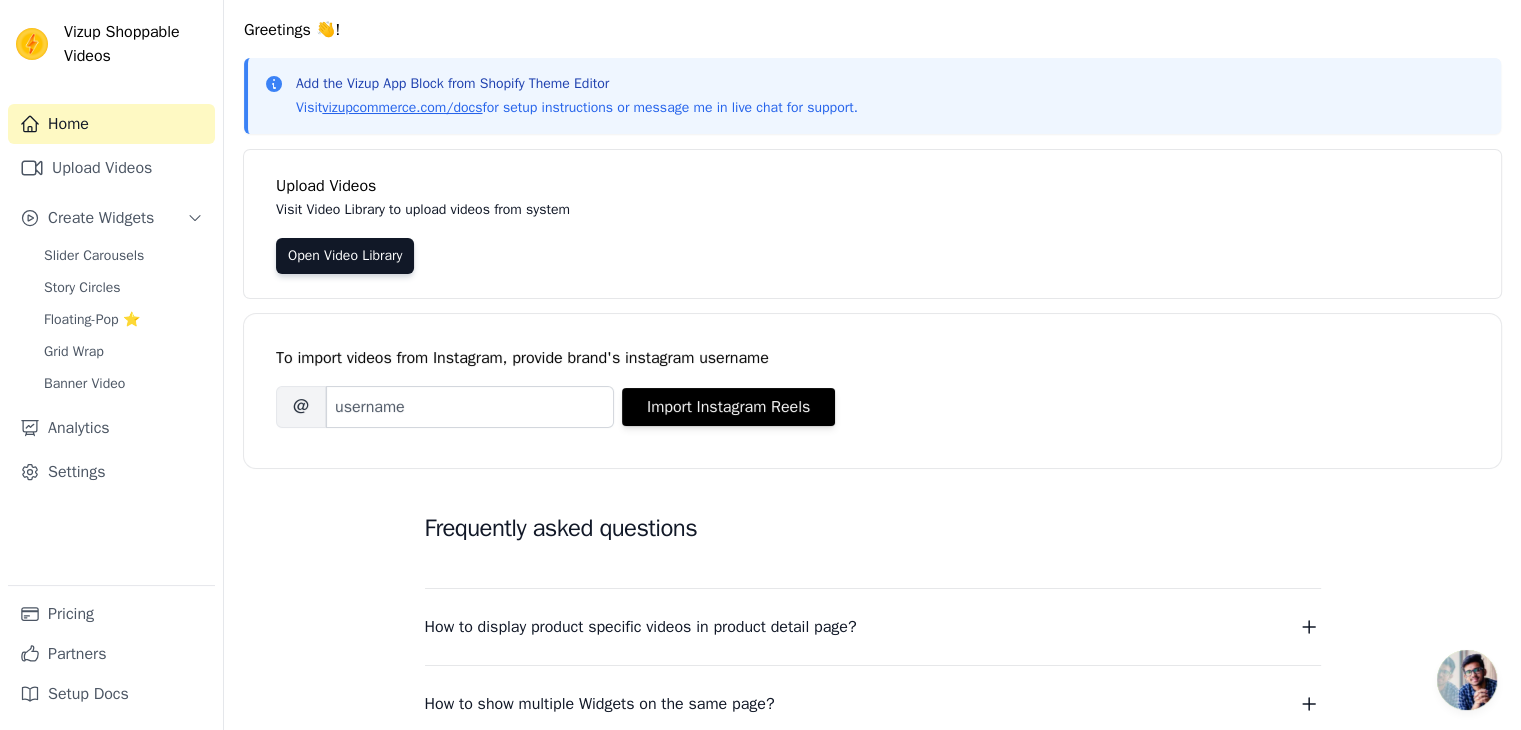 scroll, scrollTop: 0, scrollLeft: 0, axis: both 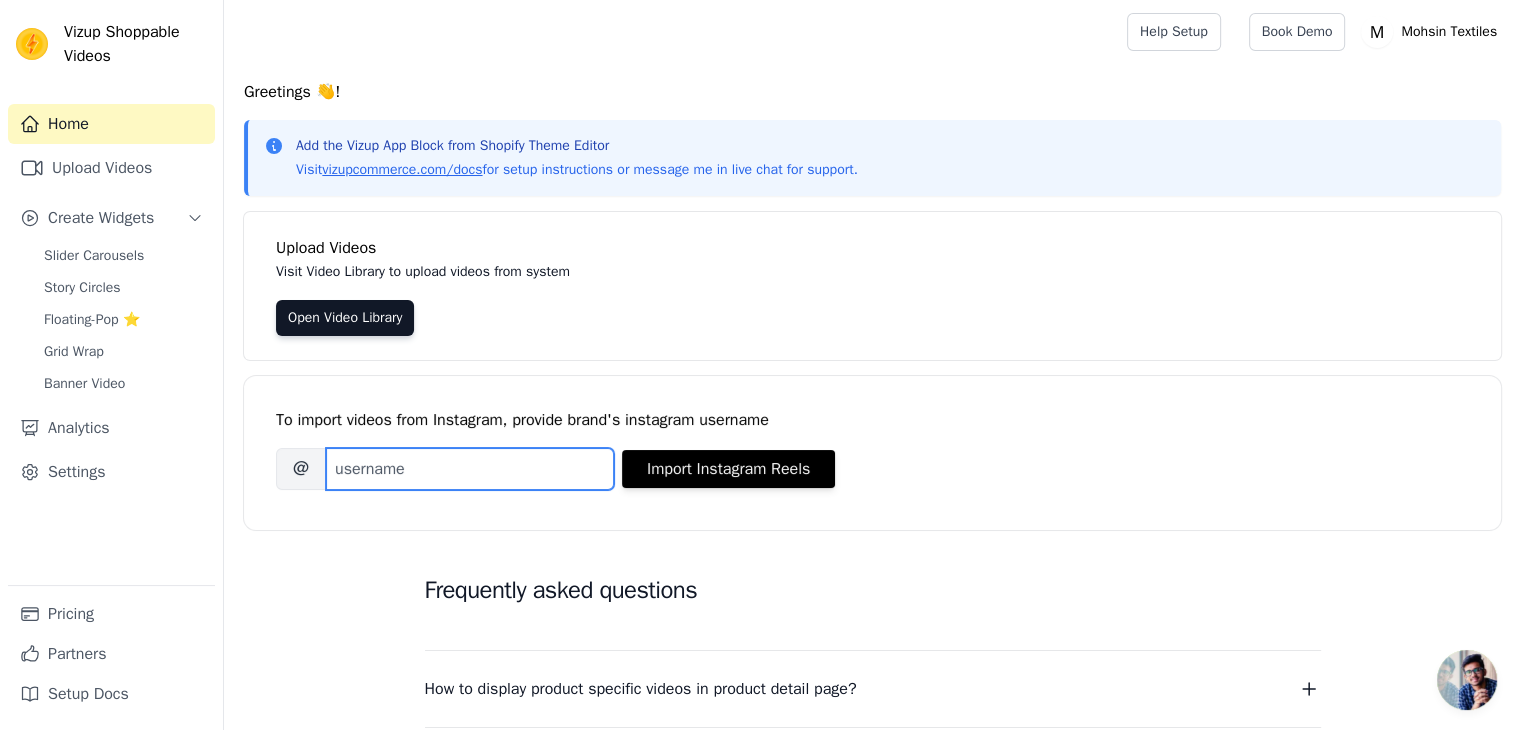 click on "Brand's Instagram Username" at bounding box center [470, 469] 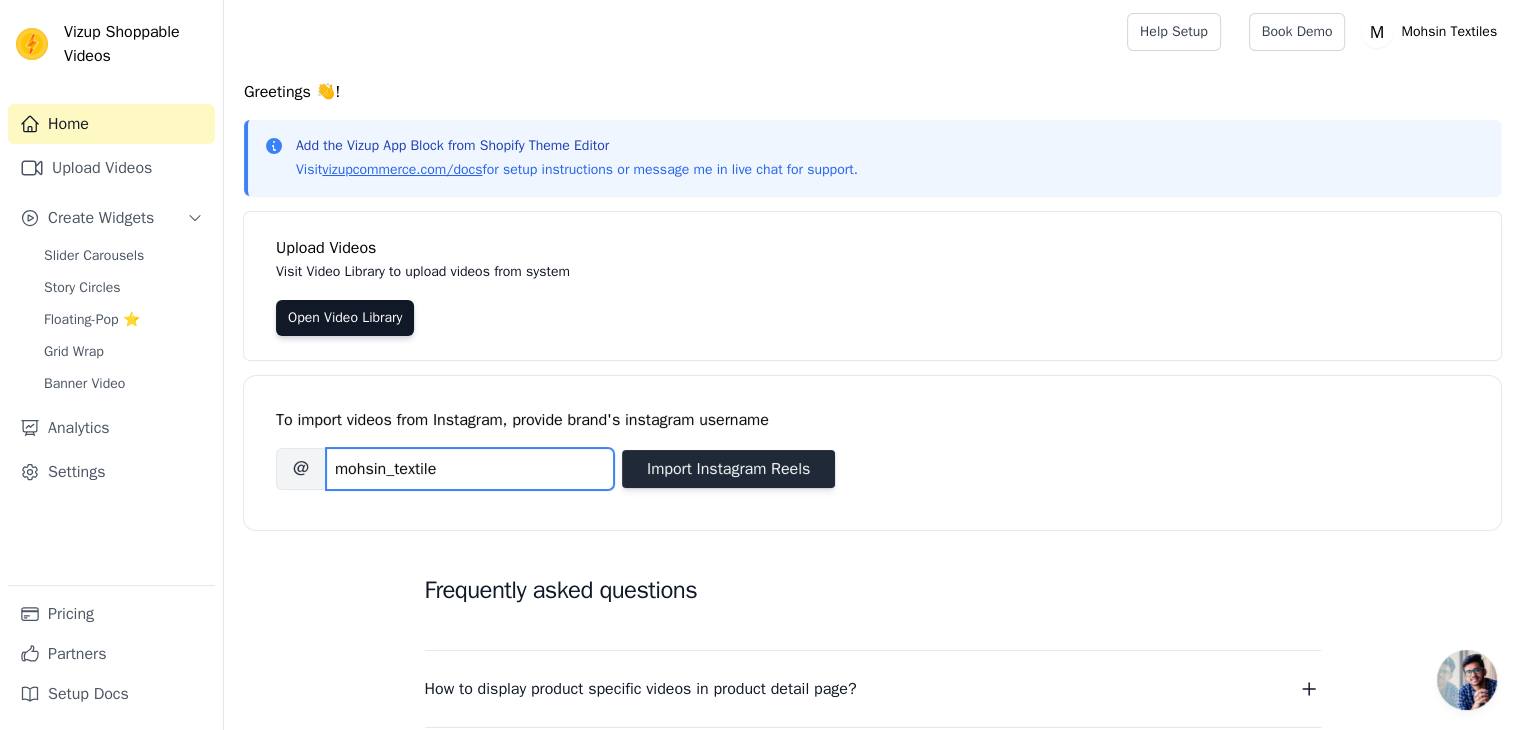 type on "mohsin_textile" 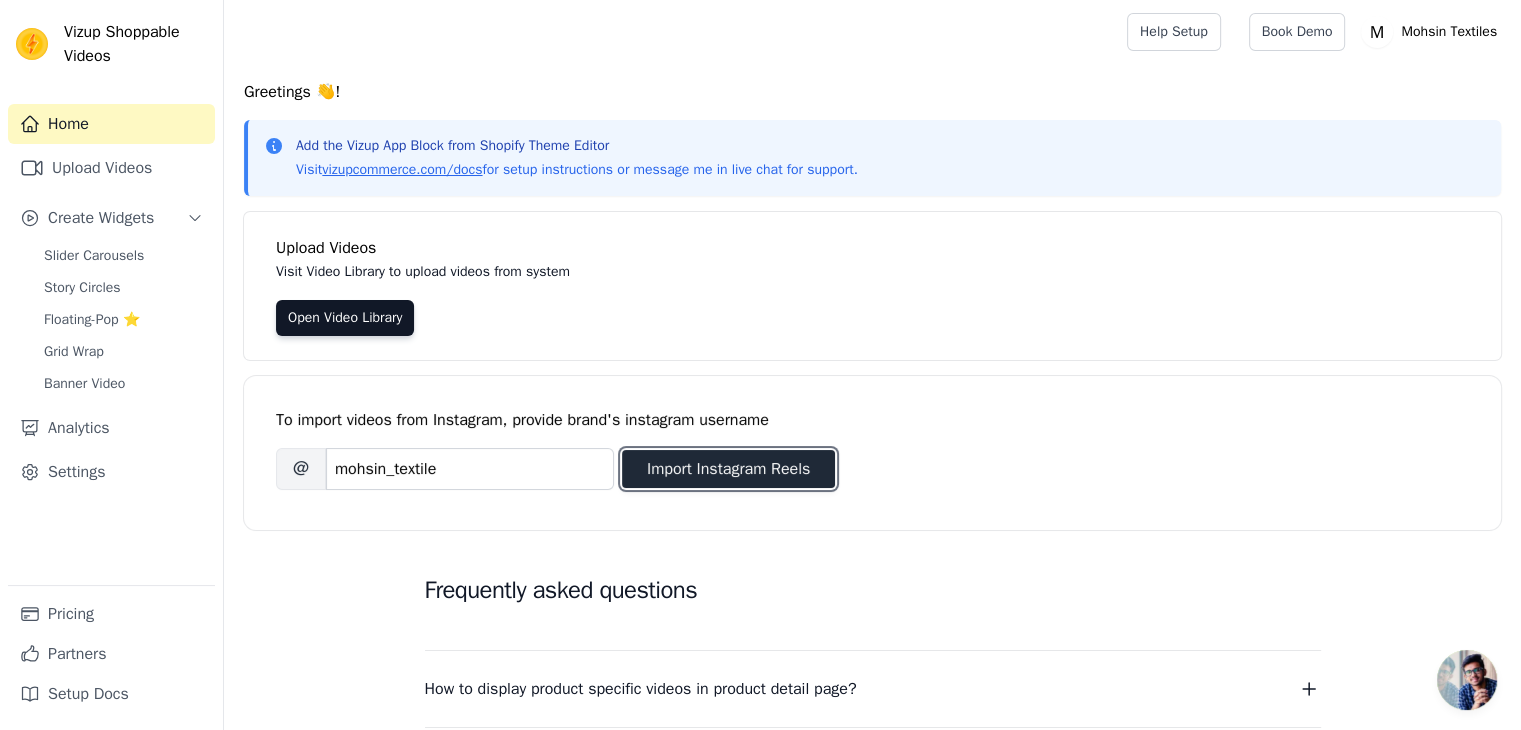 click on "Import Instagram Reels" at bounding box center (728, 469) 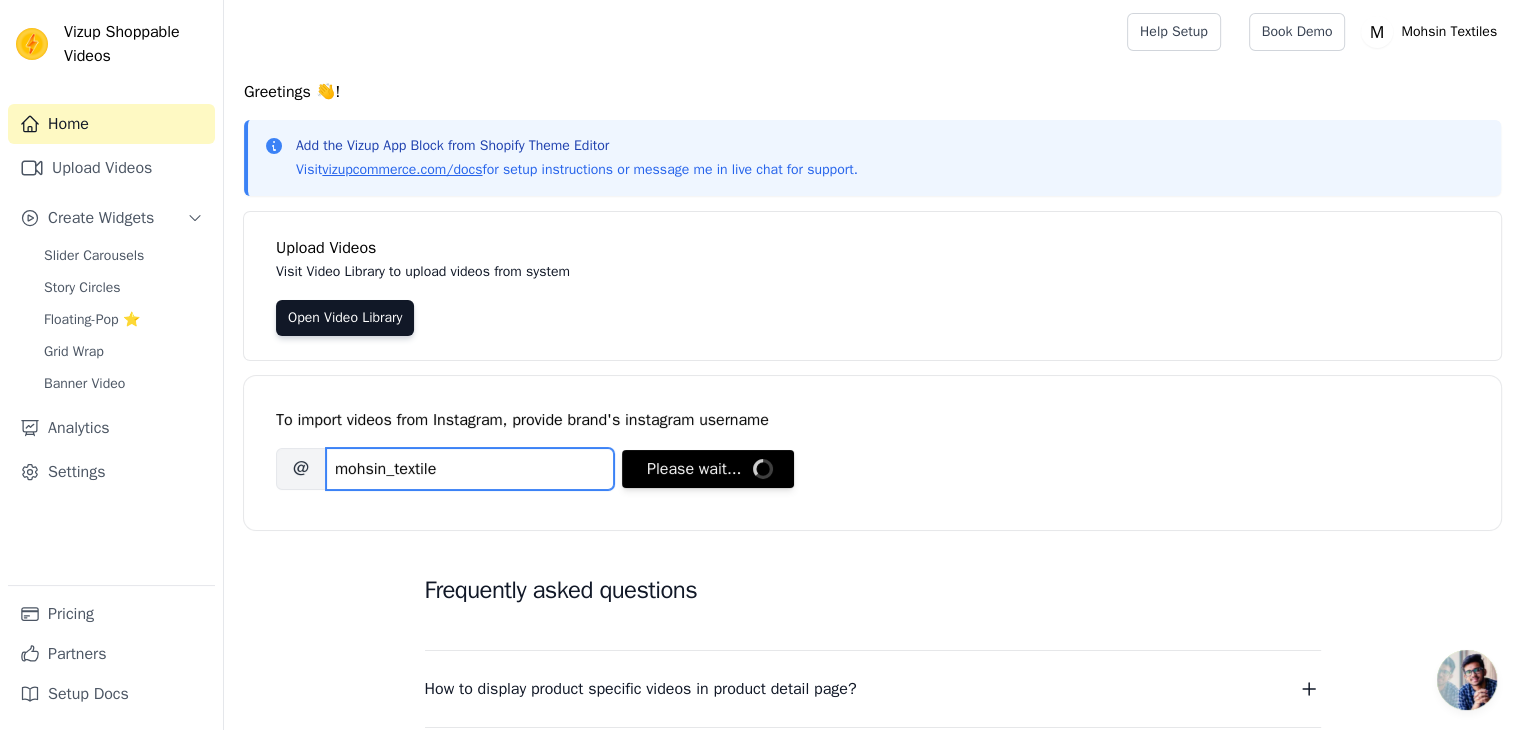 click on "mohsin_textile" at bounding box center [470, 469] 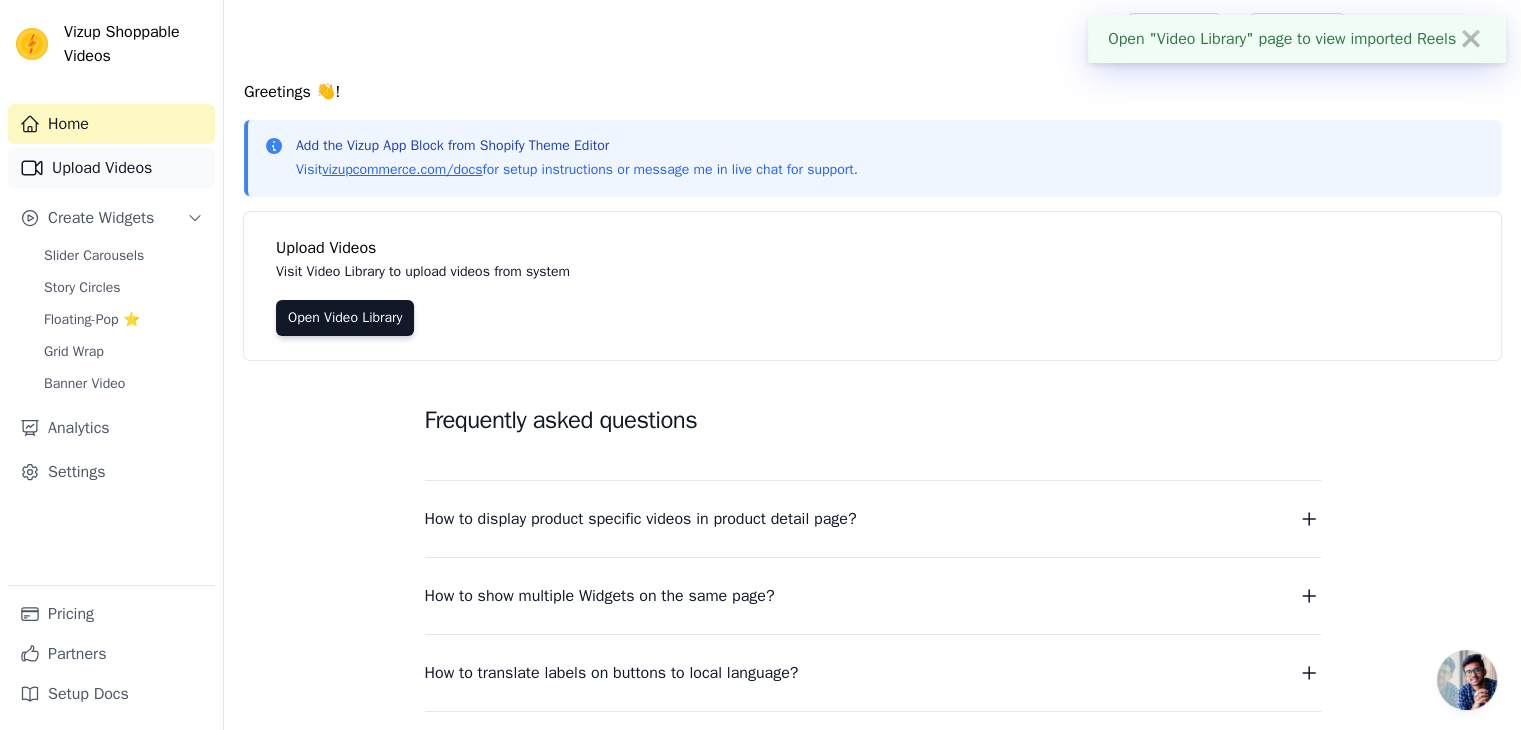 click on "Upload Videos" at bounding box center (111, 168) 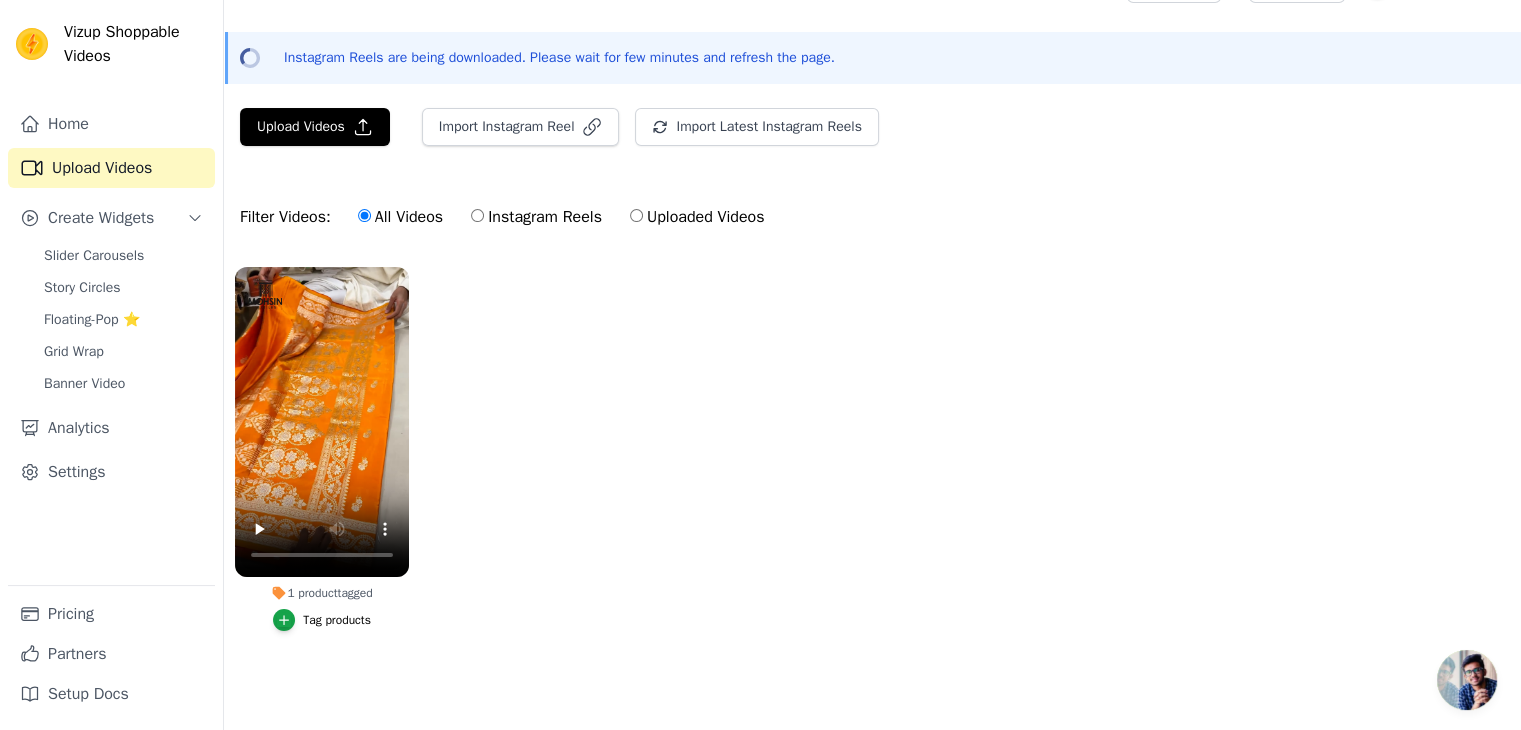 scroll, scrollTop: 0, scrollLeft: 0, axis: both 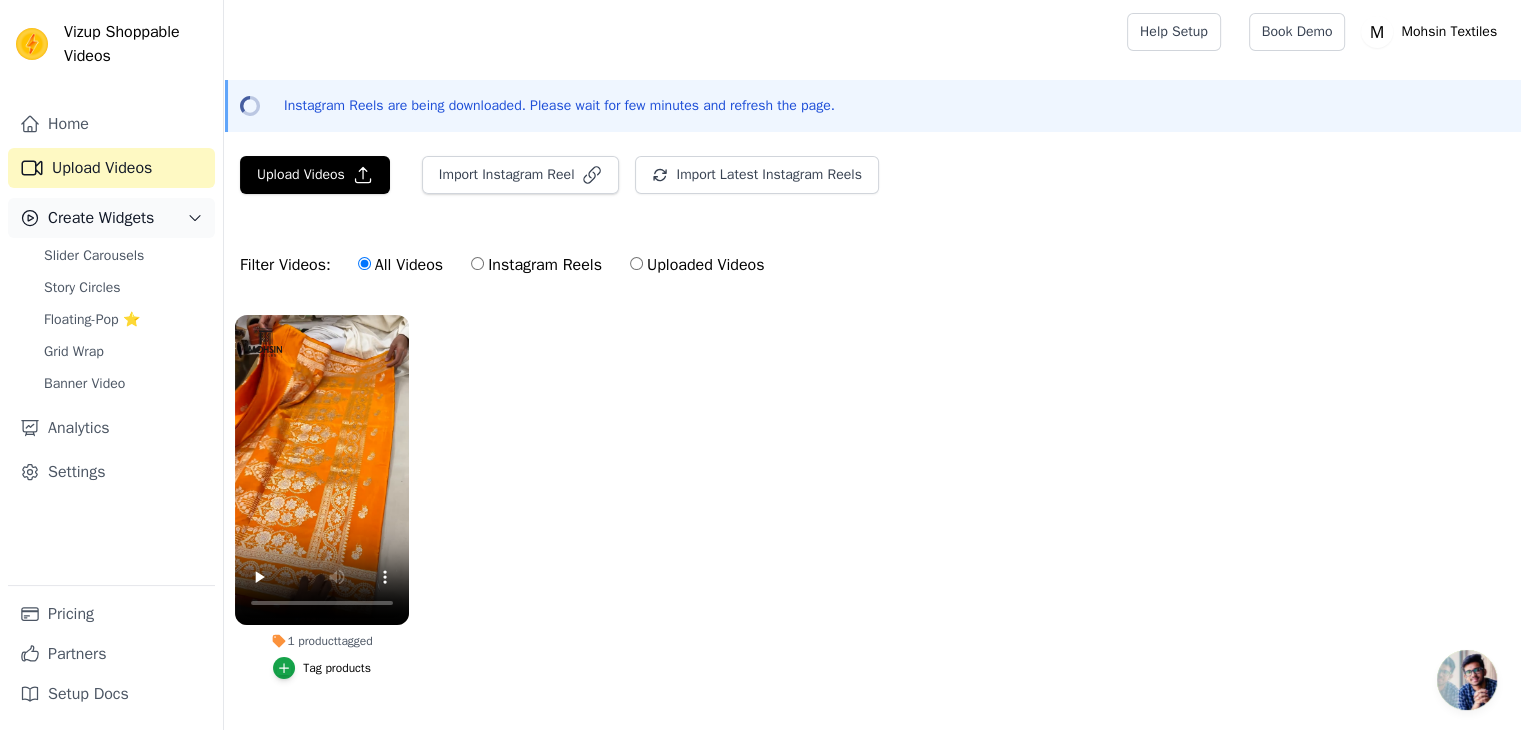 click on "Create Widgets" at bounding box center [101, 218] 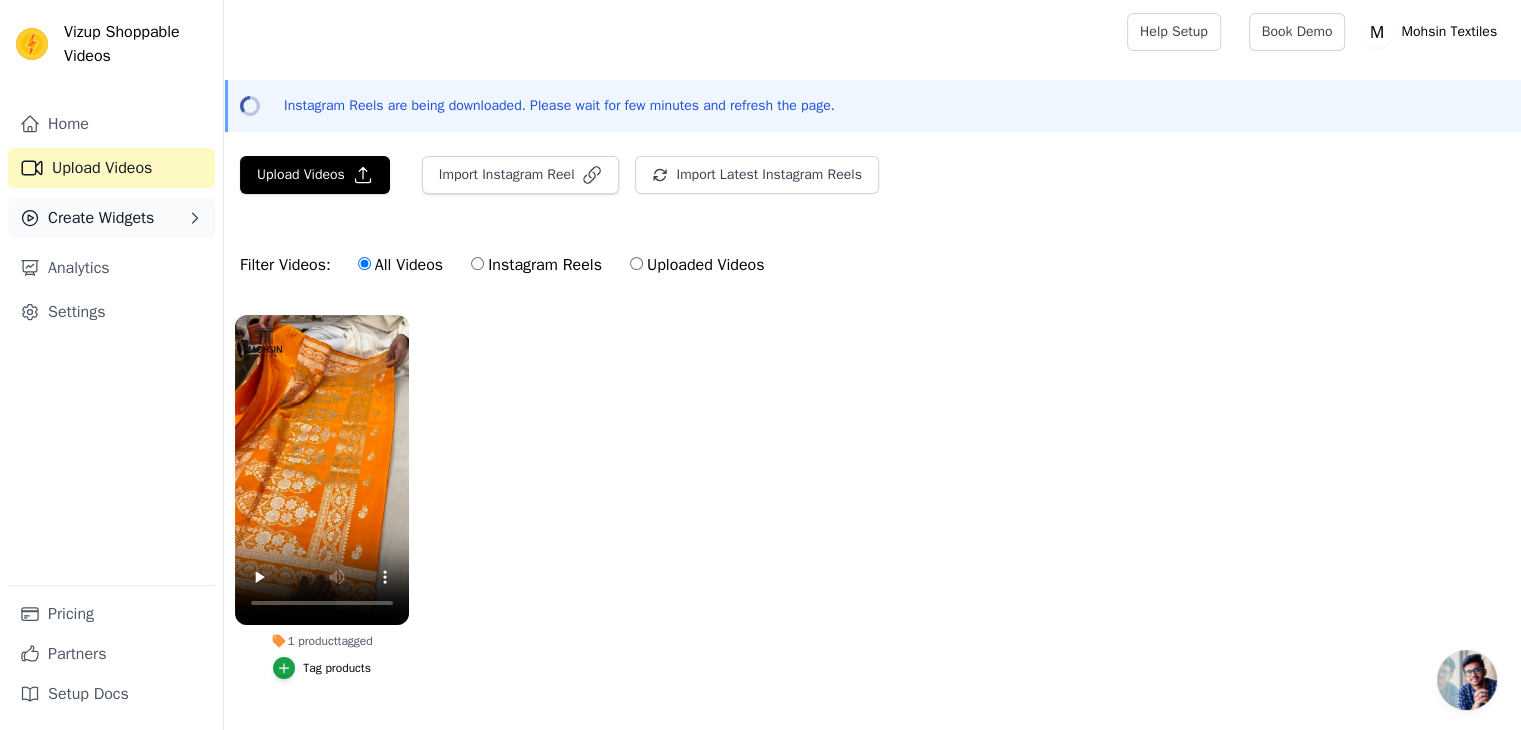 click on "Create Widgets" at bounding box center [111, 218] 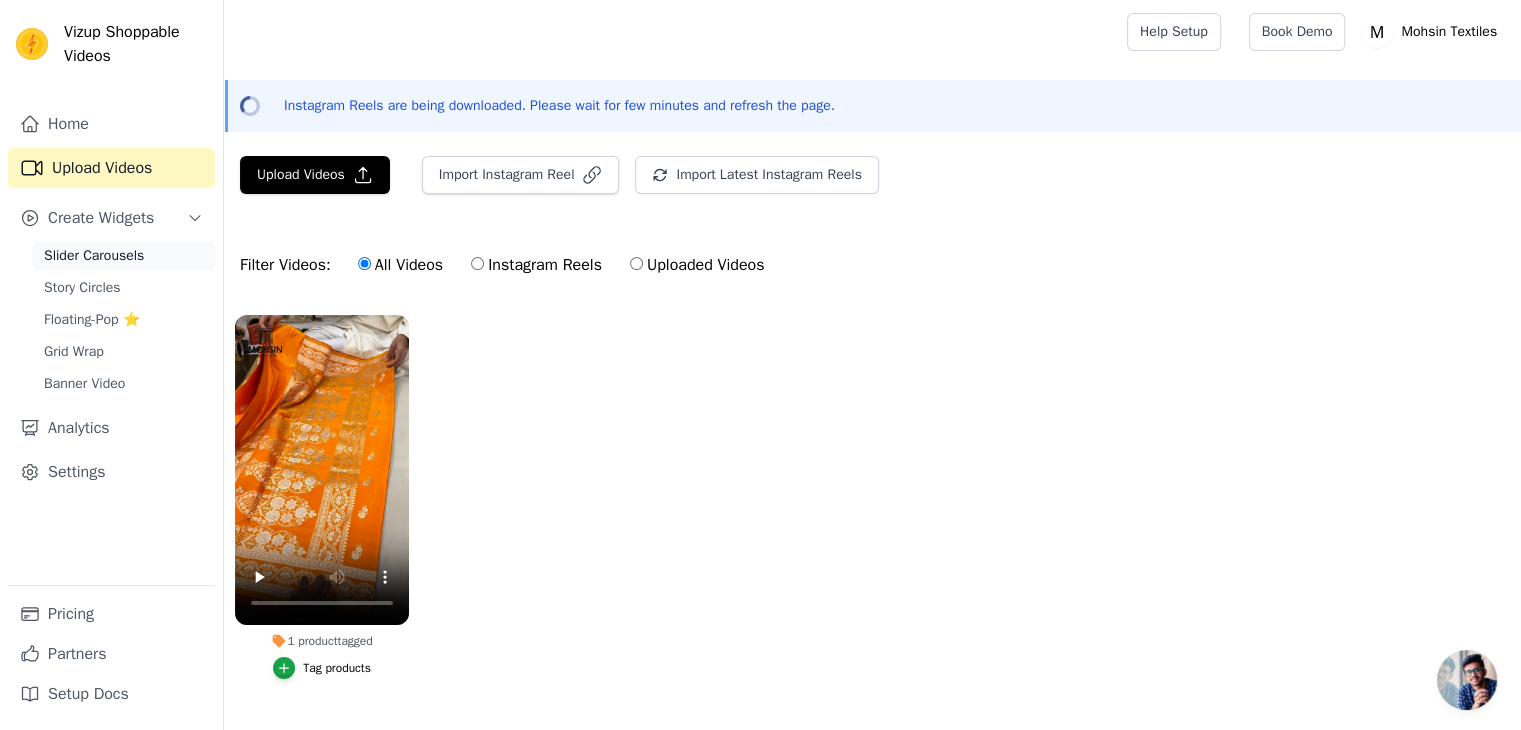 click on "Slider Carousels" at bounding box center (94, 256) 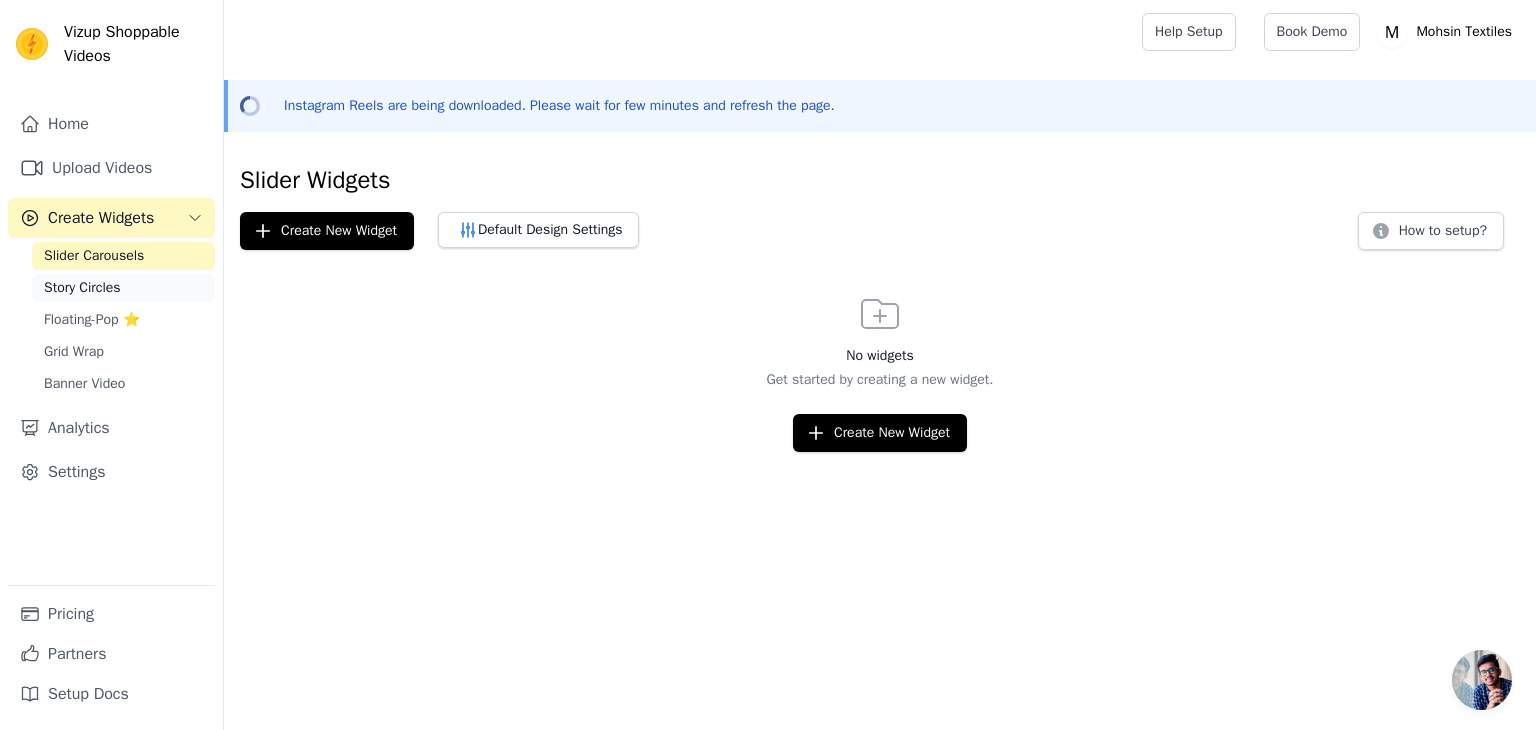 click on "Story Circles" at bounding box center [123, 288] 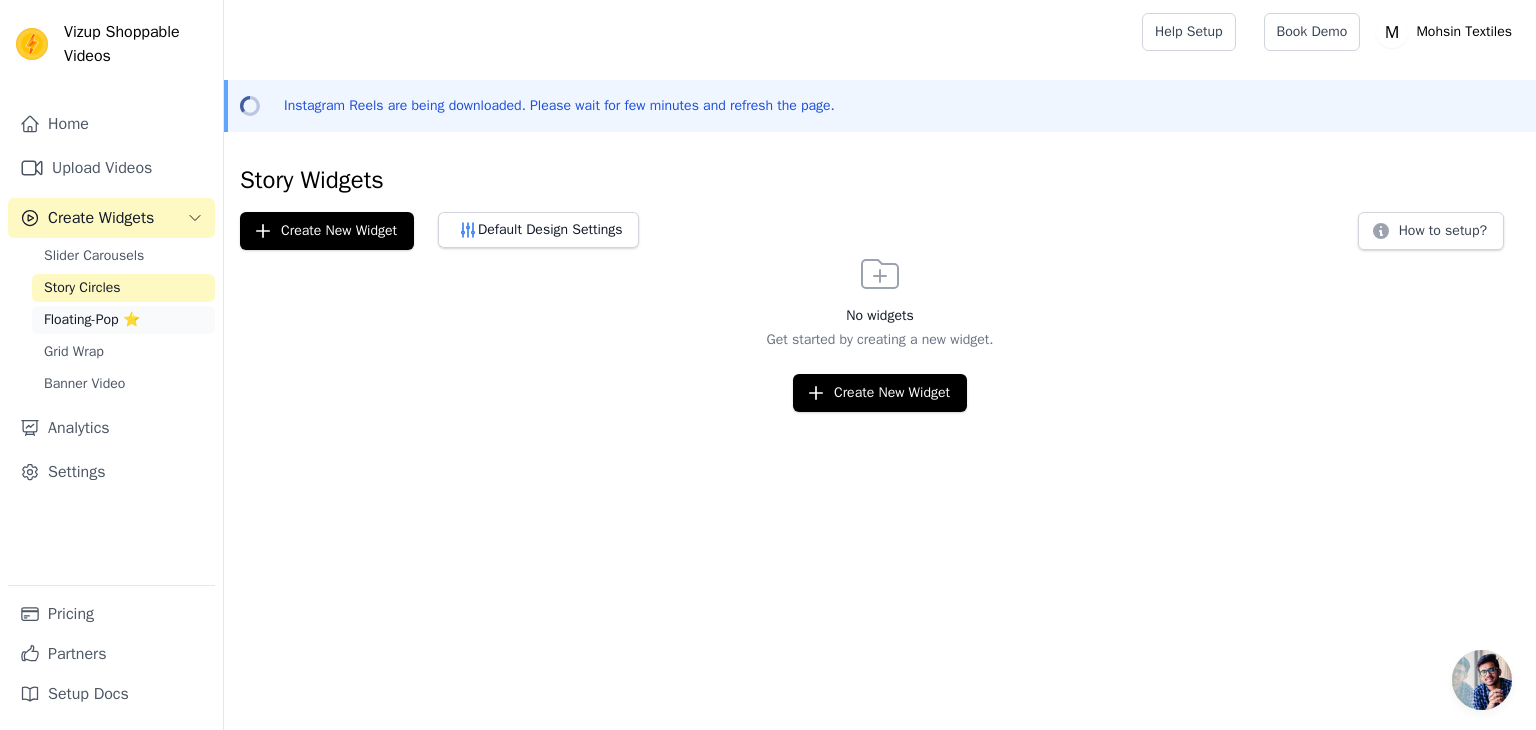 click on "Floating-Pop ⭐" at bounding box center [123, 320] 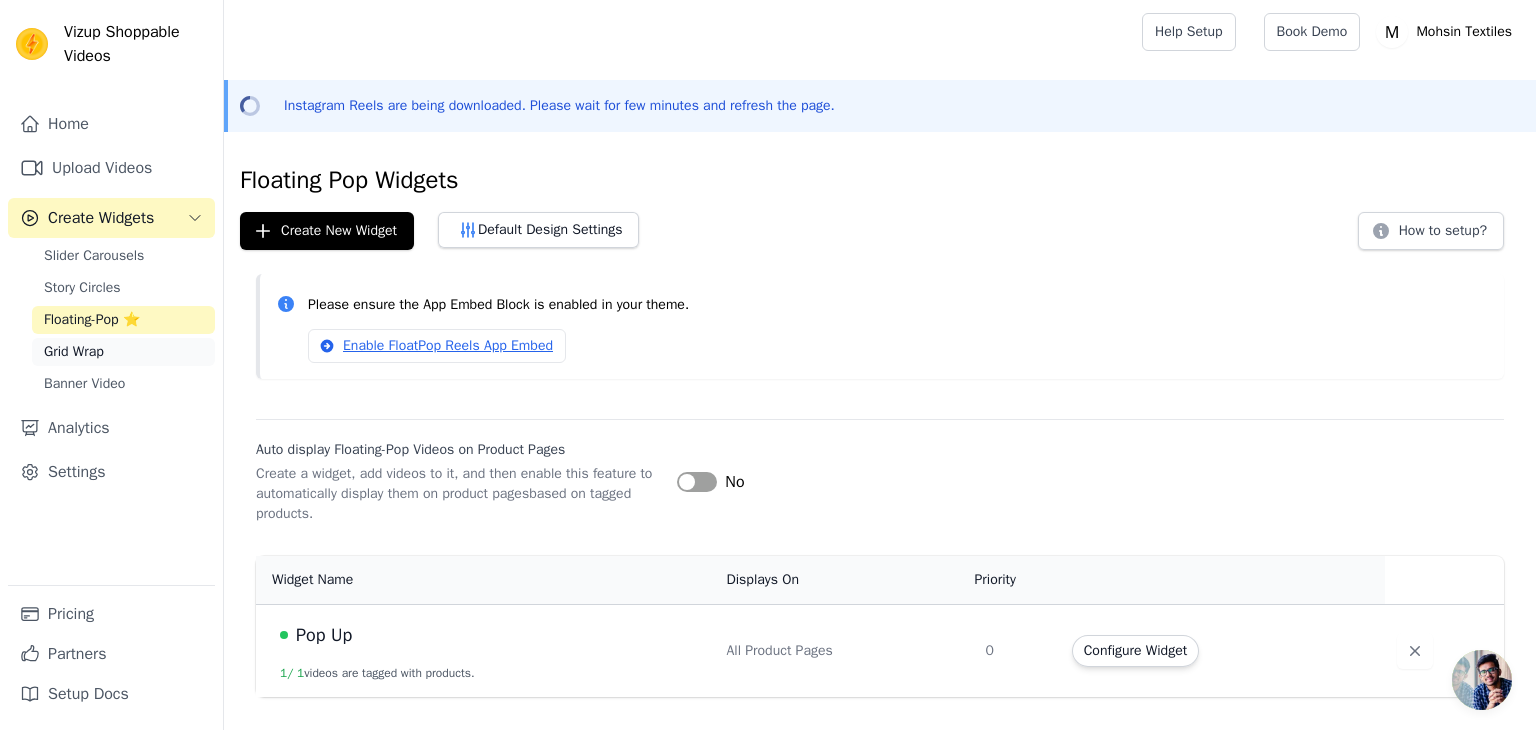 click on "Grid Wrap" at bounding box center (123, 352) 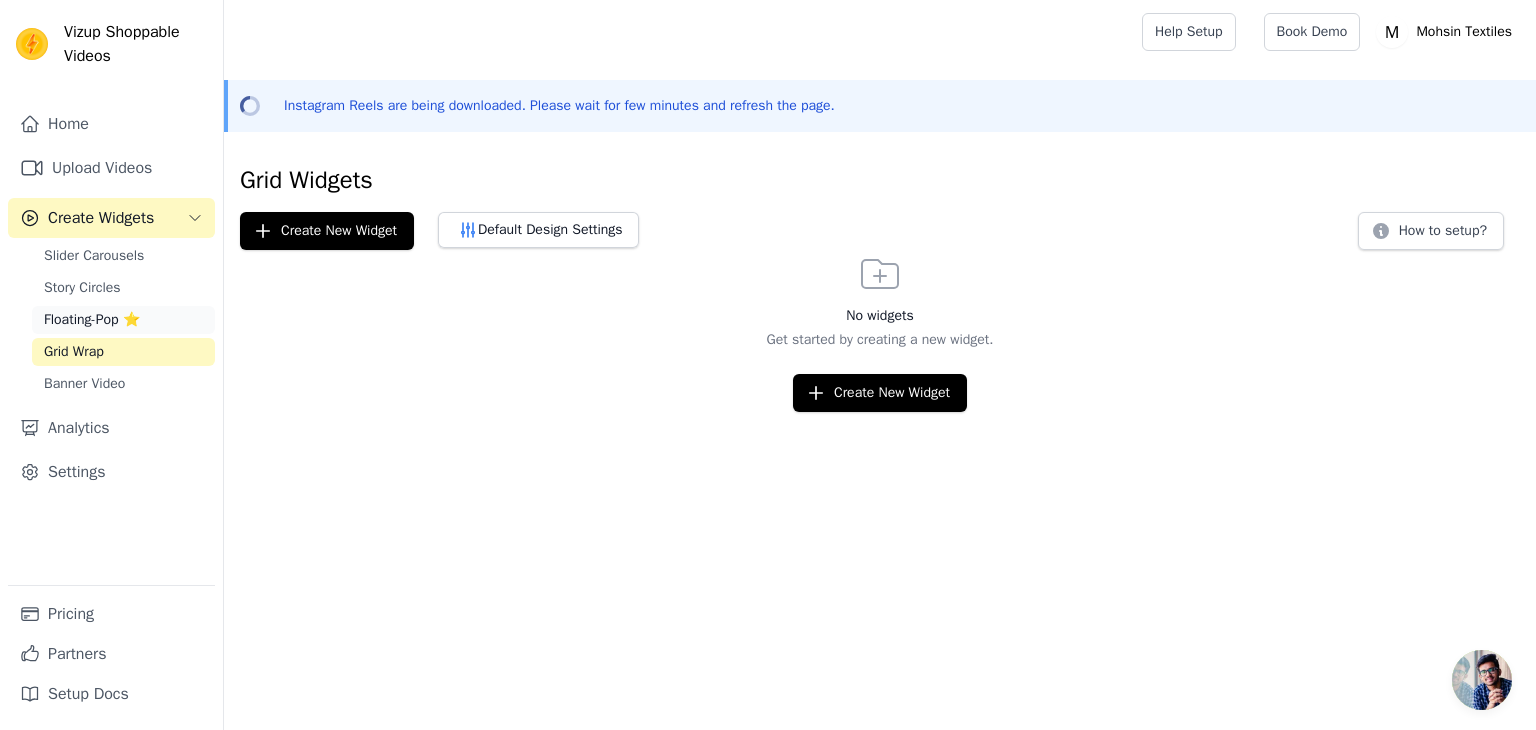 click on "Floating-Pop ⭐" at bounding box center (123, 320) 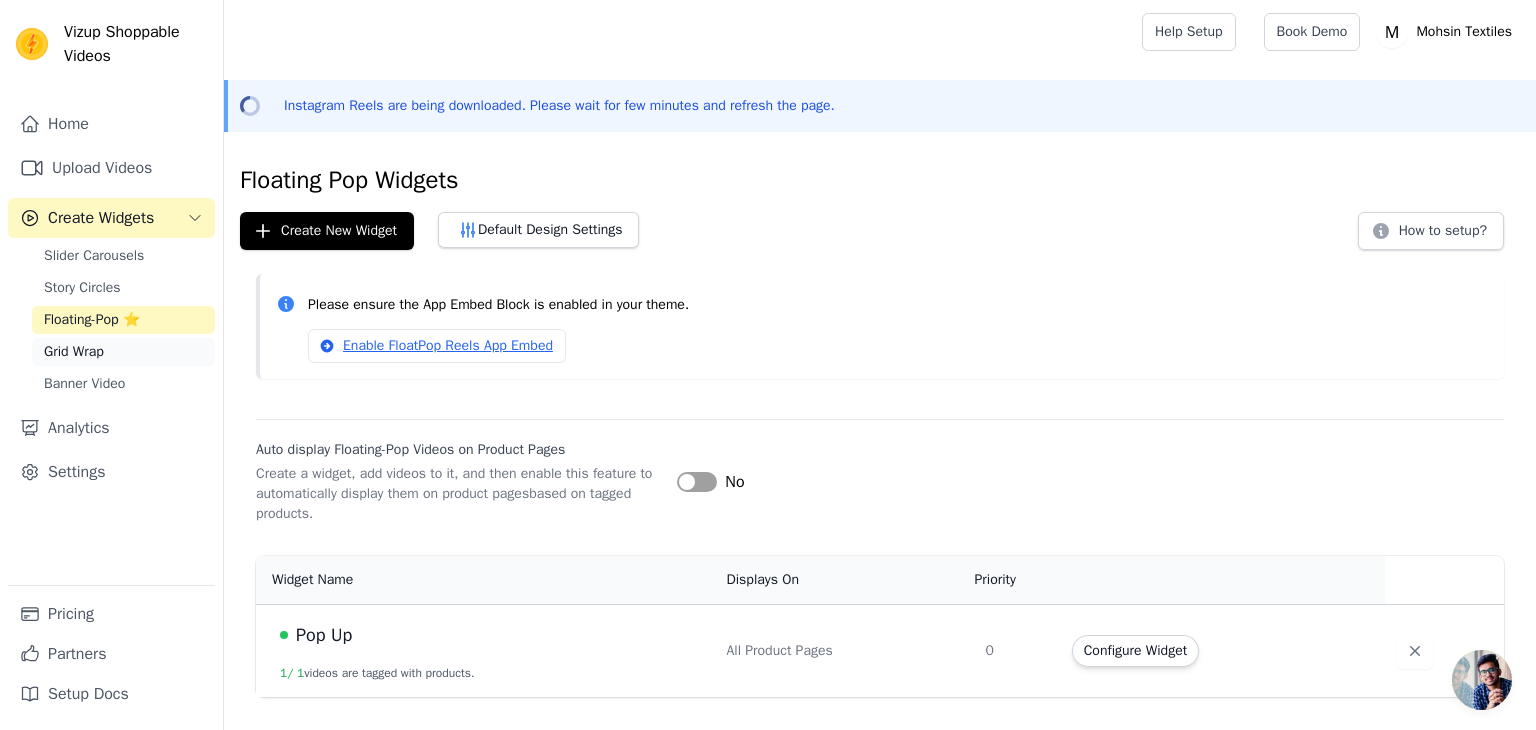 click on "Grid Wrap" at bounding box center [123, 352] 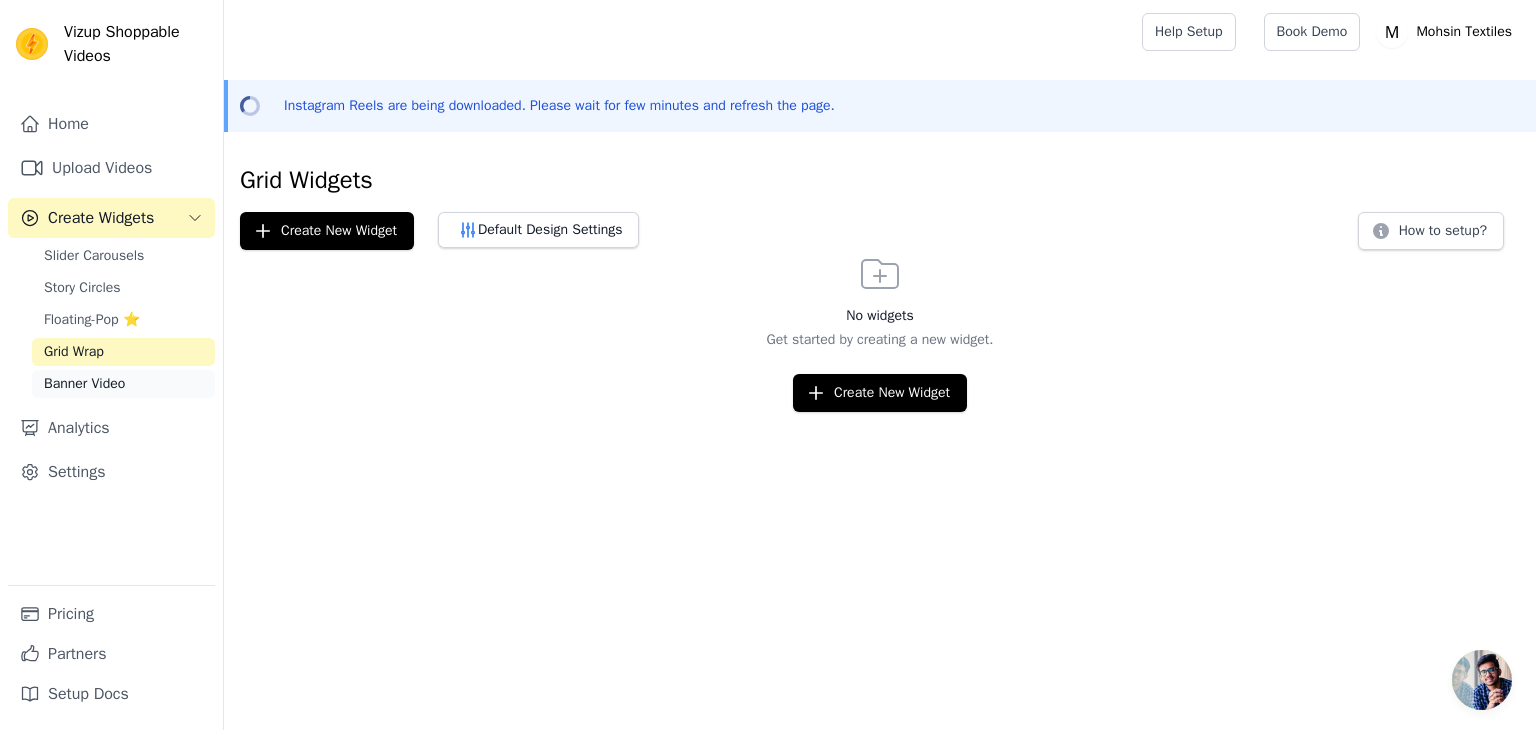 click on "Banner Video" at bounding box center (123, 384) 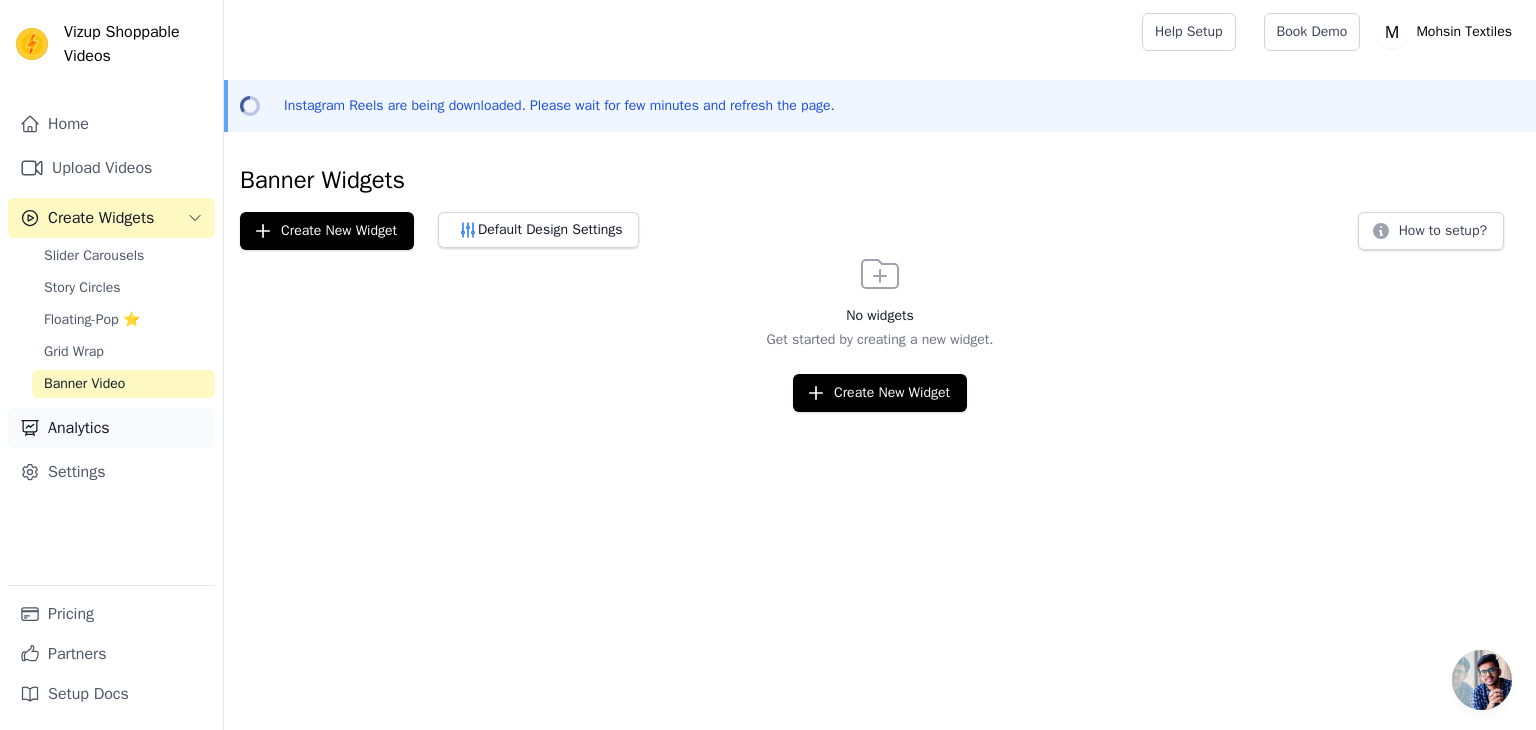 click on "Analytics" at bounding box center [111, 428] 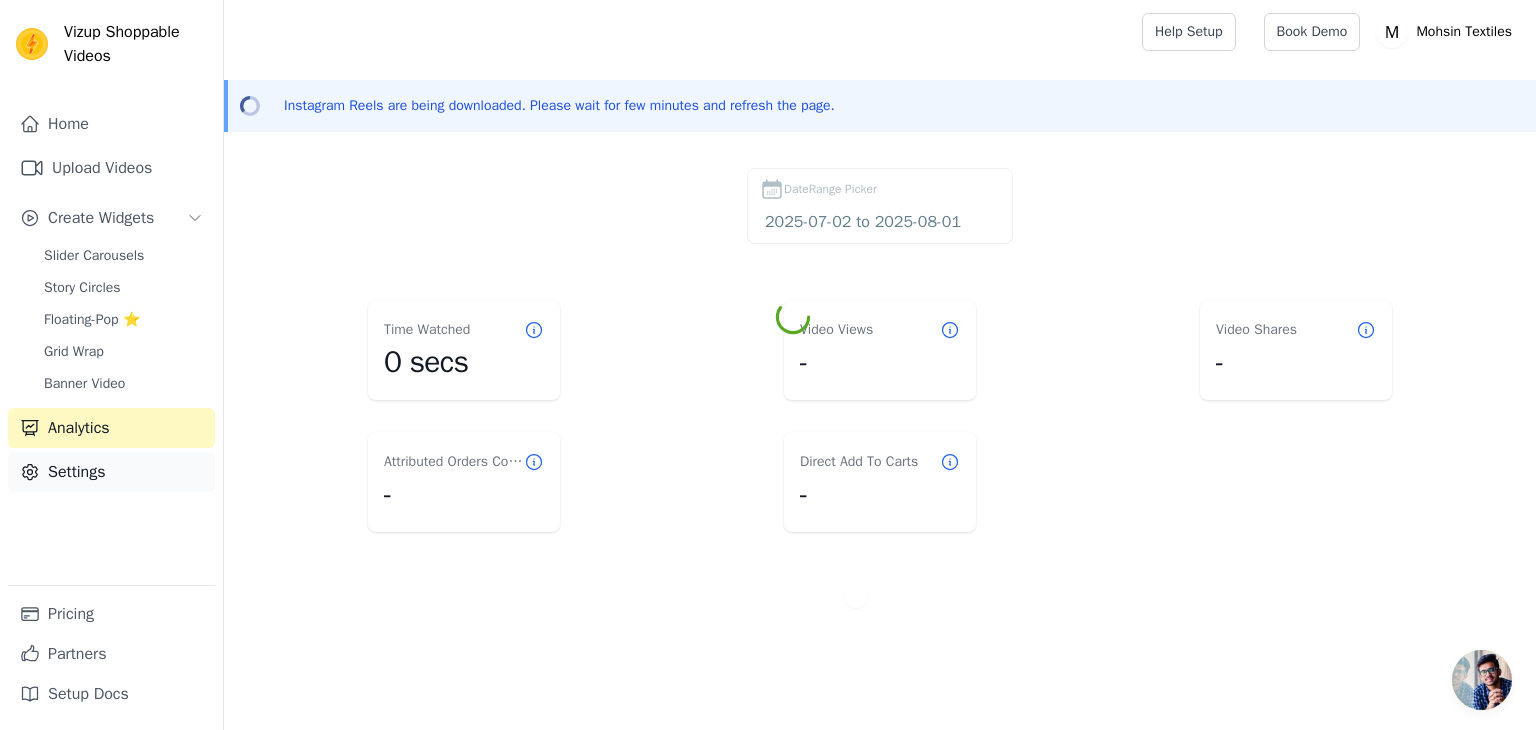 click on "Settings" at bounding box center (111, 472) 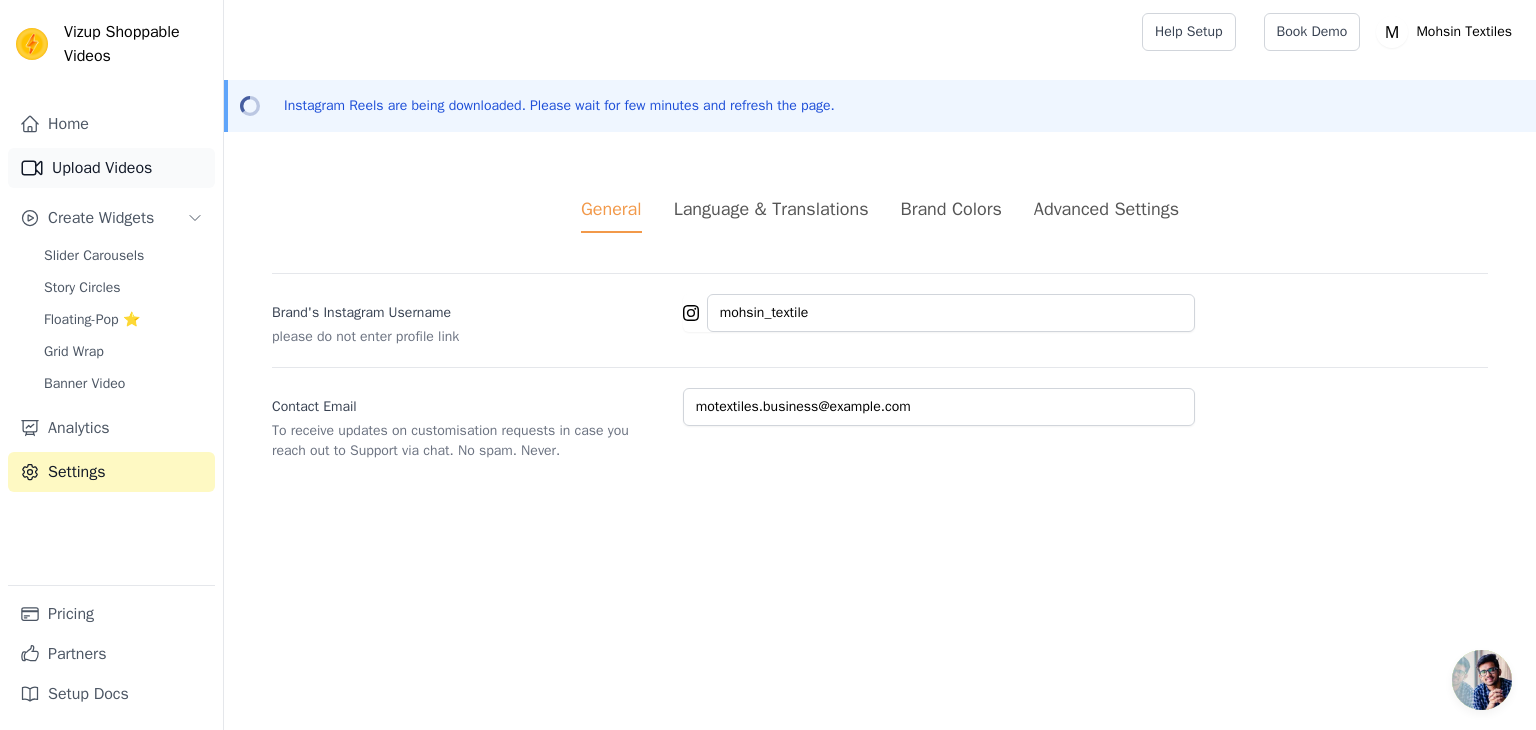 click on "Upload Videos" at bounding box center [111, 168] 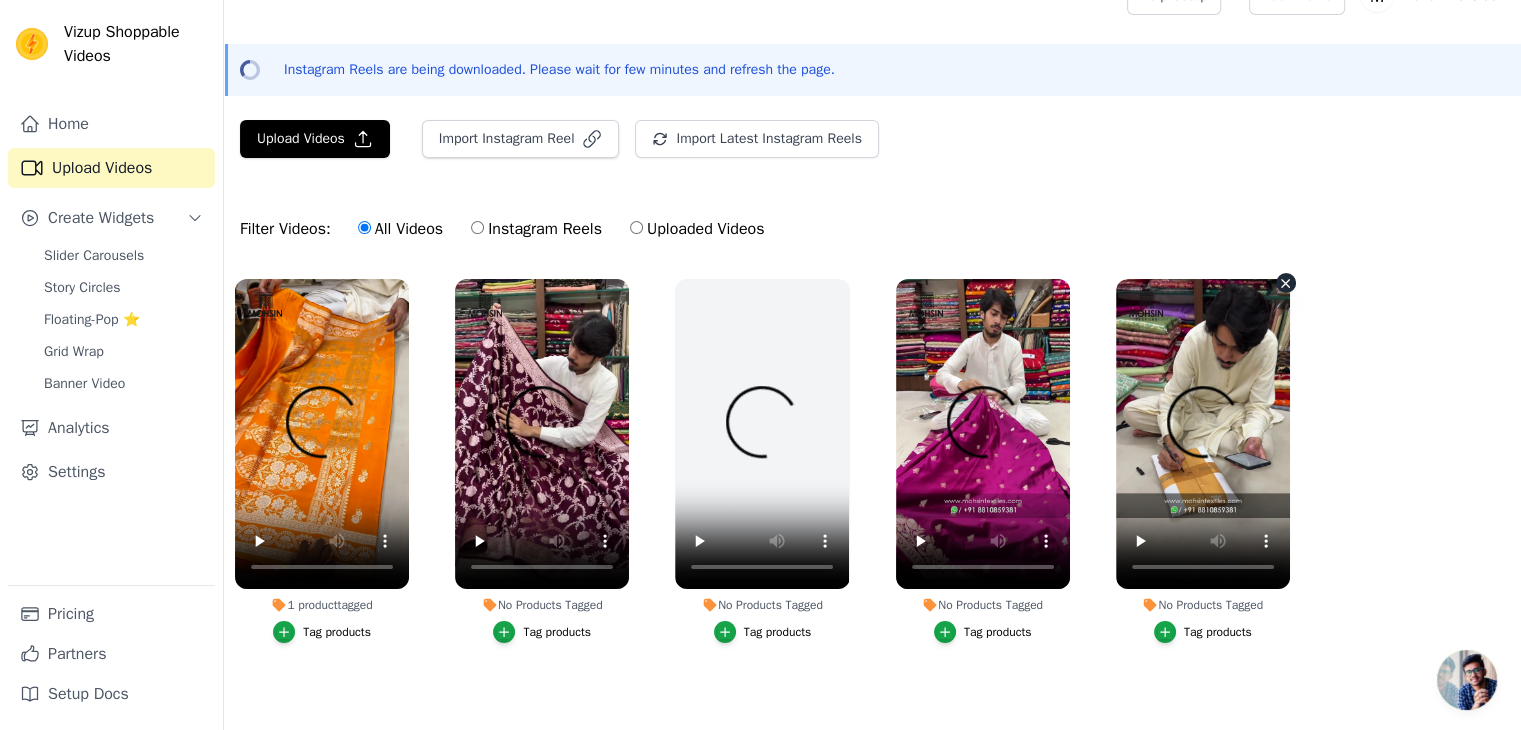 scroll, scrollTop: 57, scrollLeft: 0, axis: vertical 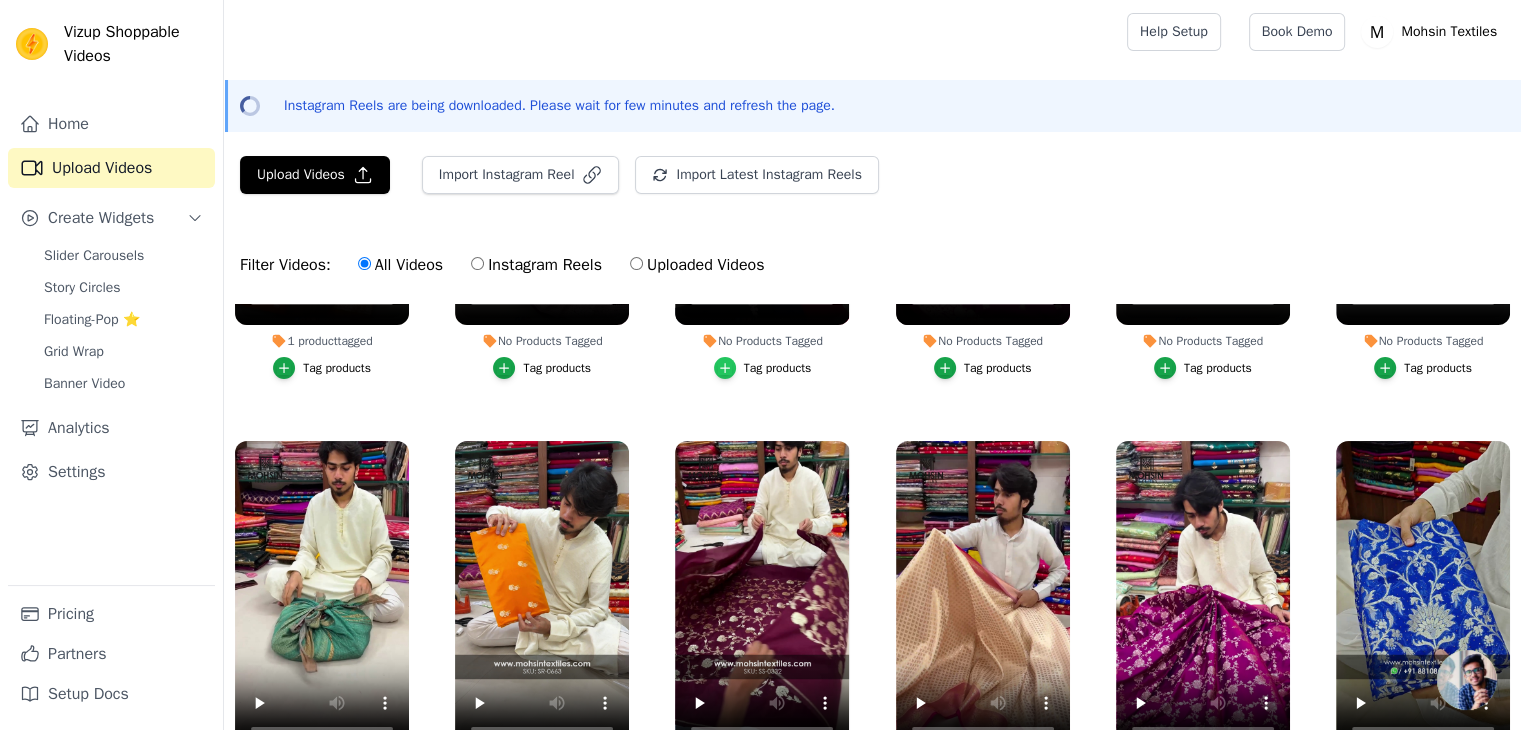 click 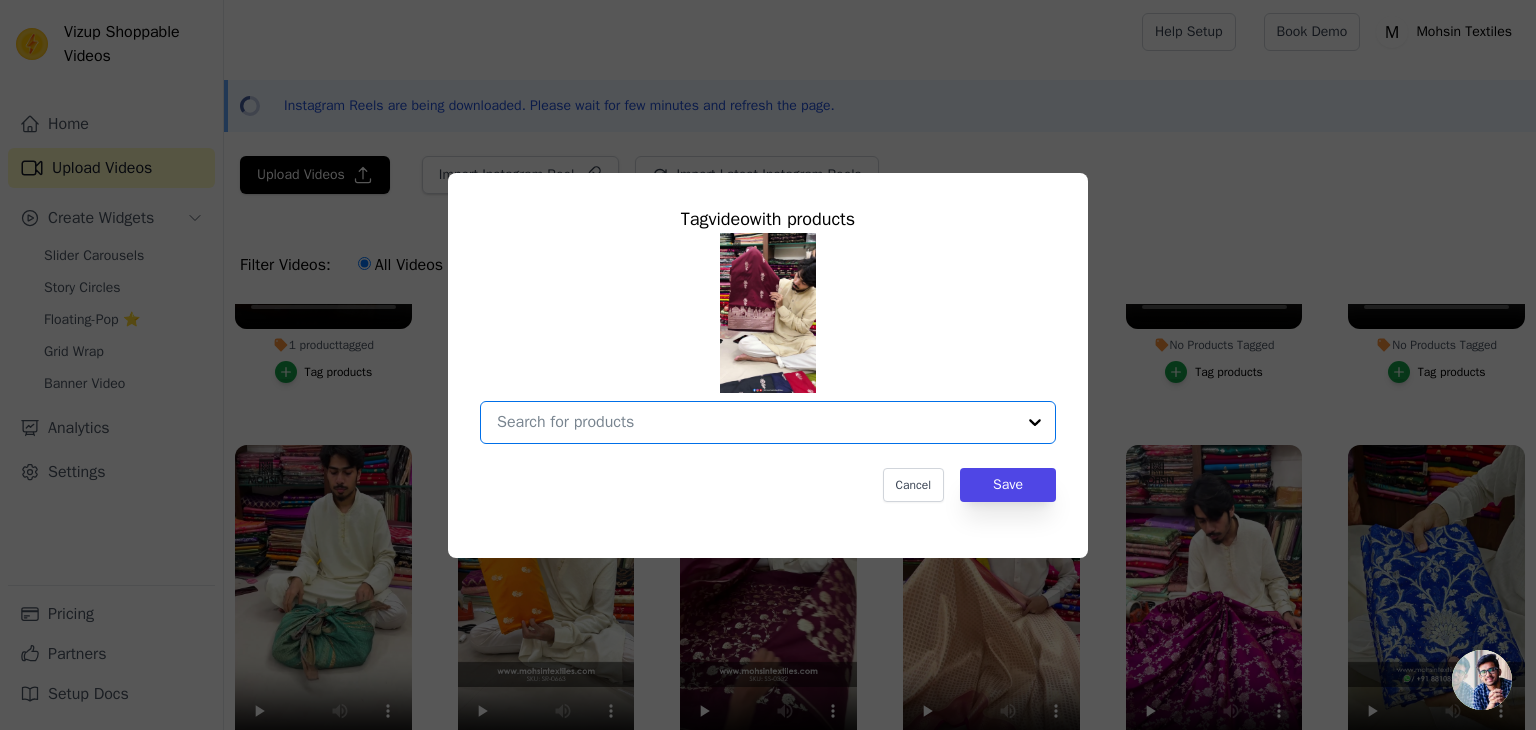 click on "No Products Tagged     Tag  video  with products       Option undefined, selected.   Select is focused, type to refine list, press down to open the menu.                   Cancel   Save     Tag products" at bounding box center (756, 422) 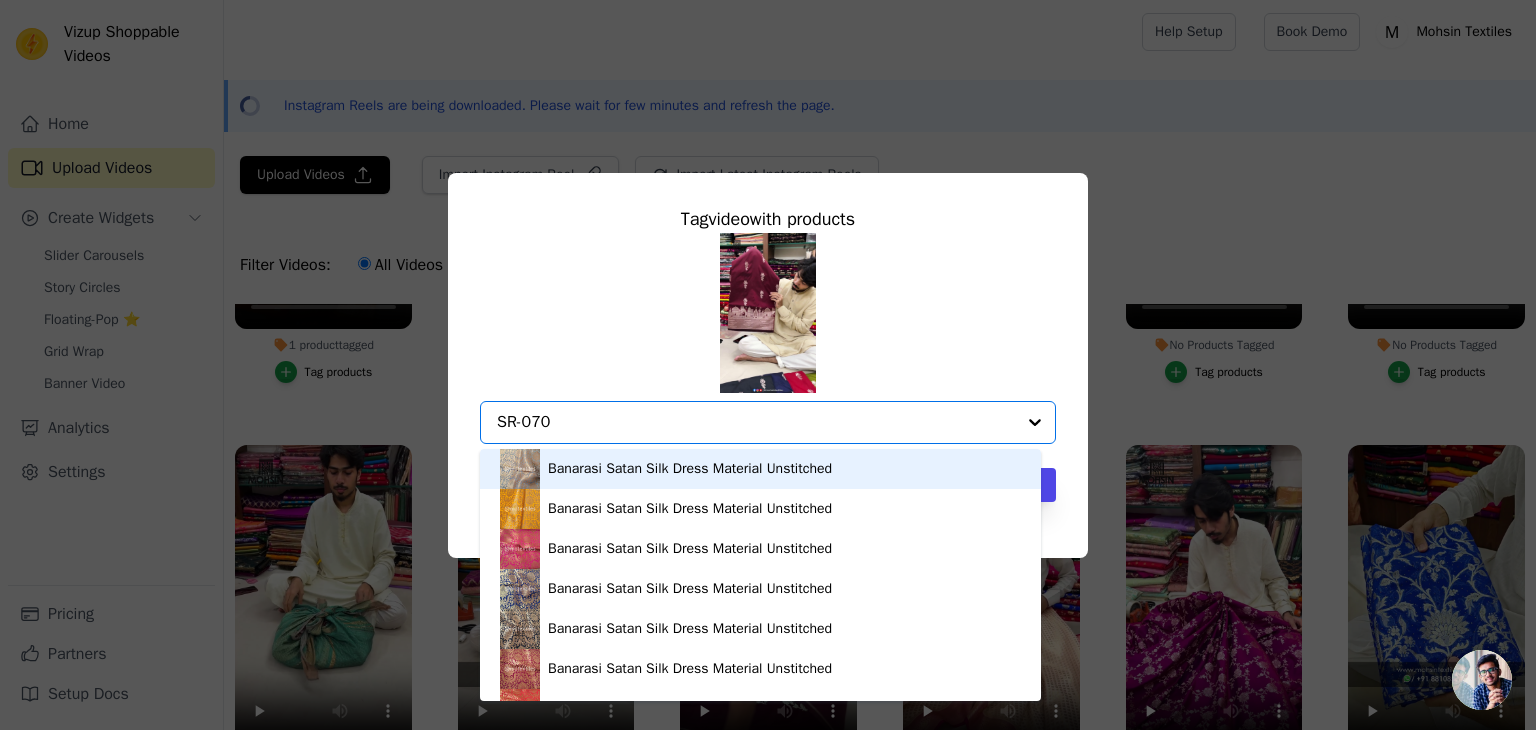 type on "SR-0708" 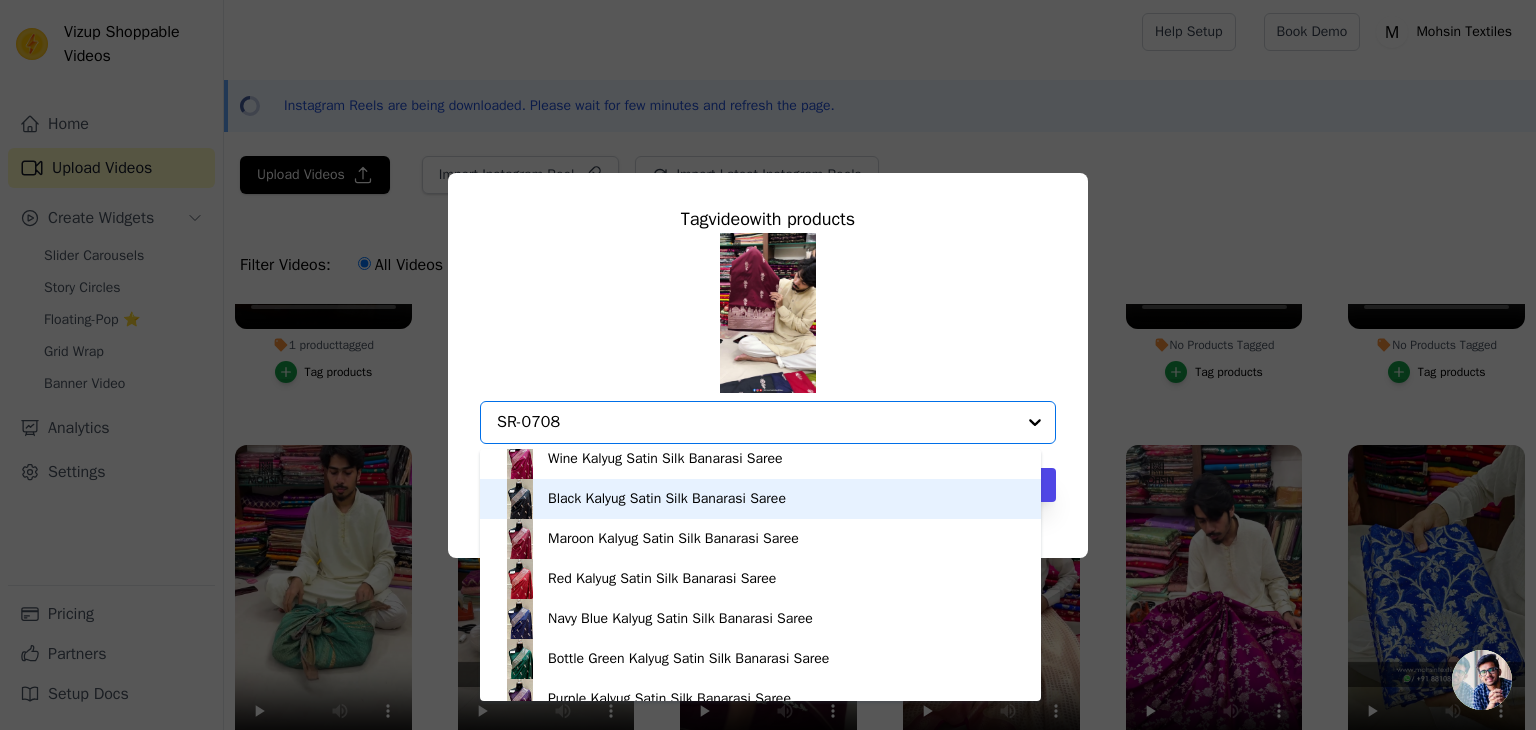 scroll, scrollTop: 0, scrollLeft: 0, axis: both 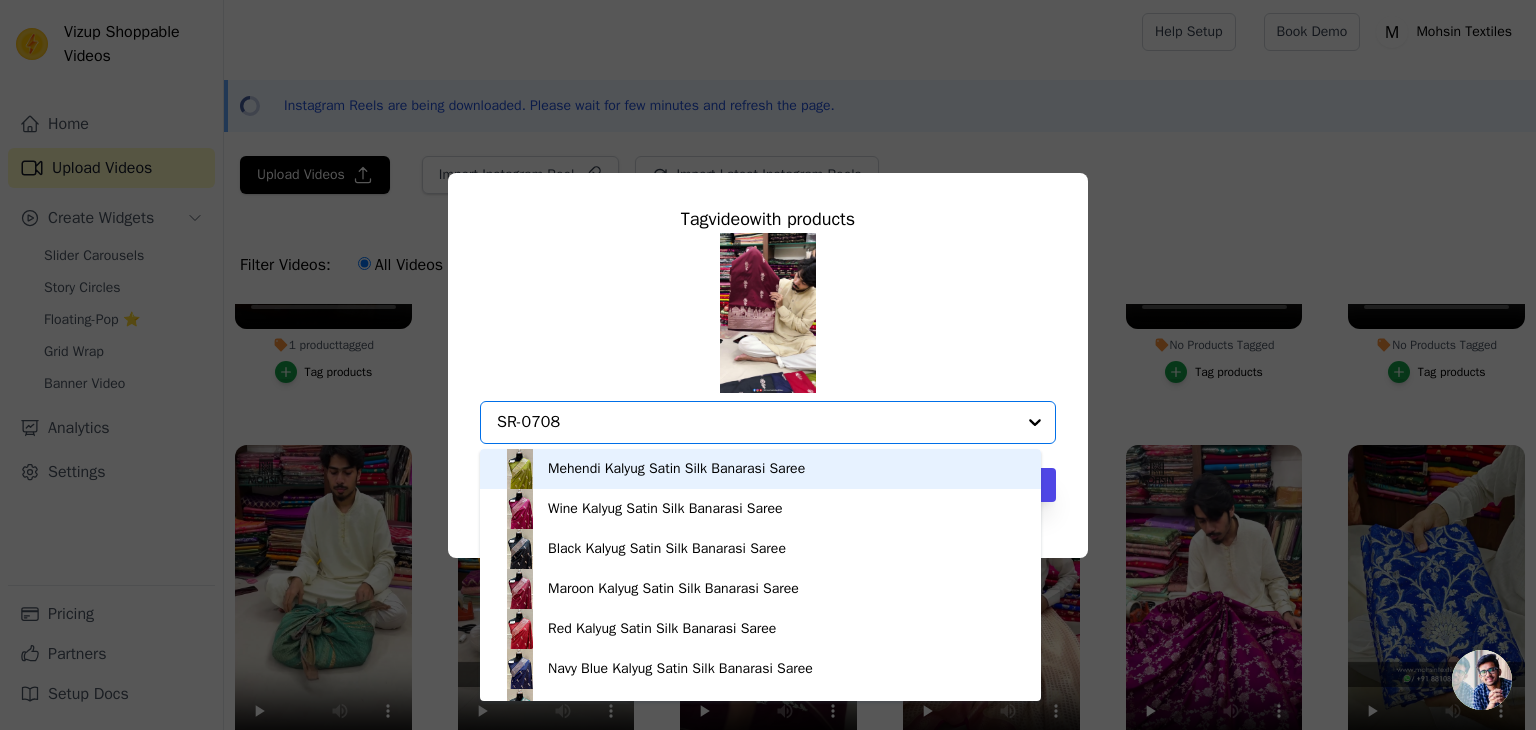 click on "Mehendi Kalyug Satin Silk Banarasi Saree" at bounding box center [676, 469] 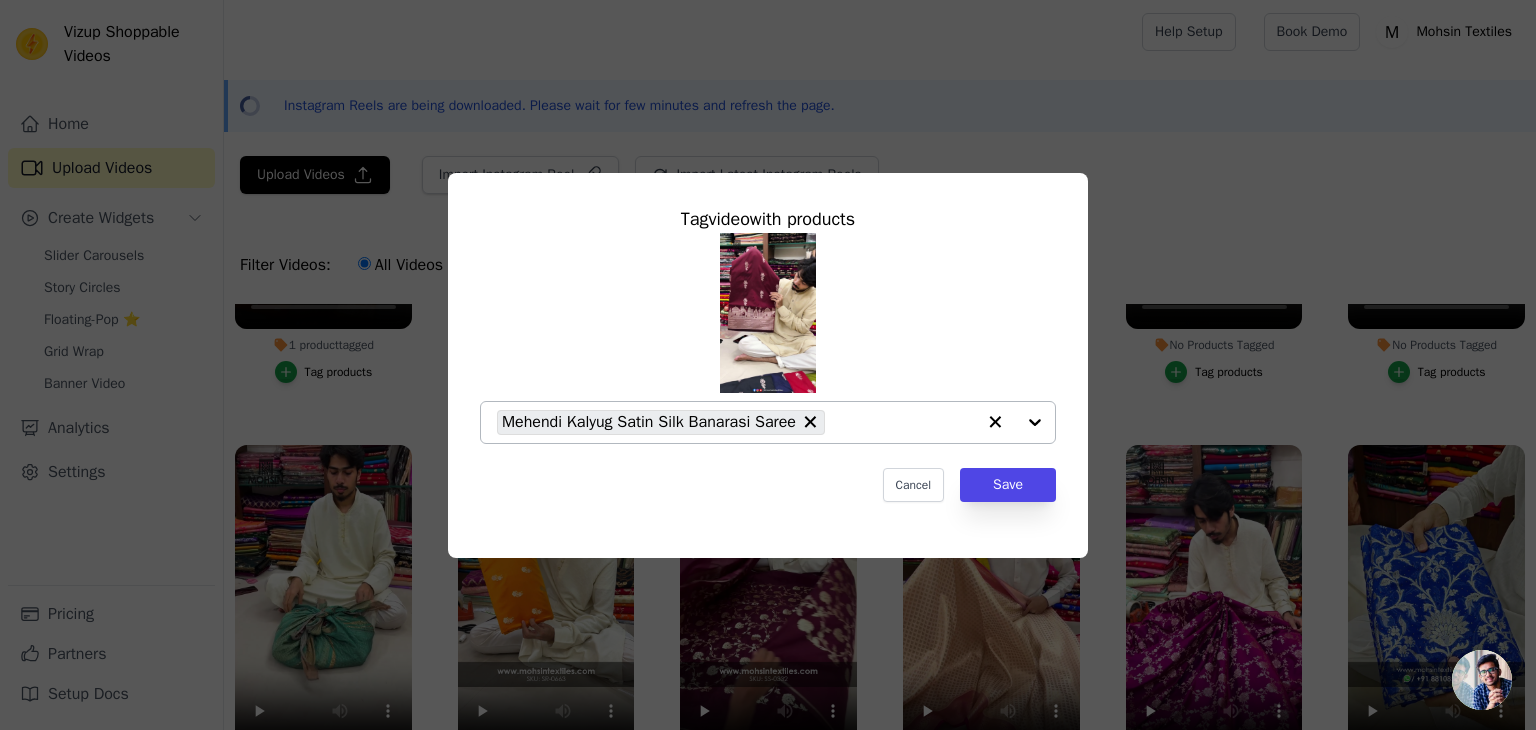 click on "No Products Tagged     Tag  video  with products           Mehendi Kalyug Satin Silk Banarasi Saree                   Cancel   Save     Tag products" 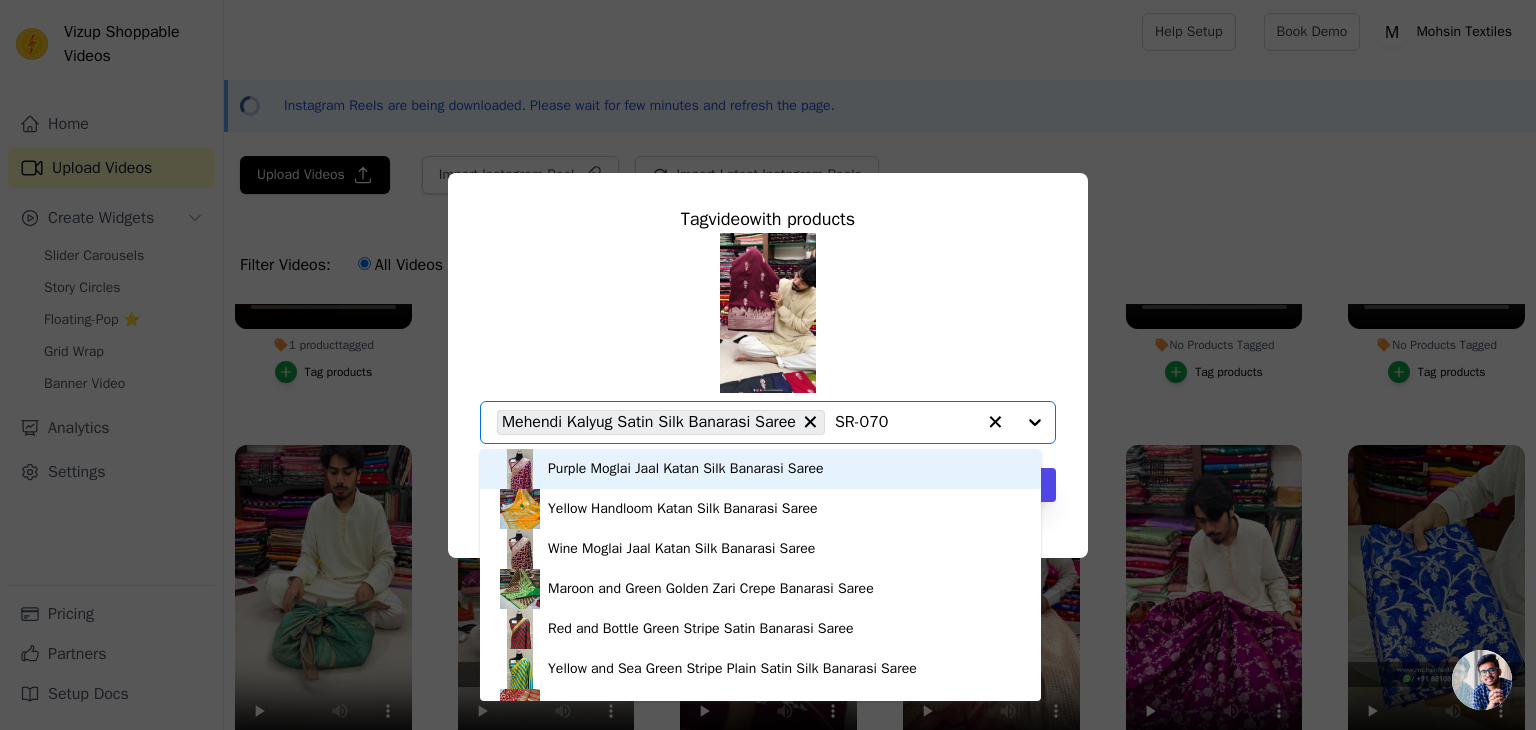 type on "SR-0708" 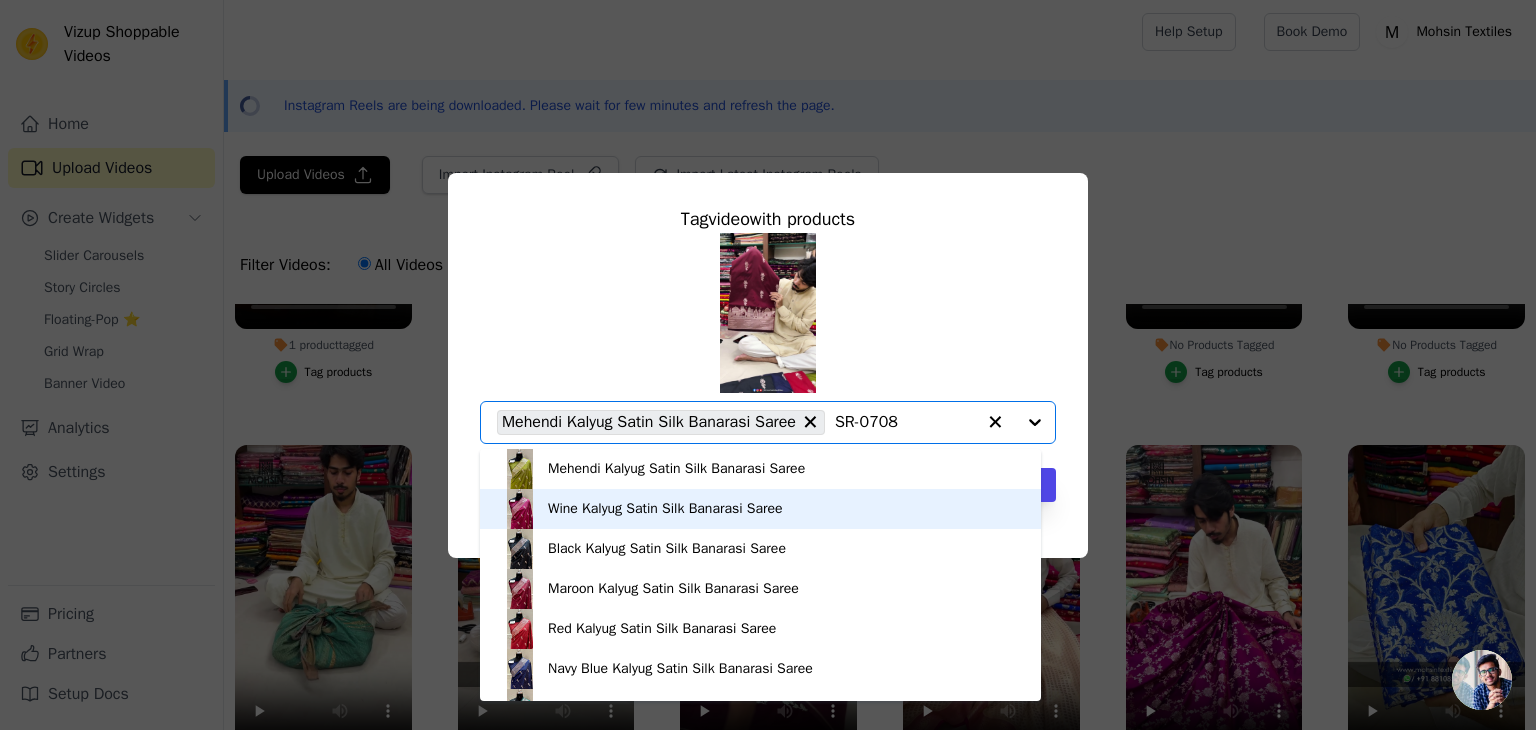 click on "Wine Kalyug Satin Silk Banarasi Saree" at bounding box center (665, 509) 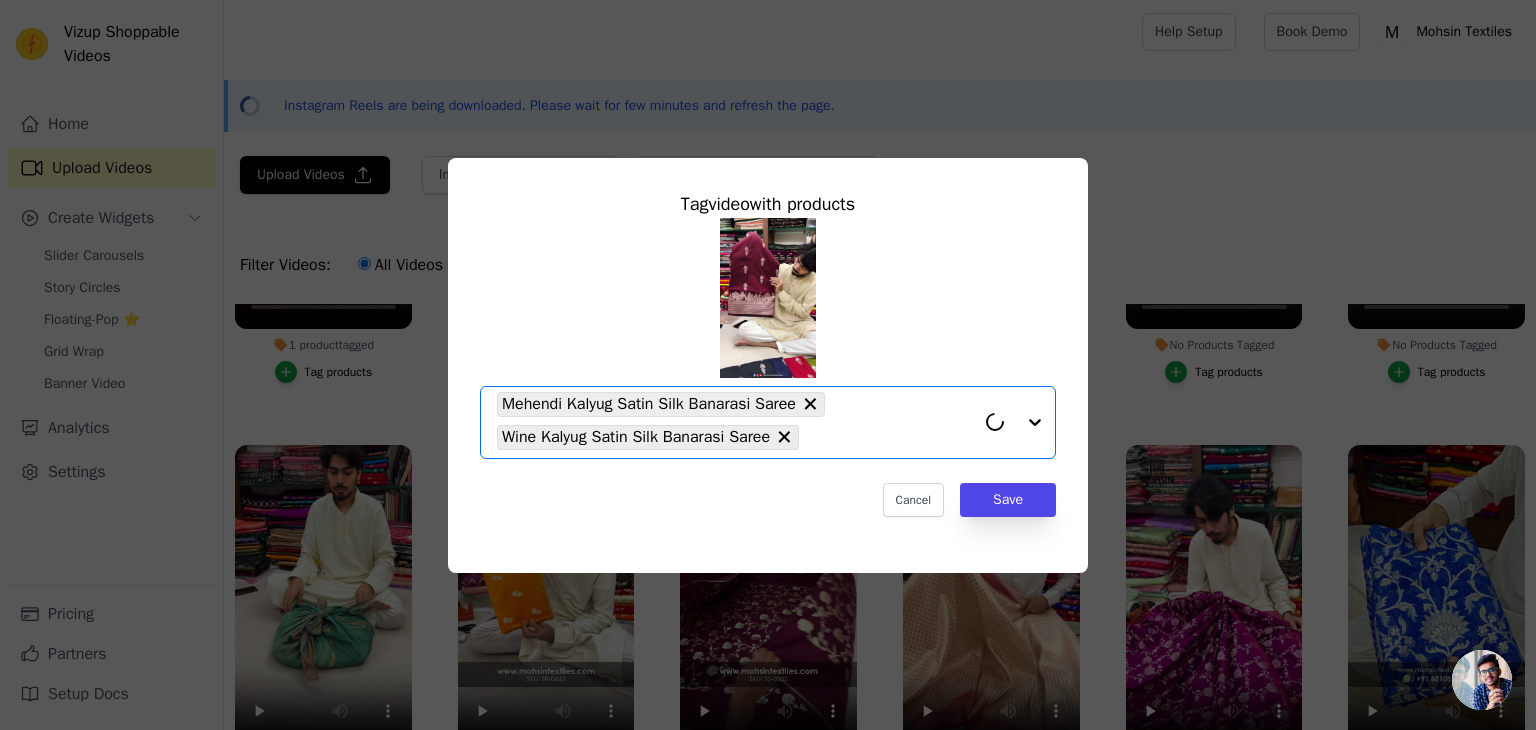 paste on "SR-0708" 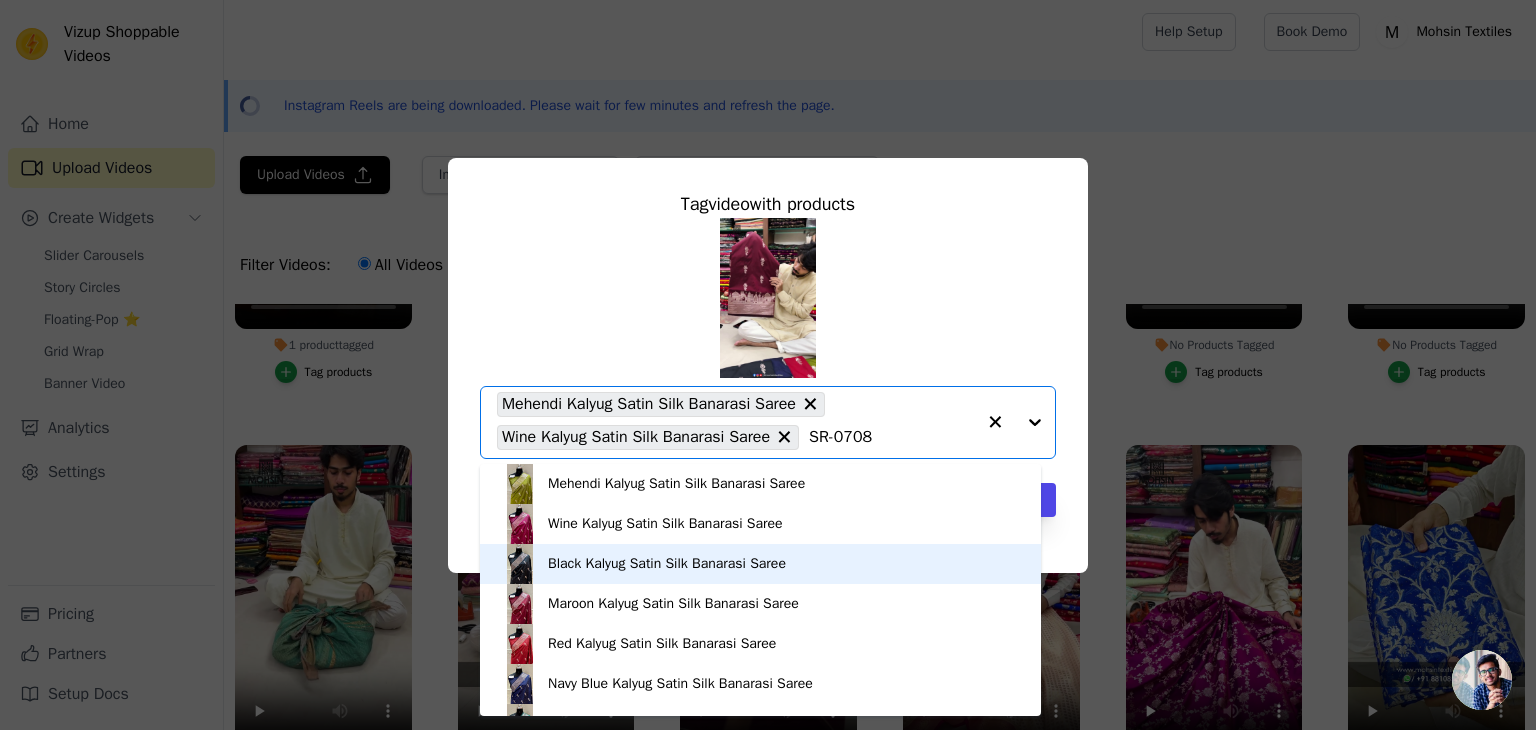 click on "Black Kalyug Satin Silk Banarasi Saree" at bounding box center (667, 564) 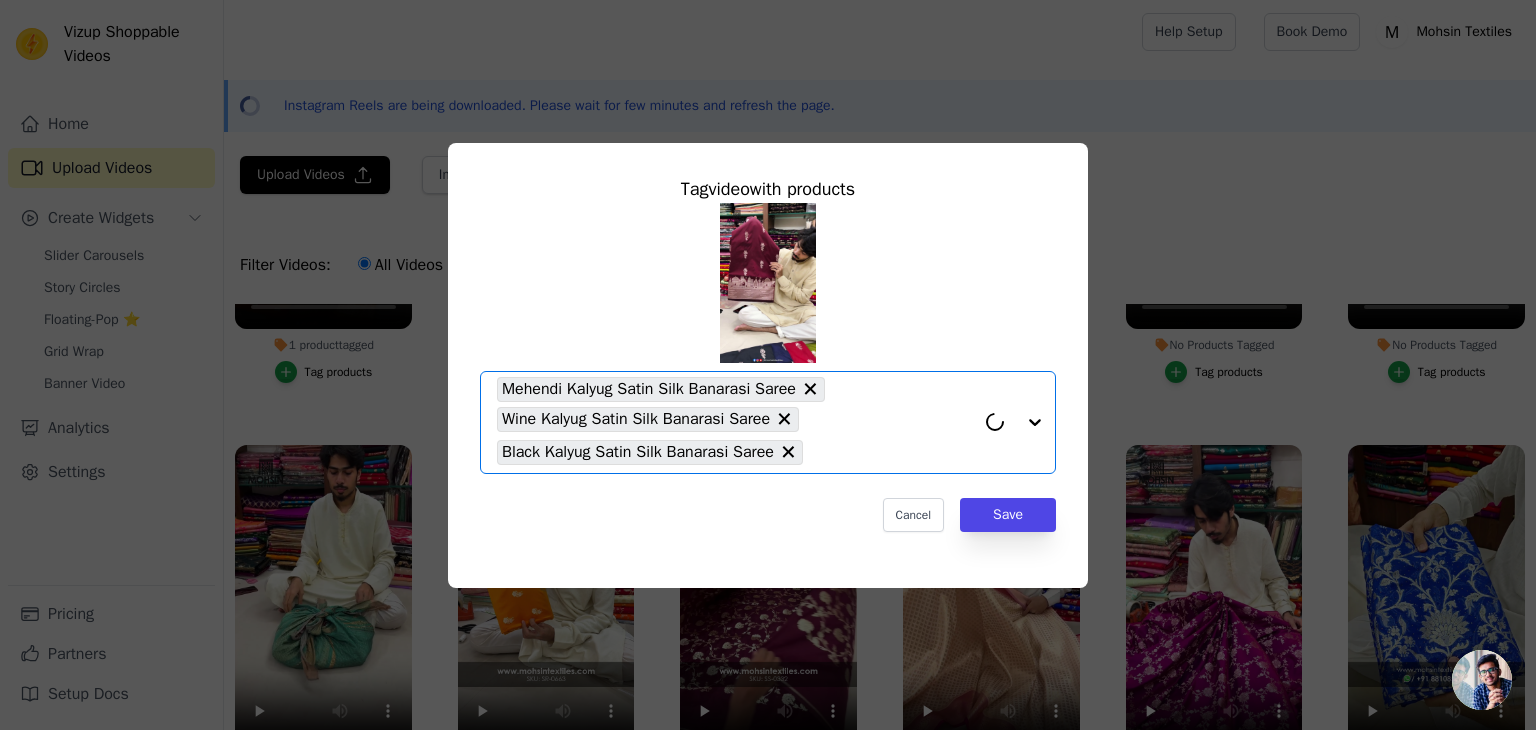 paste on "SR-0708" 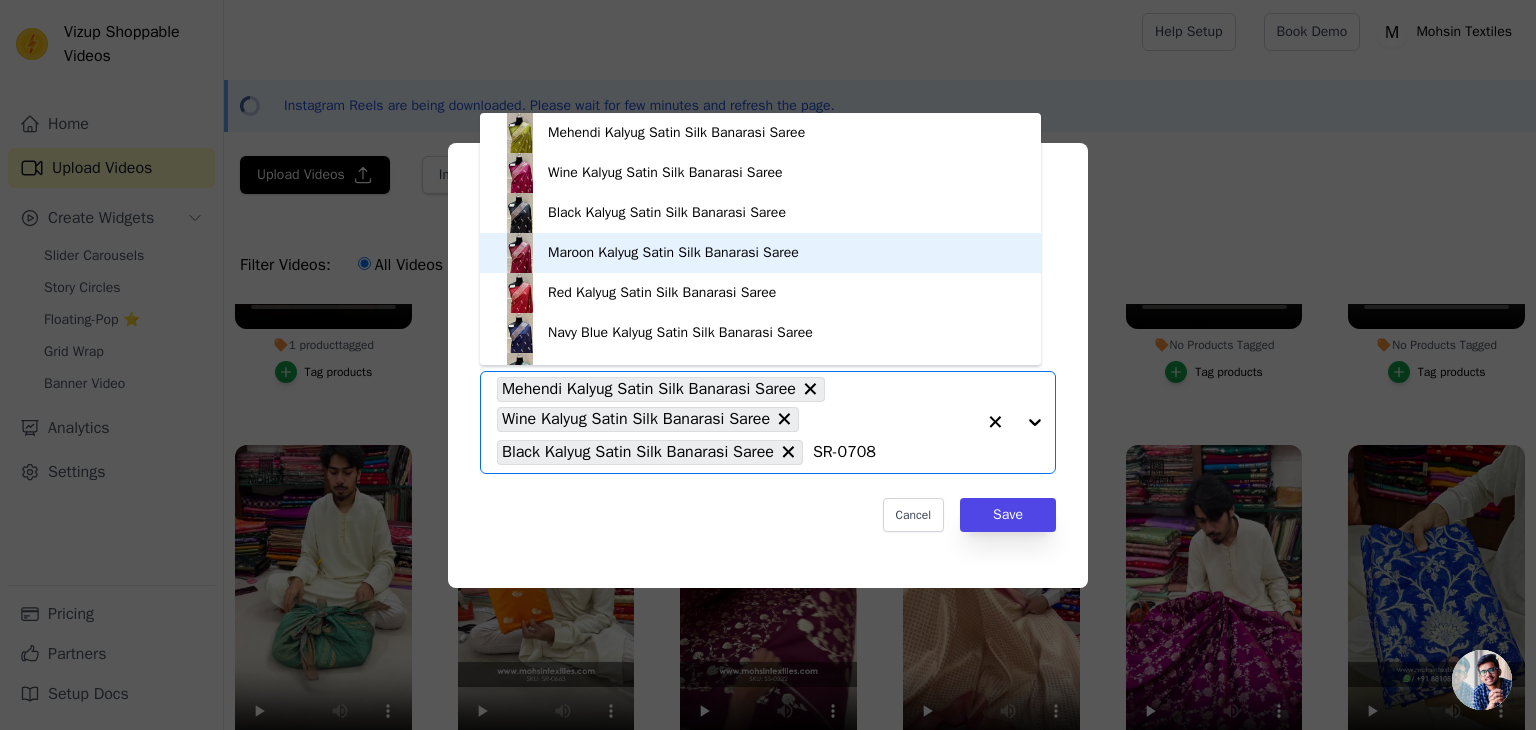 click on "Maroon Kalyug Satin Silk Banarasi Saree" at bounding box center (673, 253) 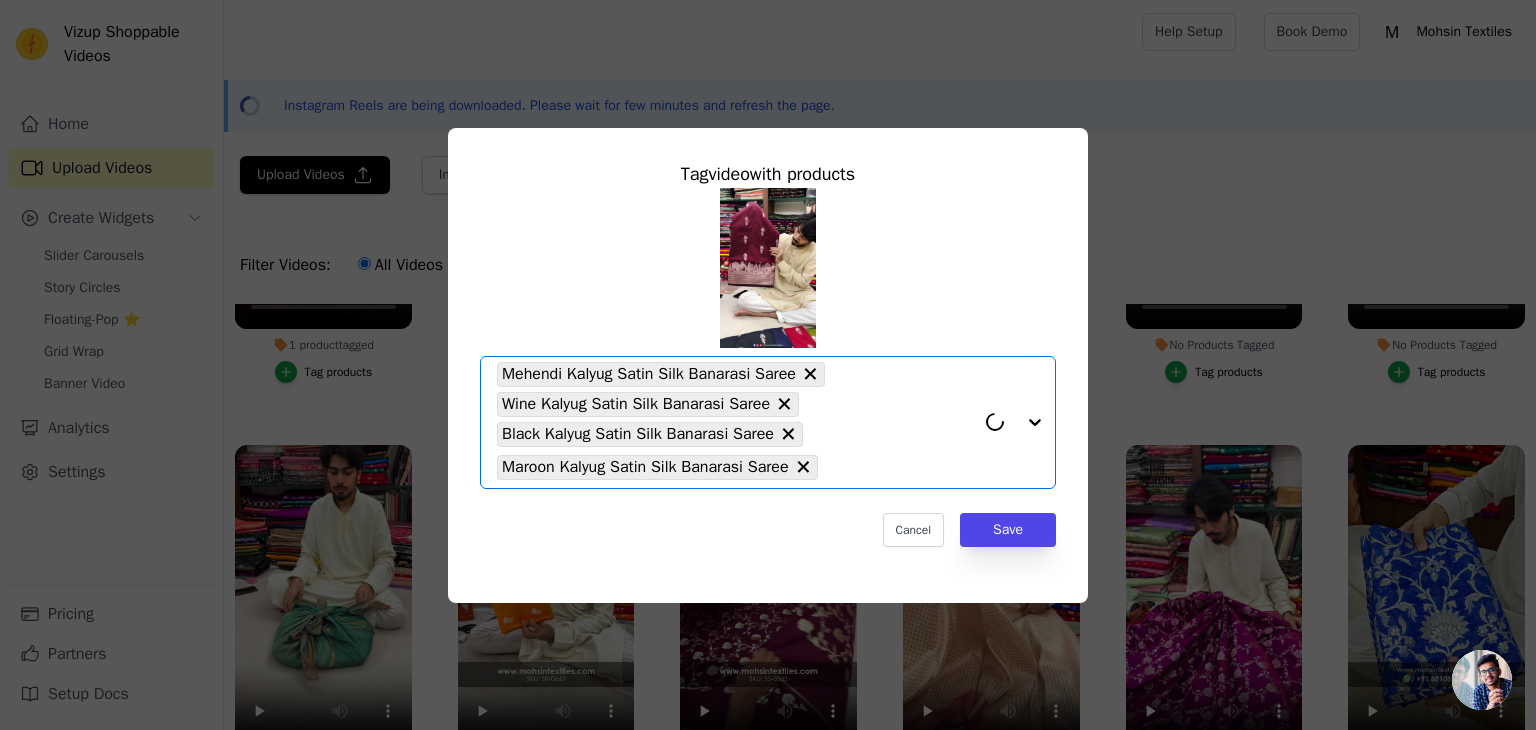 paste on "SR-0708" 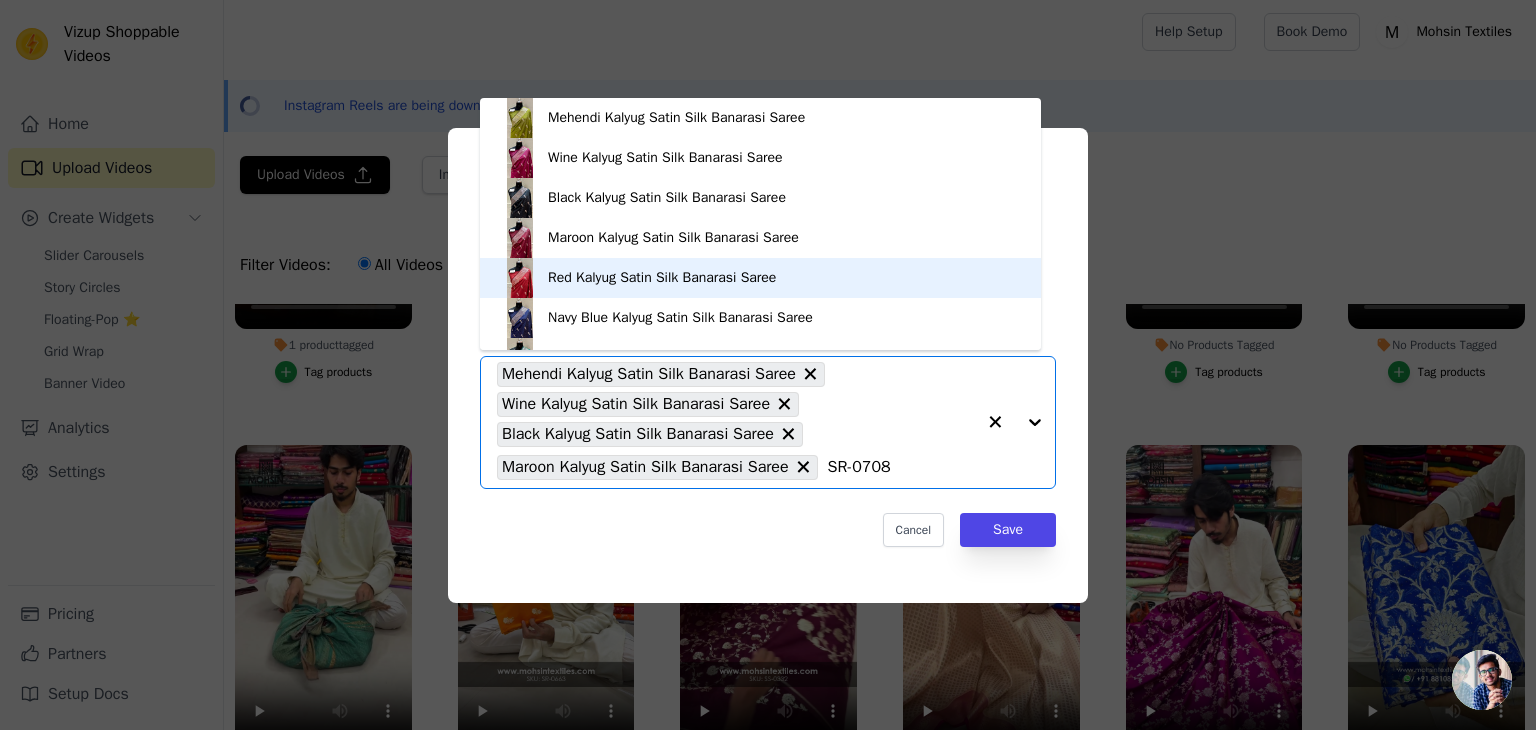click on "Red Kalyug Satin Silk Banarasi Saree" at bounding box center [662, 278] 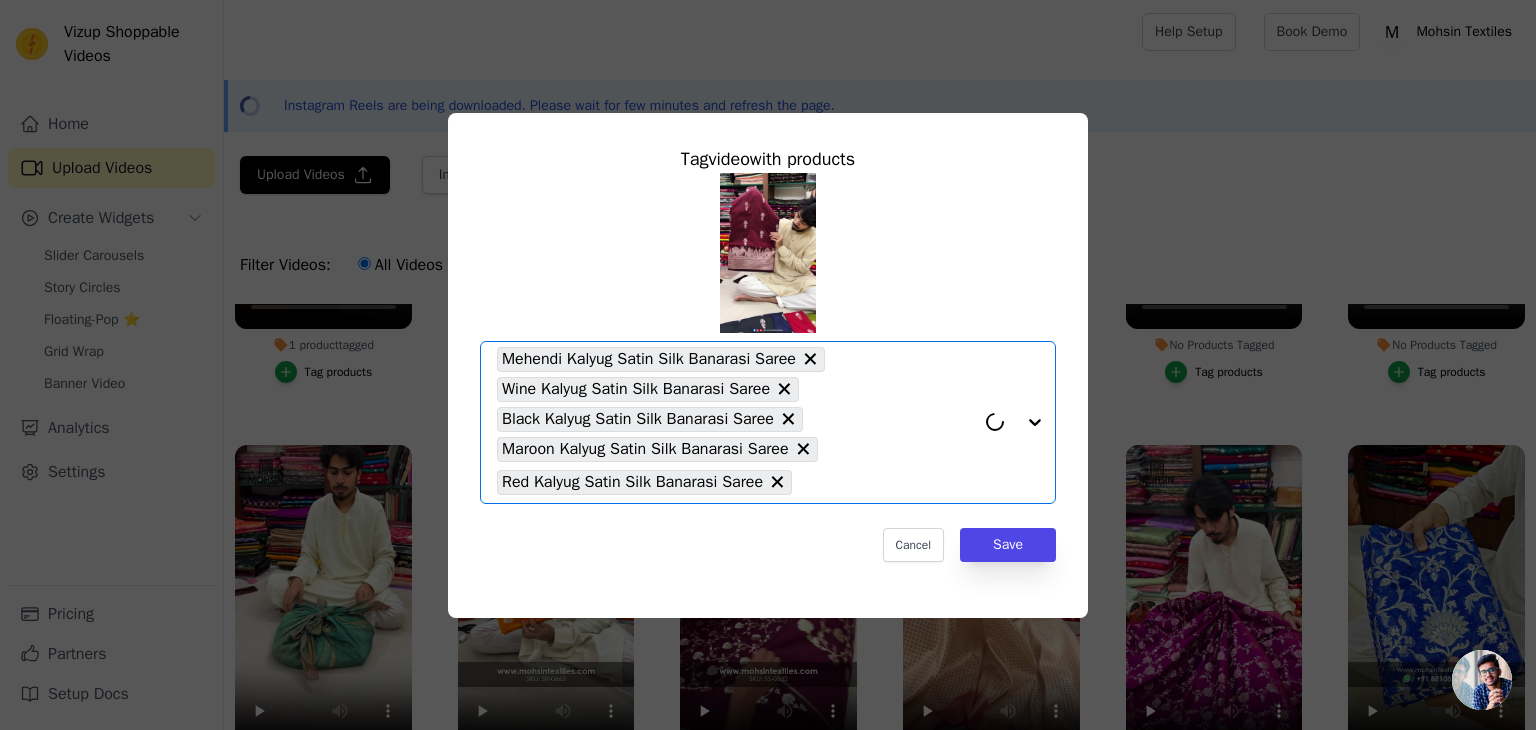paste on "SR-0708" 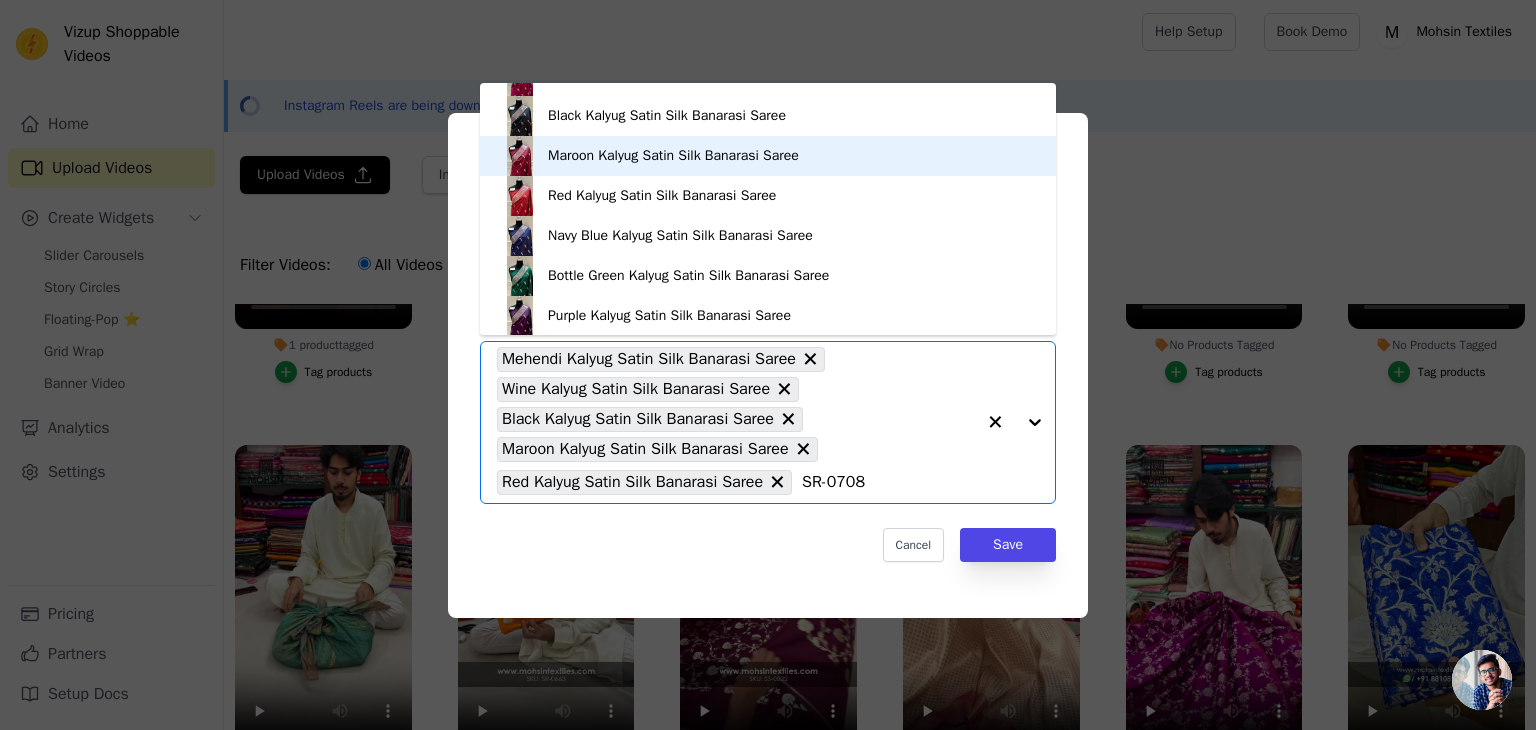 scroll, scrollTop: 100, scrollLeft: 0, axis: vertical 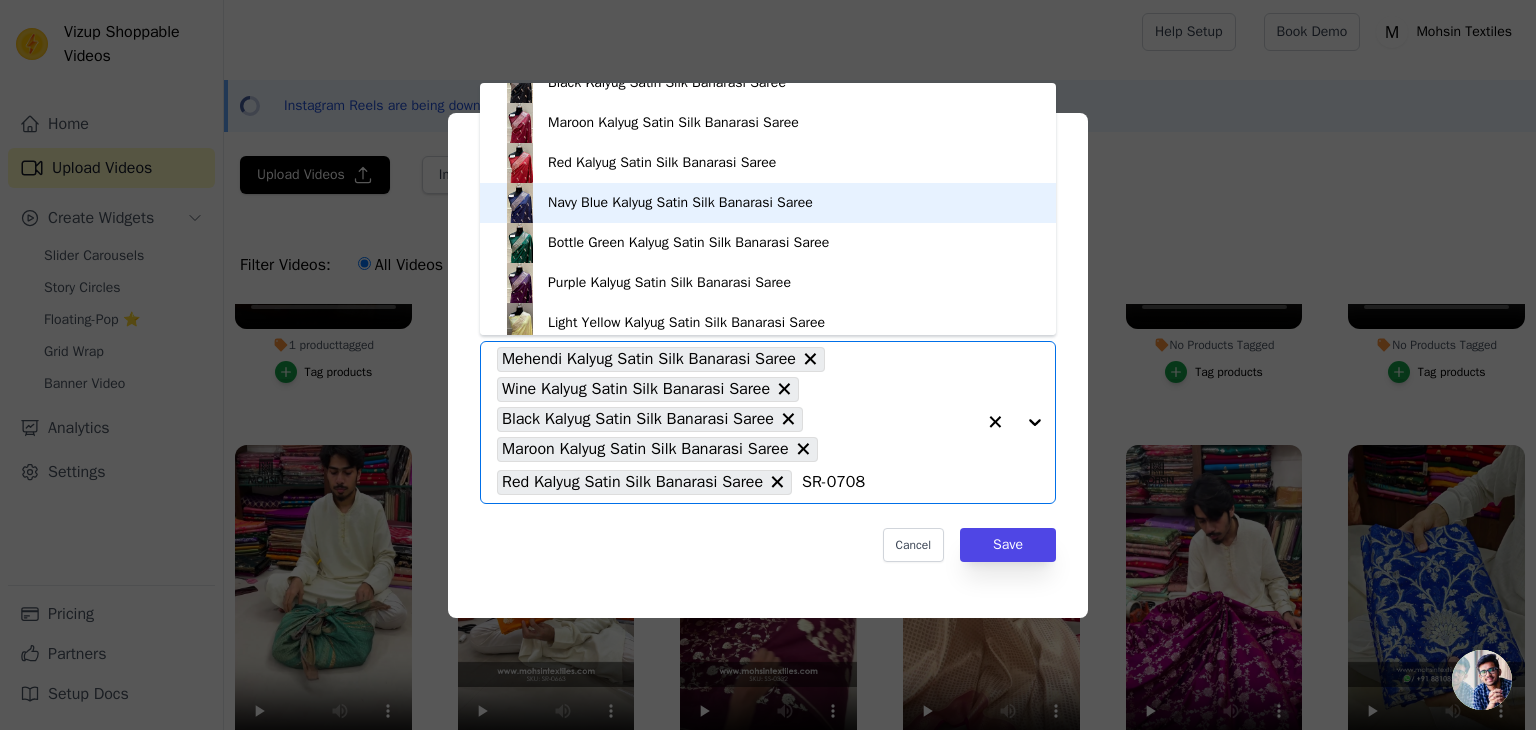click on "Navy Blue Kalyug Satin Silk Banarasi Saree" at bounding box center (680, 203) 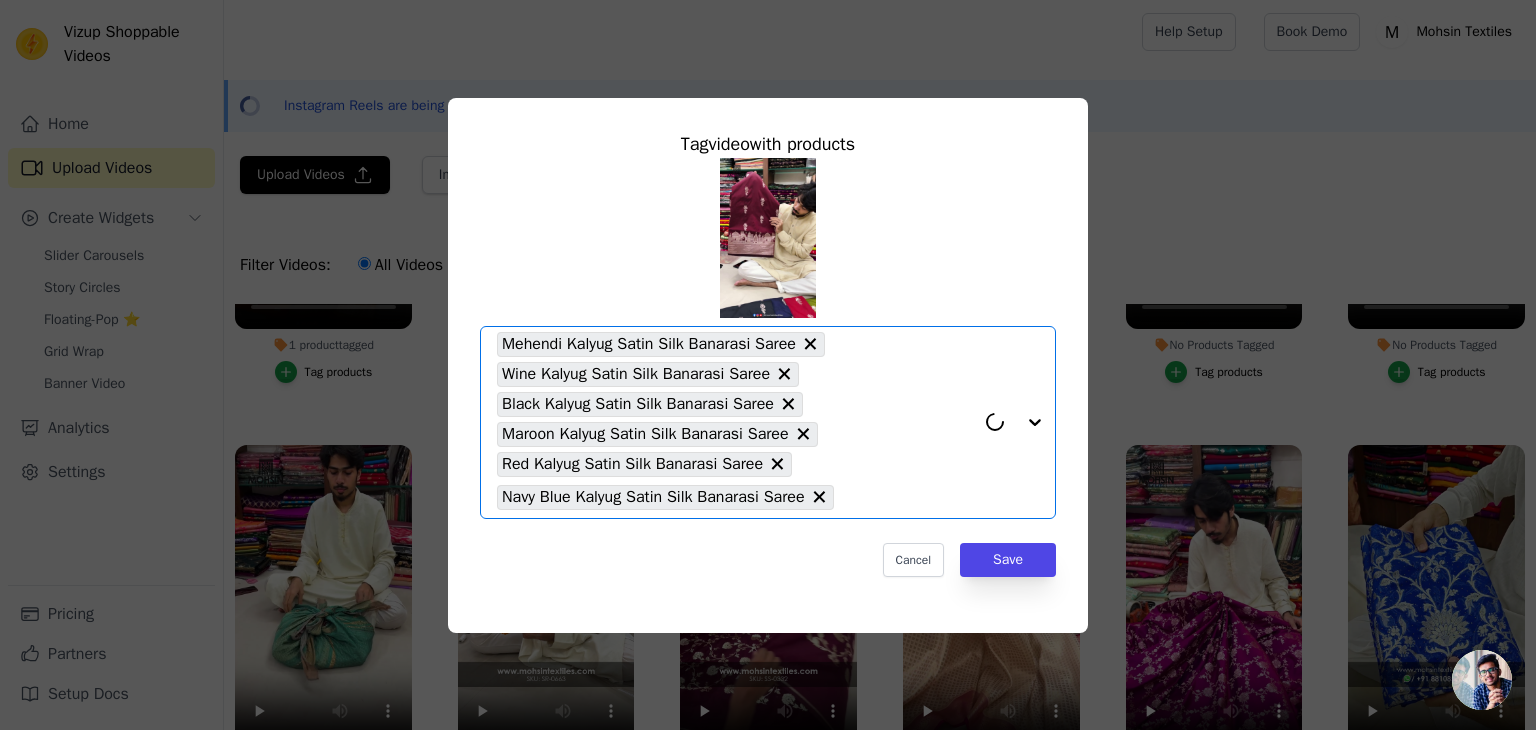 paste on "SR-0708" 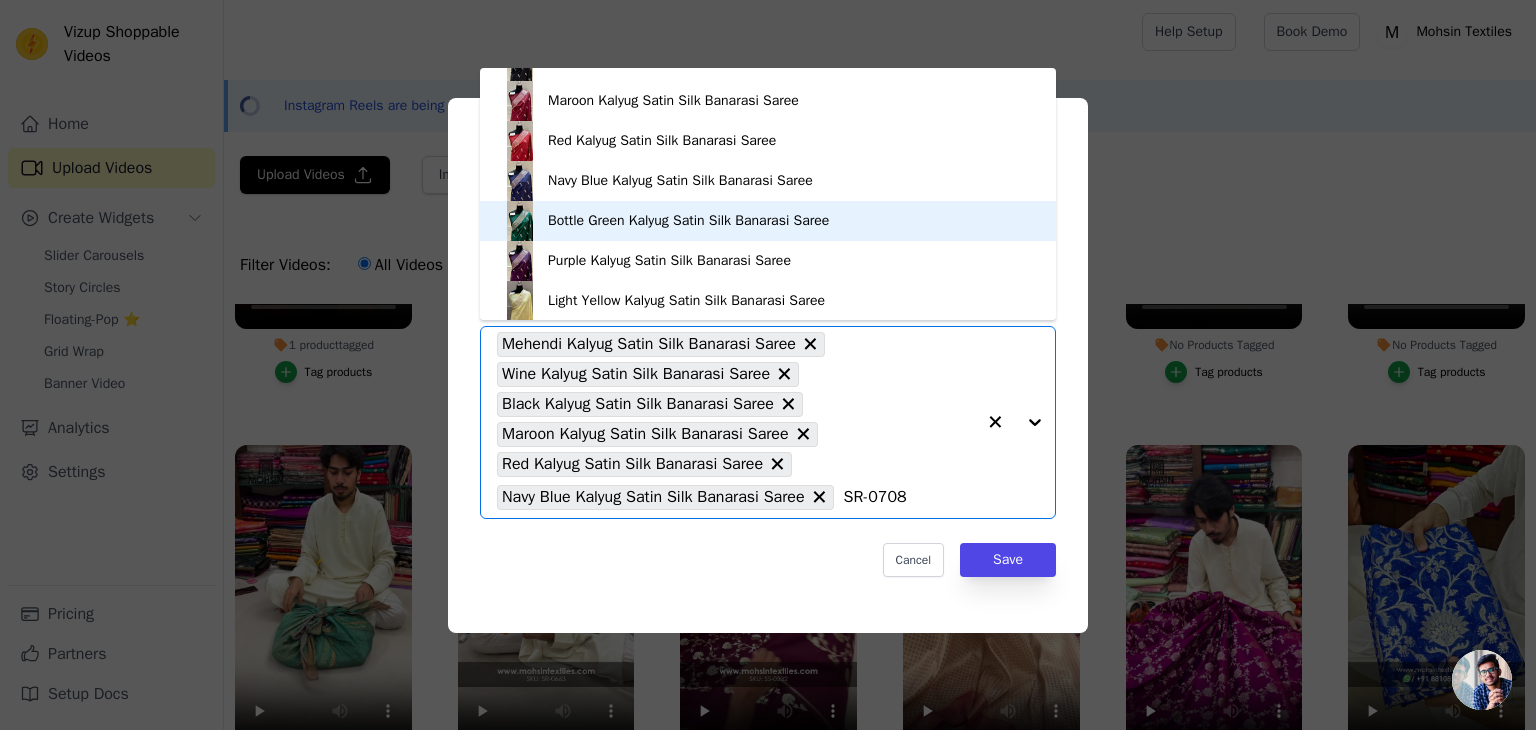 scroll, scrollTop: 108, scrollLeft: 0, axis: vertical 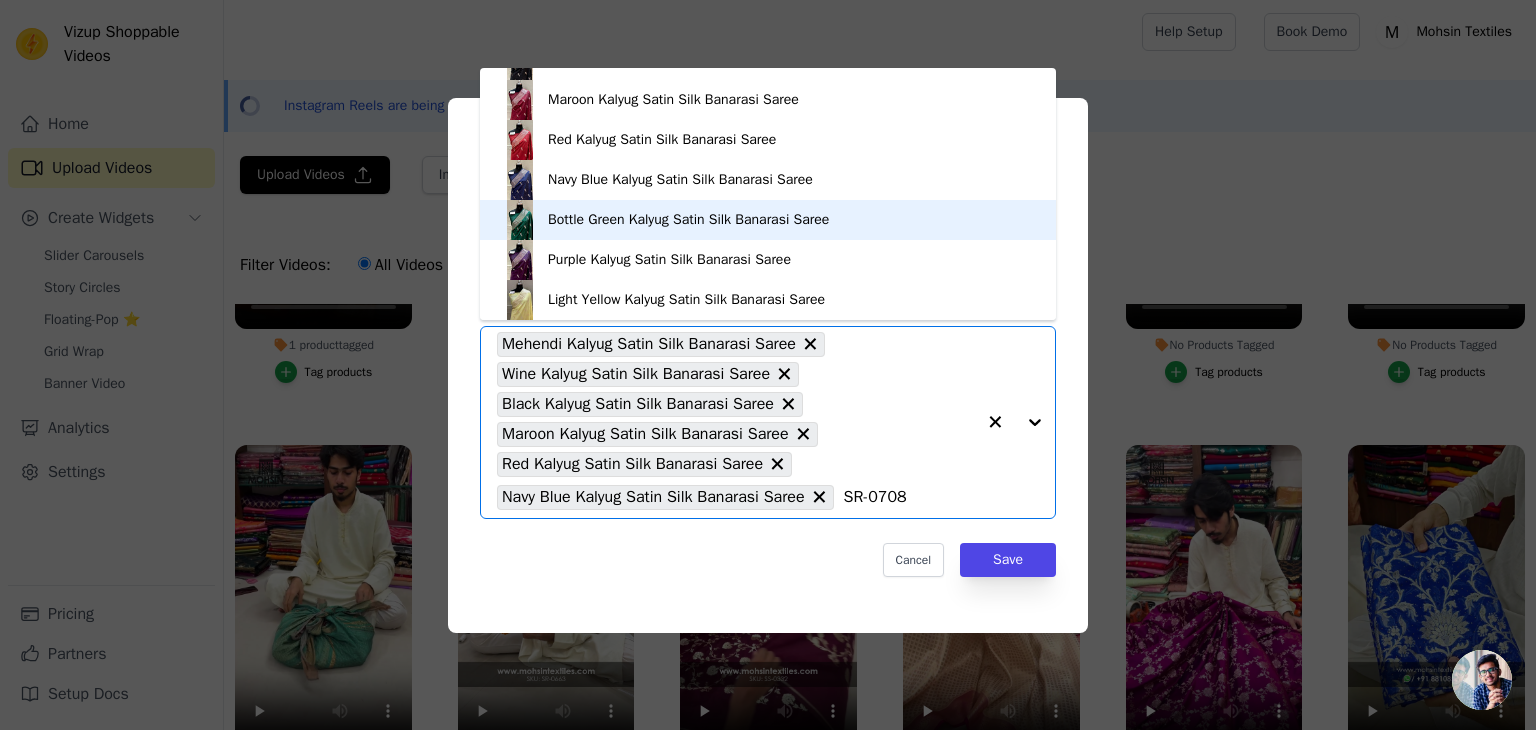 click on "Bottle Green Kalyug Satin Silk Banarasi Saree" at bounding box center [688, 220] 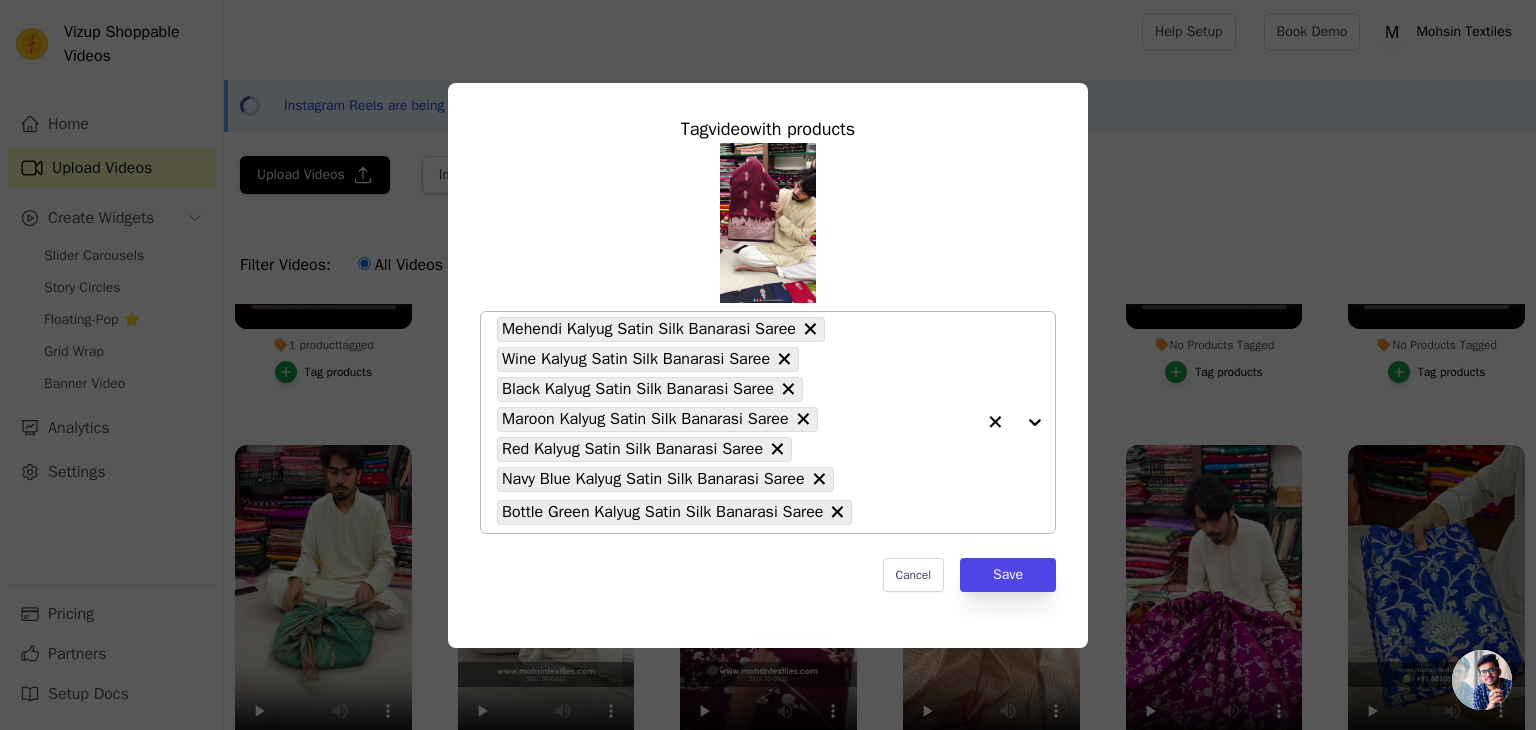 paste on "SR-0708" 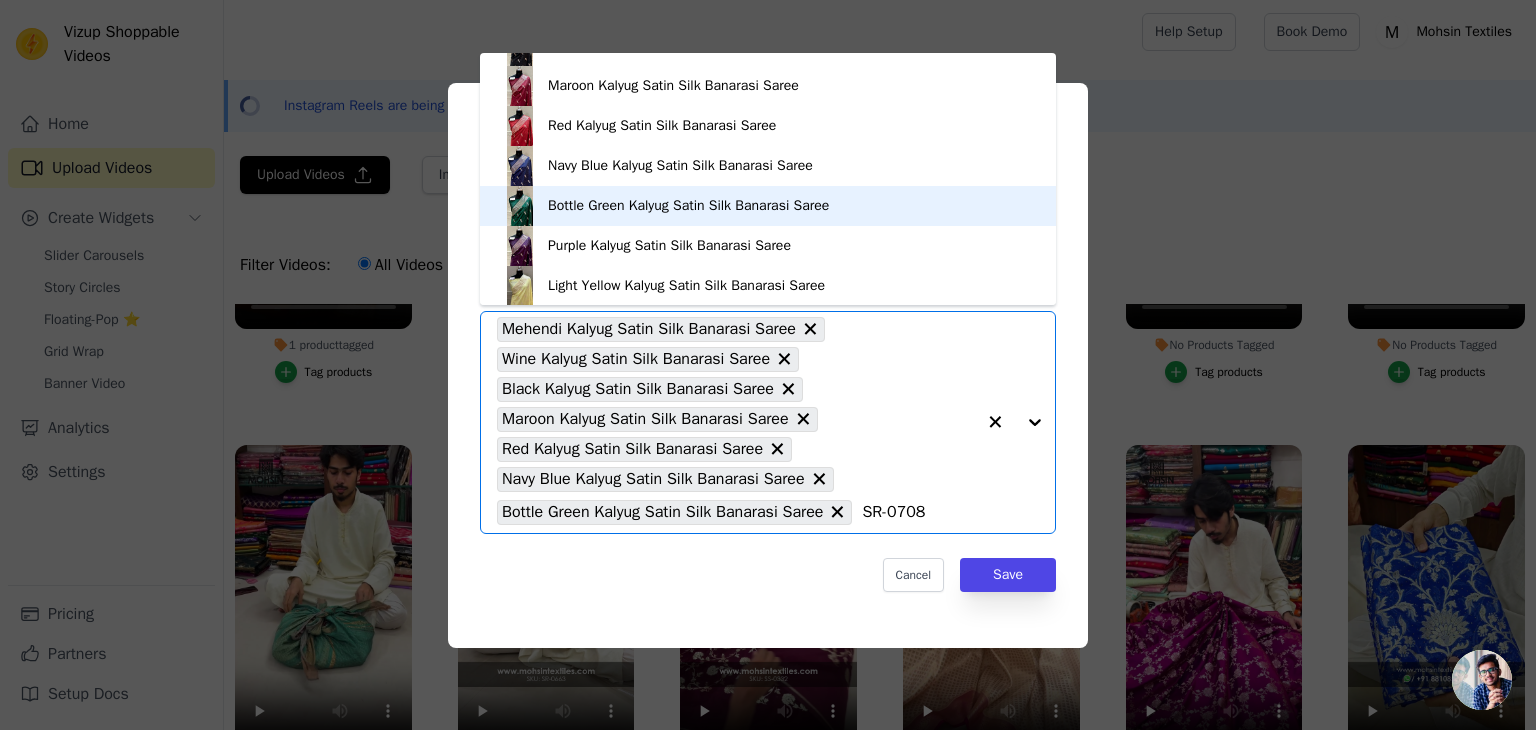 scroll, scrollTop: 108, scrollLeft: 0, axis: vertical 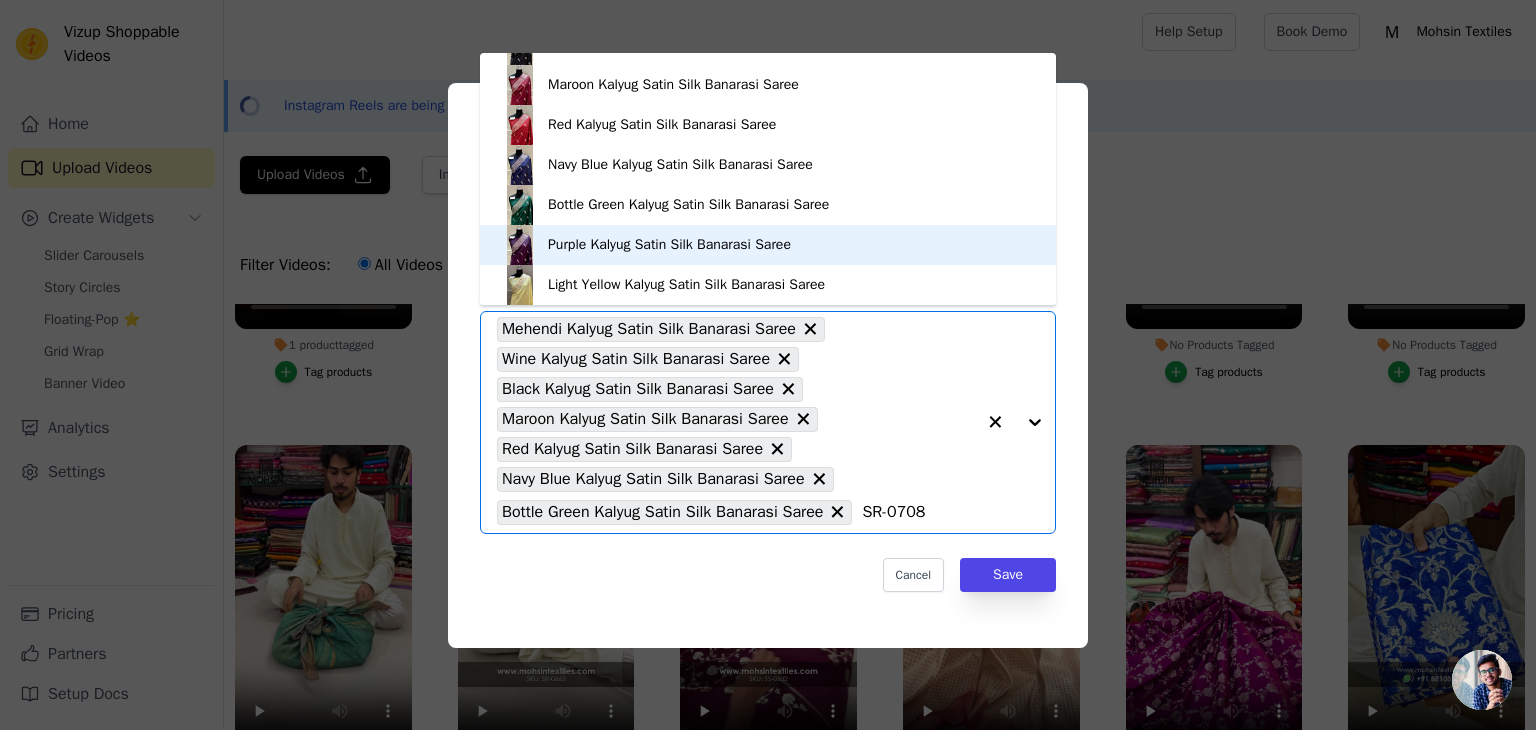 click on "Purple Kalyug Satin Silk Banarasi Saree" at bounding box center [768, 245] 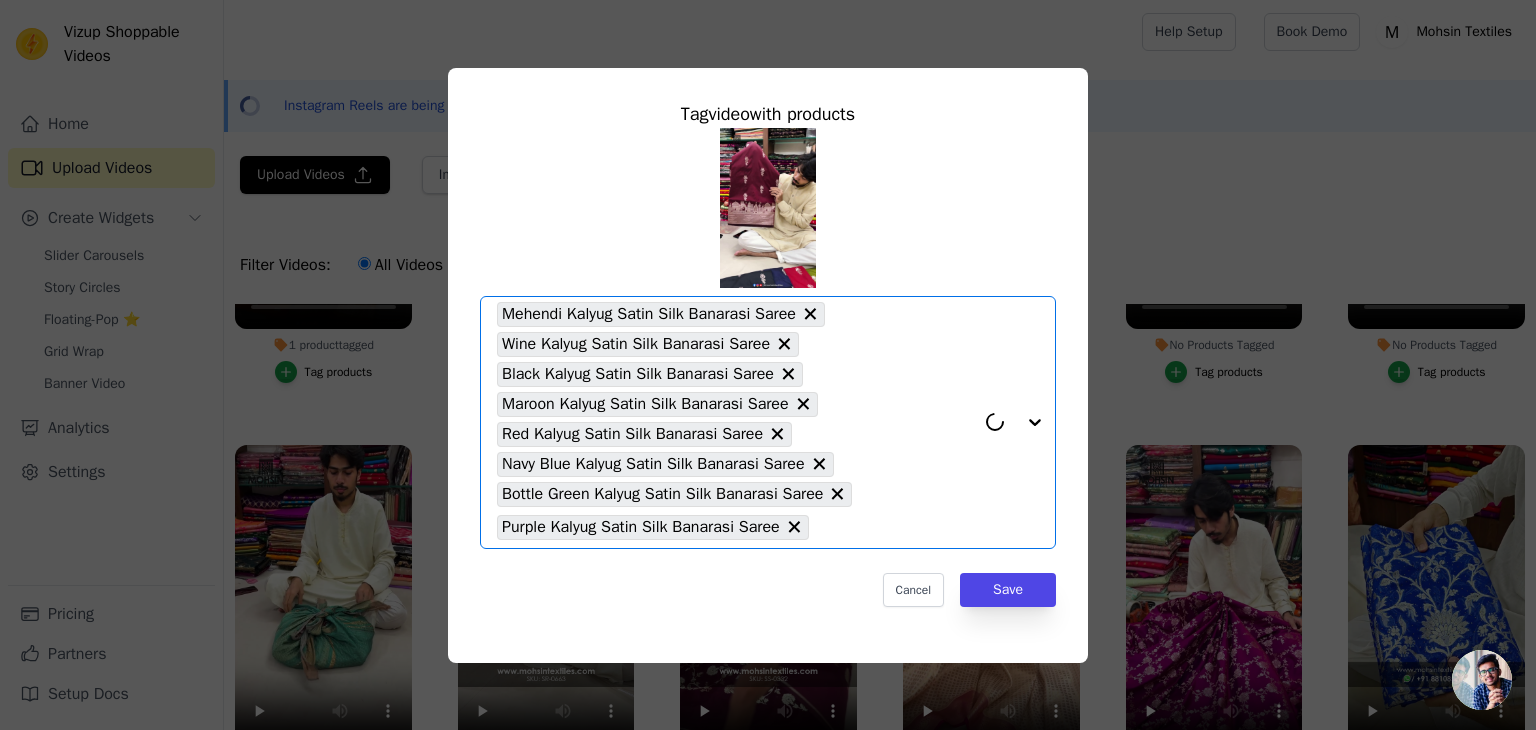 paste on "SR-0708" 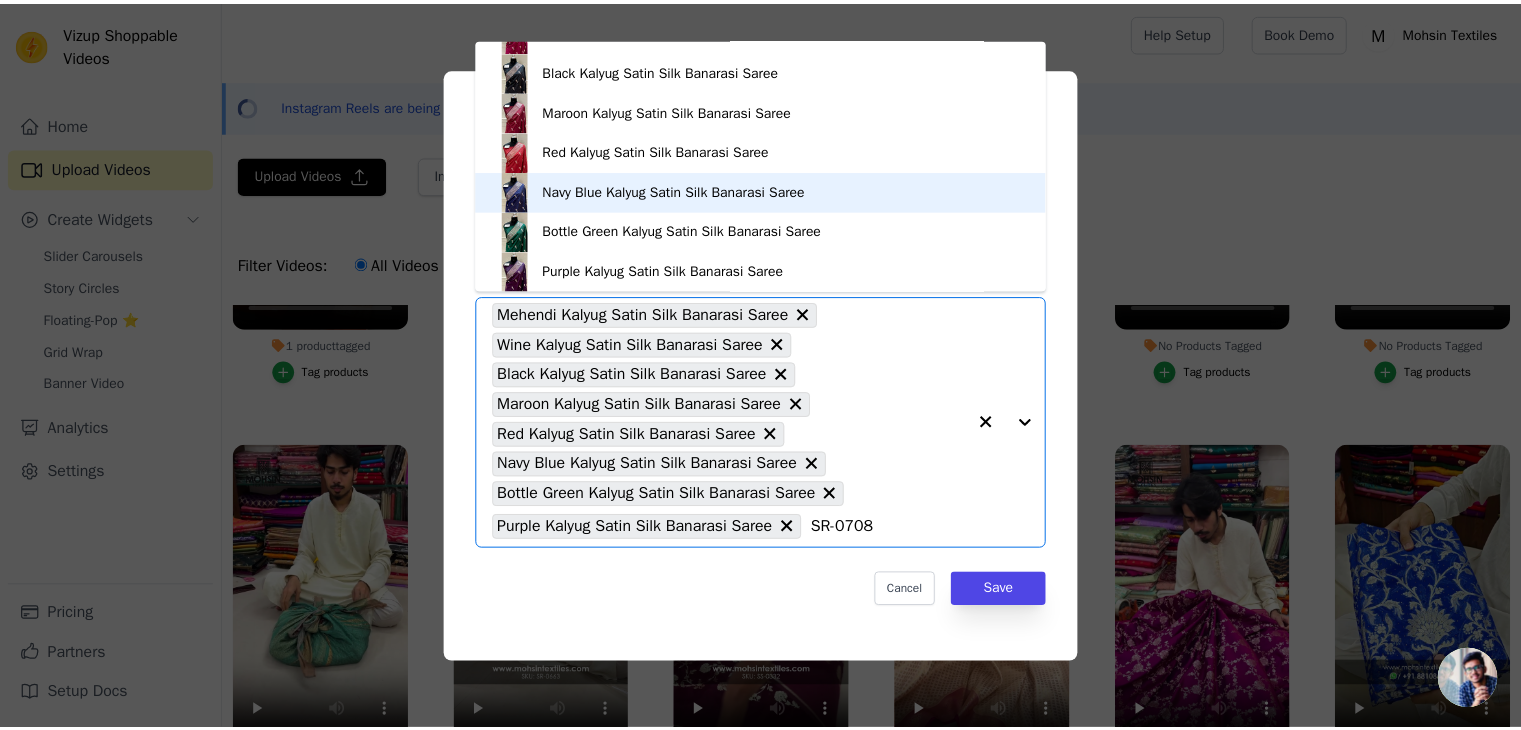 scroll, scrollTop: 108, scrollLeft: 0, axis: vertical 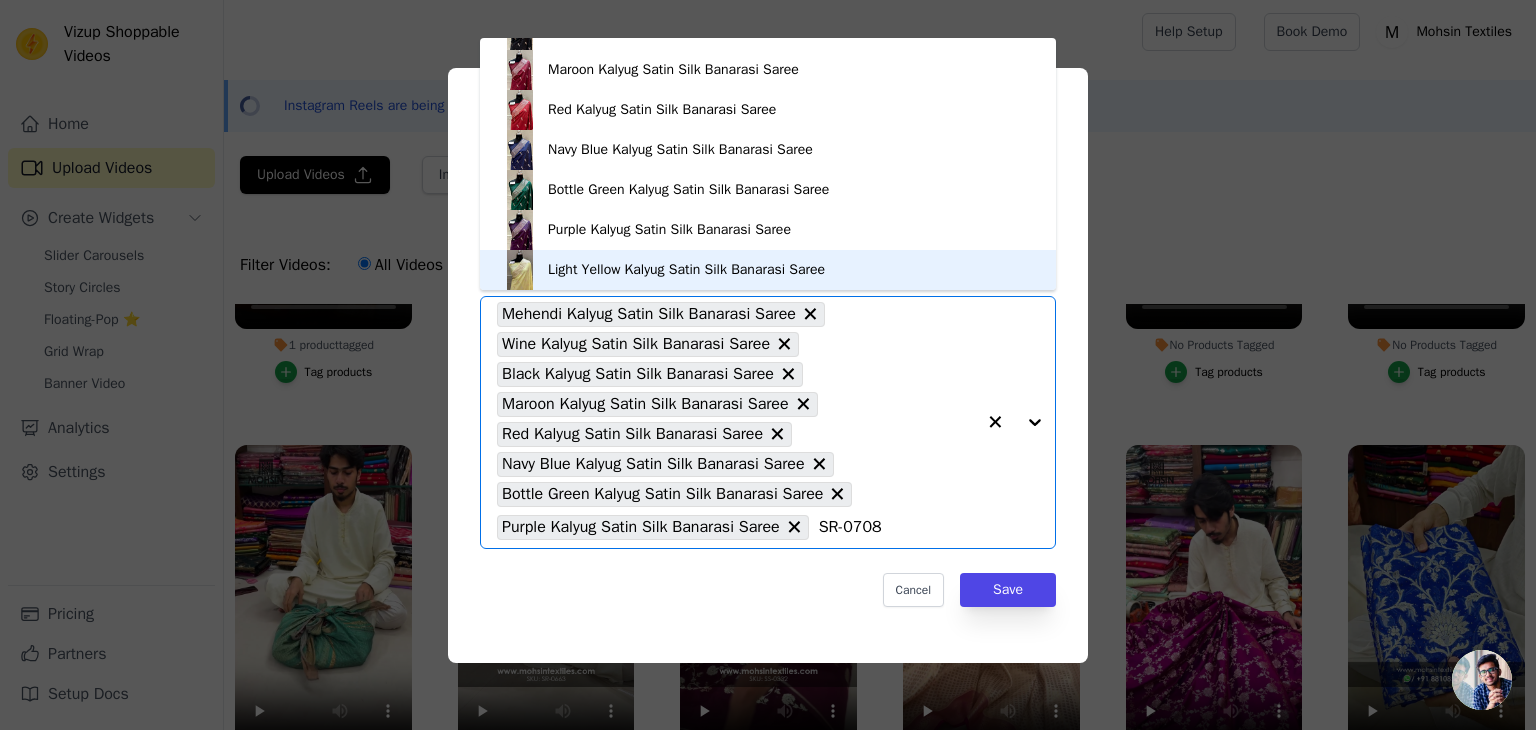 click on "Light Yellow Kalyug Satin Silk Banarasi Saree" at bounding box center [686, 270] 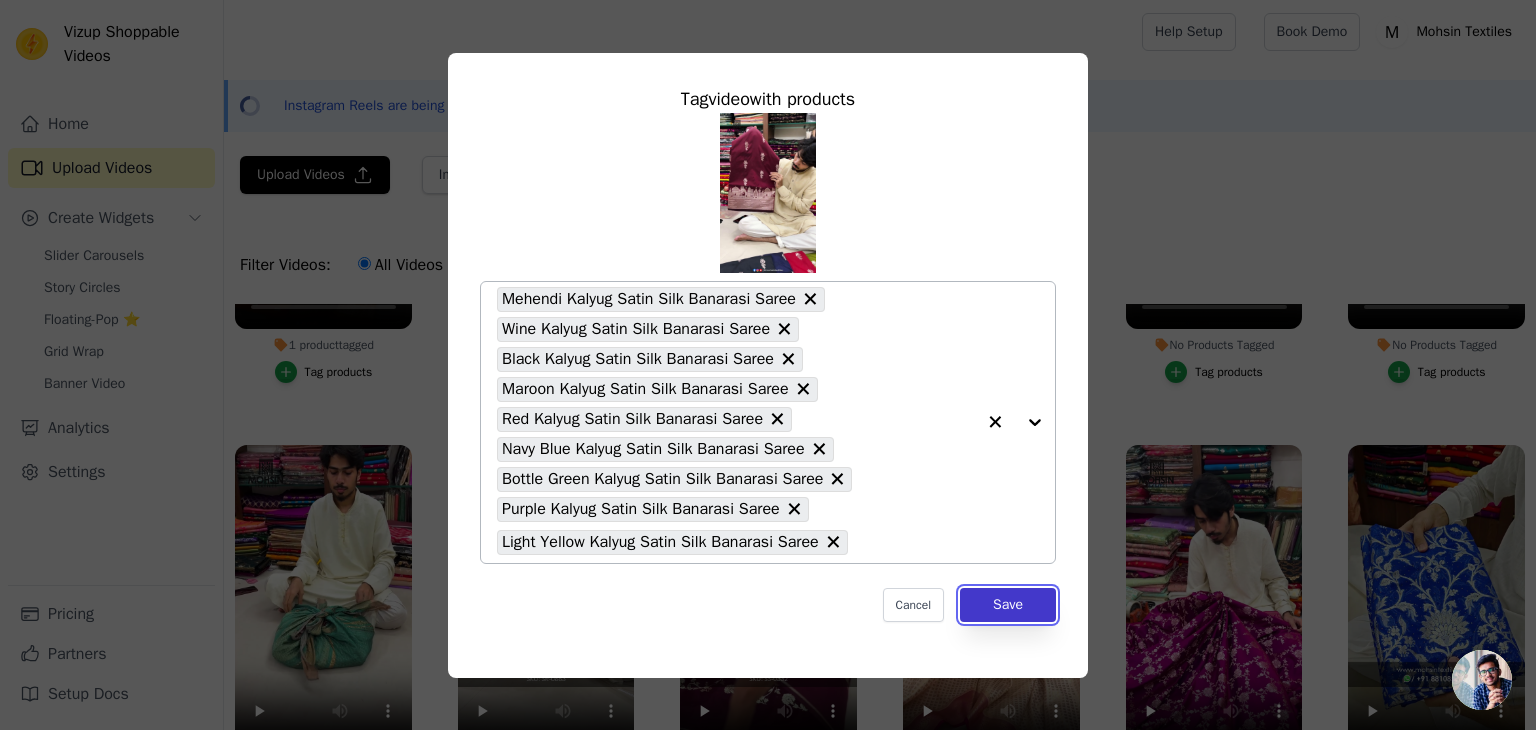 click on "Save" at bounding box center (1008, 605) 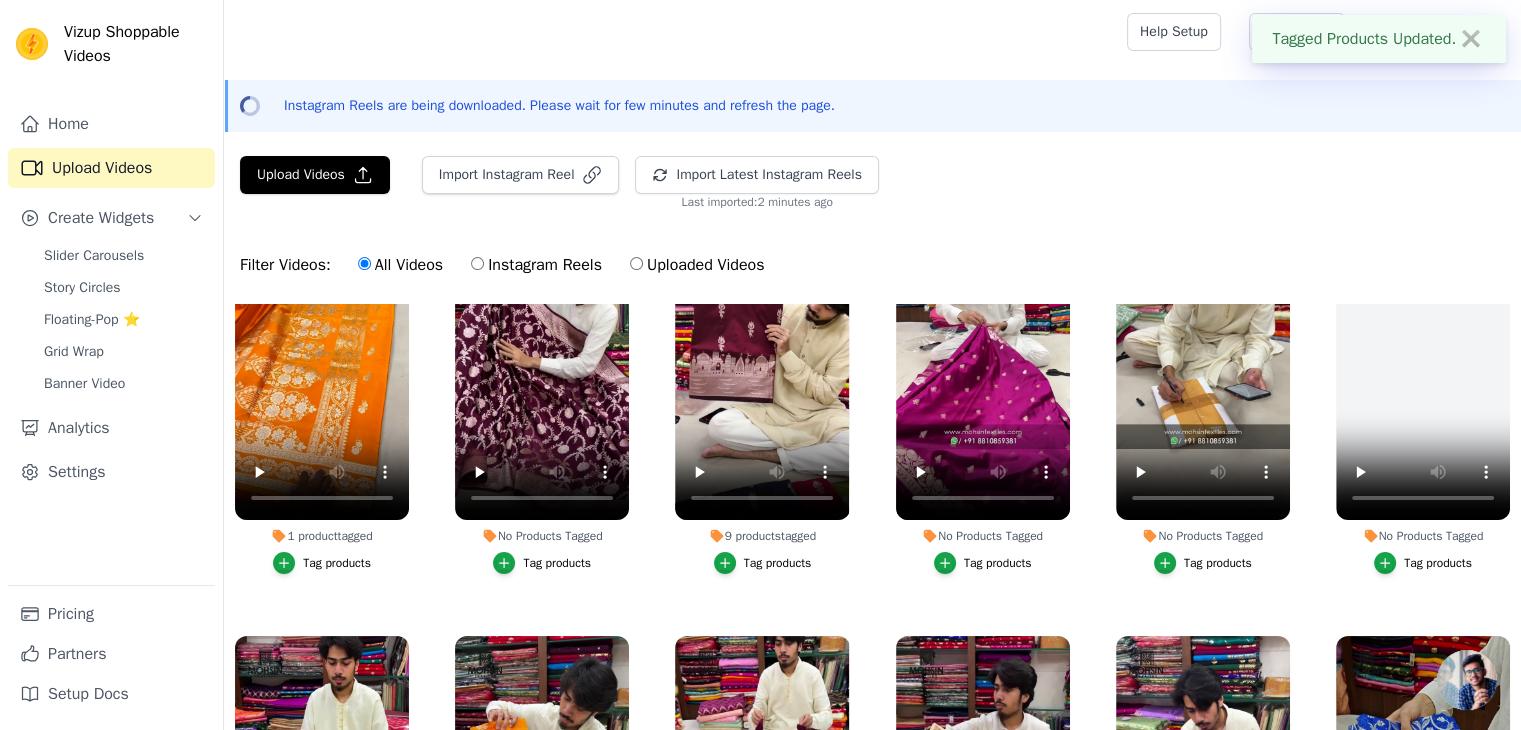 scroll, scrollTop: 100, scrollLeft: 0, axis: vertical 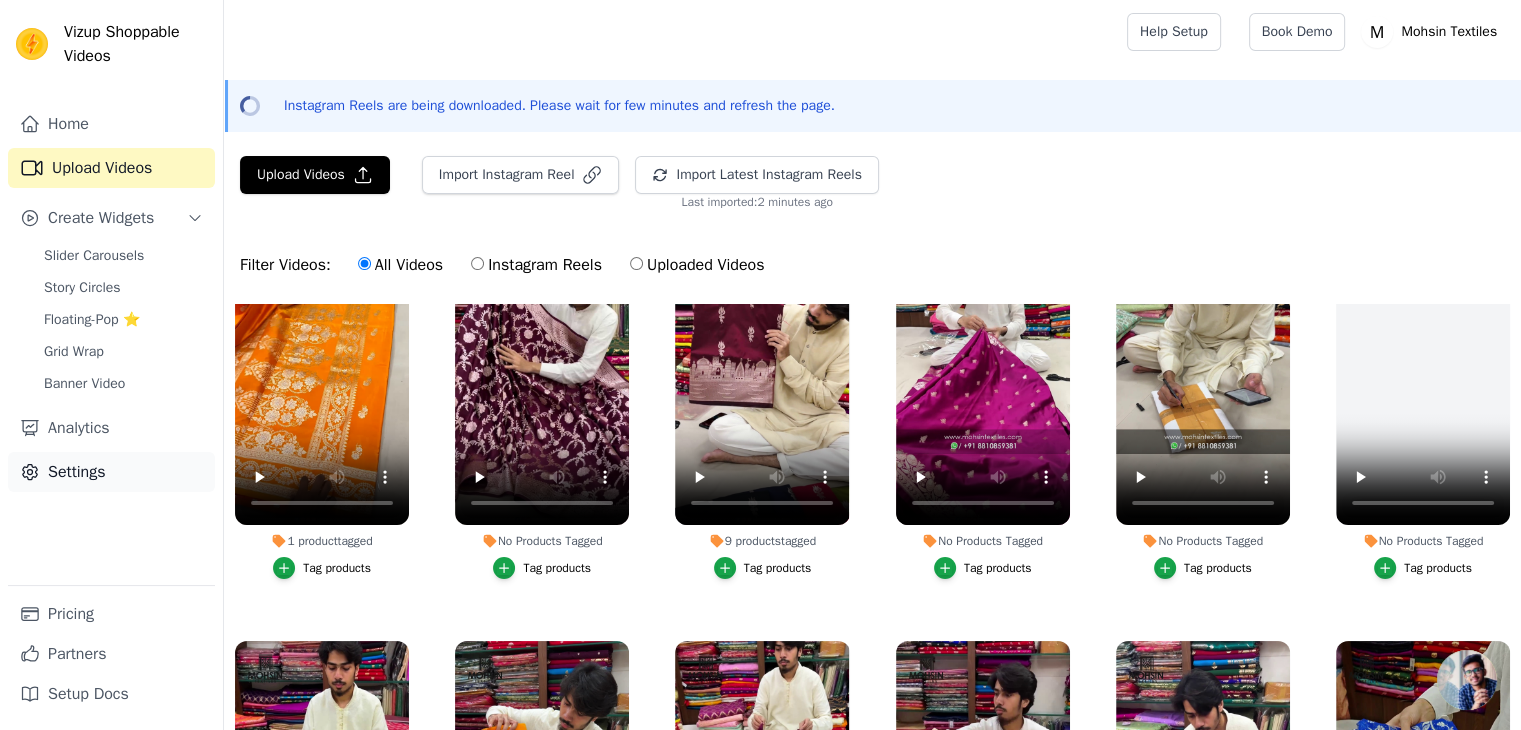 click on "Settings" at bounding box center [111, 472] 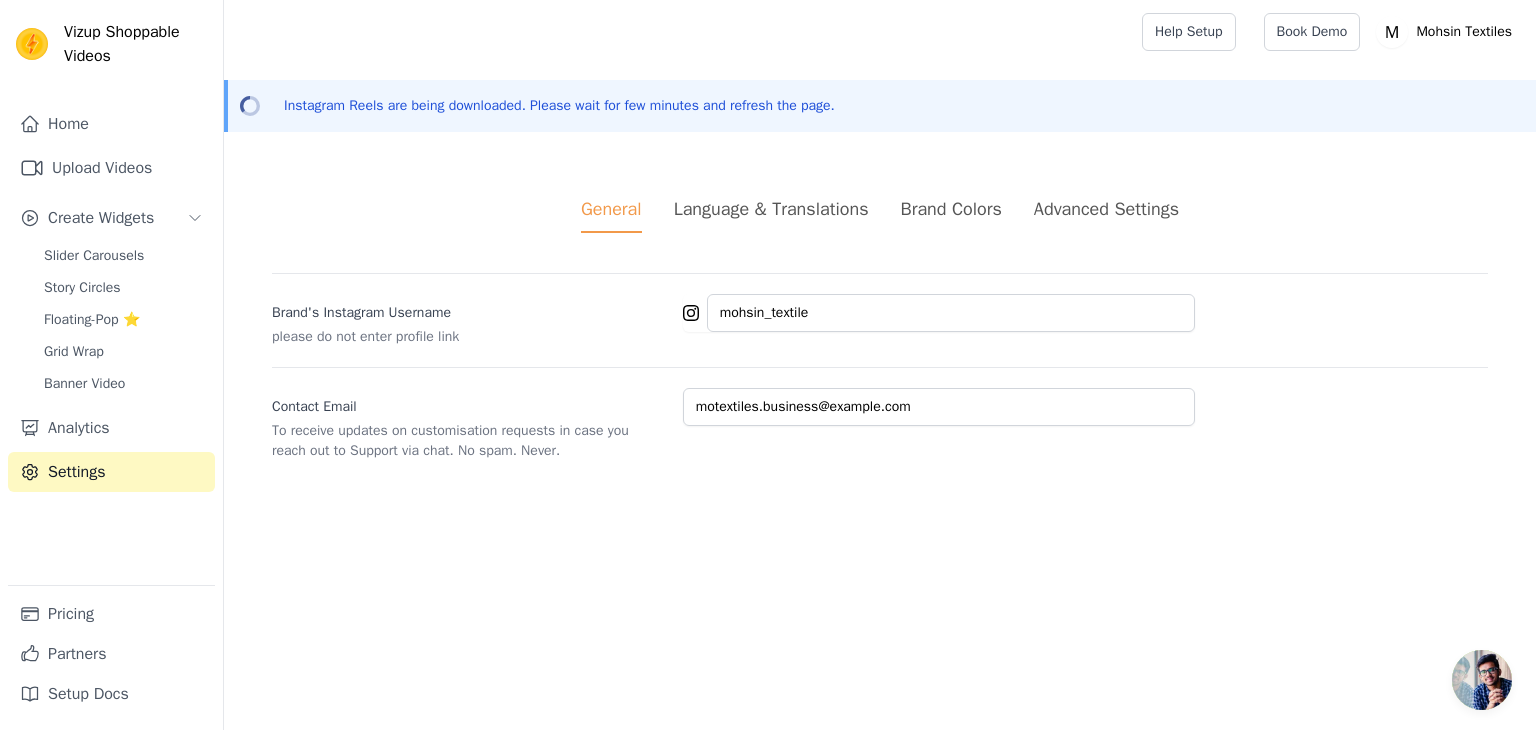 click on "Language & Translations" at bounding box center (771, 209) 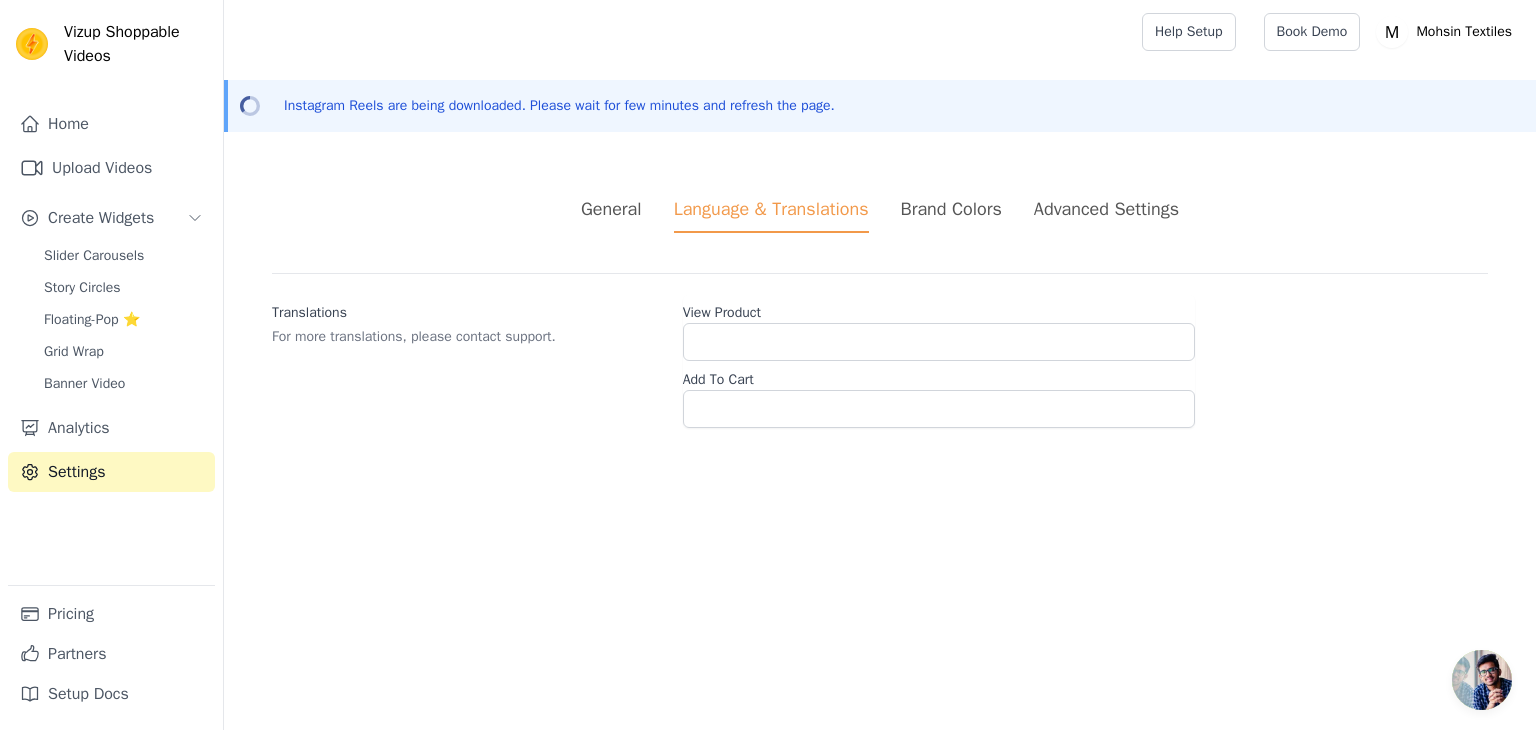 click on "Brand Colors" at bounding box center (951, 209) 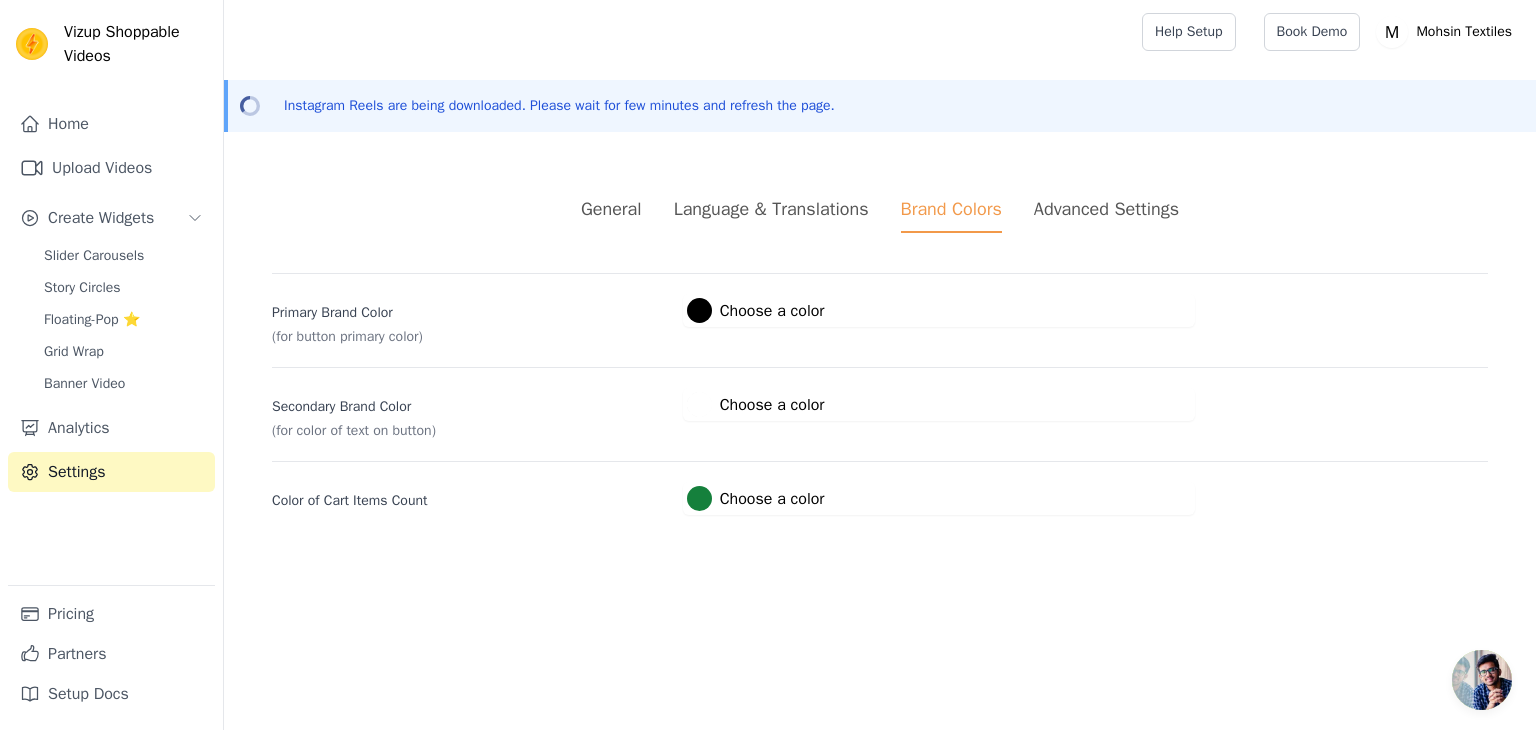 click on "Advanced Settings" at bounding box center (1106, 209) 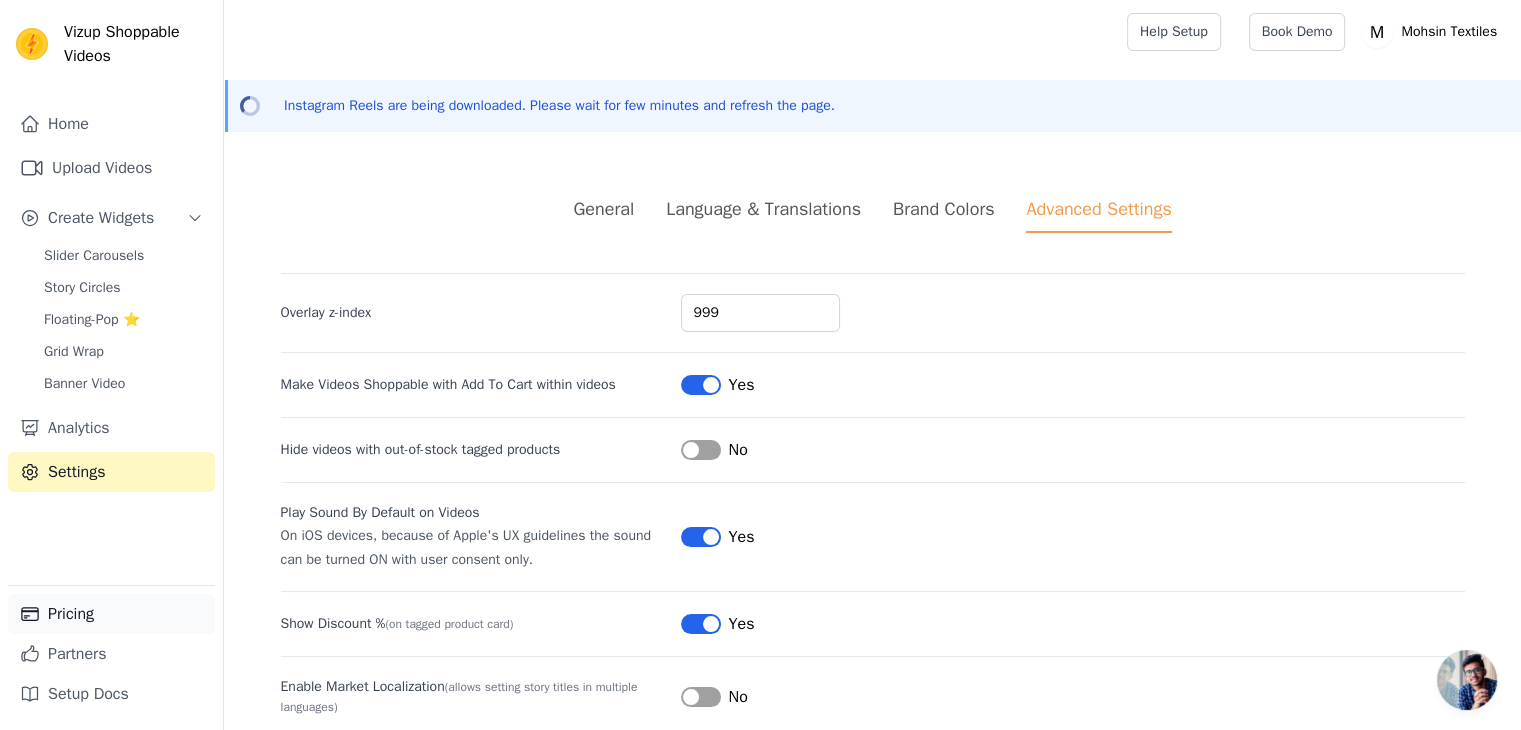 scroll, scrollTop: 252, scrollLeft: 0, axis: vertical 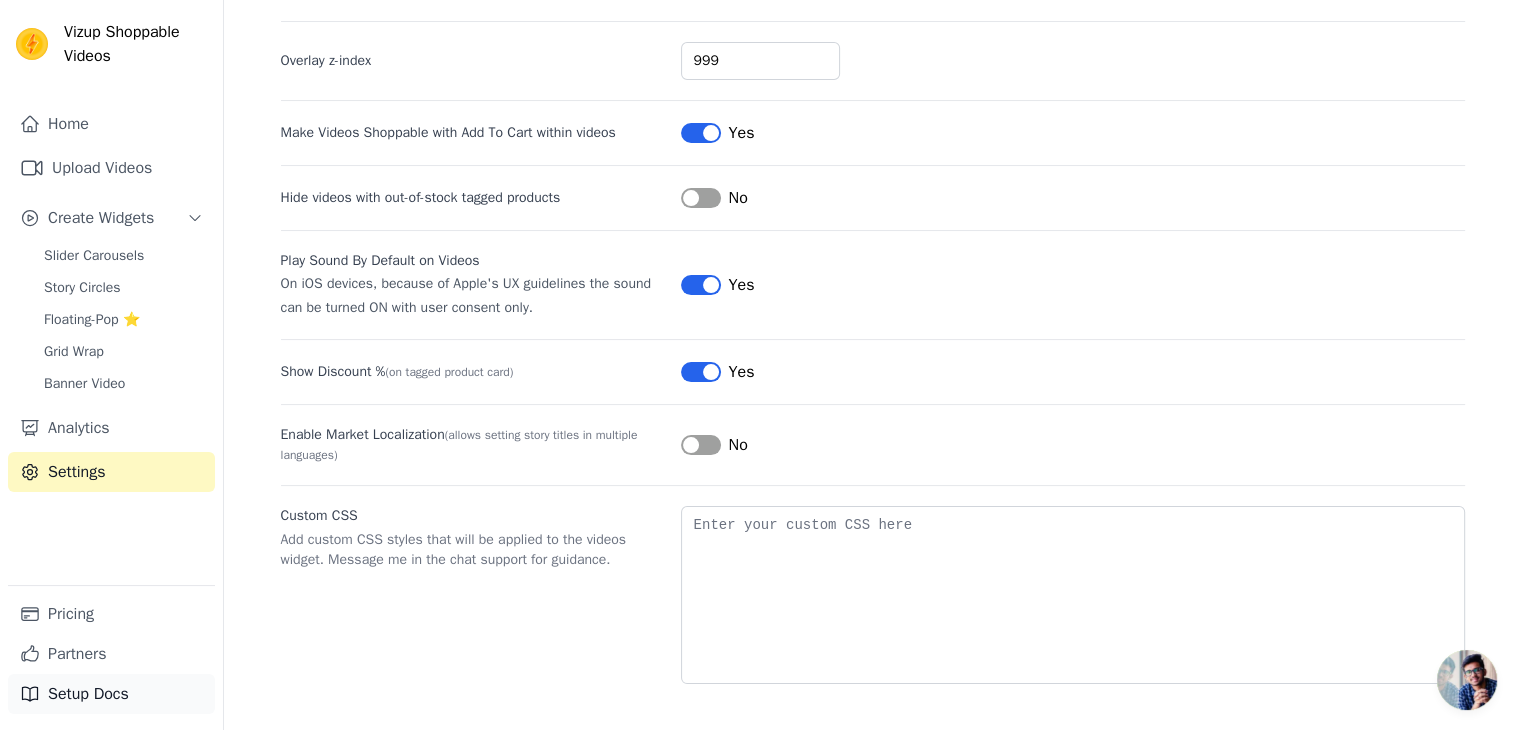 click on "Setup Docs" at bounding box center [111, 694] 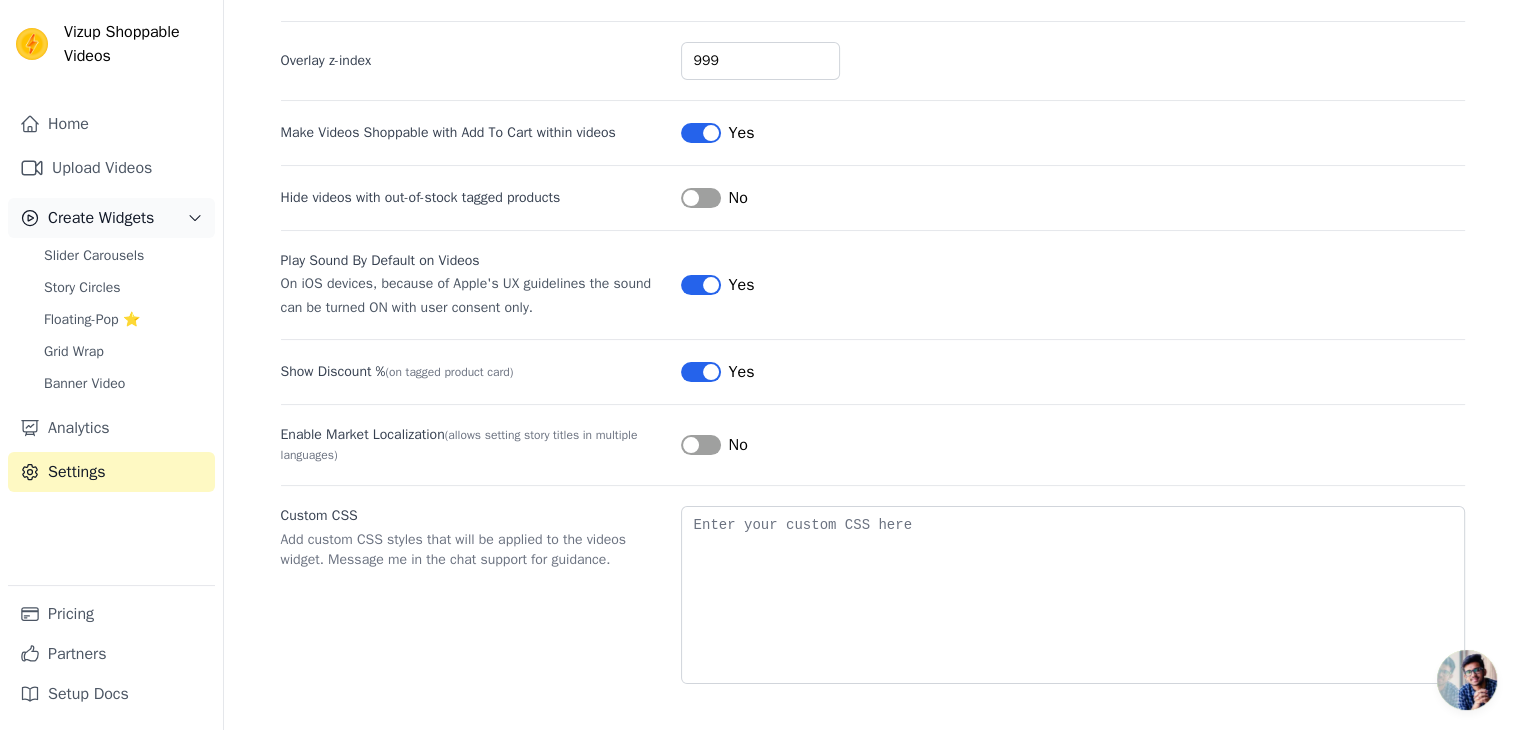 scroll, scrollTop: 0, scrollLeft: 0, axis: both 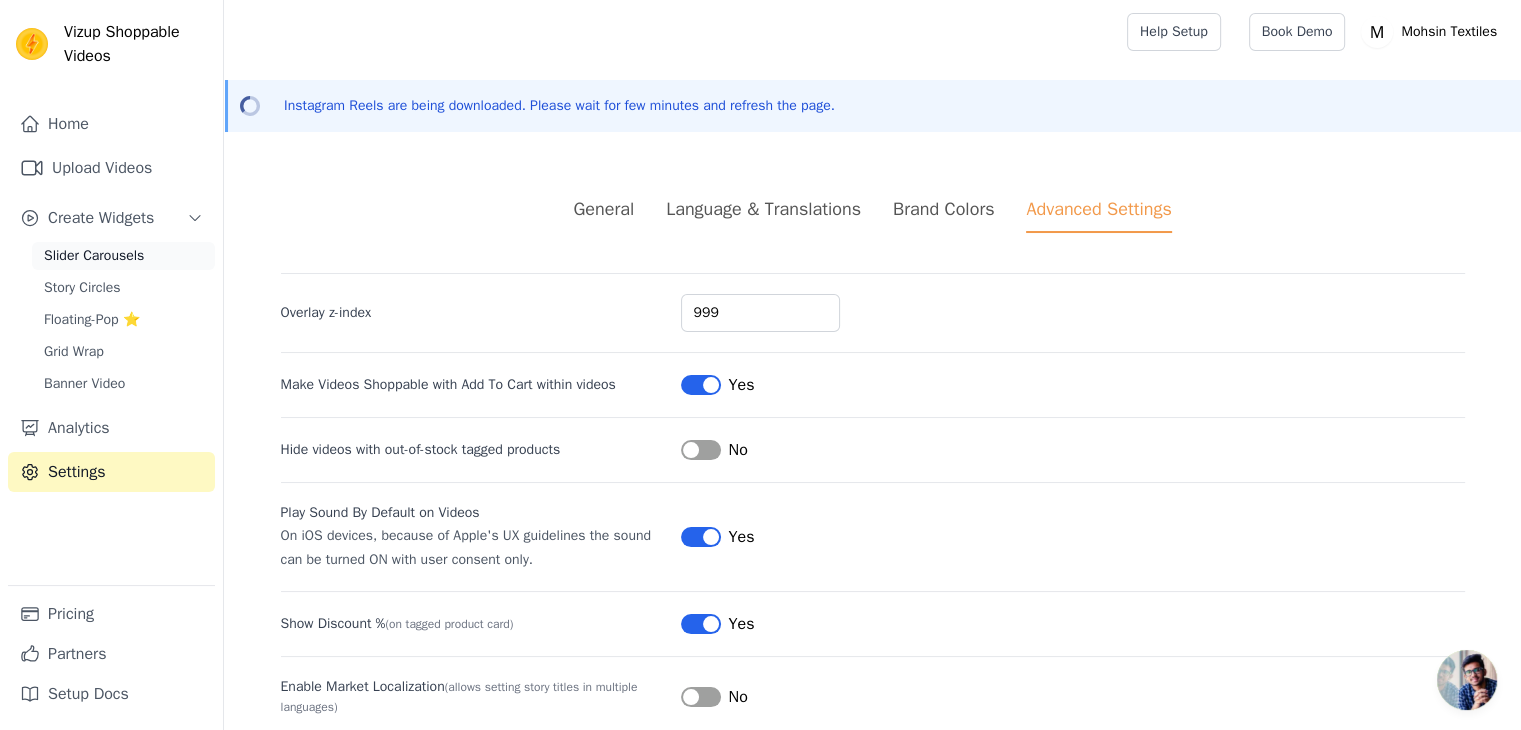 click on "Slider Carousels" at bounding box center [94, 256] 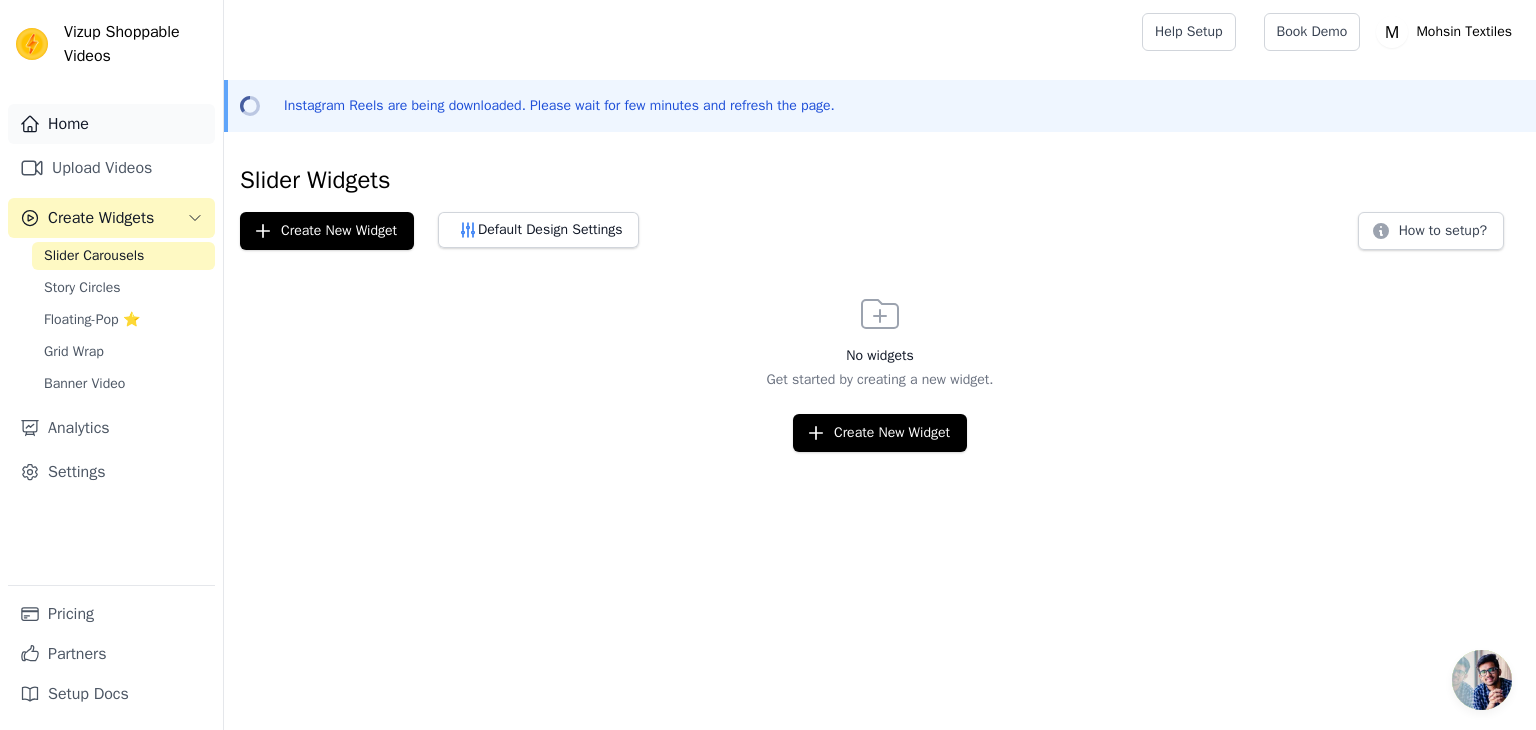 click on "Home" at bounding box center (111, 124) 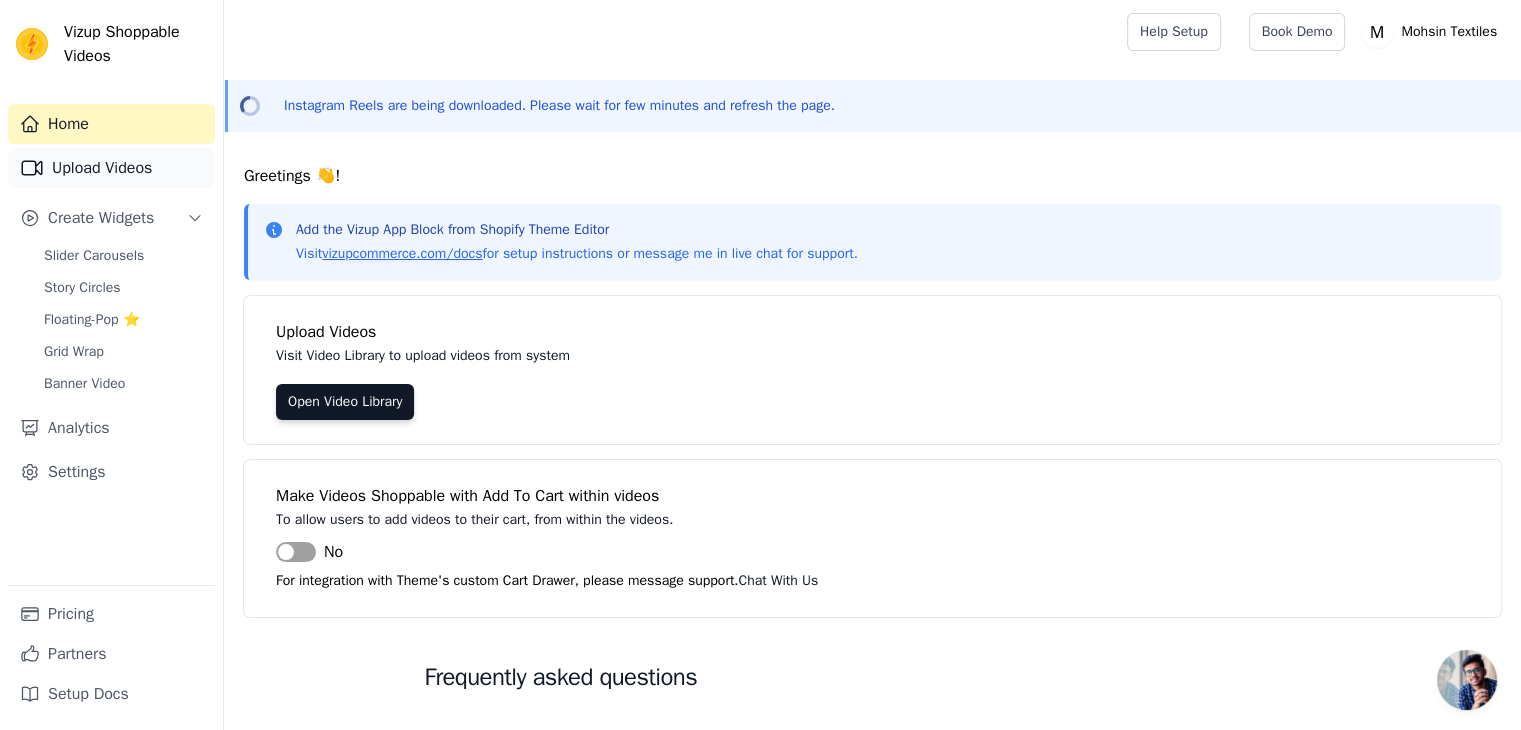 click on "Upload Videos" at bounding box center (111, 168) 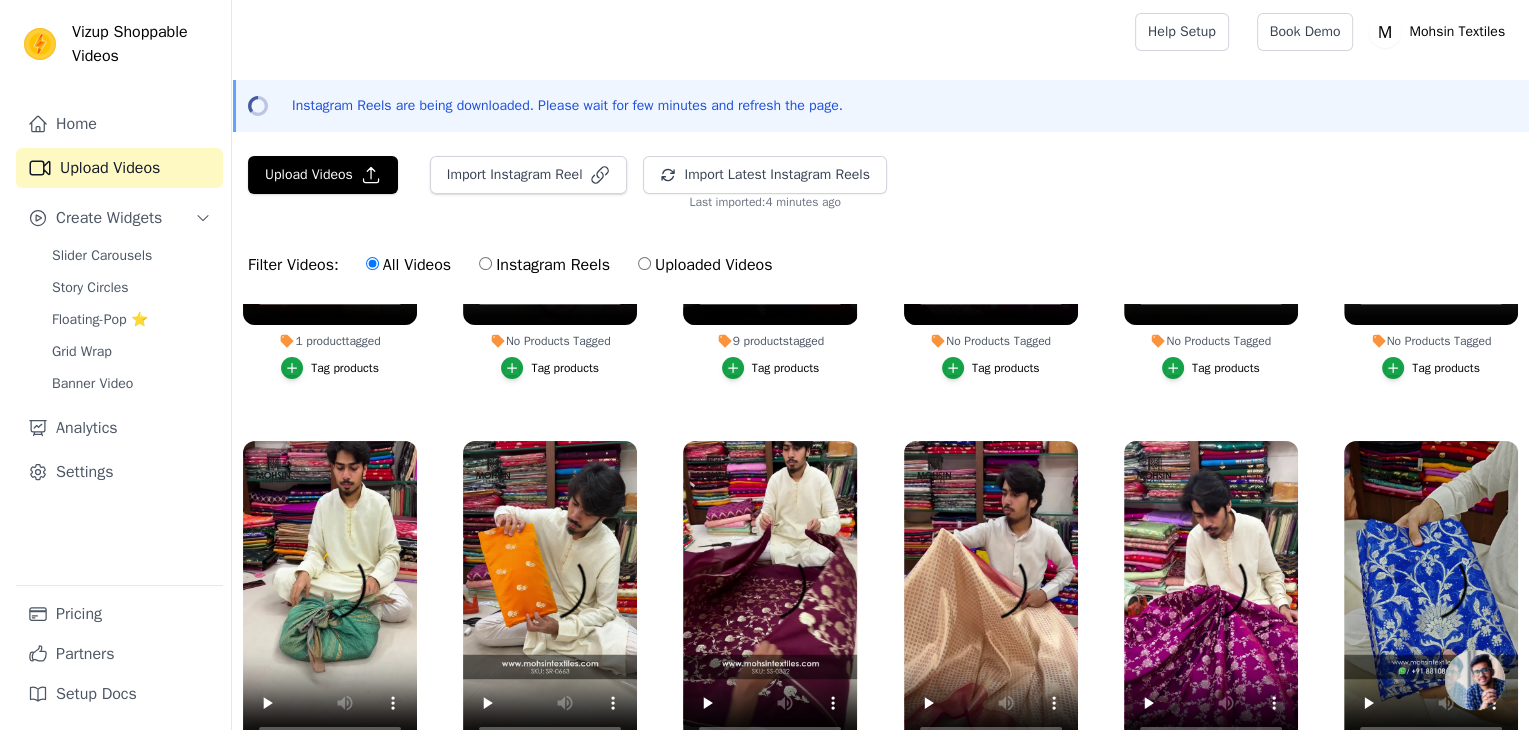 scroll, scrollTop: 200, scrollLeft: 0, axis: vertical 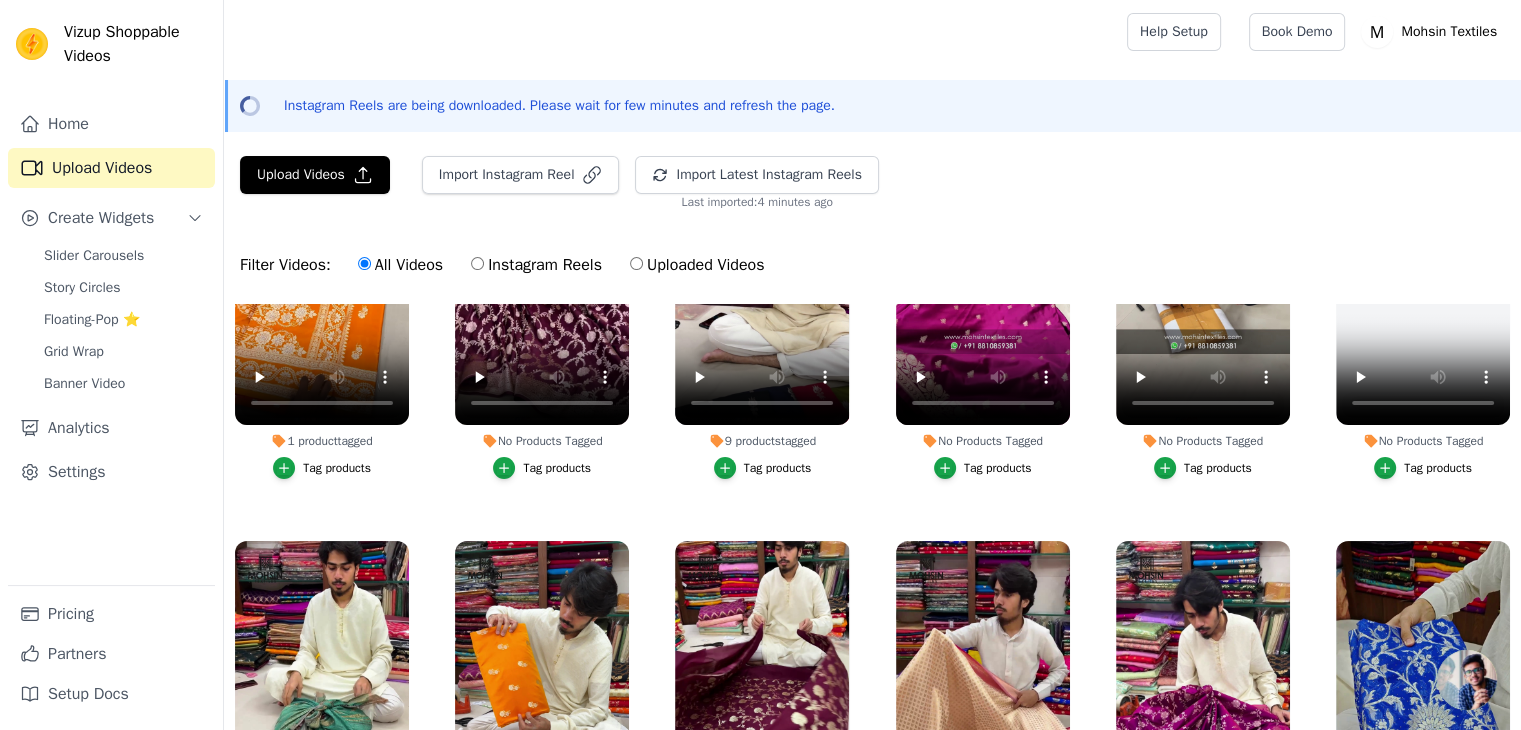 click on "1   product  tagged" at bounding box center [322, 441] 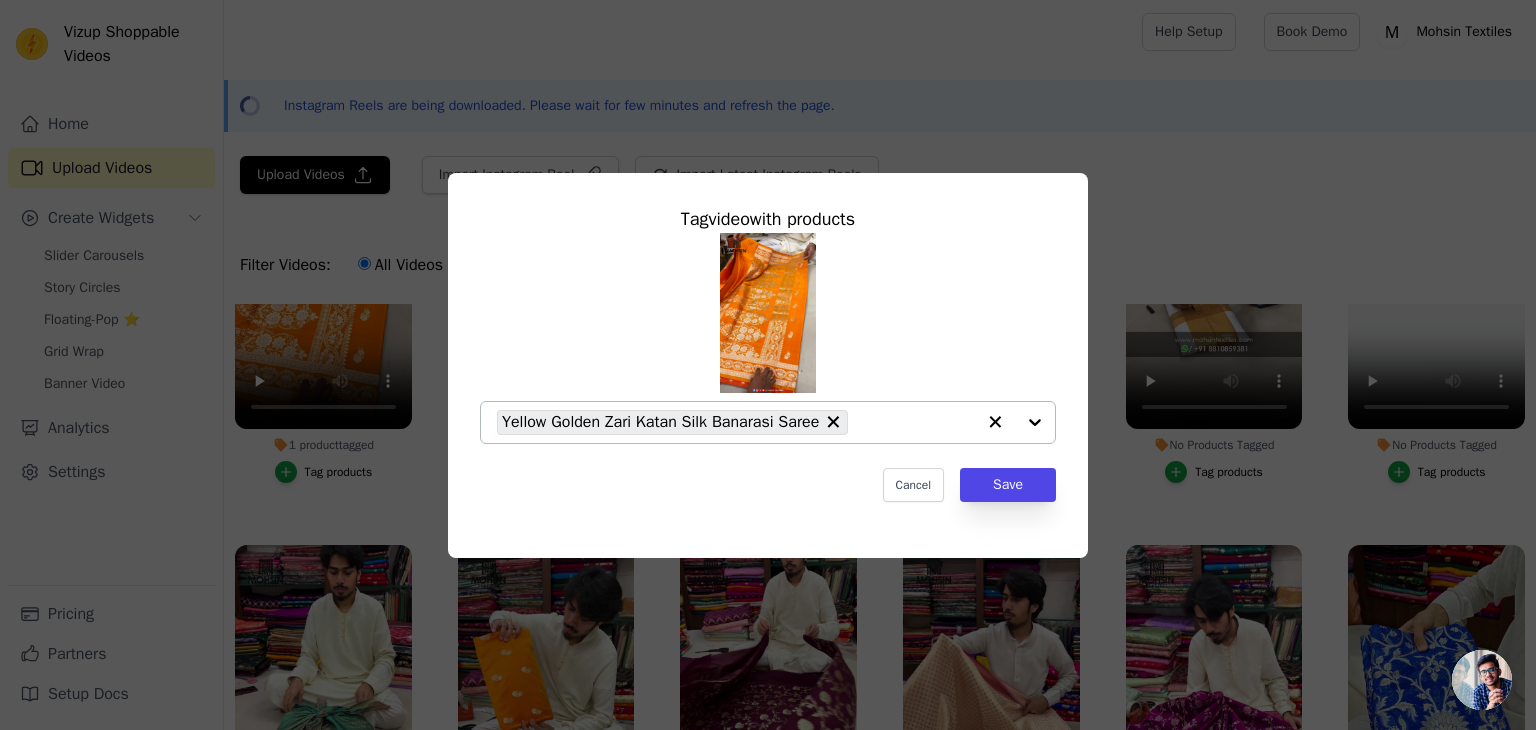 click at bounding box center [1015, 422] 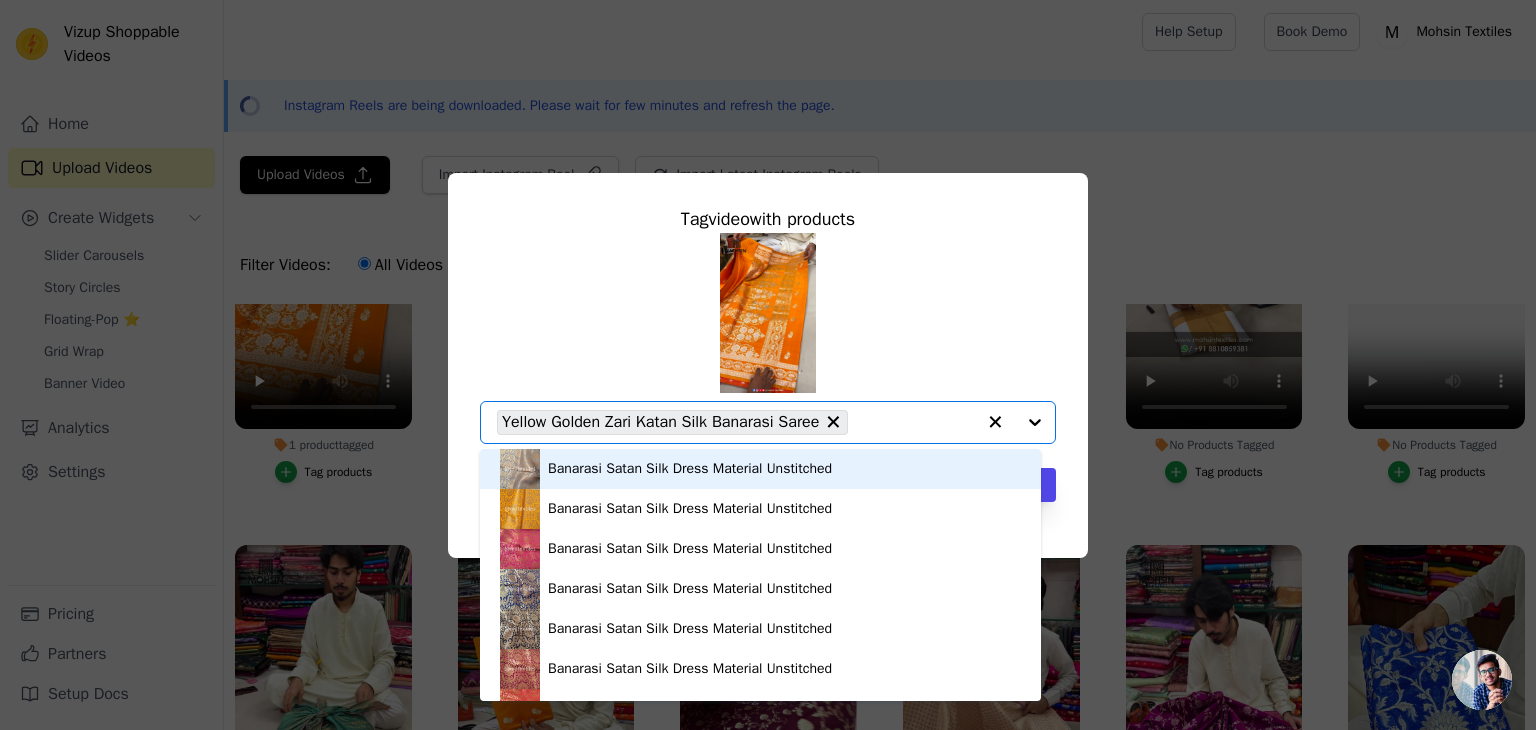click at bounding box center (1015, 422) 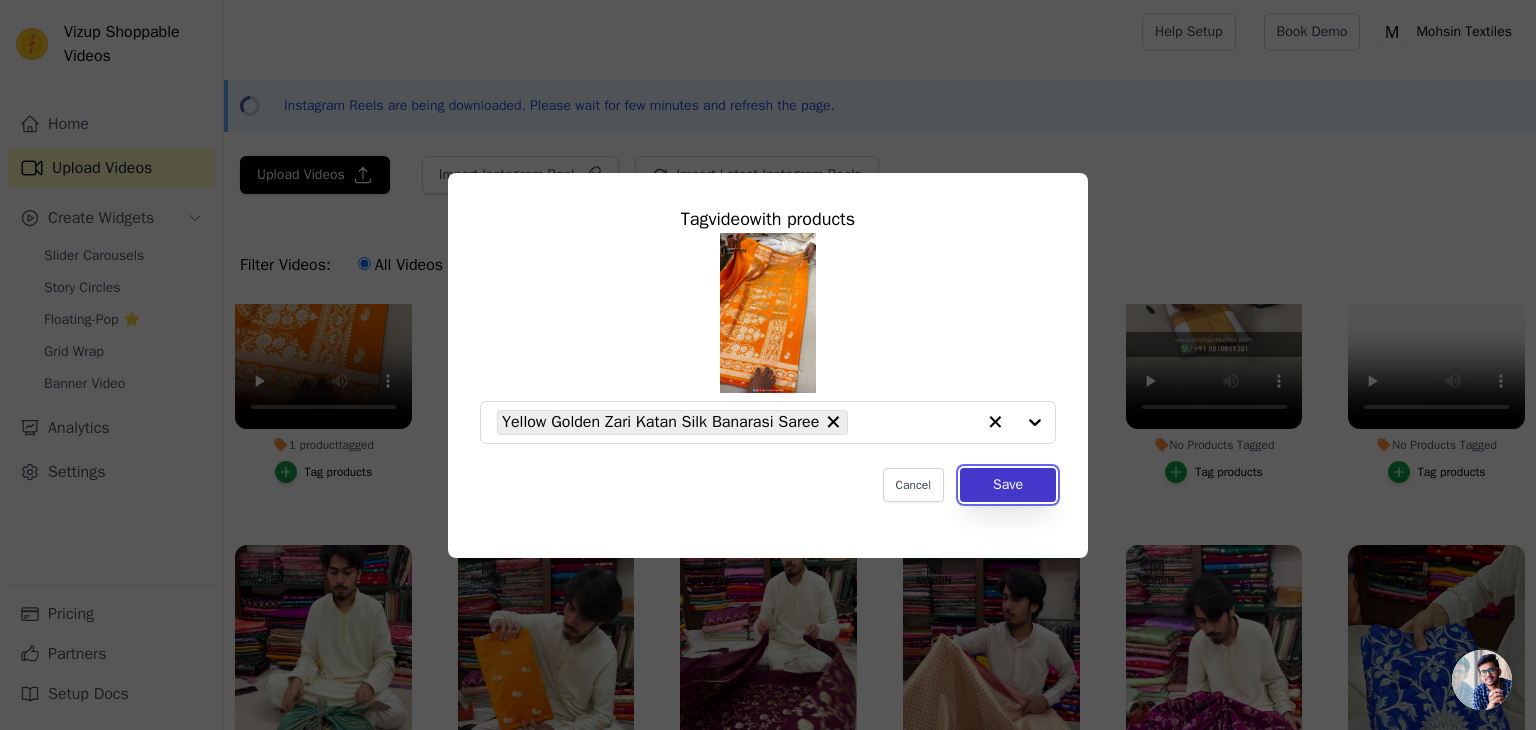 click on "Save" at bounding box center [1008, 485] 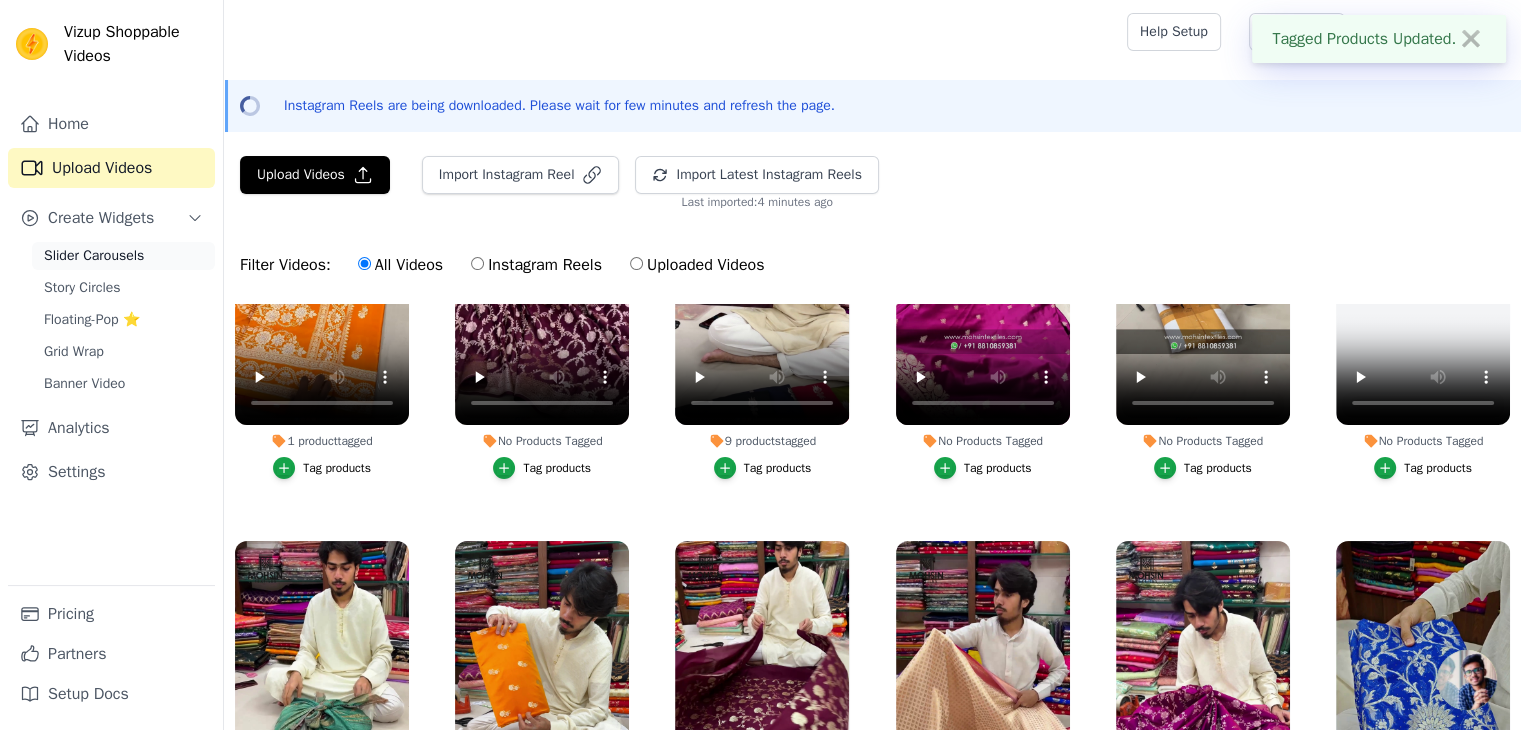 click on "Slider Carousels" at bounding box center [94, 256] 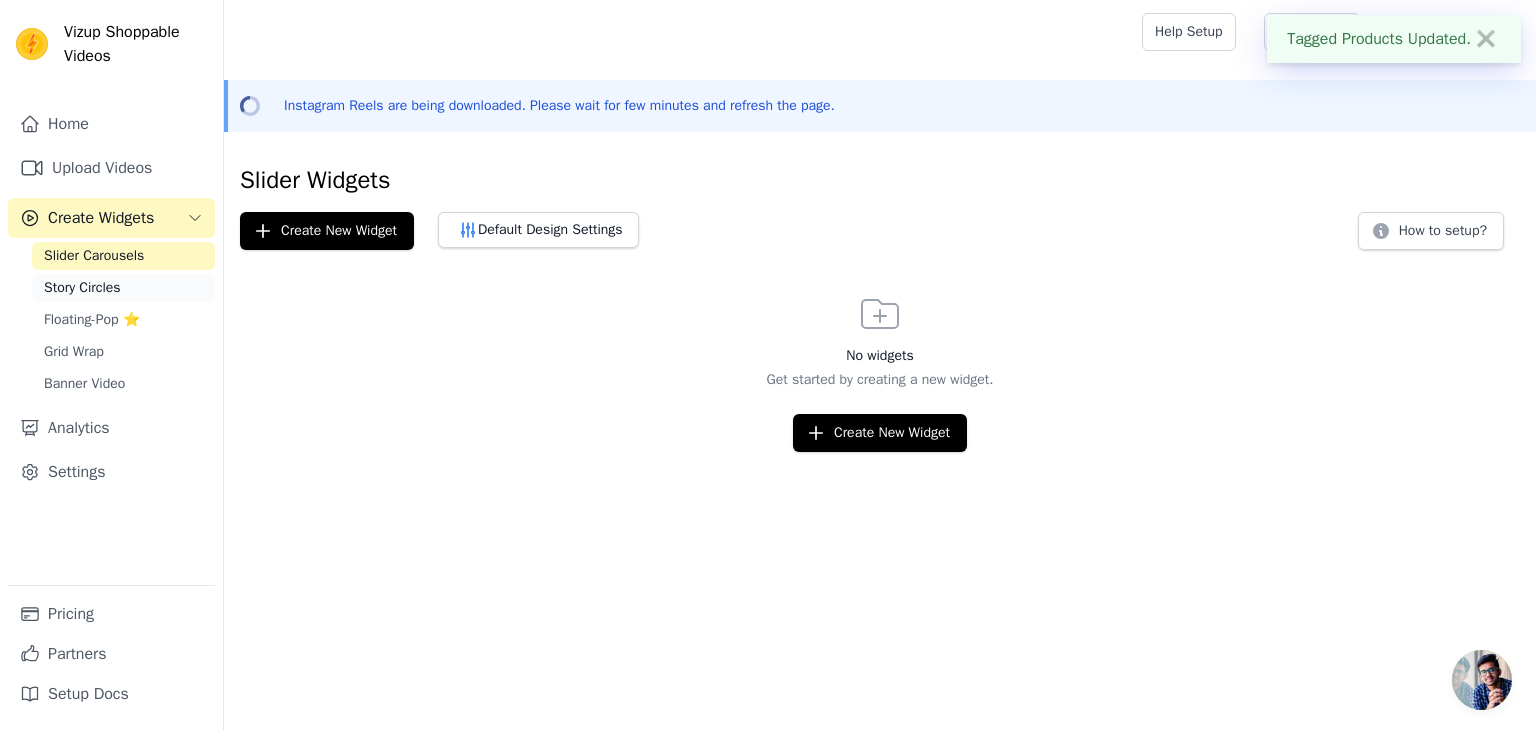 click on "Story Circles" at bounding box center [82, 288] 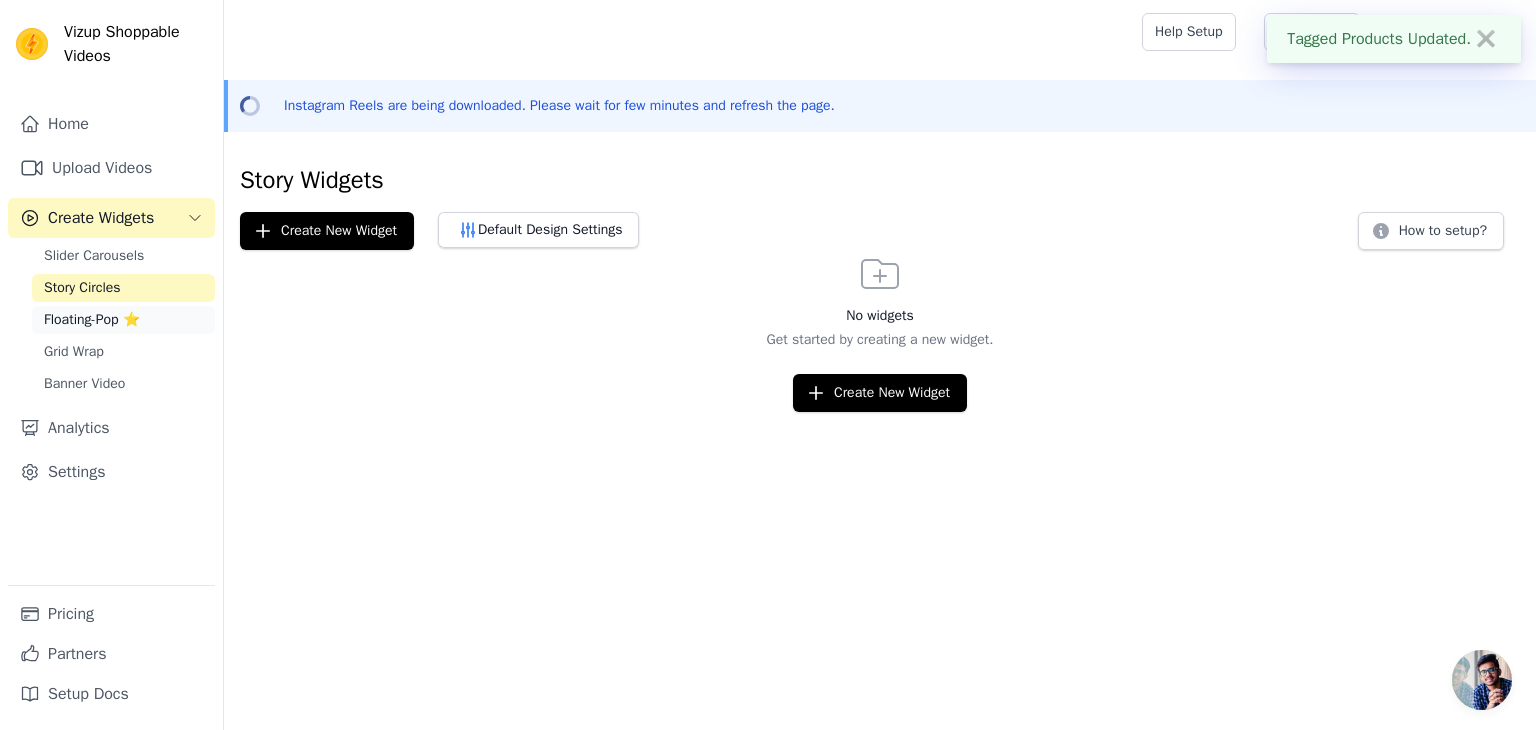 click on "Floating-Pop ⭐" at bounding box center [92, 320] 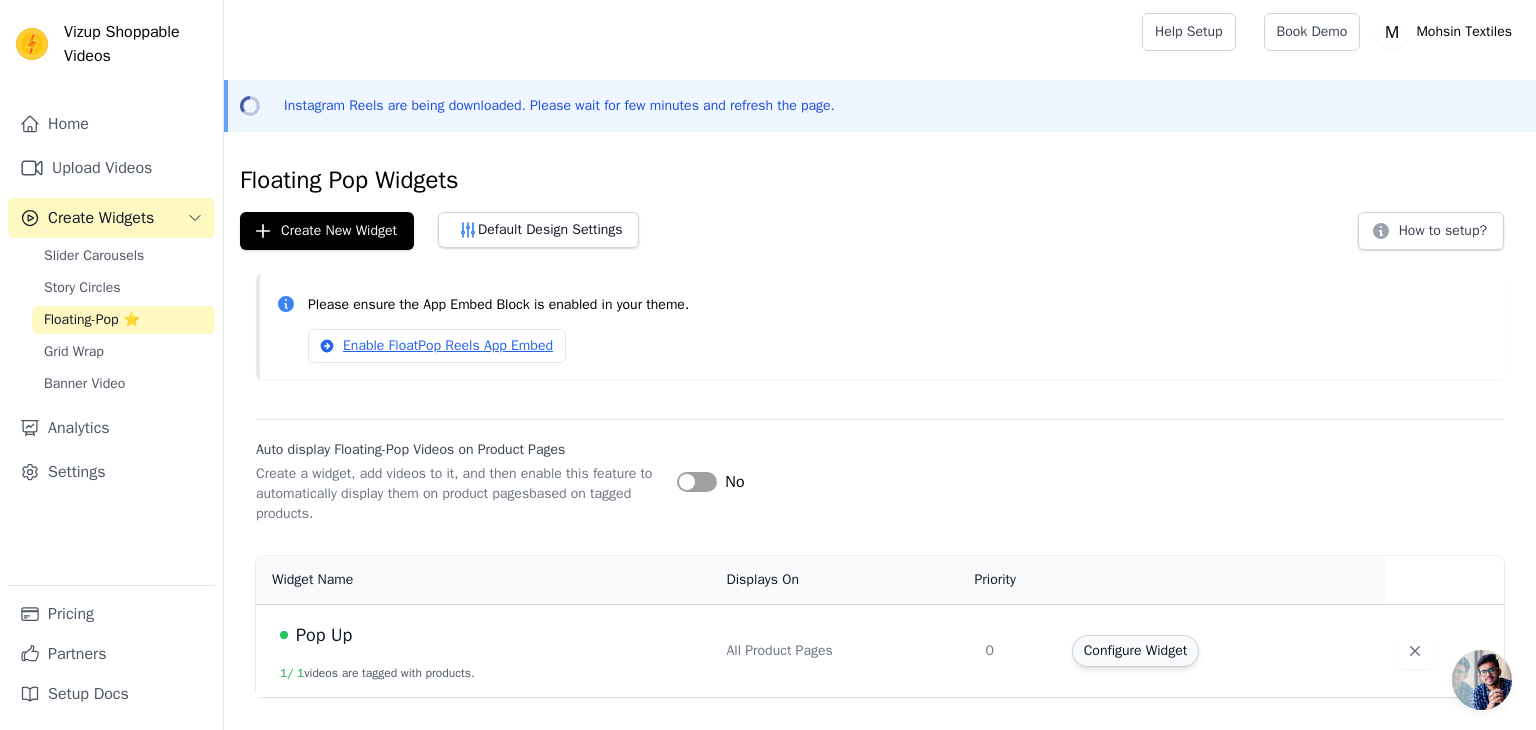 click on "Configure Widget" at bounding box center [1135, 651] 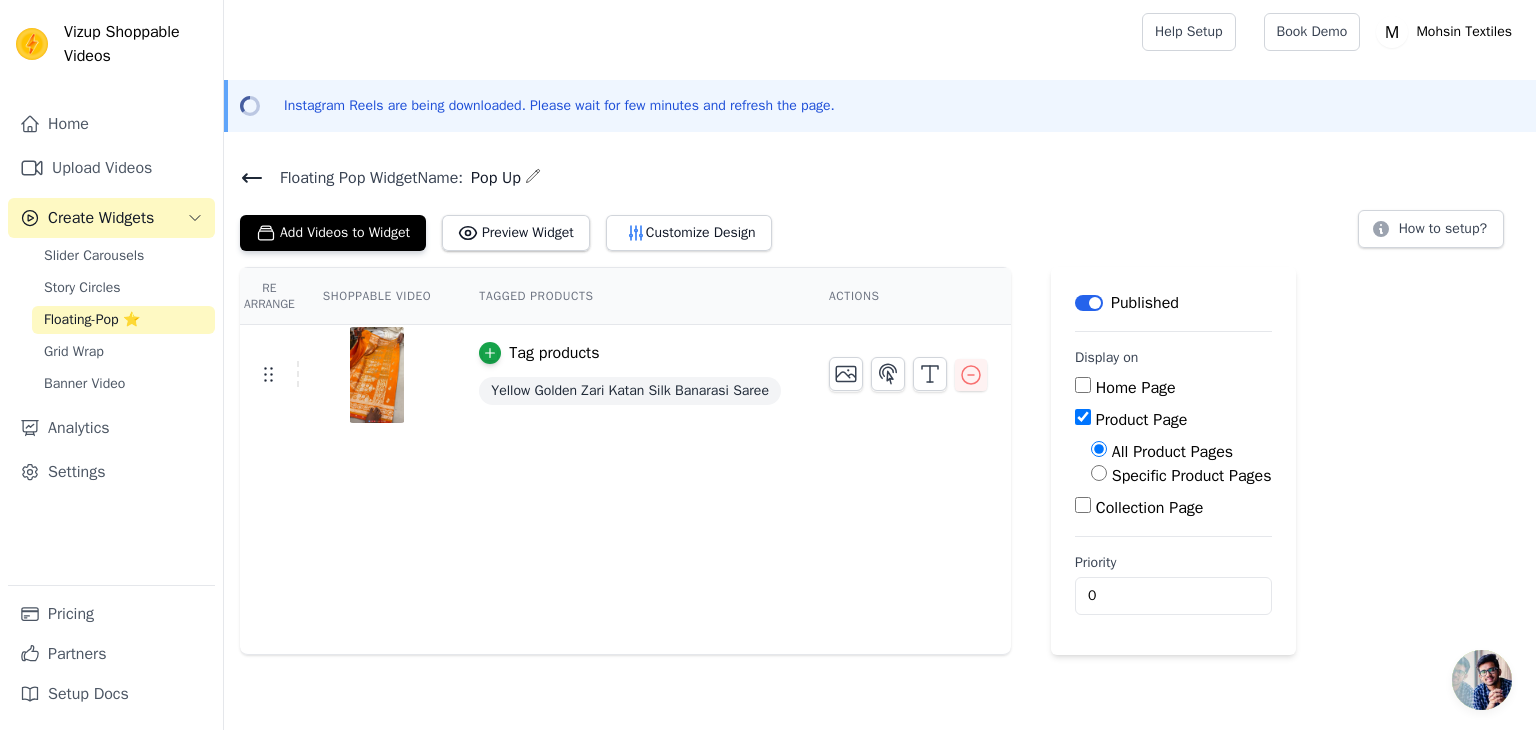 click 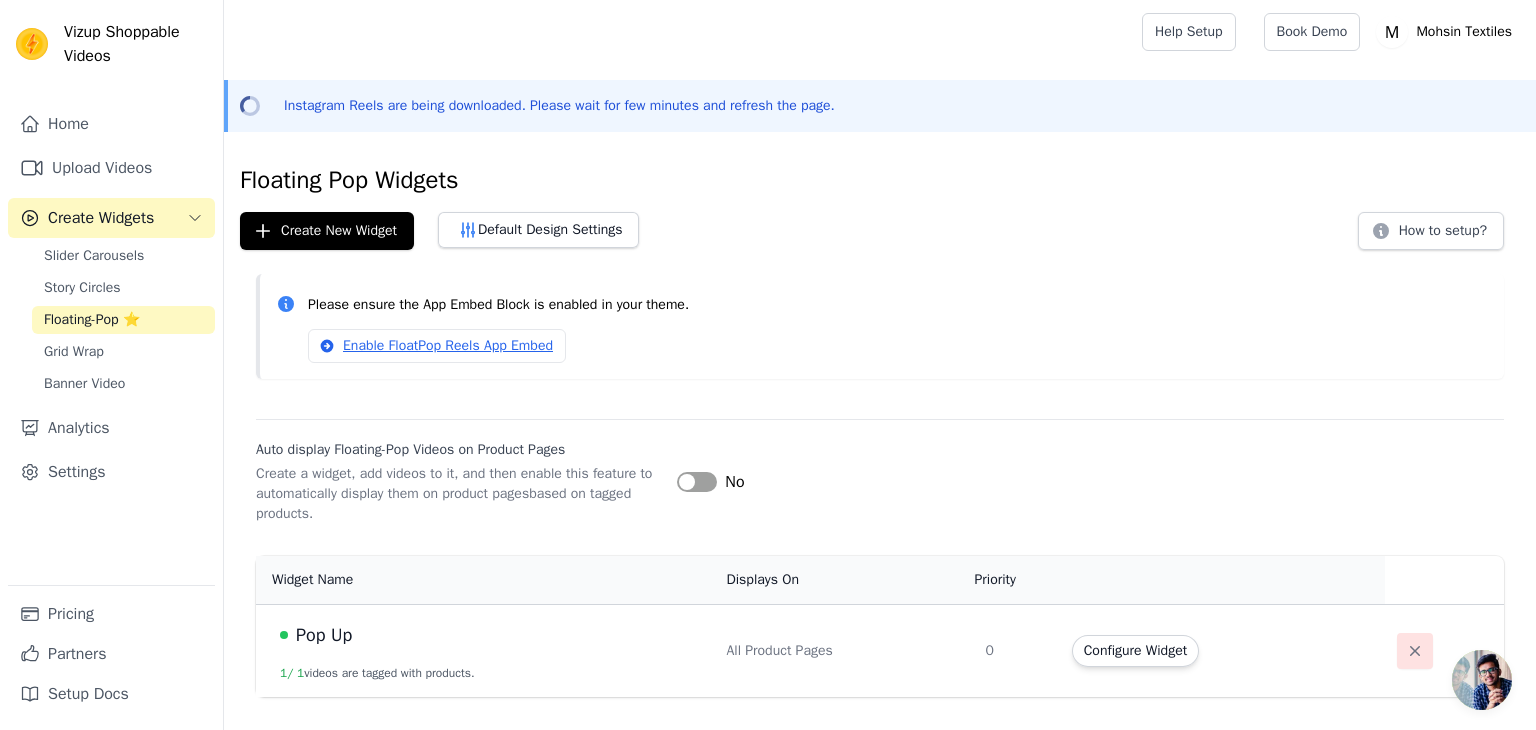 click 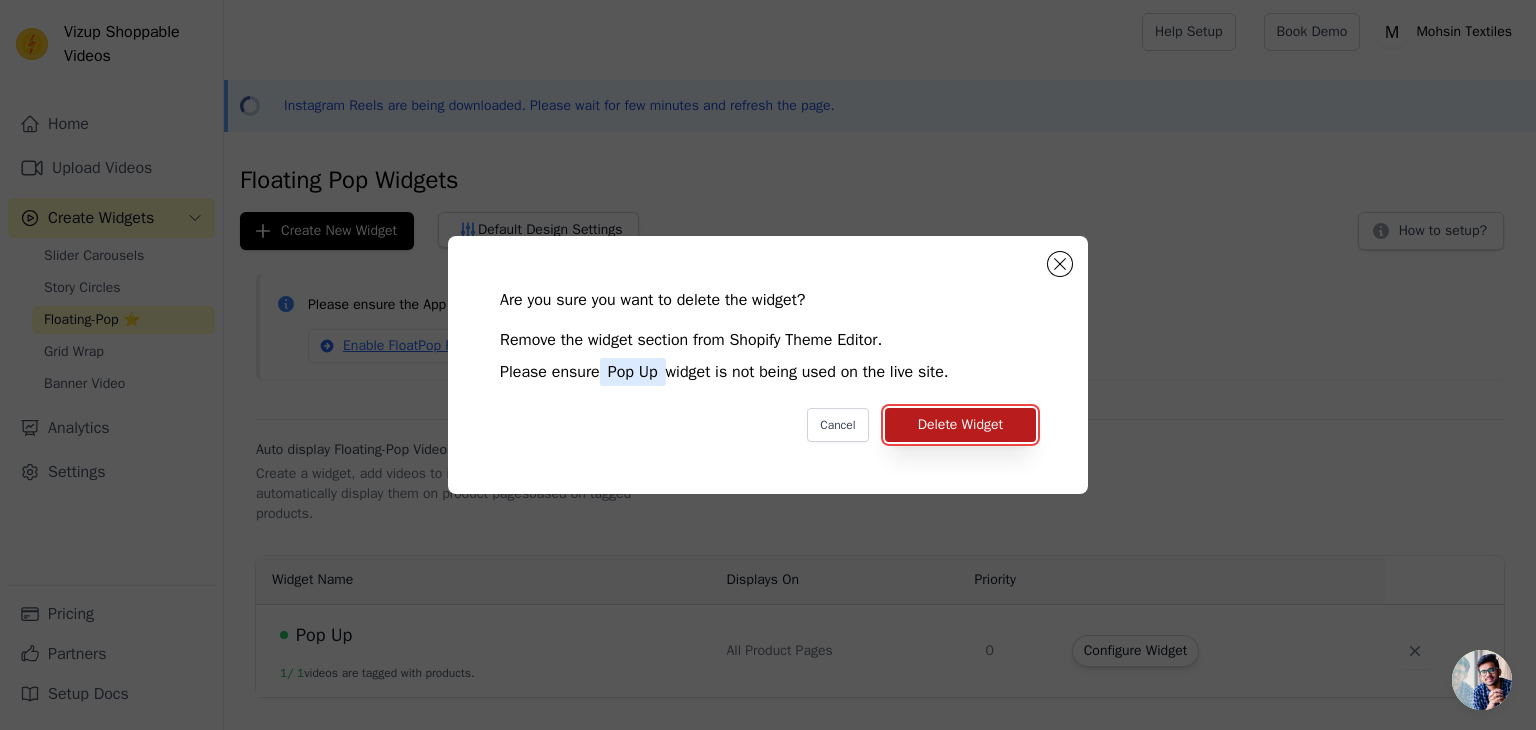 click on "Delete Widget" at bounding box center [960, 425] 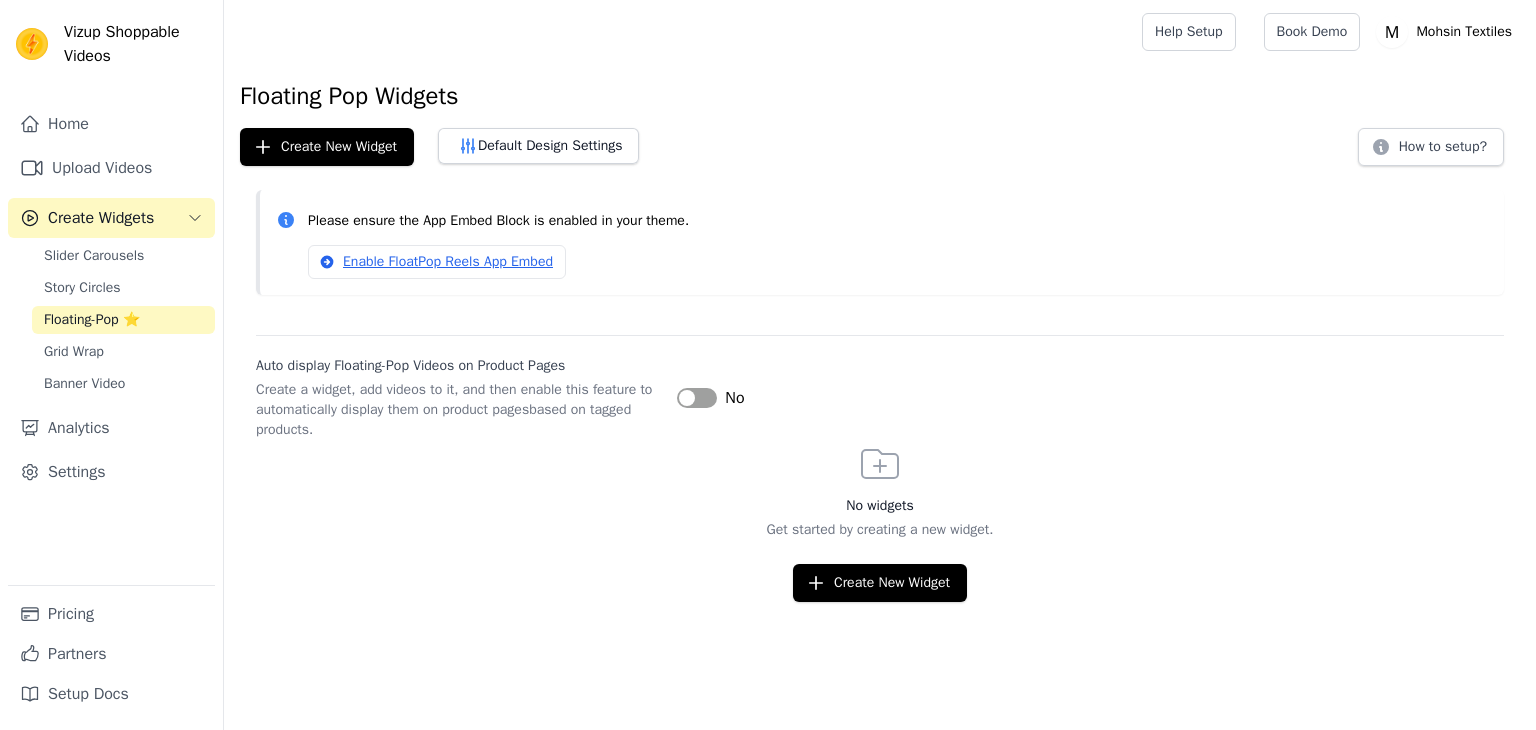 scroll, scrollTop: 0, scrollLeft: 0, axis: both 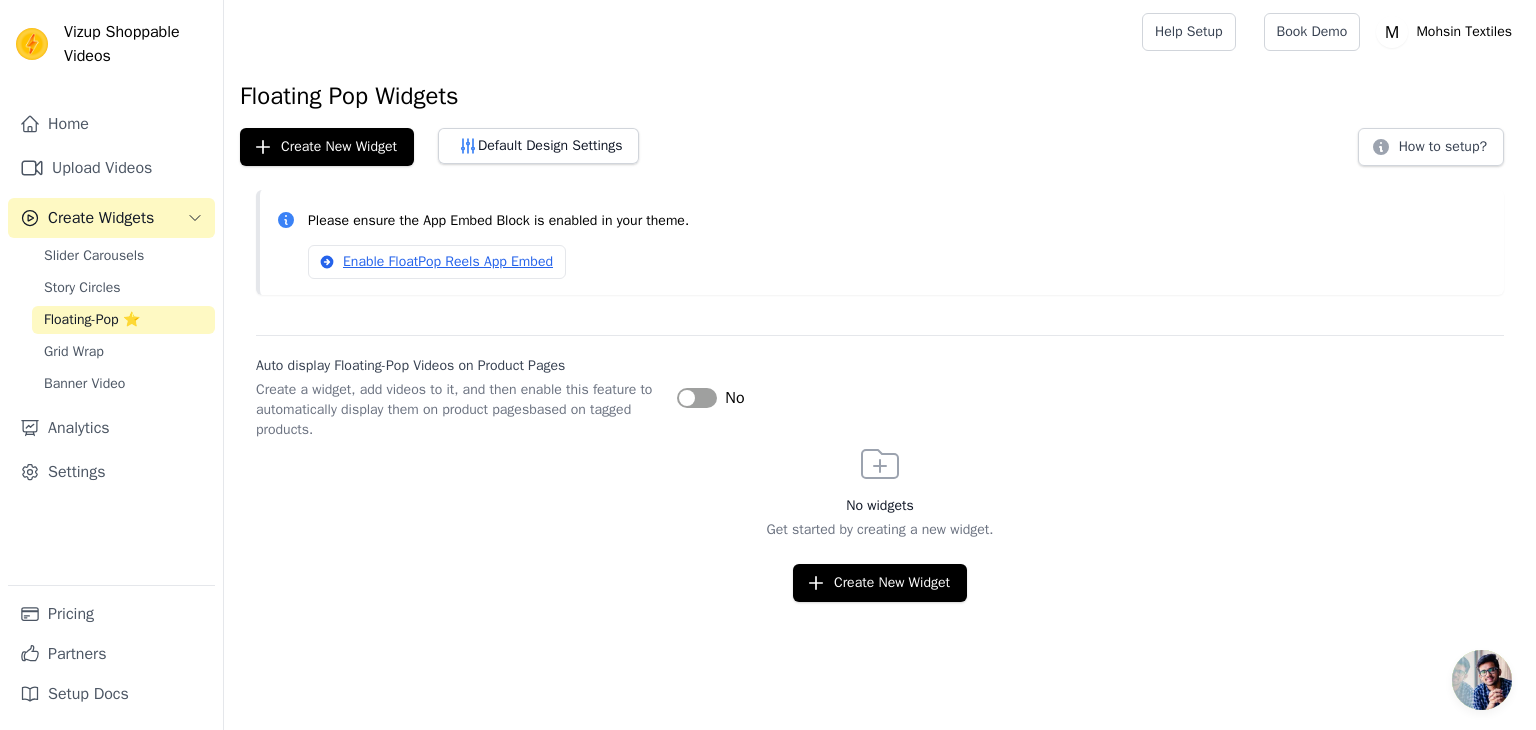 click on "Enable FloatPop Reels App Embed" at bounding box center (898, 262) 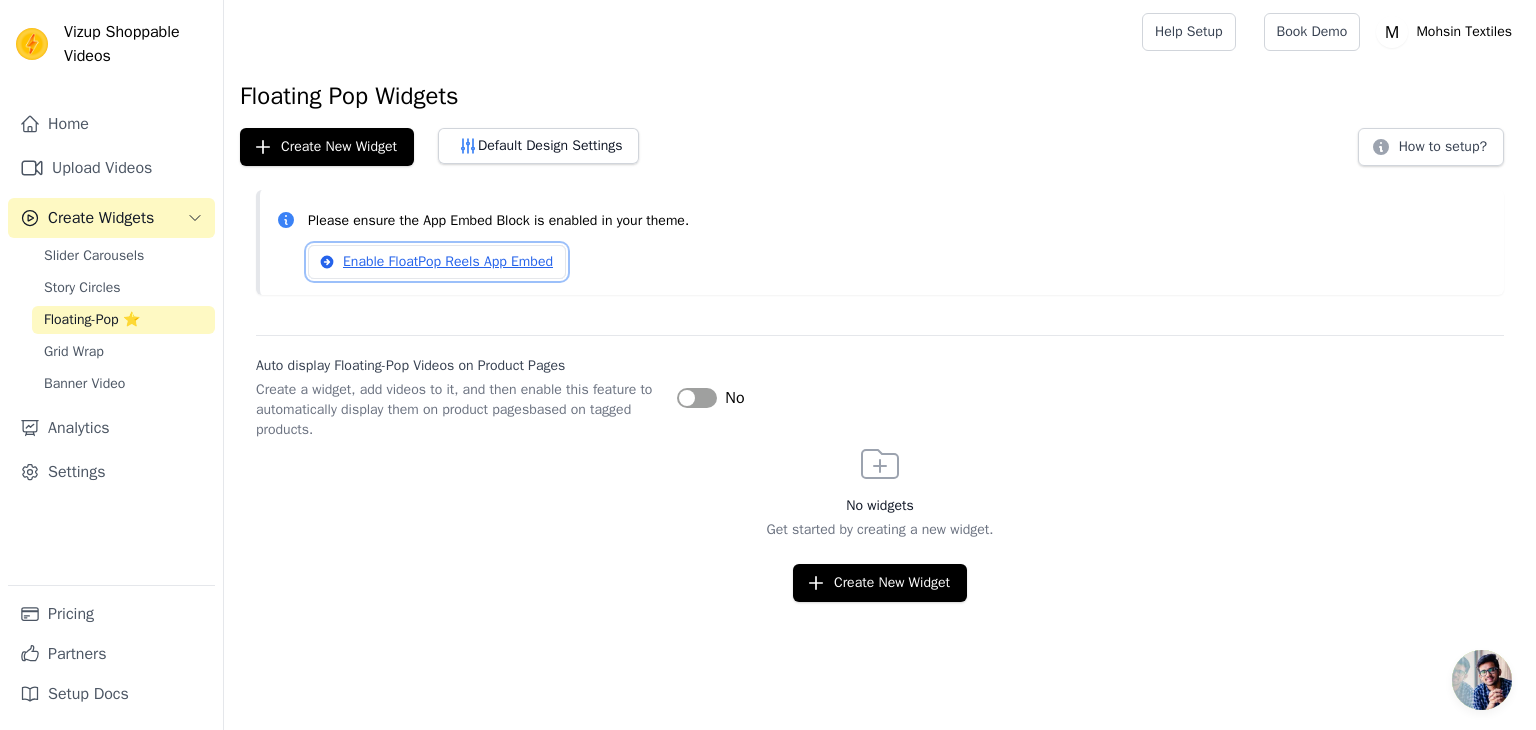 click on "Enable FloatPop Reels App Embed" at bounding box center [437, 262] 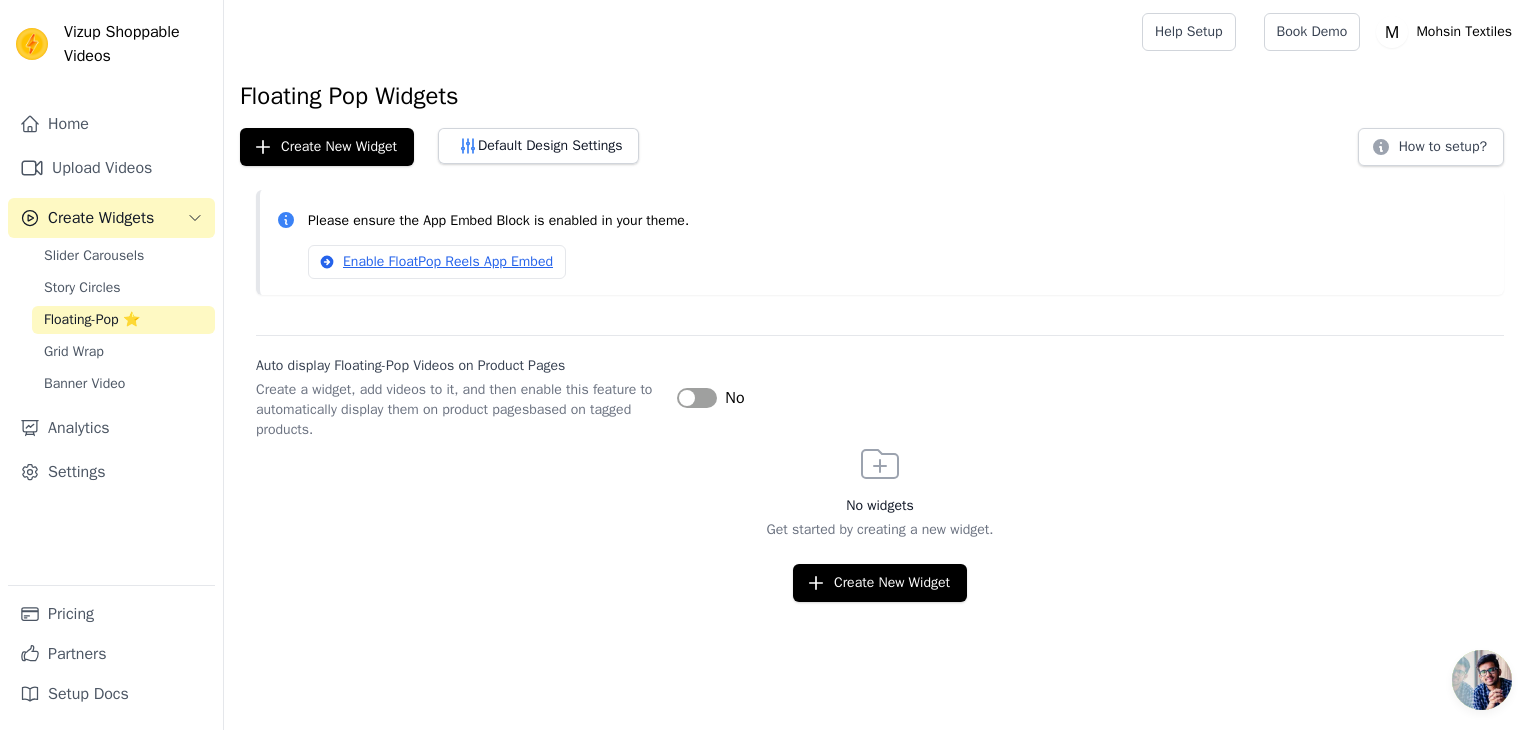 click on "Label" at bounding box center (697, 398) 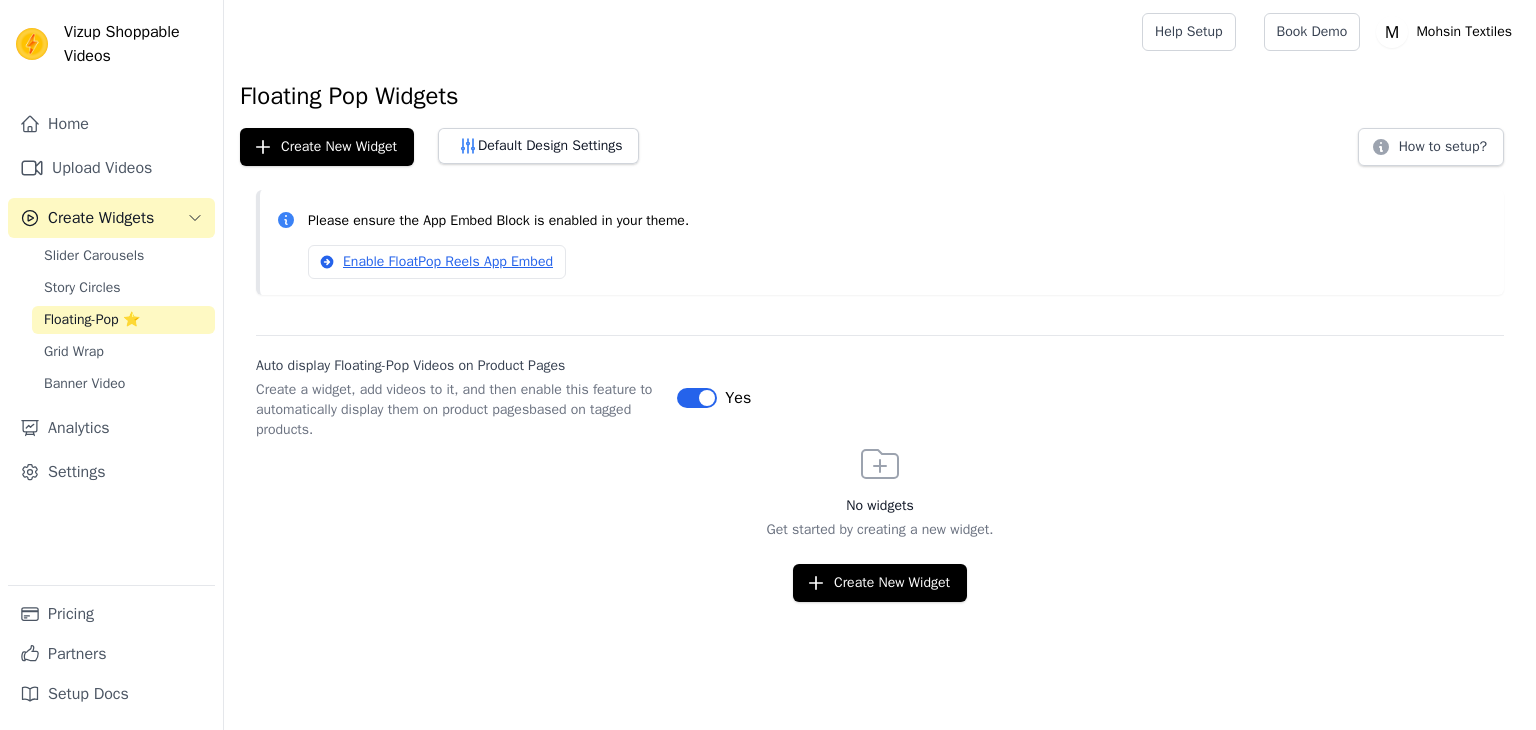 scroll, scrollTop: 0, scrollLeft: 0, axis: both 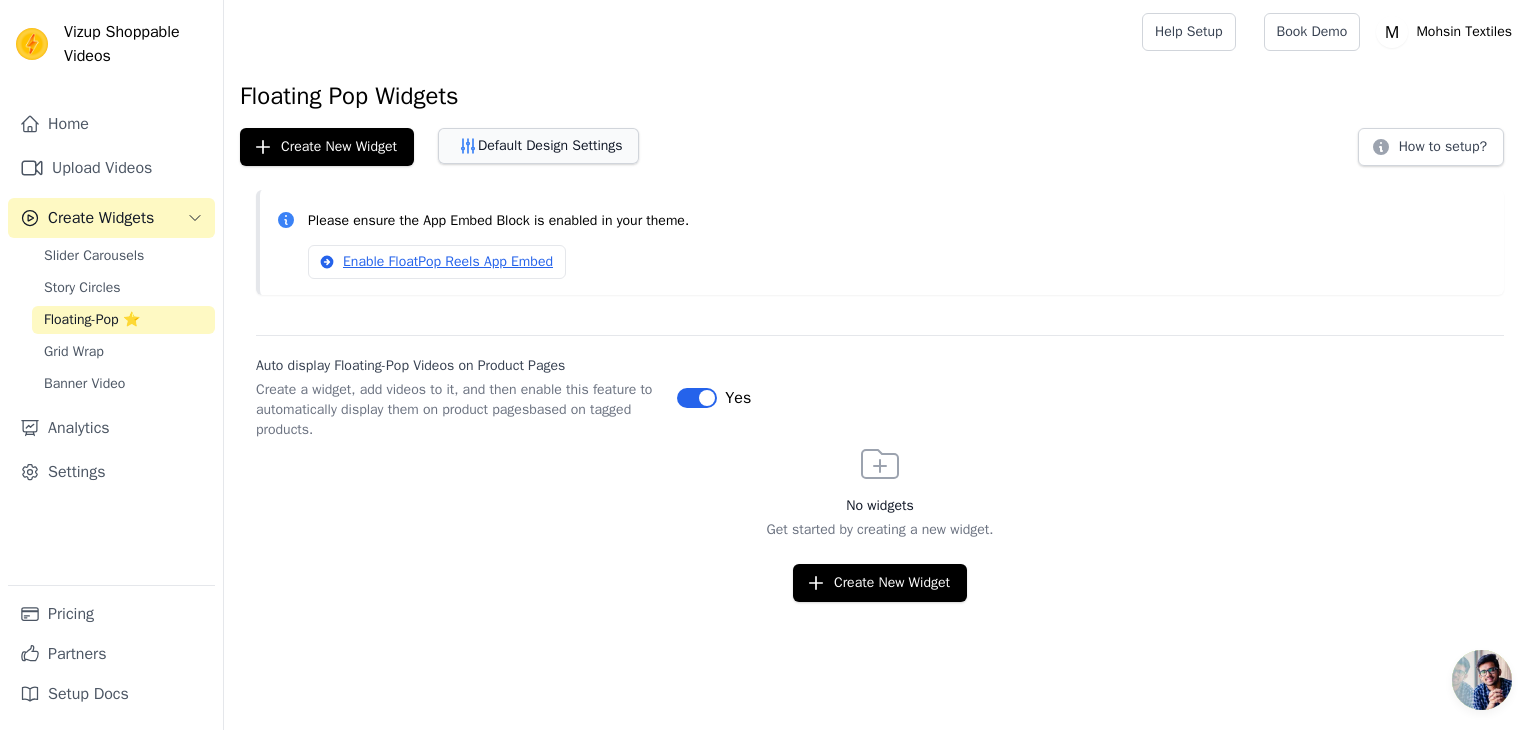 click on "Default Design Settings" at bounding box center (538, 146) 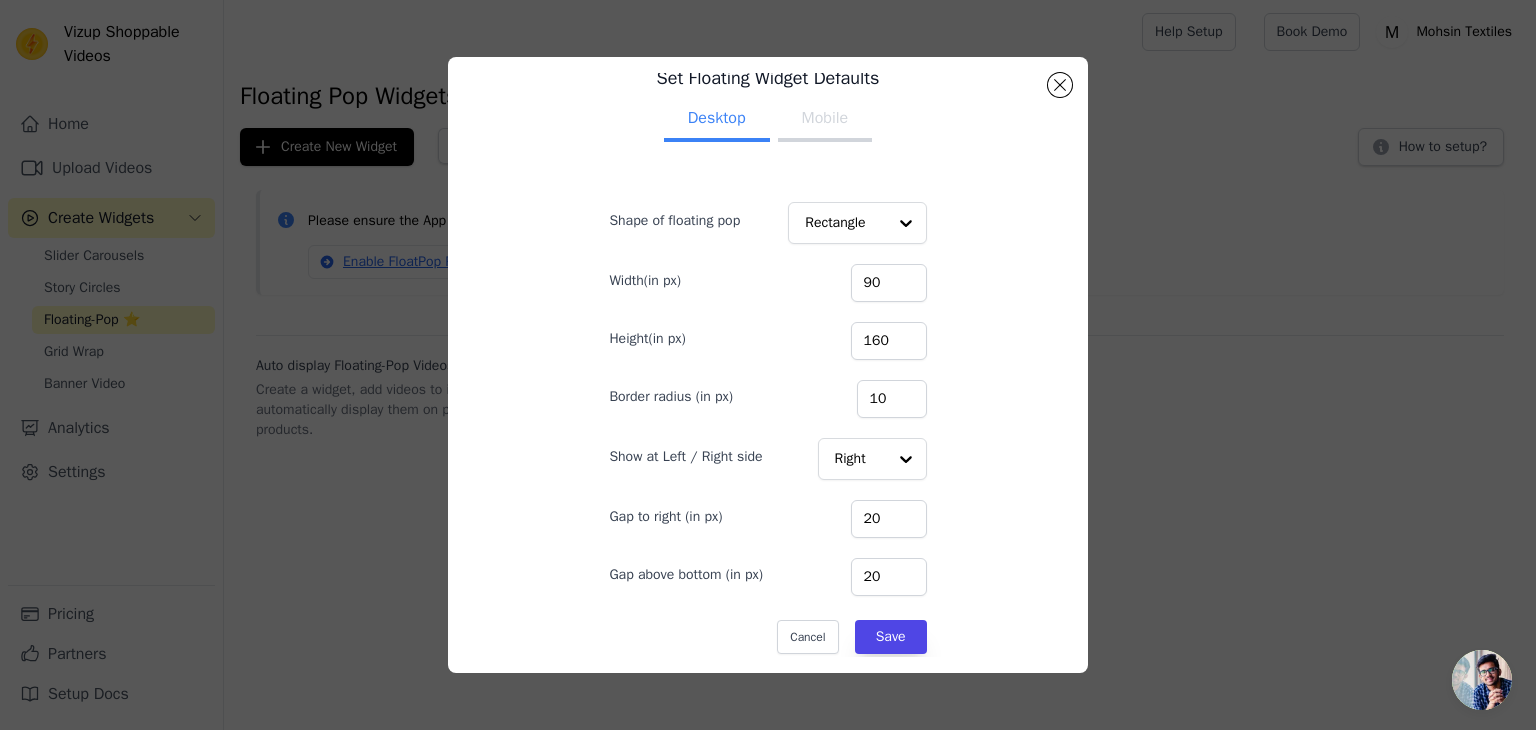 scroll, scrollTop: 33, scrollLeft: 0, axis: vertical 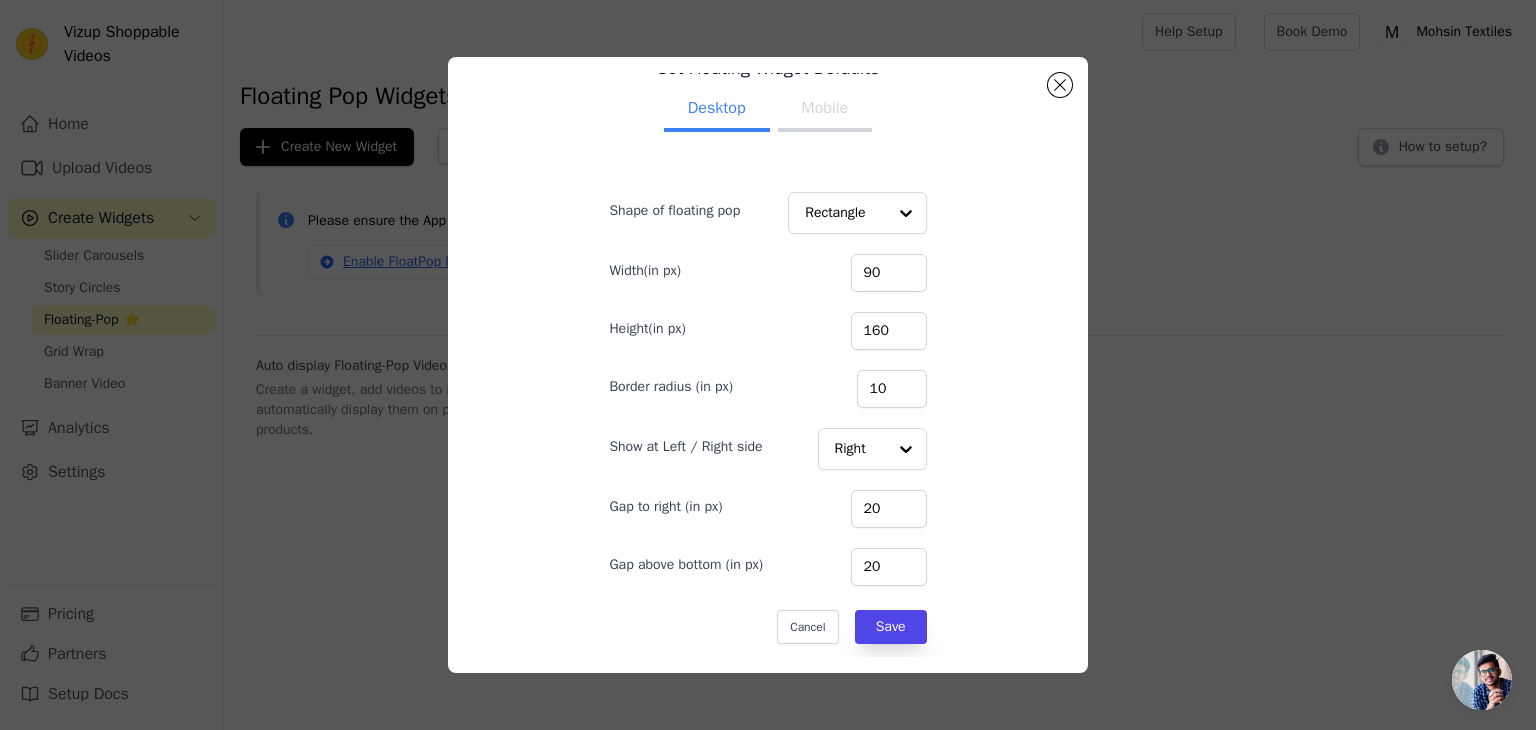 click on "Mobile" at bounding box center (825, 110) 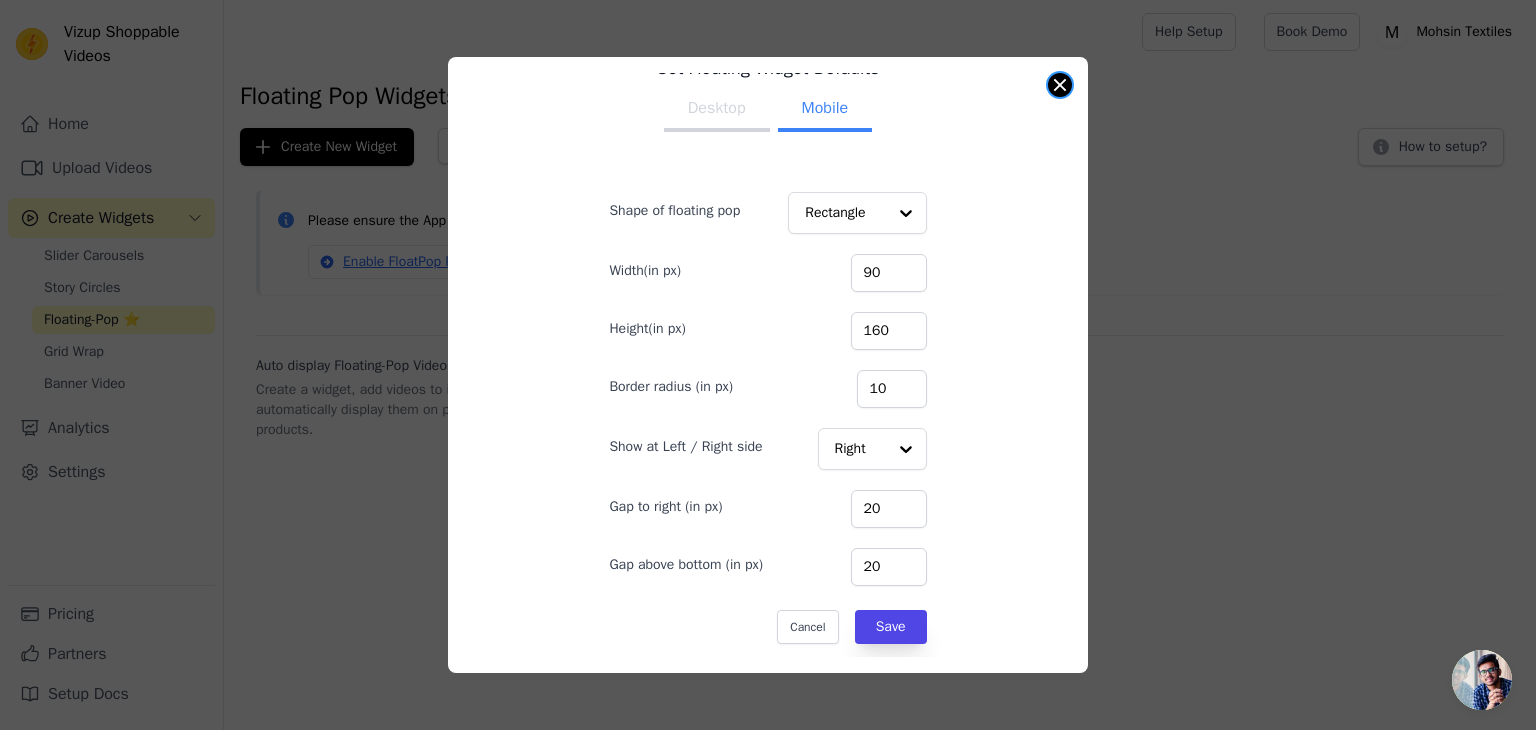 click at bounding box center [1060, 85] 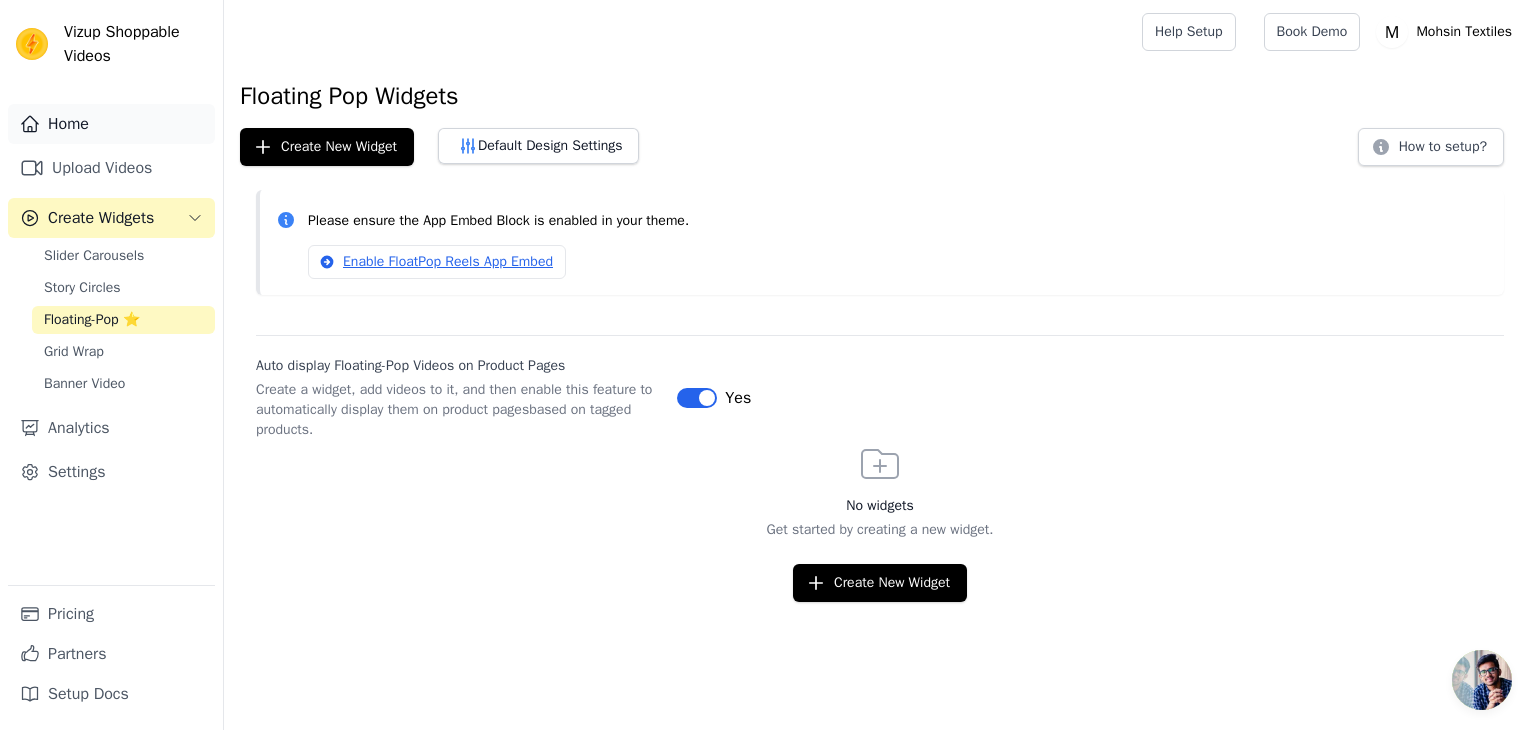 click on "Home" at bounding box center (111, 124) 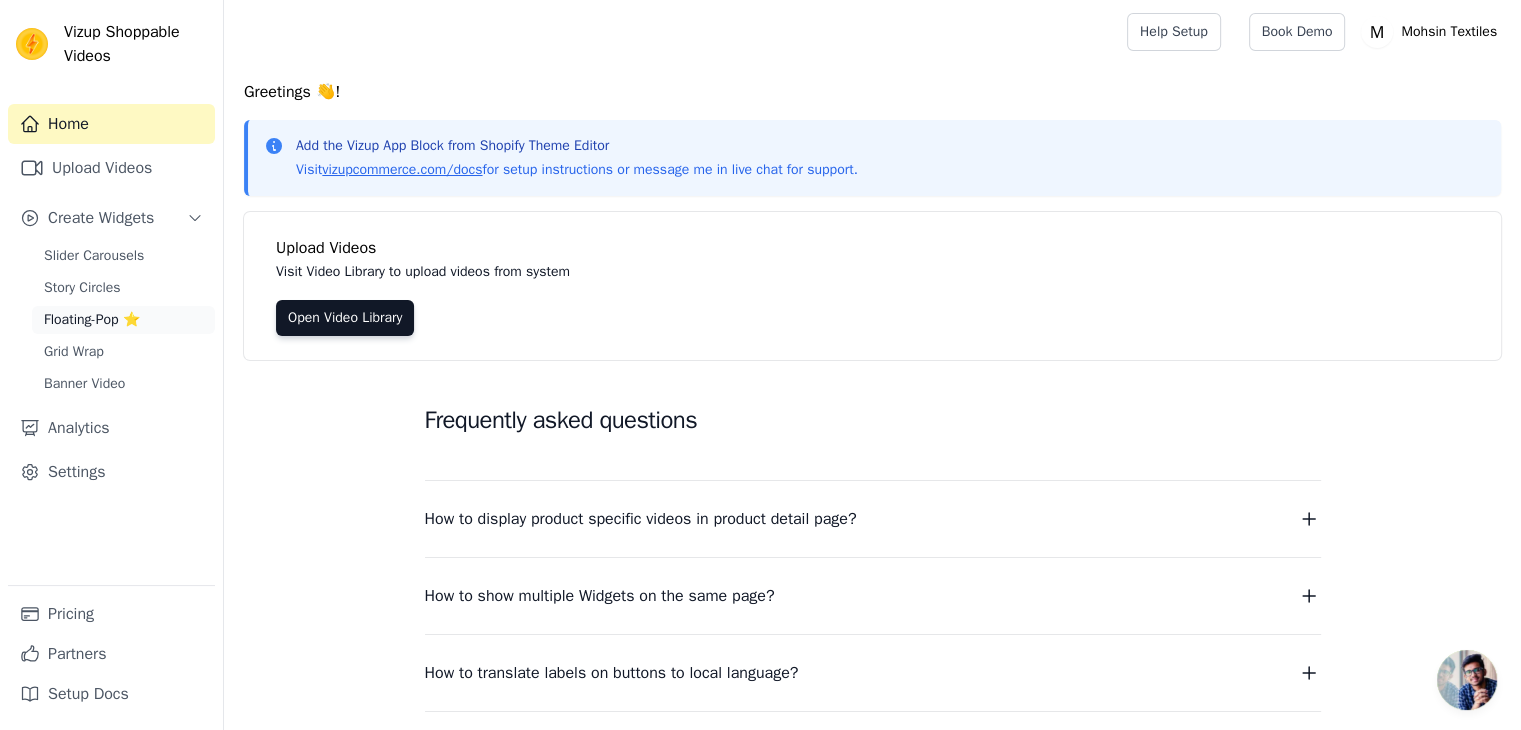 click on "Floating-Pop ⭐" at bounding box center [92, 320] 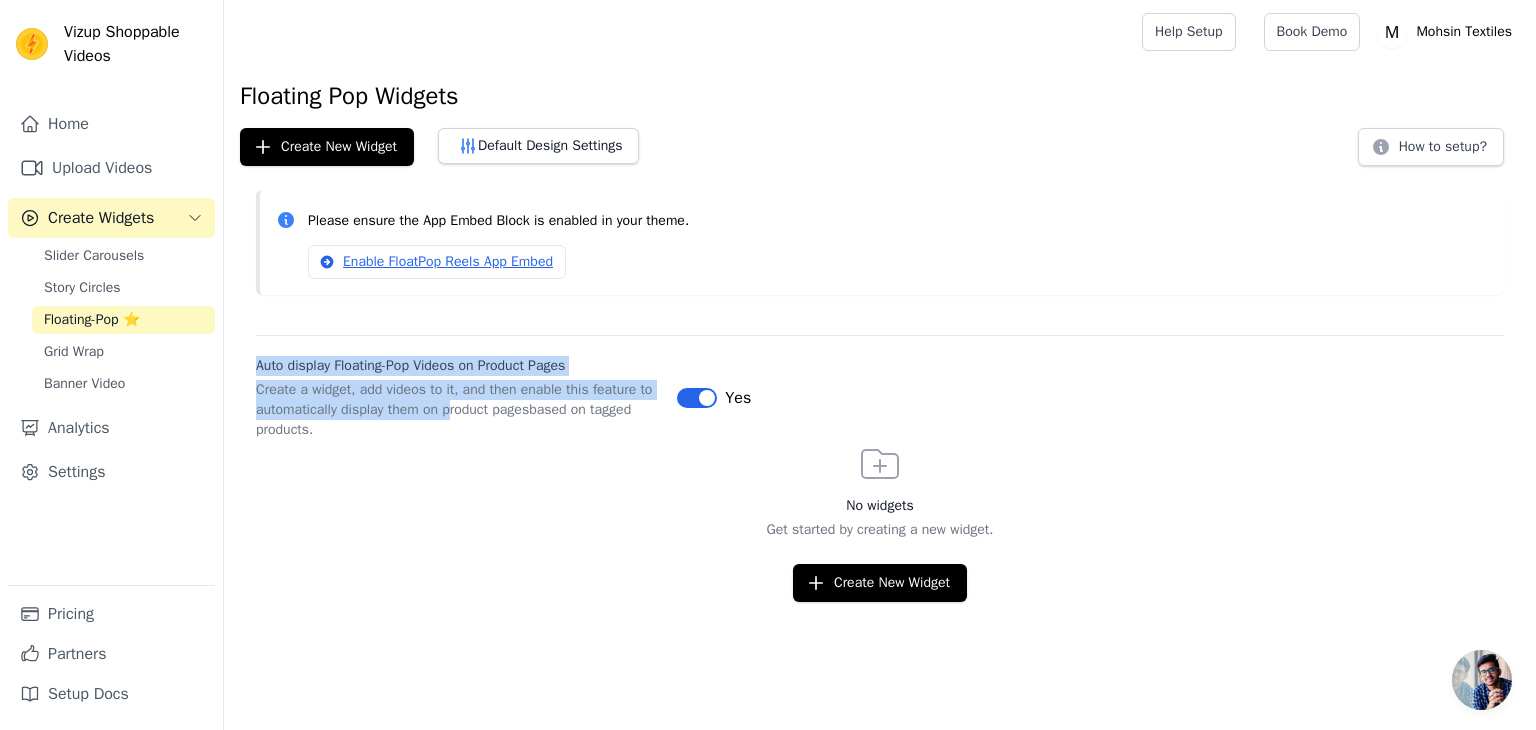 drag, startPoint x: 253, startPoint y: 360, endPoint x: 452, endPoint y: 410, distance: 205.18529 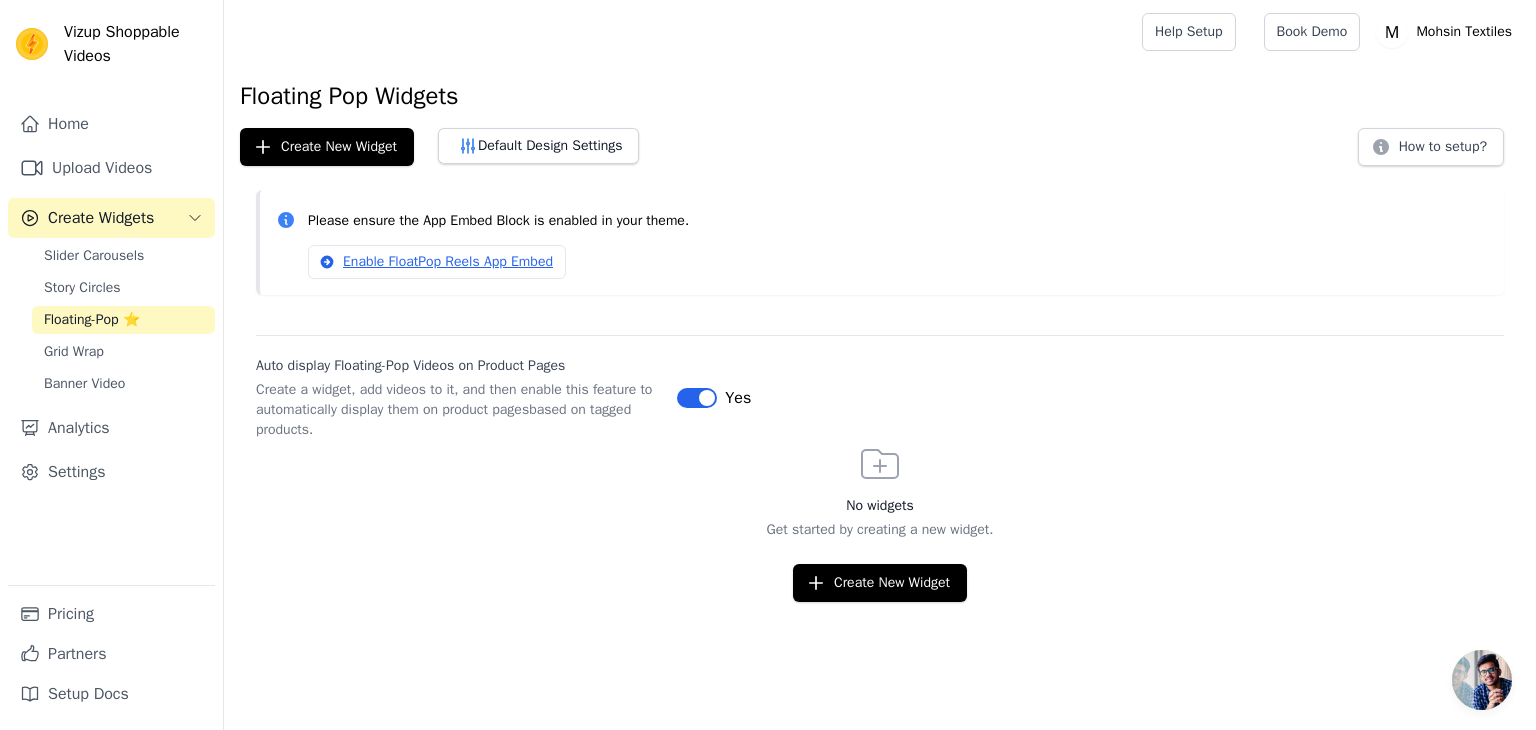 drag, startPoint x: 620, startPoint y: 504, endPoint x: 840, endPoint y: 550, distance: 224.75764 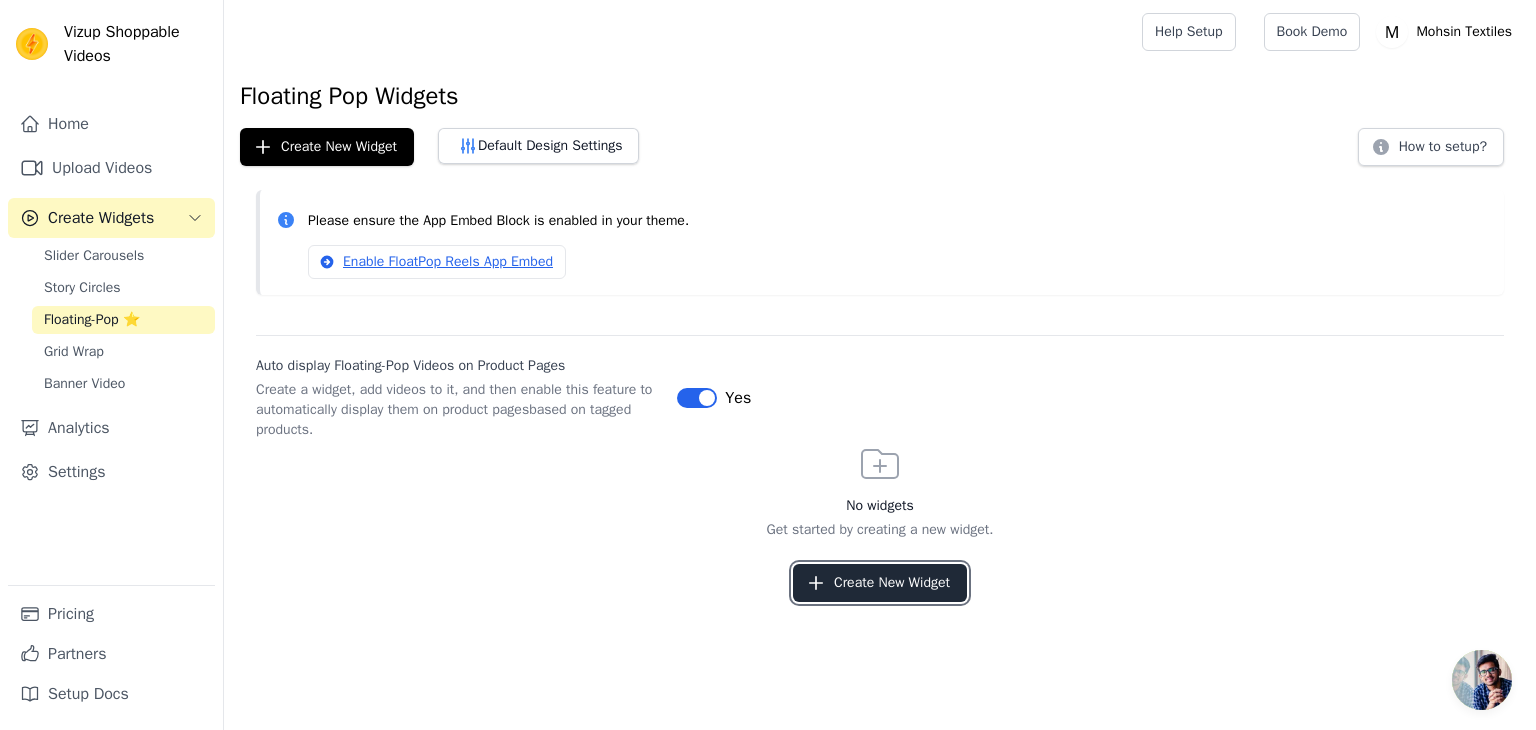 click on "Create New Widget" at bounding box center (880, 583) 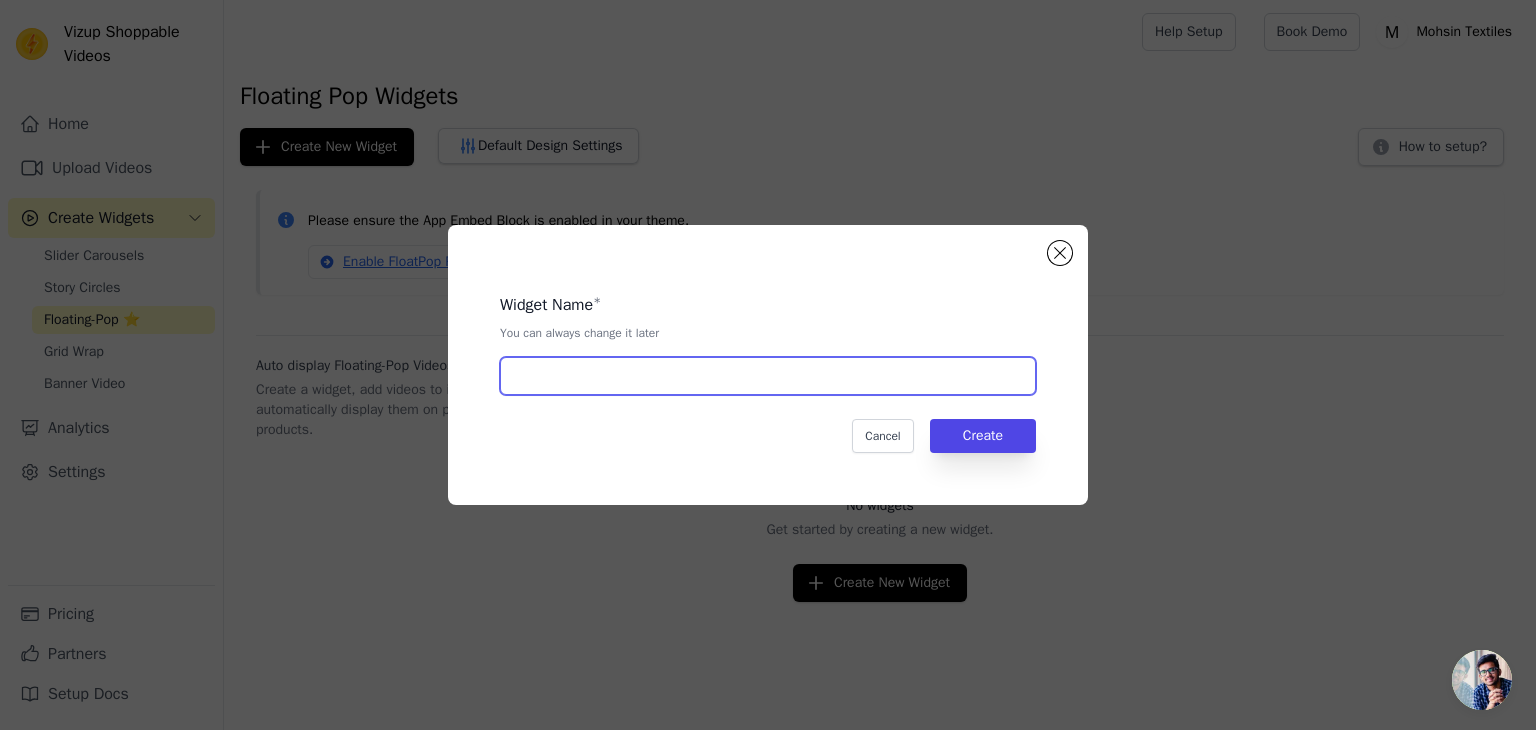 click at bounding box center [768, 376] 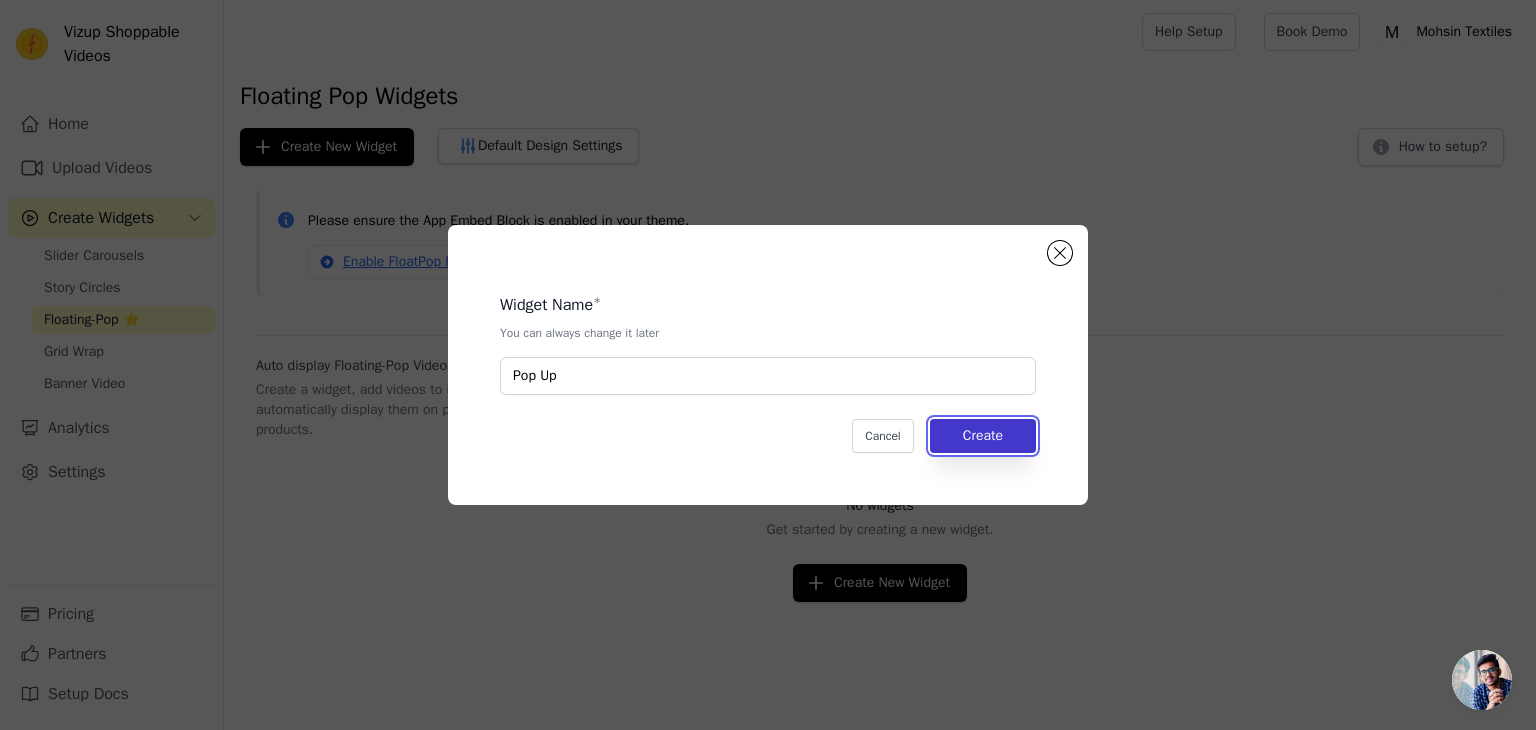 click on "Create" at bounding box center (983, 436) 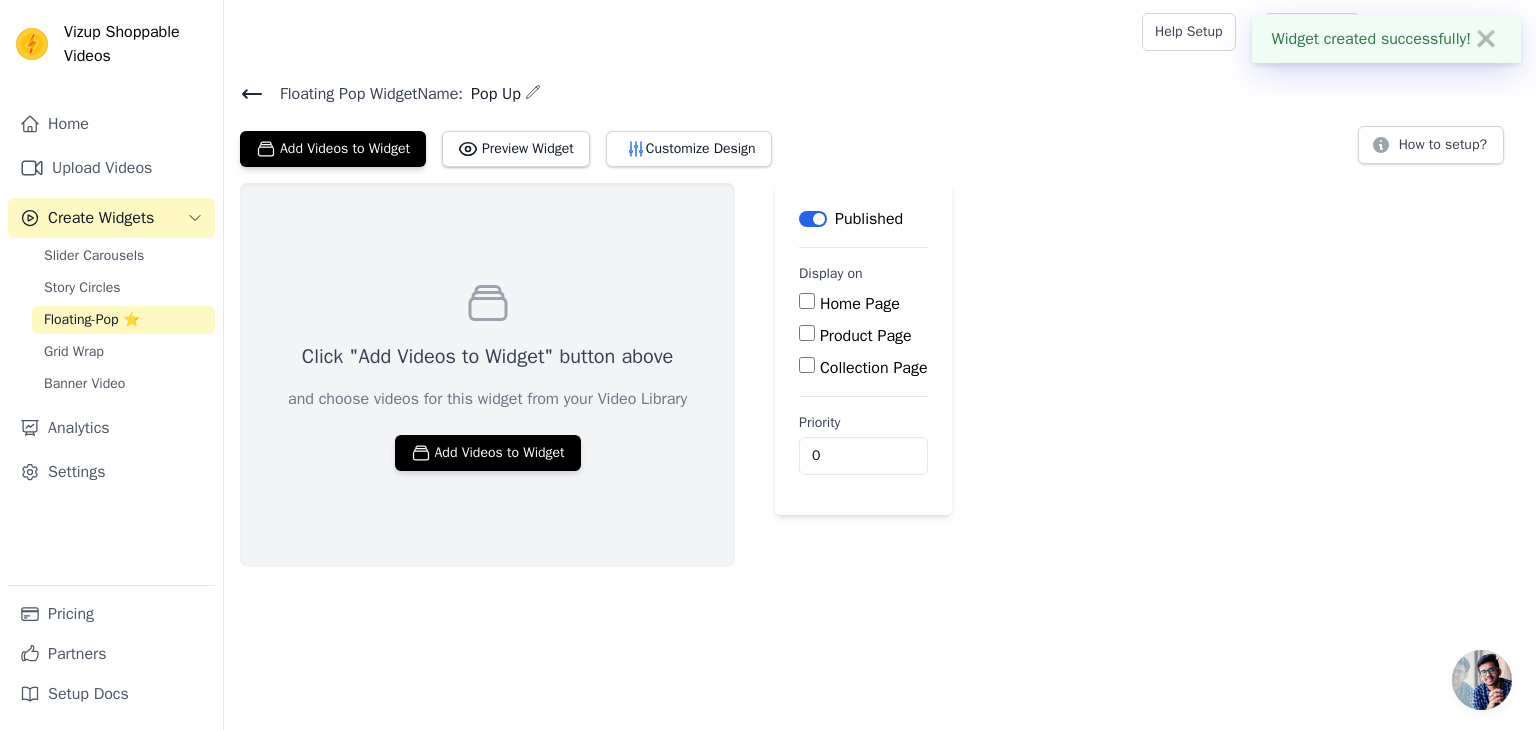 click on "Product Page" at bounding box center (866, 336) 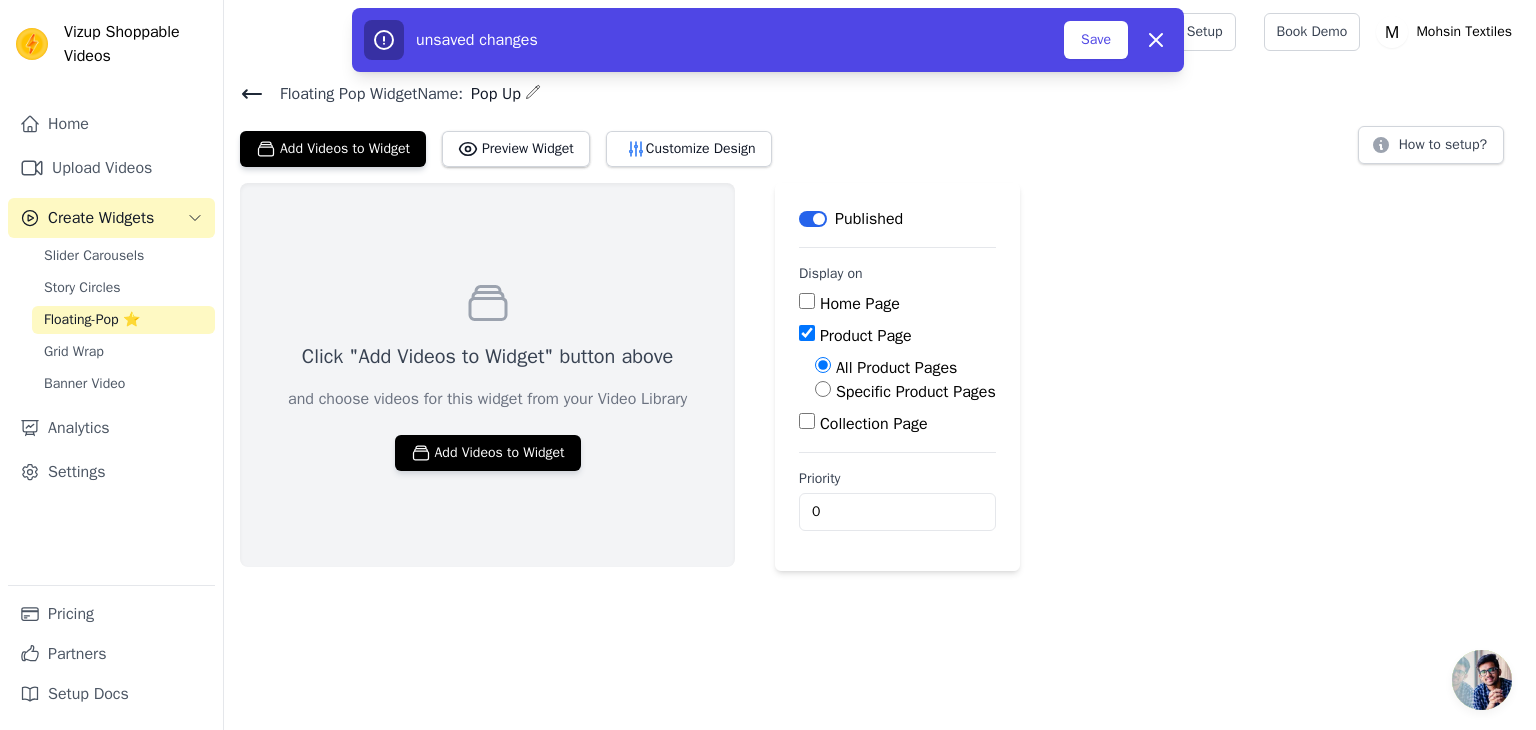 click on "Specific Product Pages" at bounding box center (916, 392) 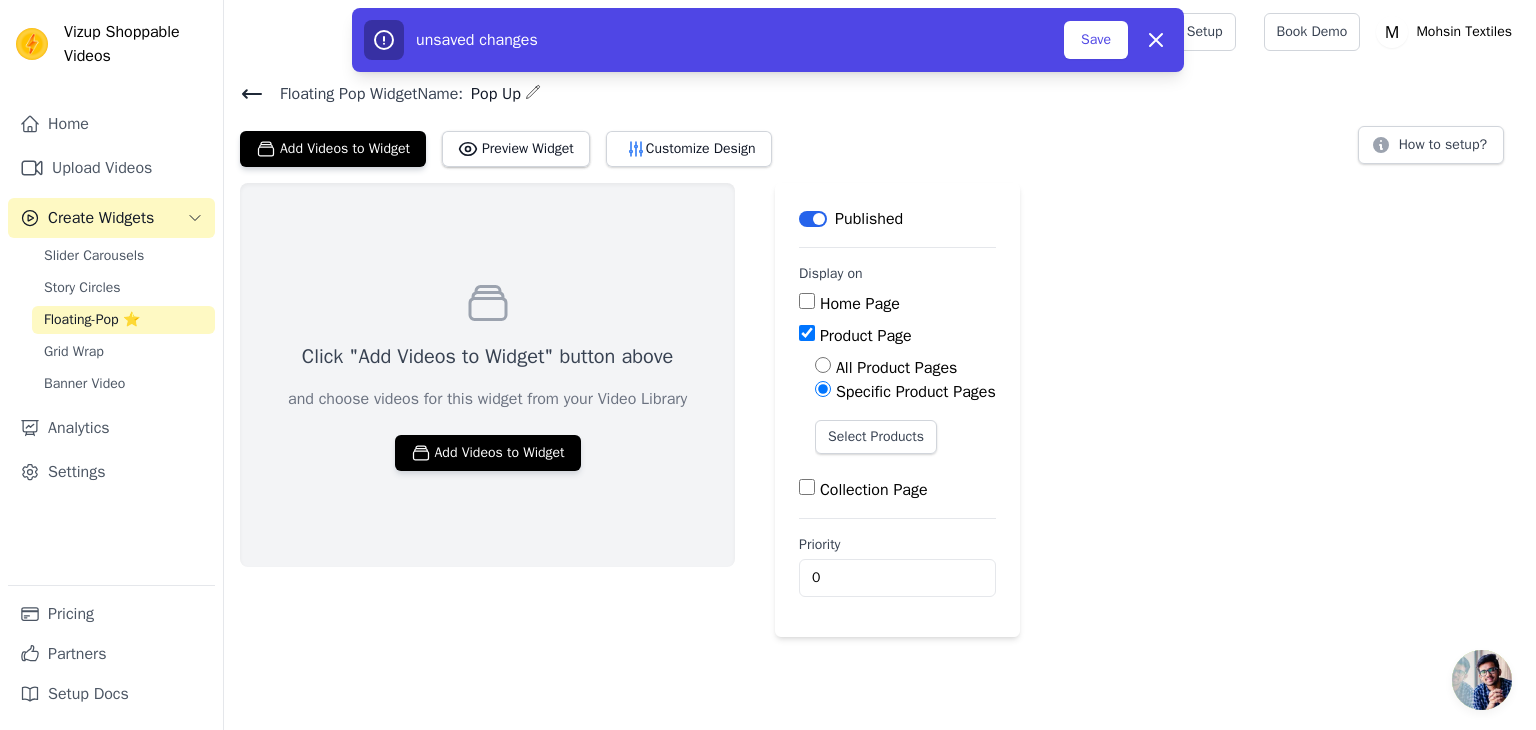 click on "All Product Pages" at bounding box center (896, 368) 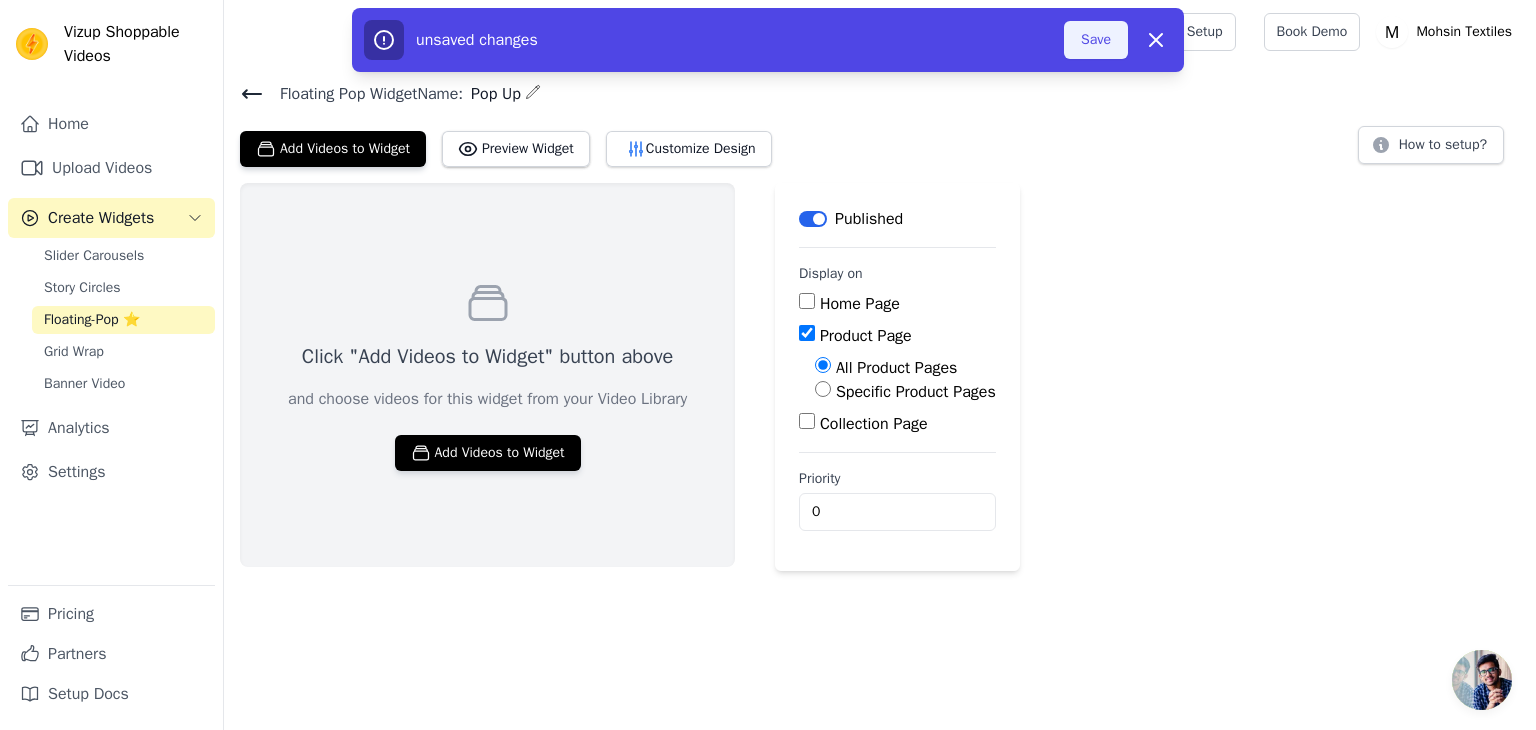 click on "Save" at bounding box center [1096, 40] 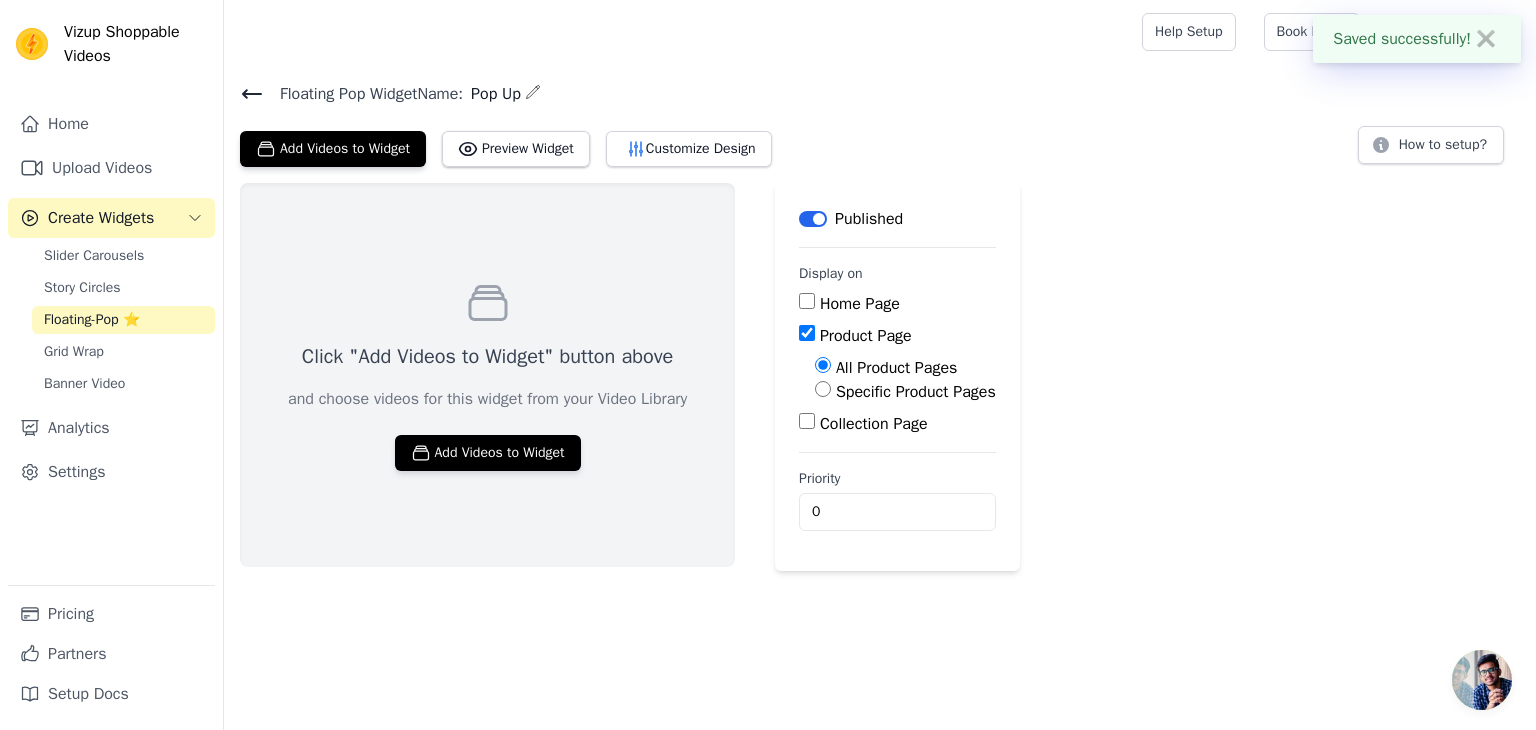 click at bounding box center [679, 32] 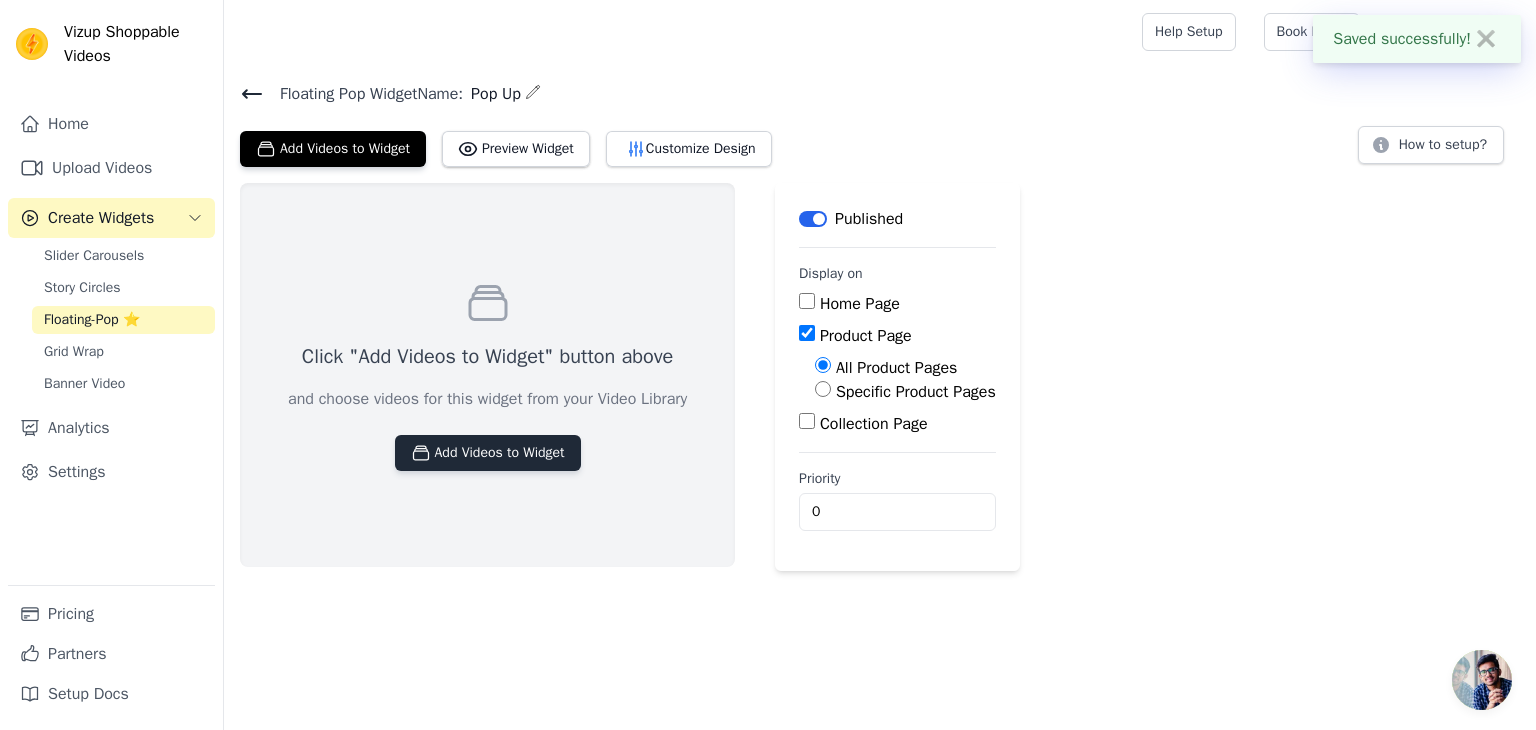 click on "Add Videos to Widget" at bounding box center (488, 453) 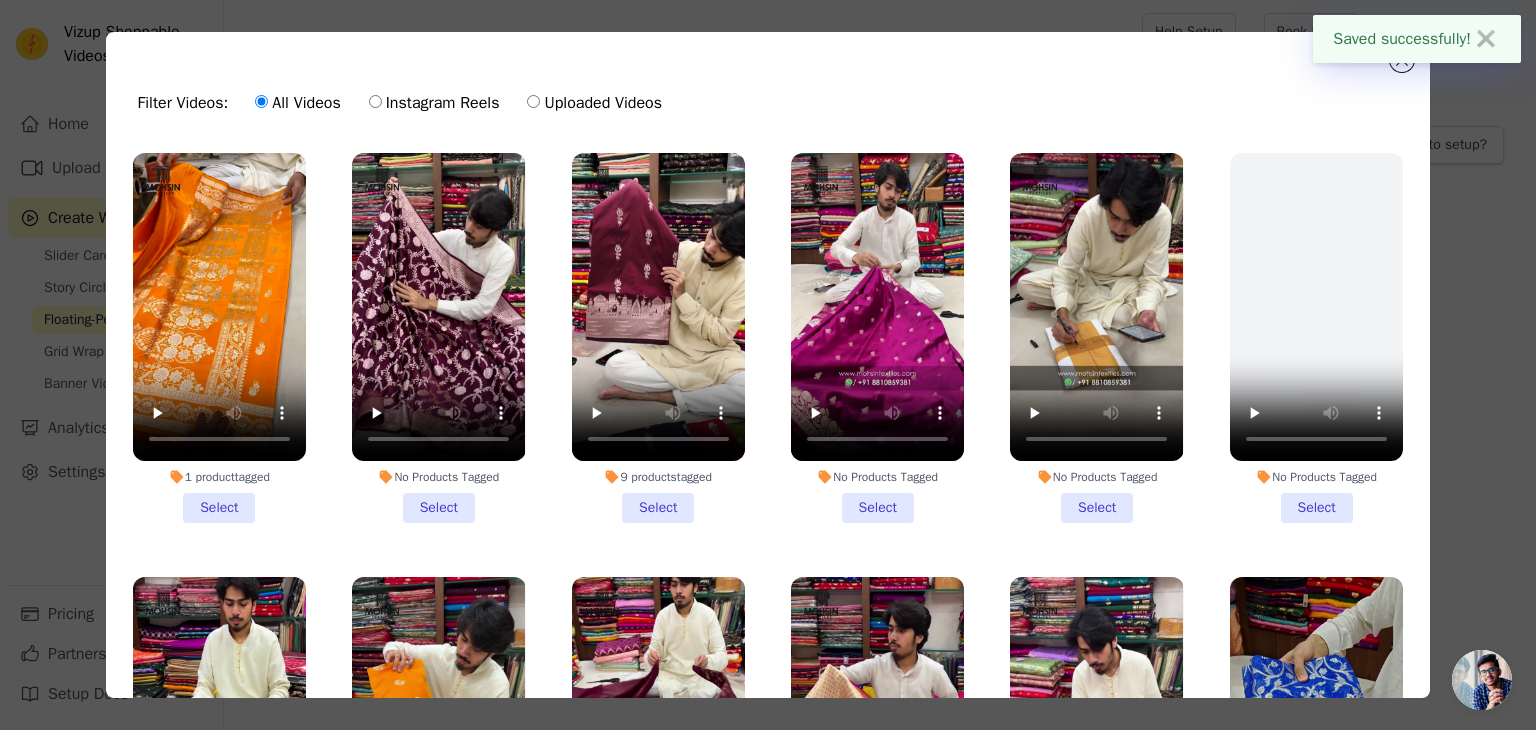 click on "Instagram Reels" at bounding box center [434, 103] 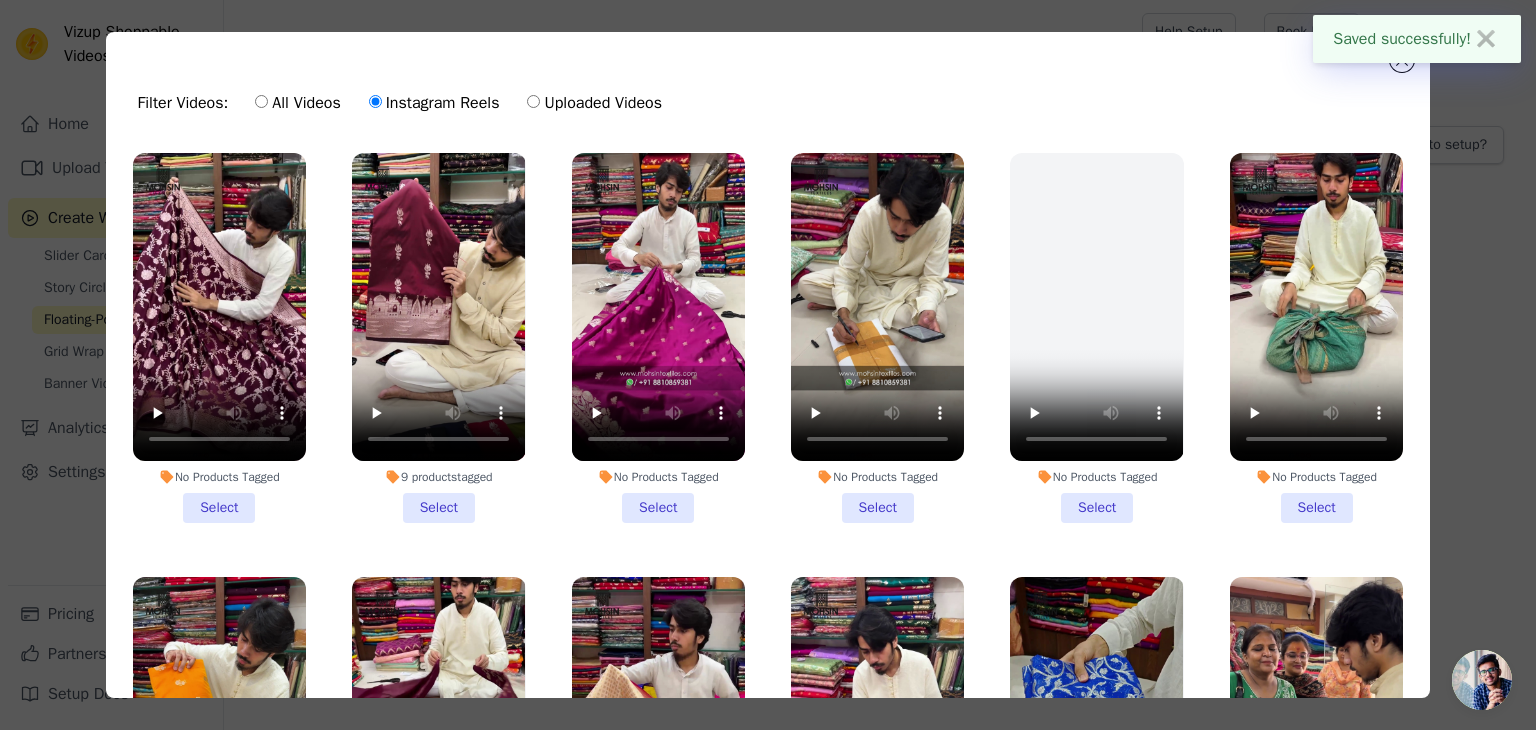 click on "All Videos" at bounding box center [297, 103] 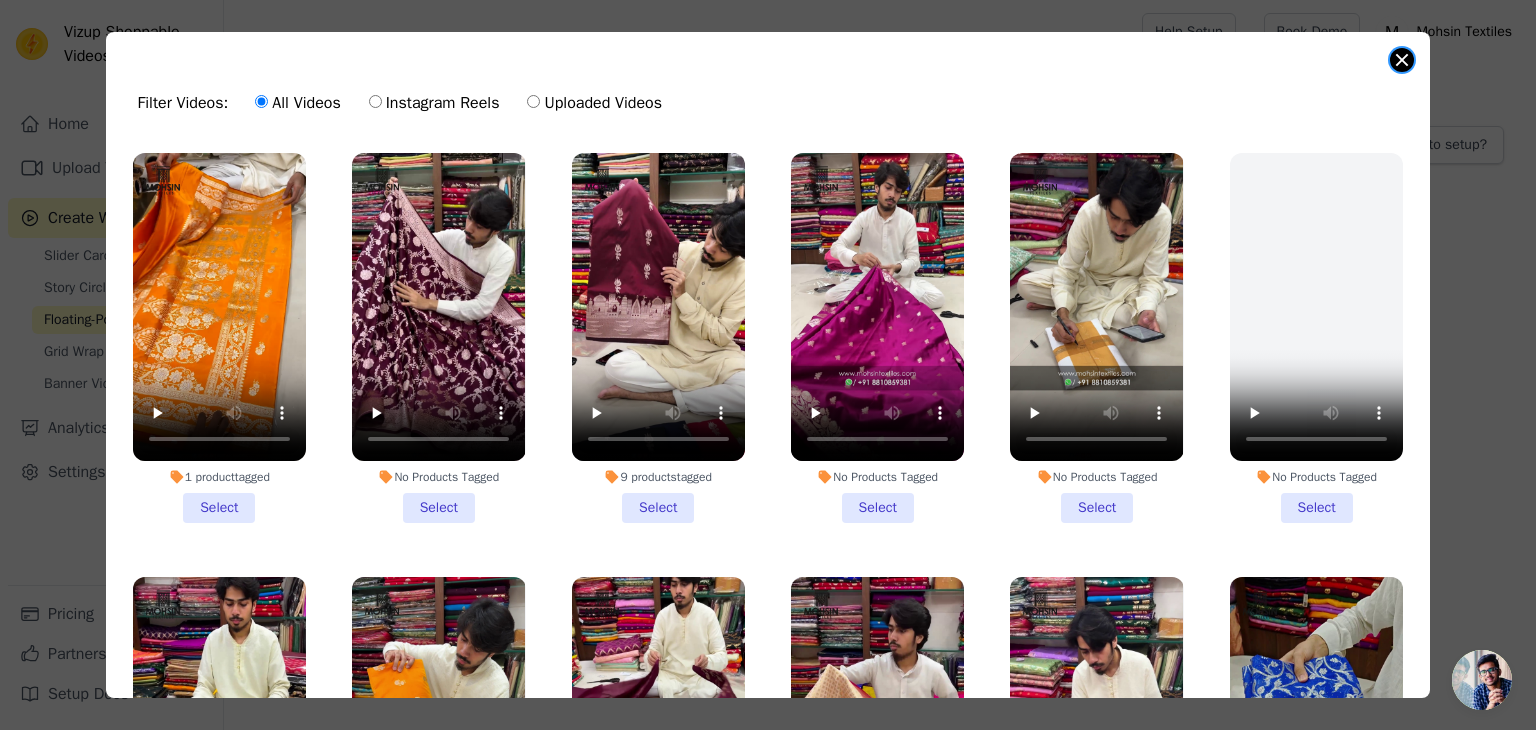 click at bounding box center (1402, 60) 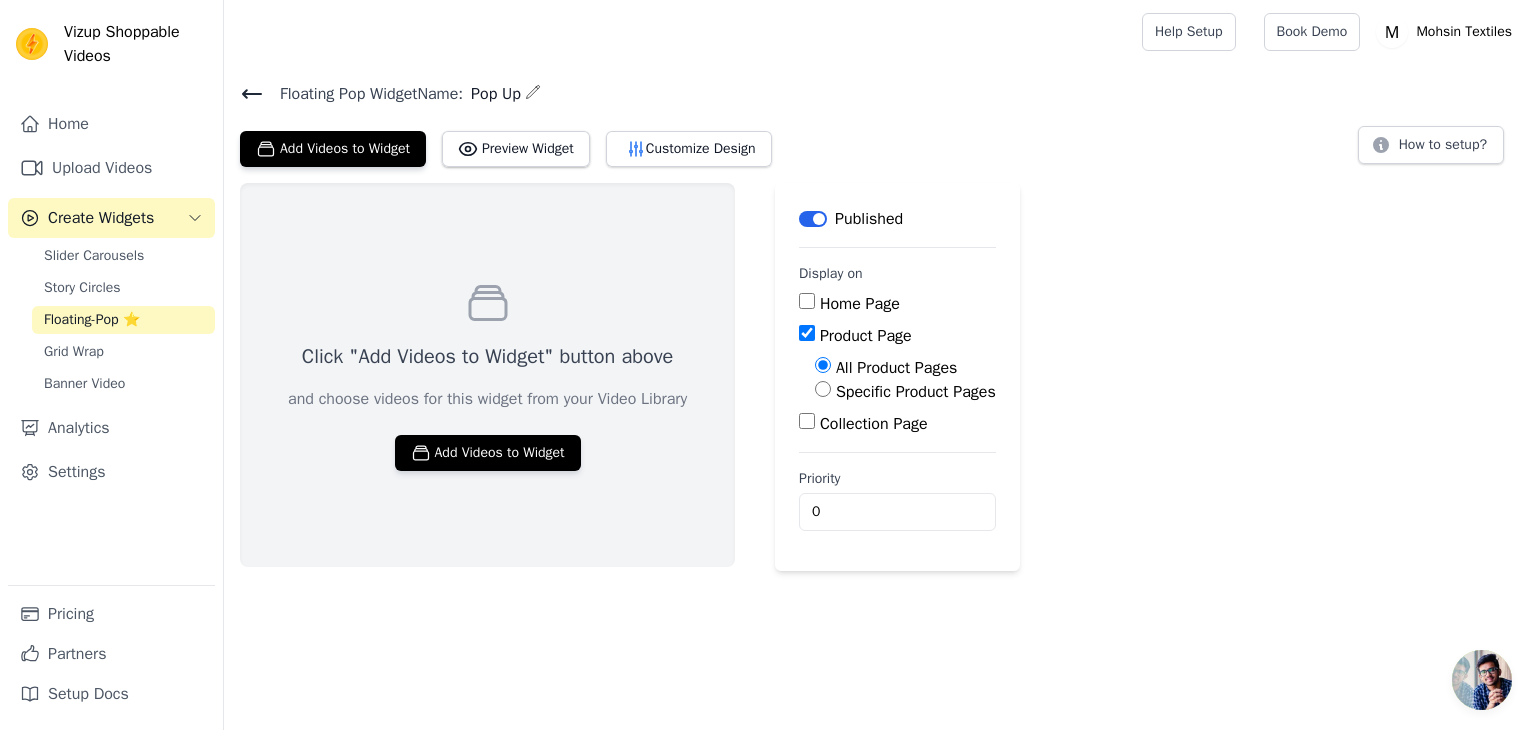 click on "Click "Add Videos to Widget" button above   and choose videos for this widget from your Video Library
Add Videos to Widget   Label     Published     Display on     Home Page     Product Page     All Product Pages     Specific Product Pages       Collection Page       Priority   0" at bounding box center [880, 377] 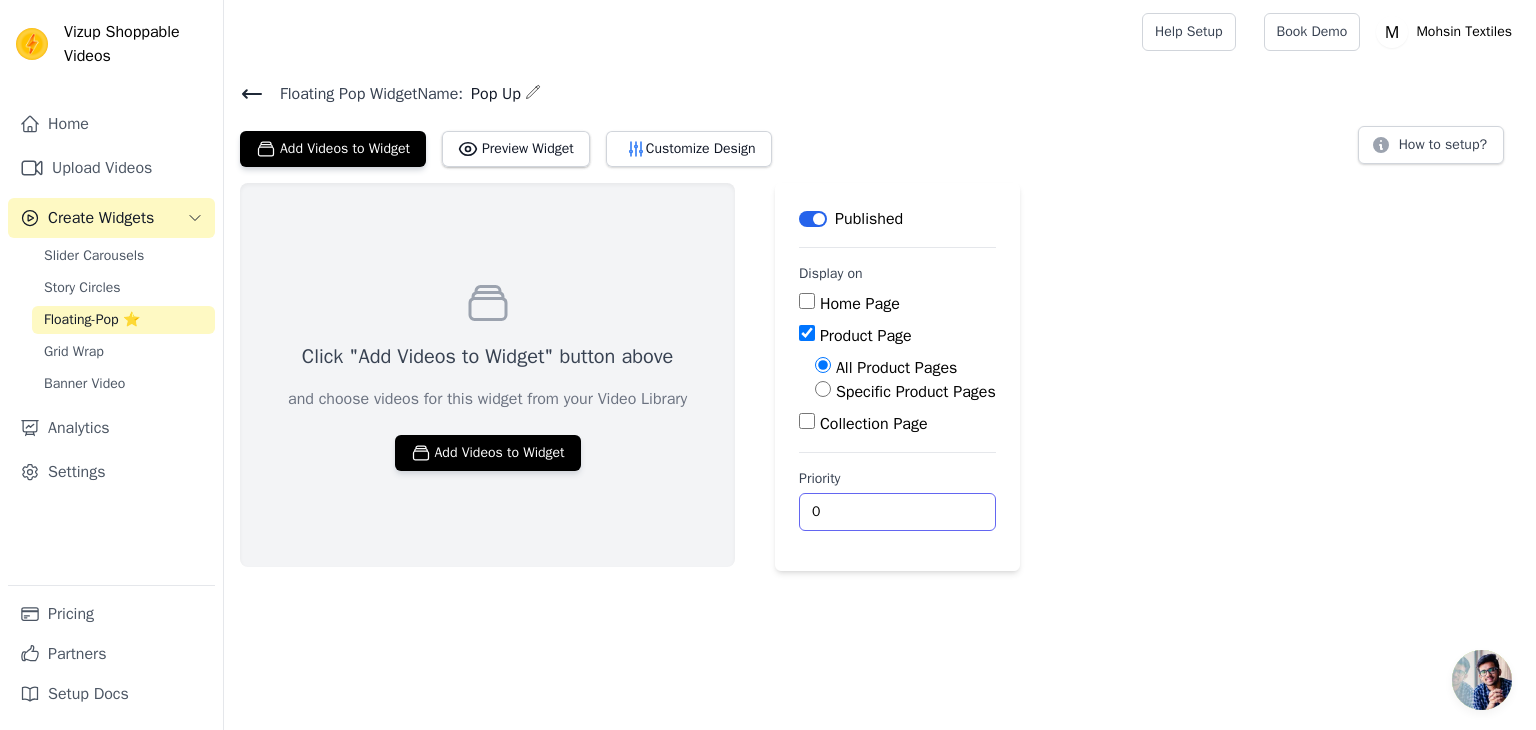 click on "0" at bounding box center [897, 512] 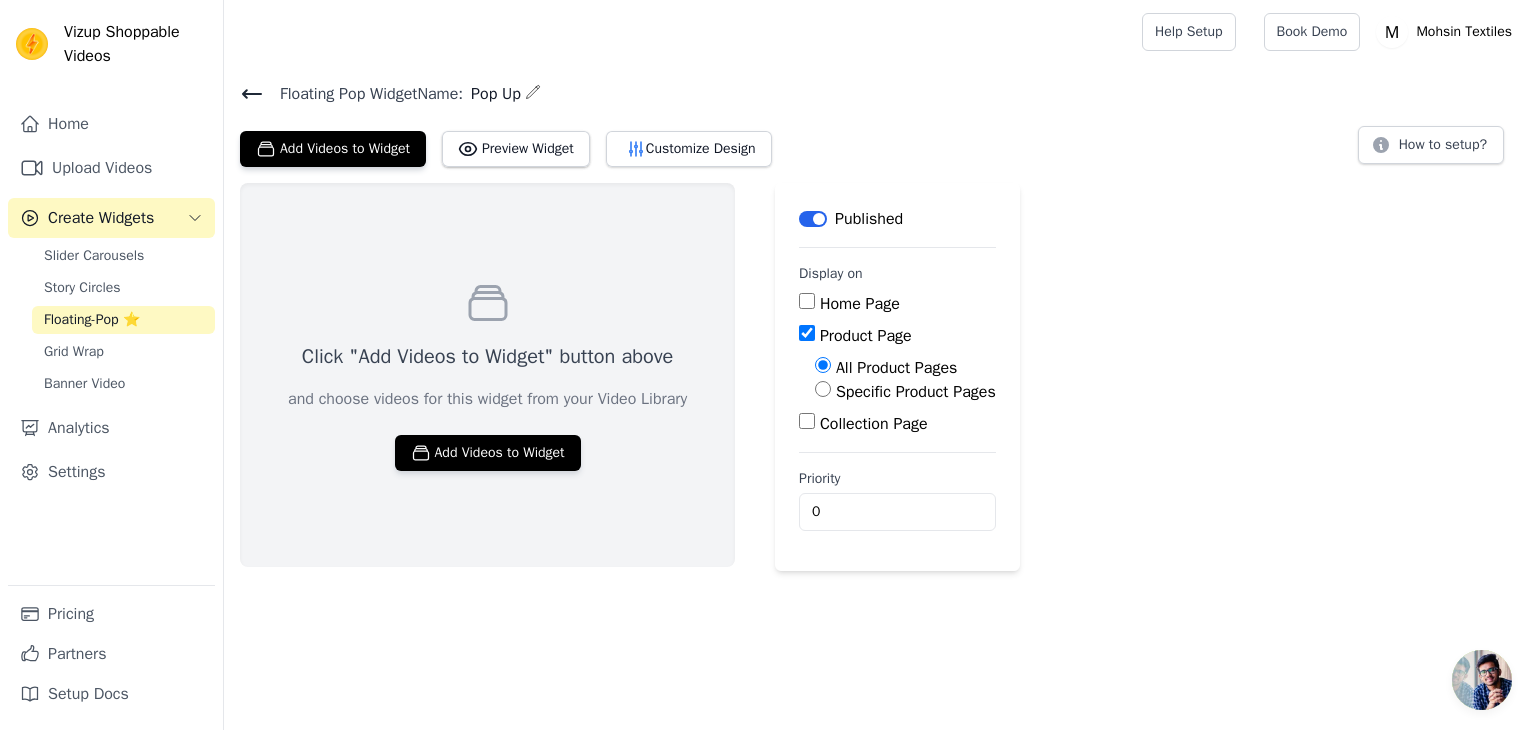 click on "Click "Add Videos to Widget" button above   and choose videos for this widget from your Video Library
Add Videos to Widget   Label     Published     Display on     Home Page     Product Page     All Product Pages     Specific Product Pages       Collection Page       Priority   0" at bounding box center [880, 377] 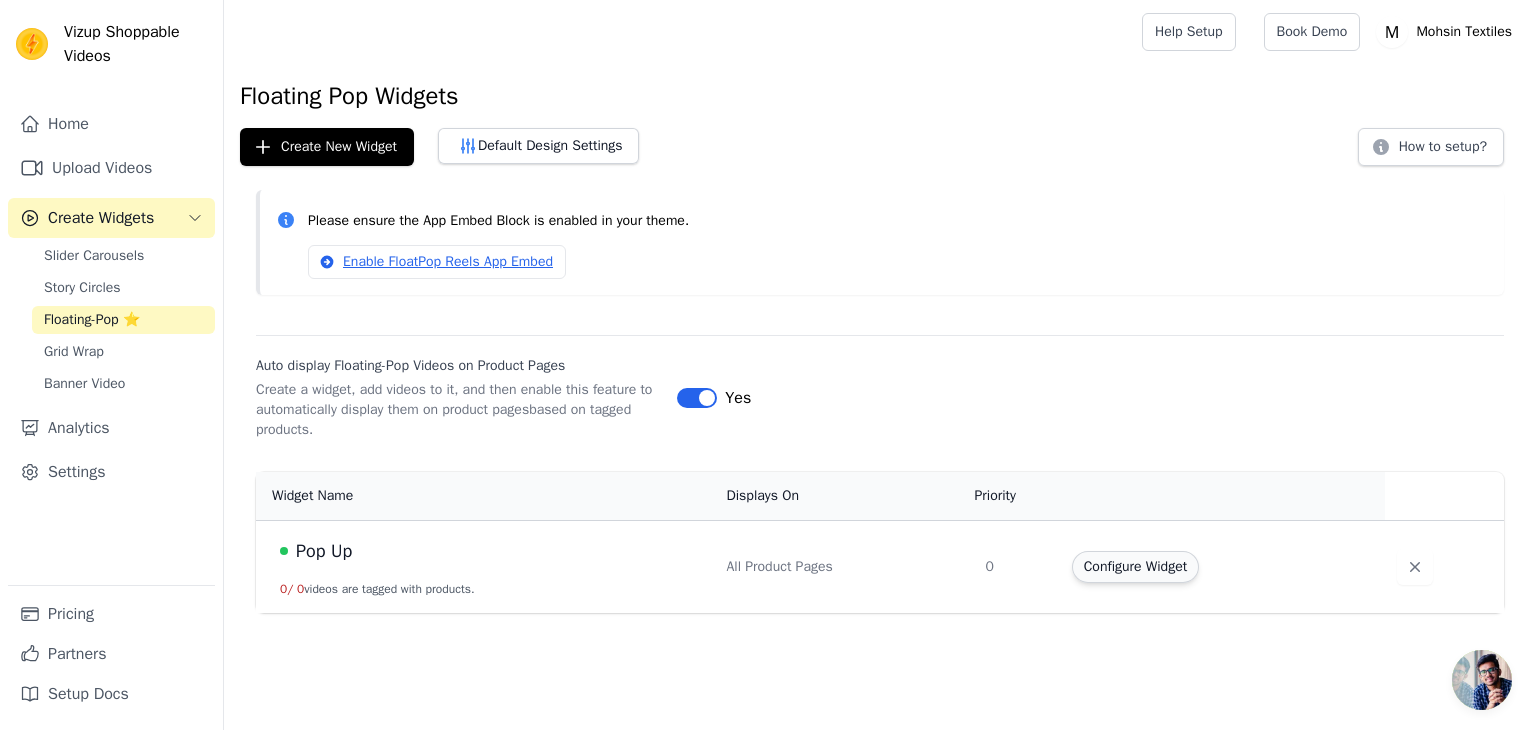 click on "Configure Widget" at bounding box center [1135, 567] 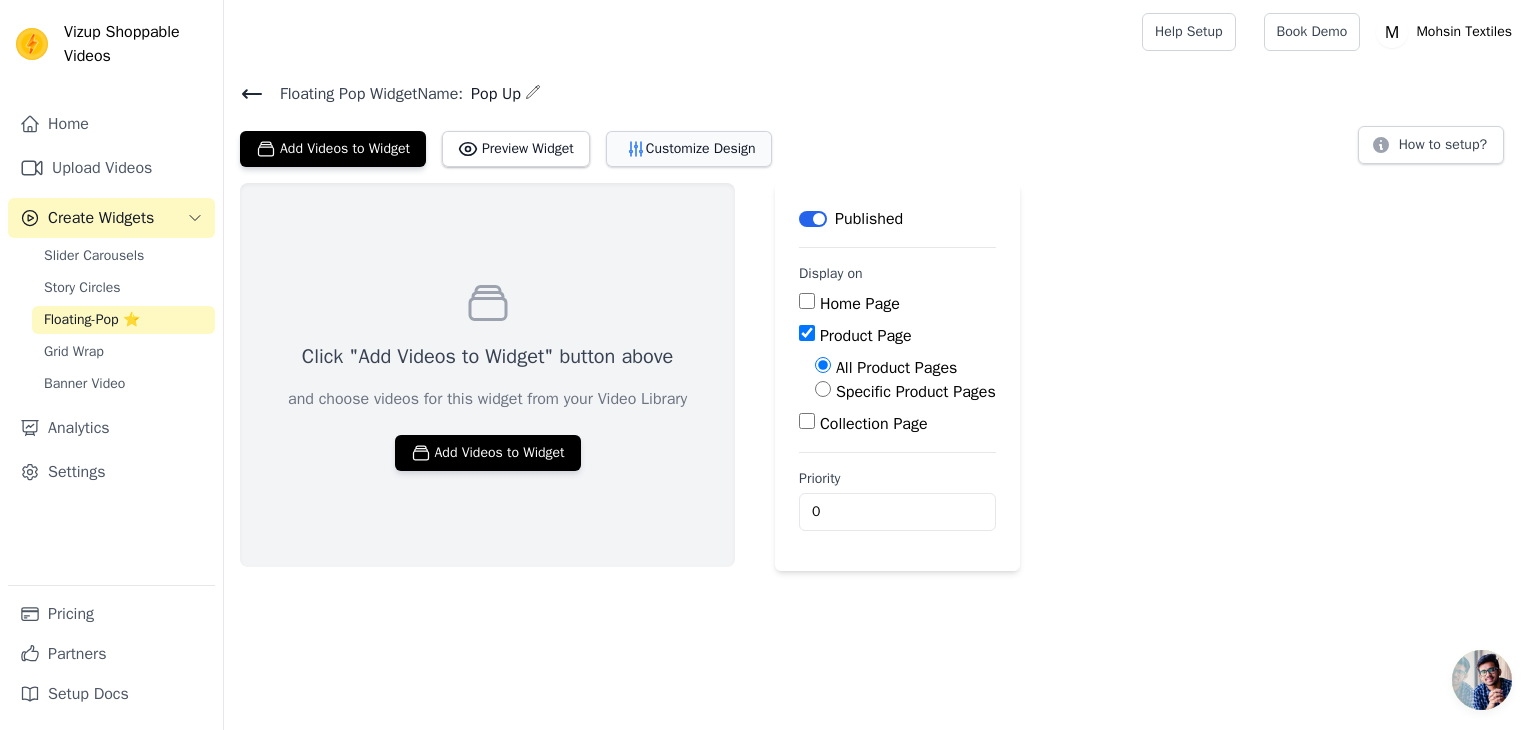 click 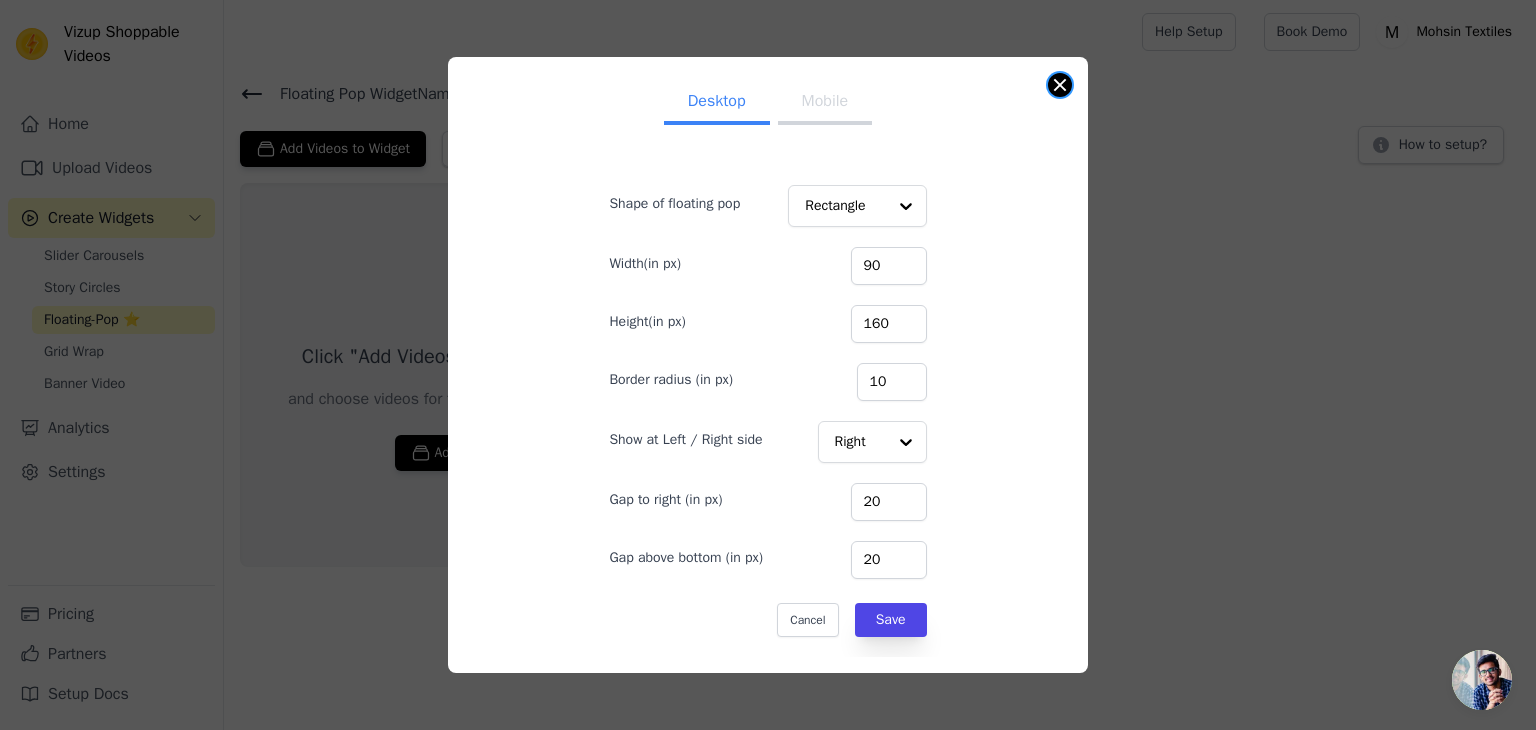 click at bounding box center [1060, 85] 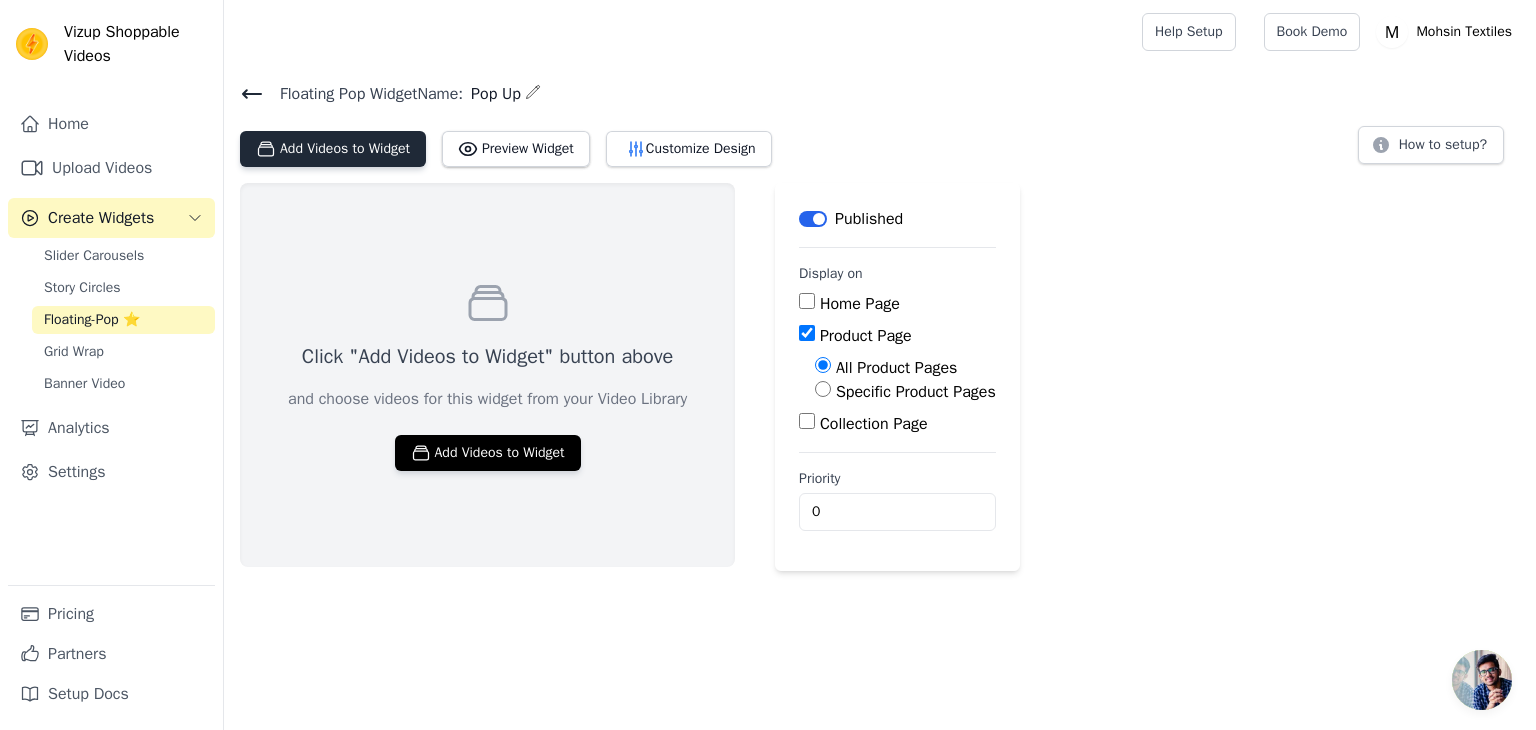 click on "Add Videos to Widget" at bounding box center [333, 149] 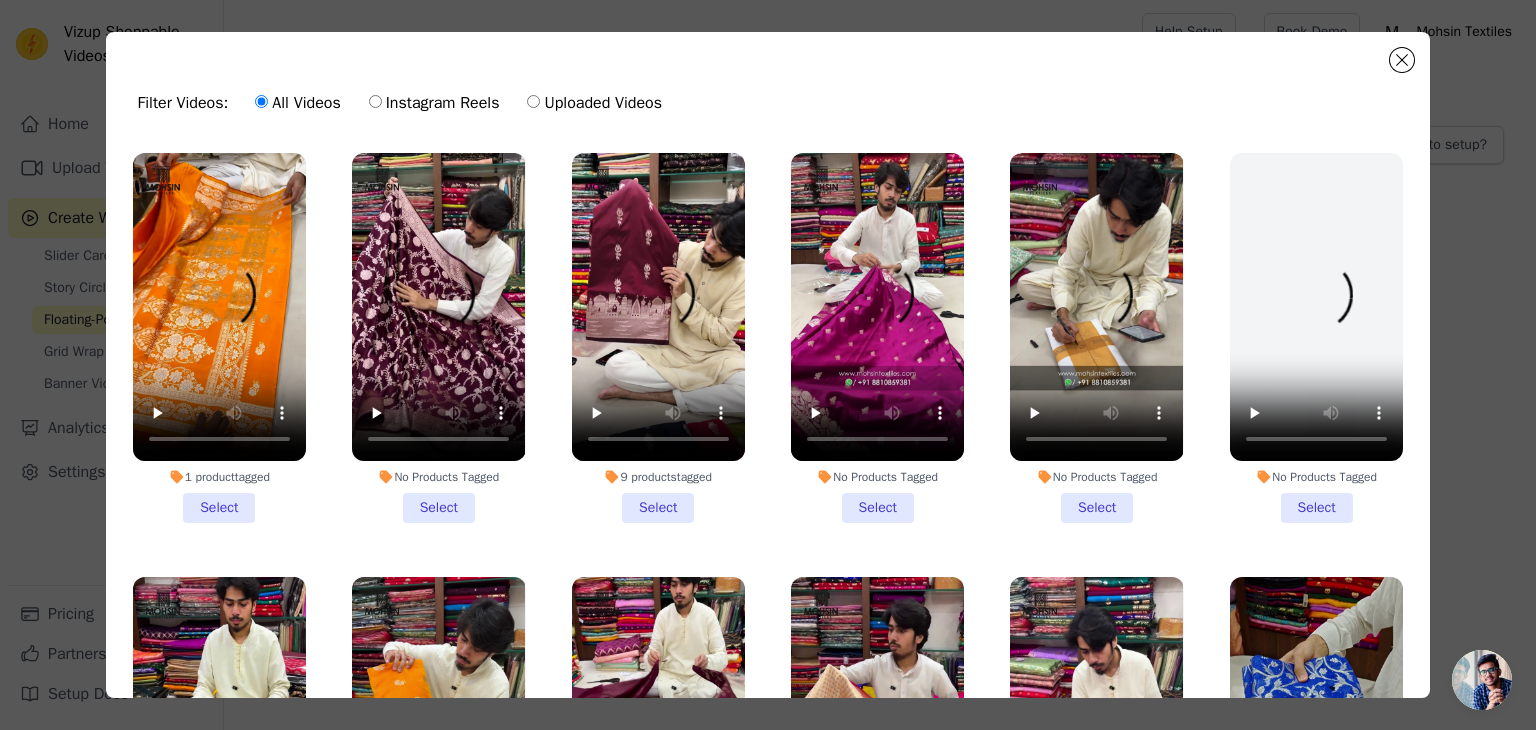 click on "9   products  tagged     Select" at bounding box center [658, 338] 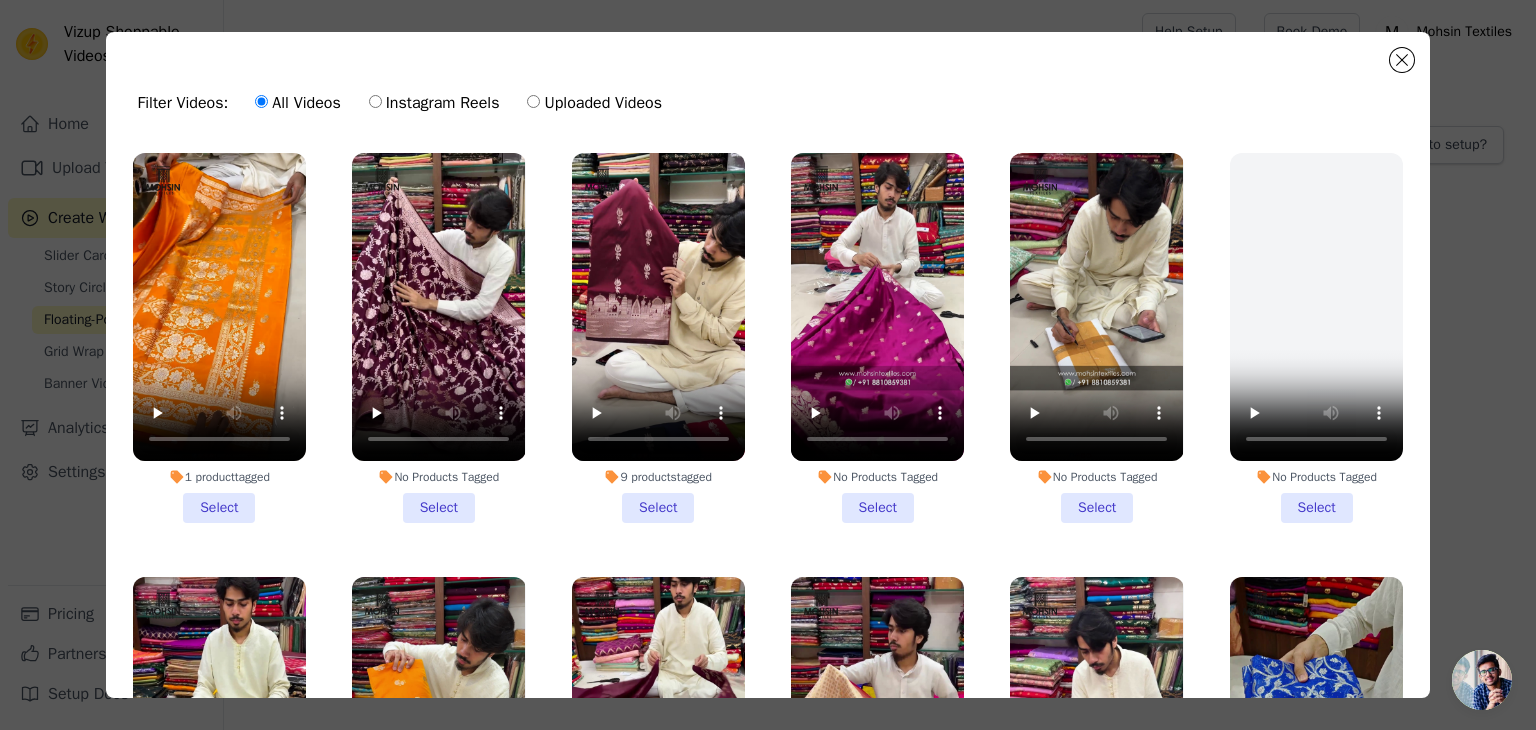 click on "9   products  tagged     Select" at bounding box center [0, 0] 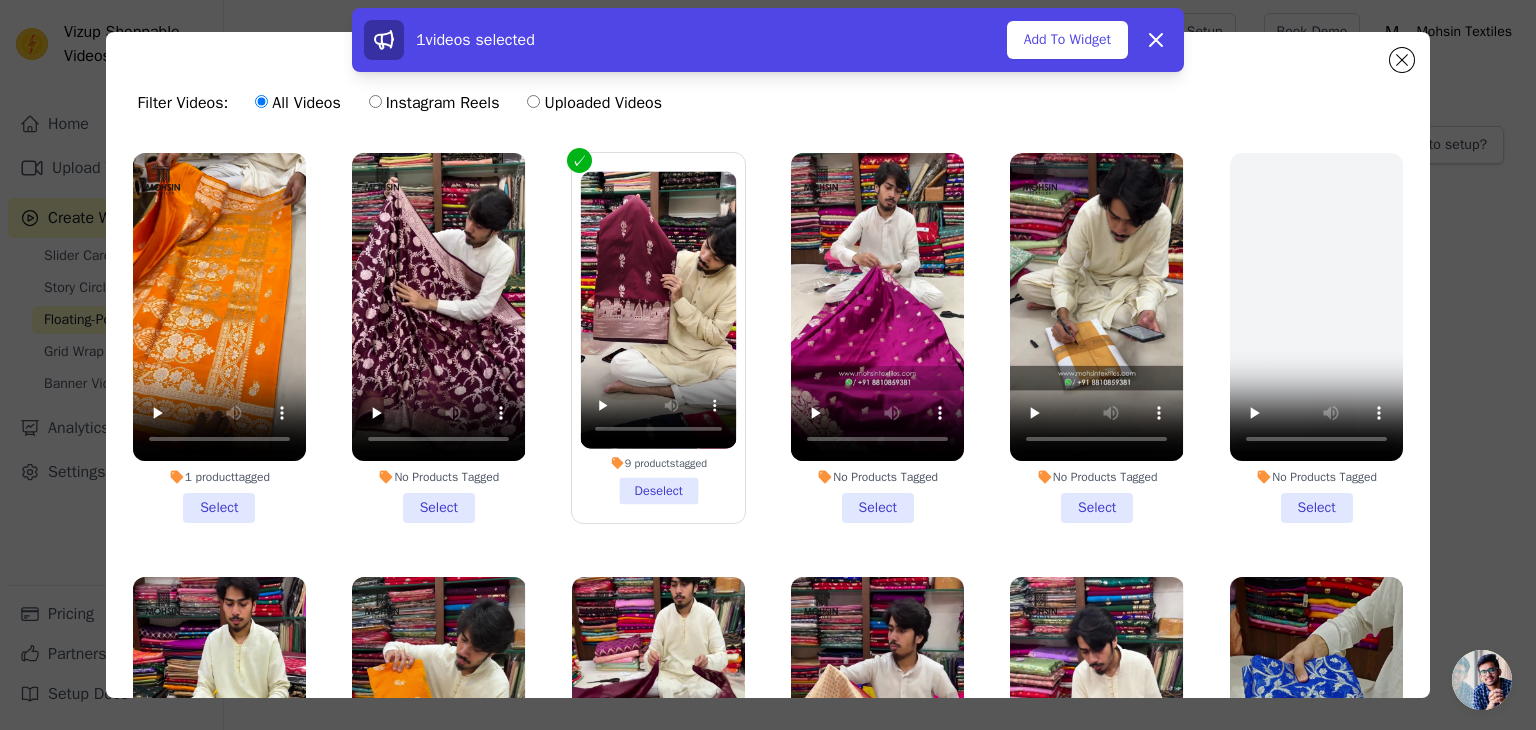 click on "1   product  tagged     Select" at bounding box center [219, 338] 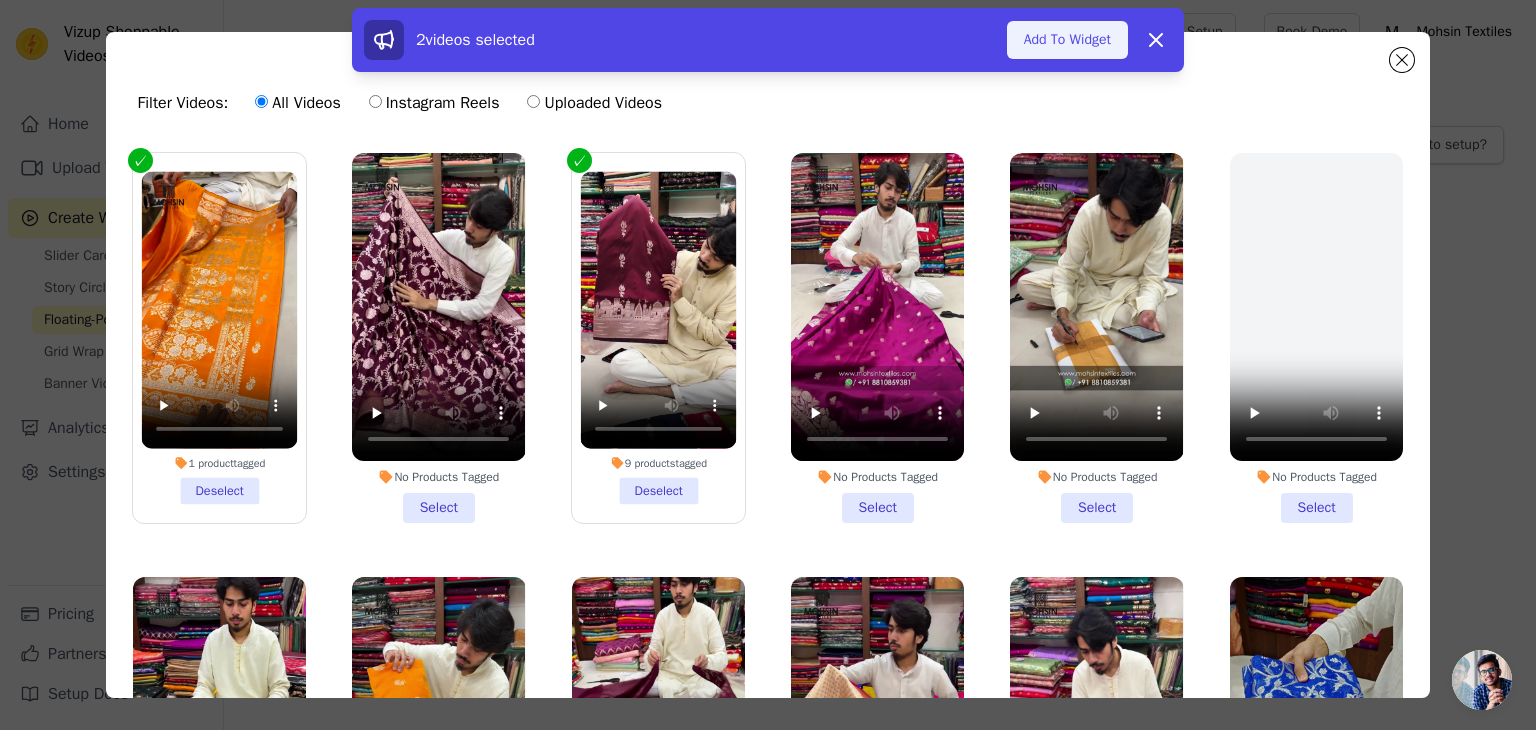 click on "Add To Widget" at bounding box center (1067, 40) 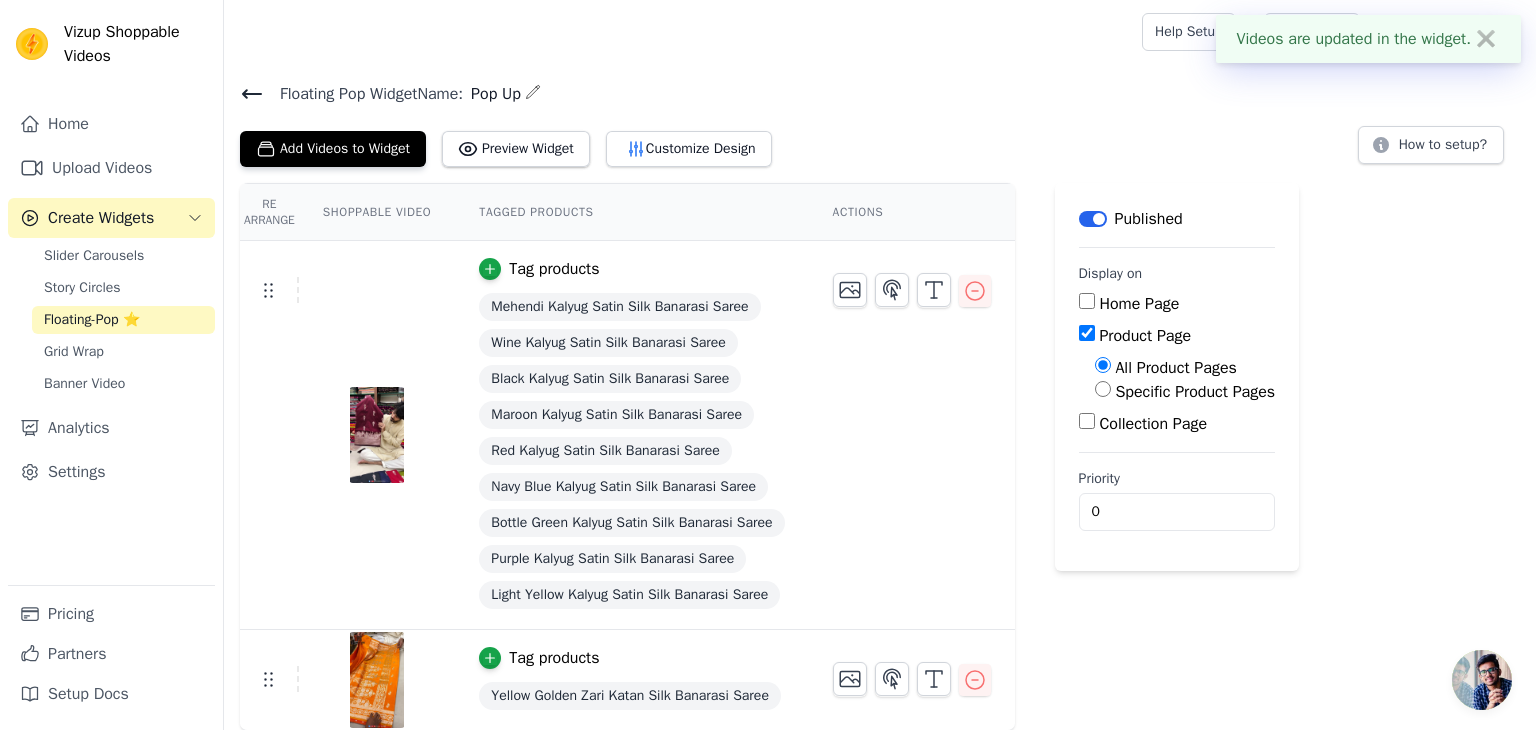 click on "✖" at bounding box center [1486, 39] 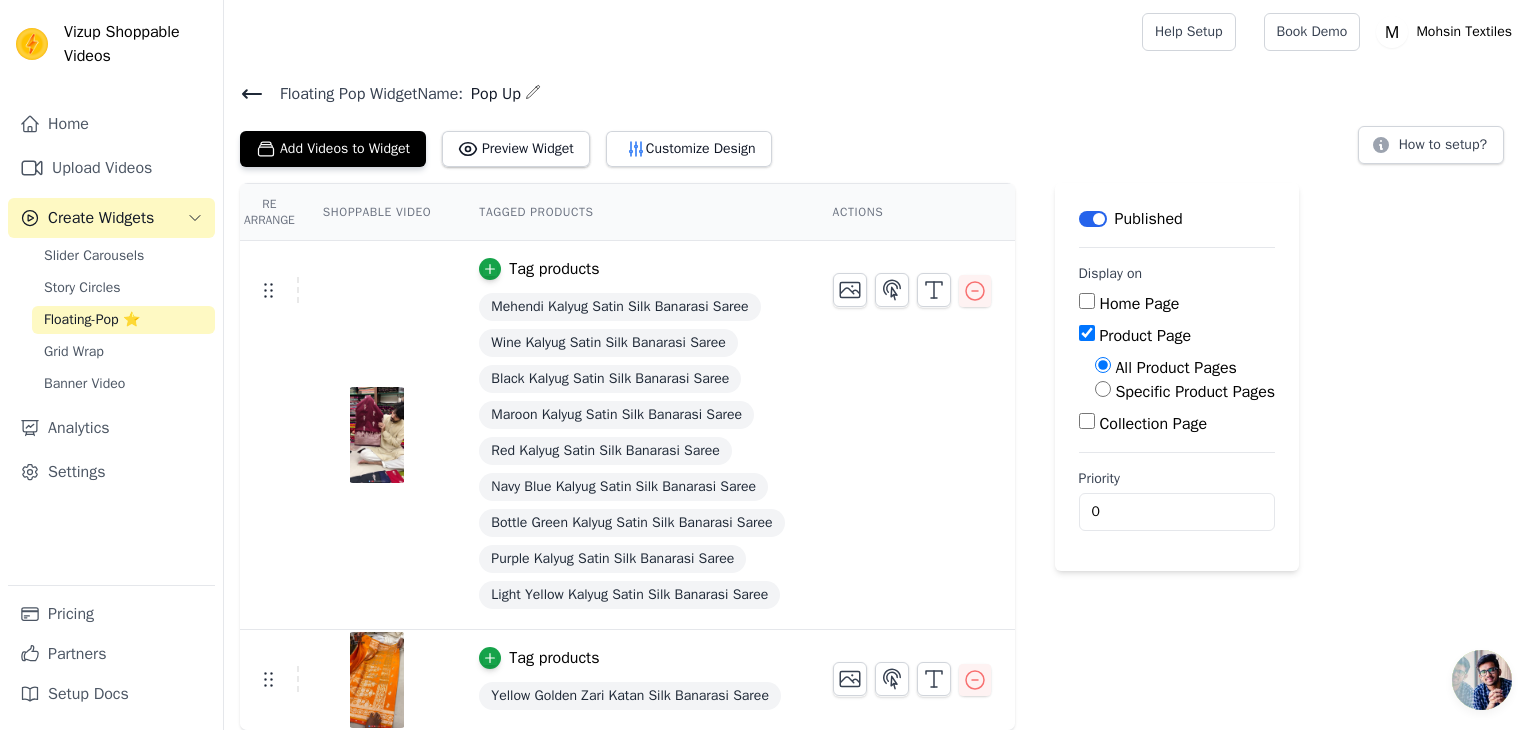 click 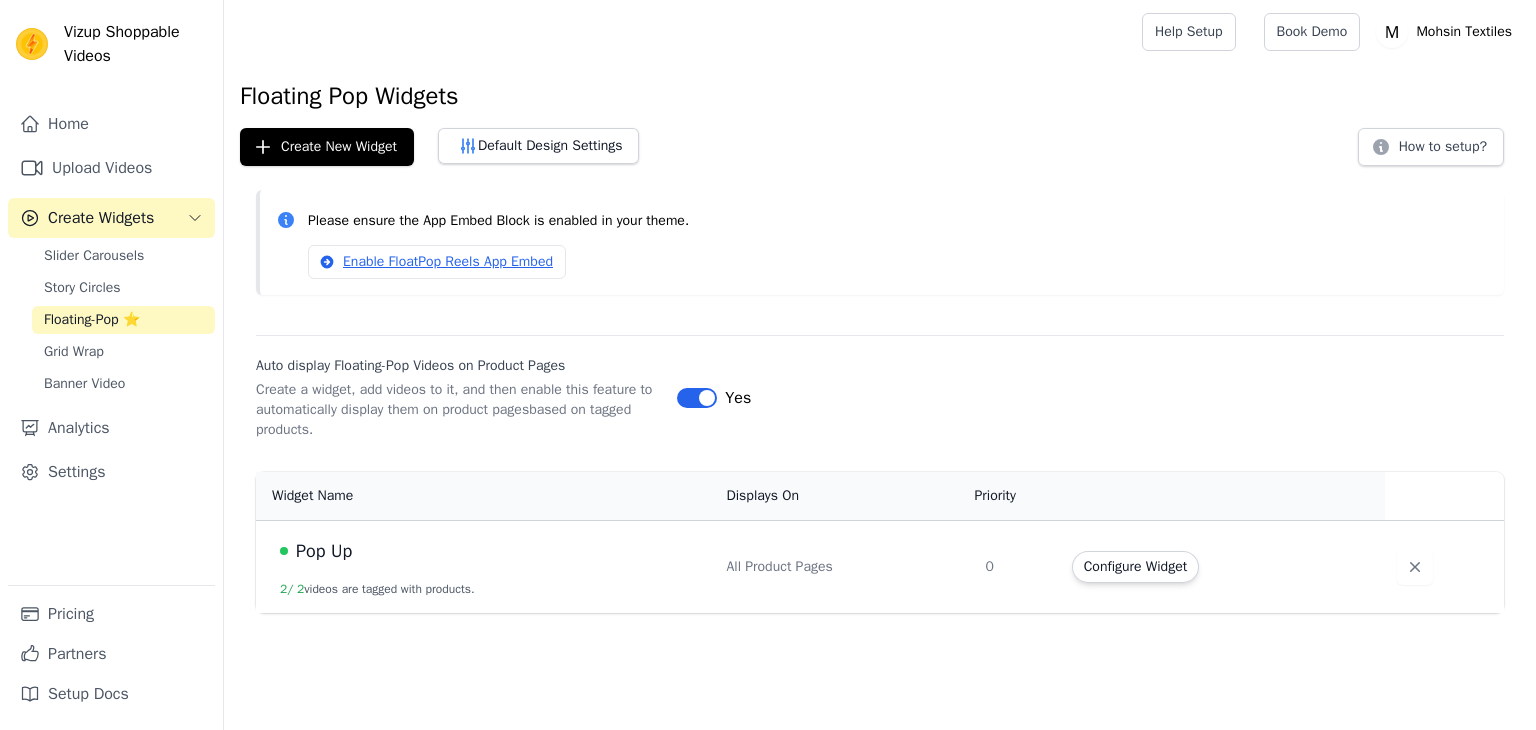 scroll, scrollTop: 0, scrollLeft: 0, axis: both 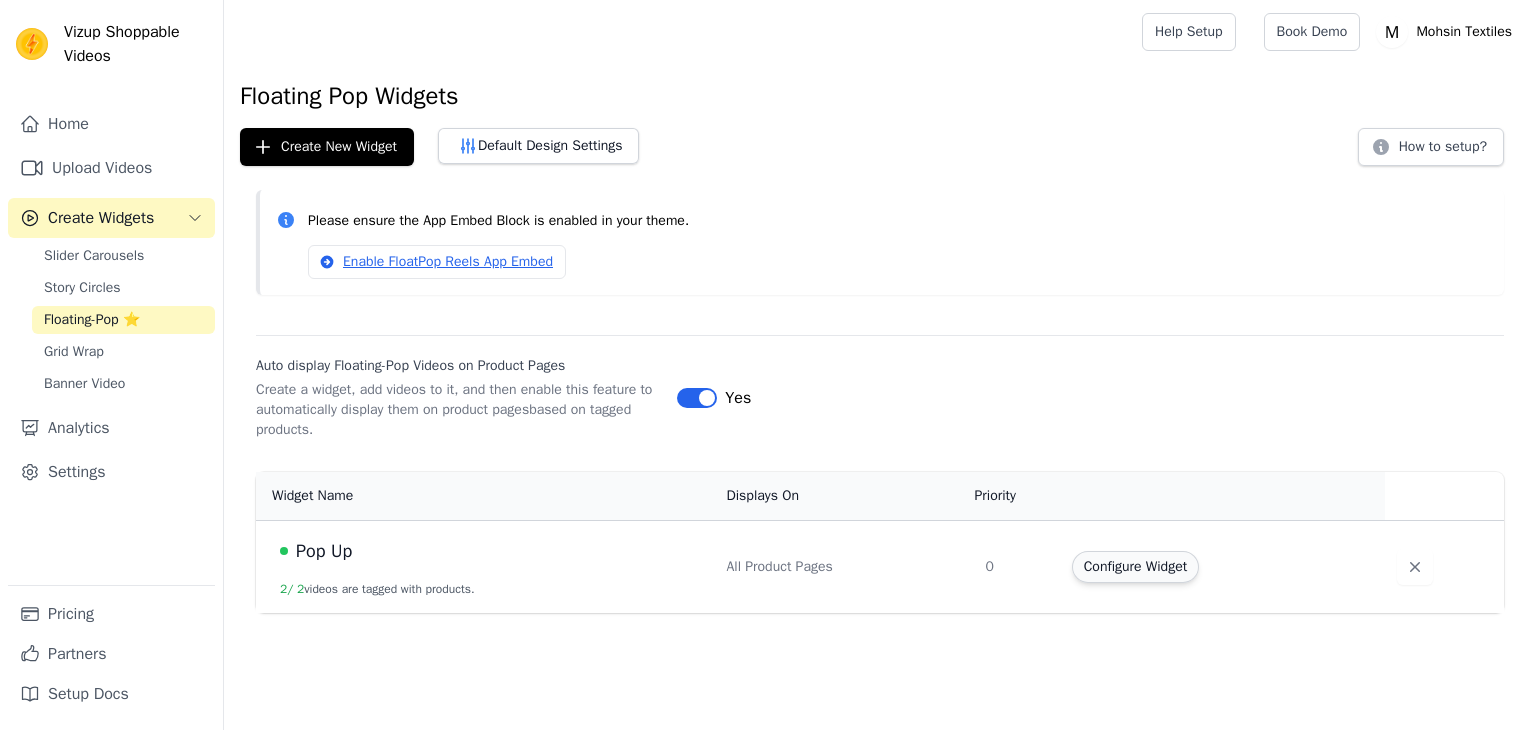 click on "Configure Widget" at bounding box center (1135, 567) 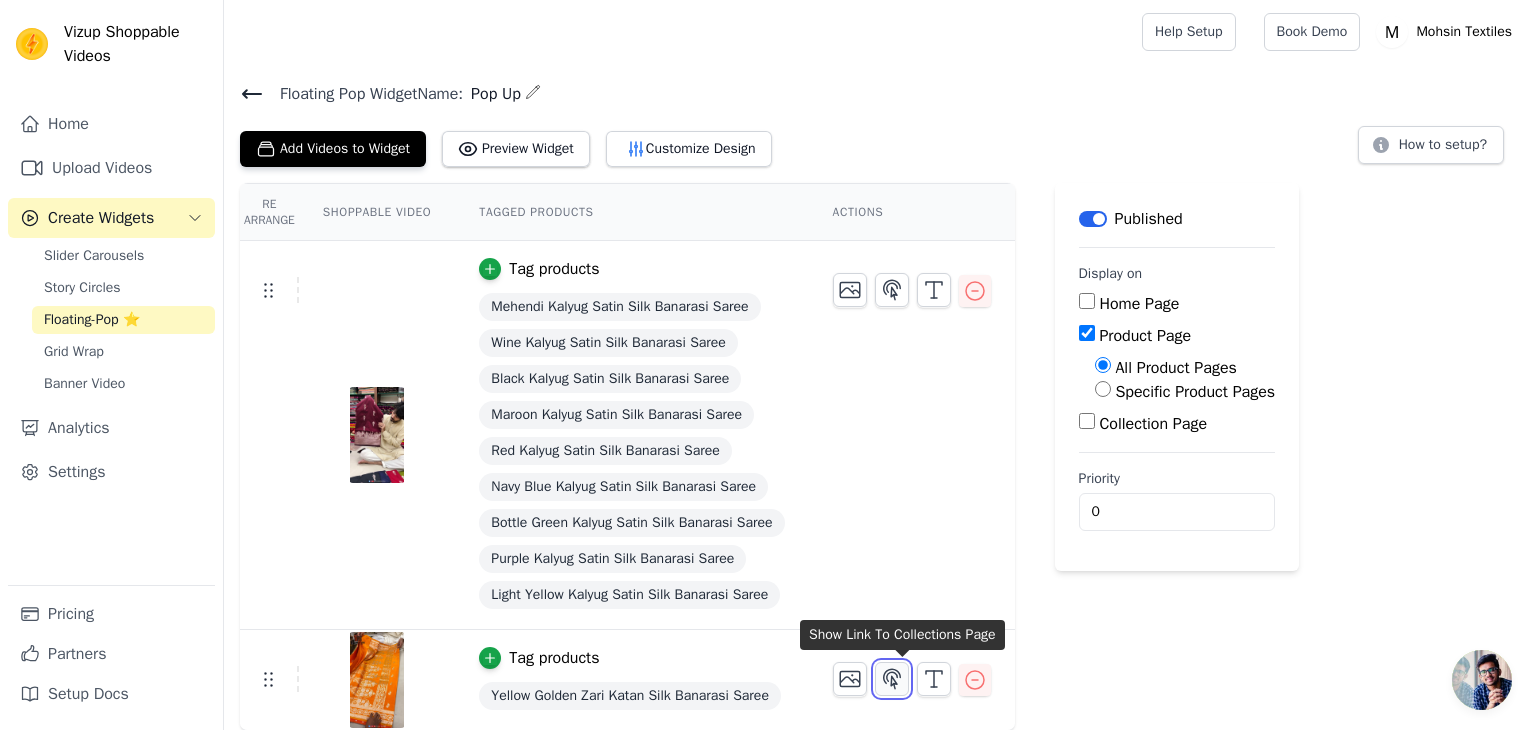 click 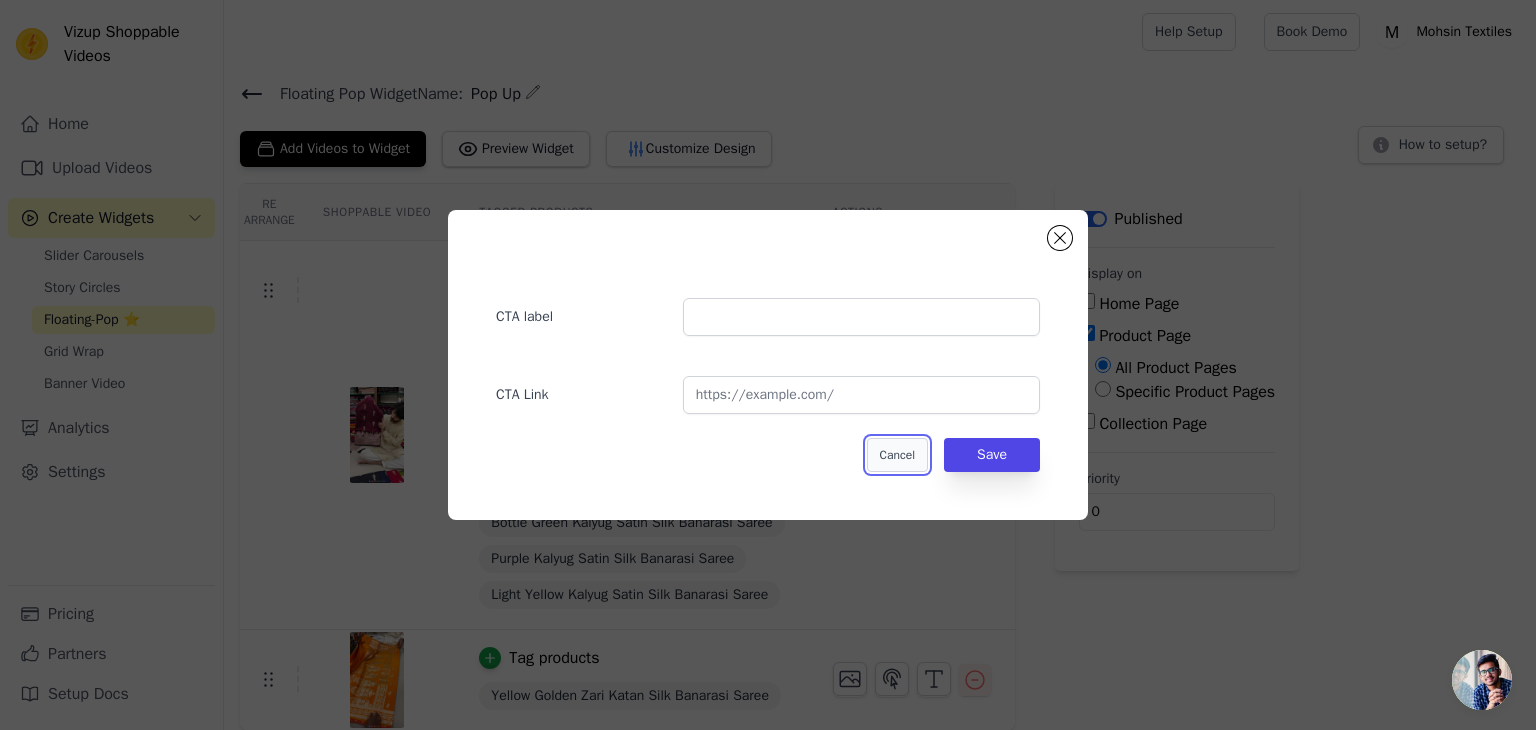 click on "Cancel" at bounding box center [897, 455] 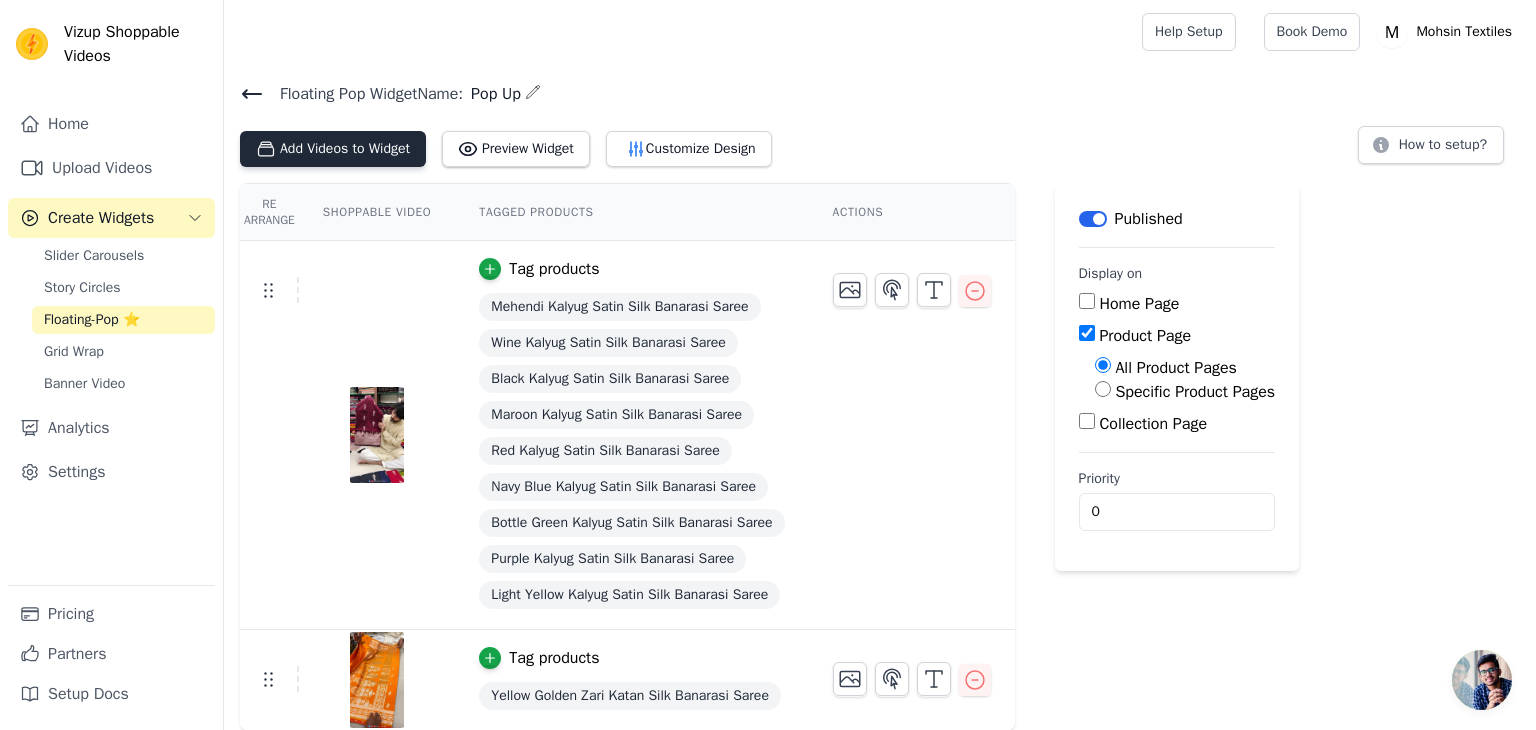 click on "Add Videos to Widget" at bounding box center [333, 149] 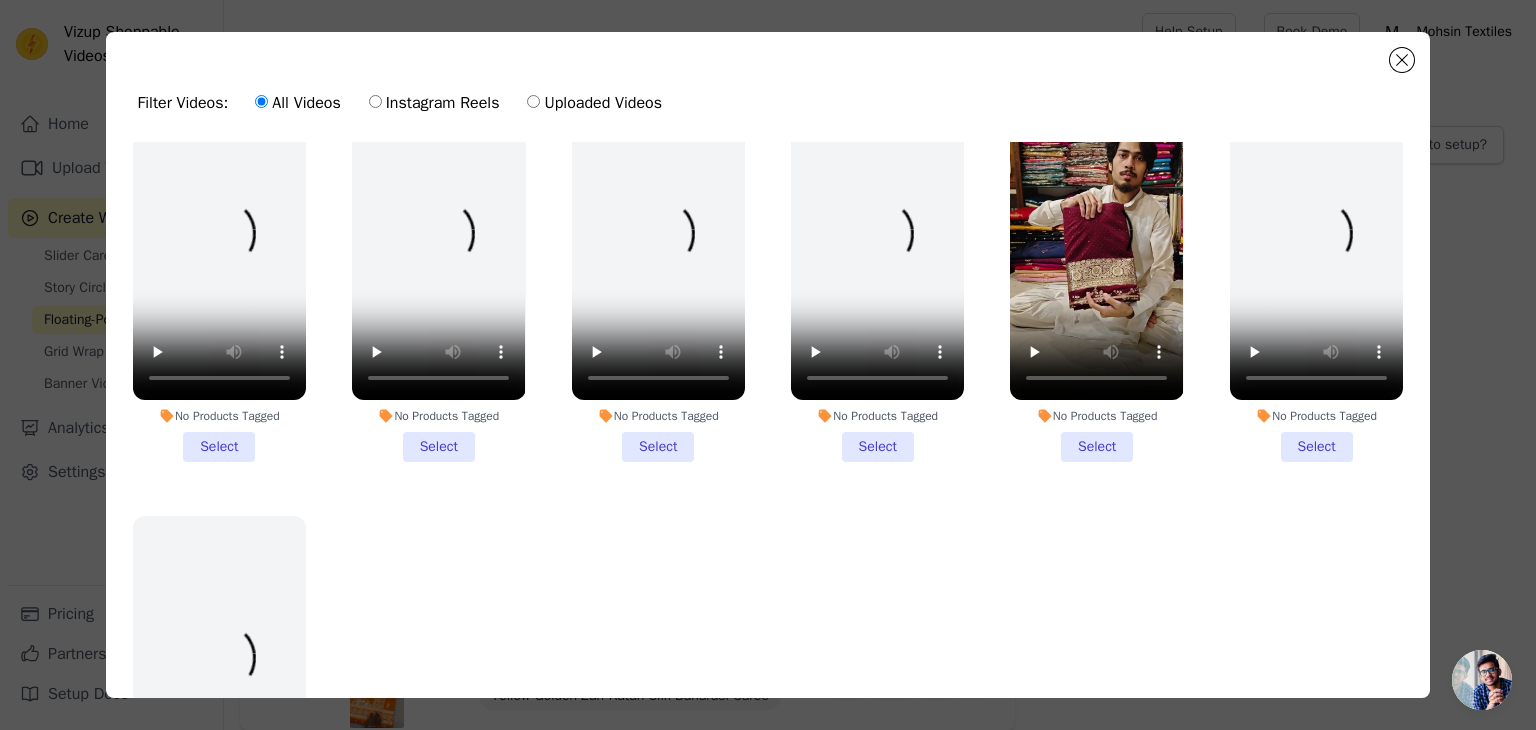 scroll, scrollTop: 3095, scrollLeft: 0, axis: vertical 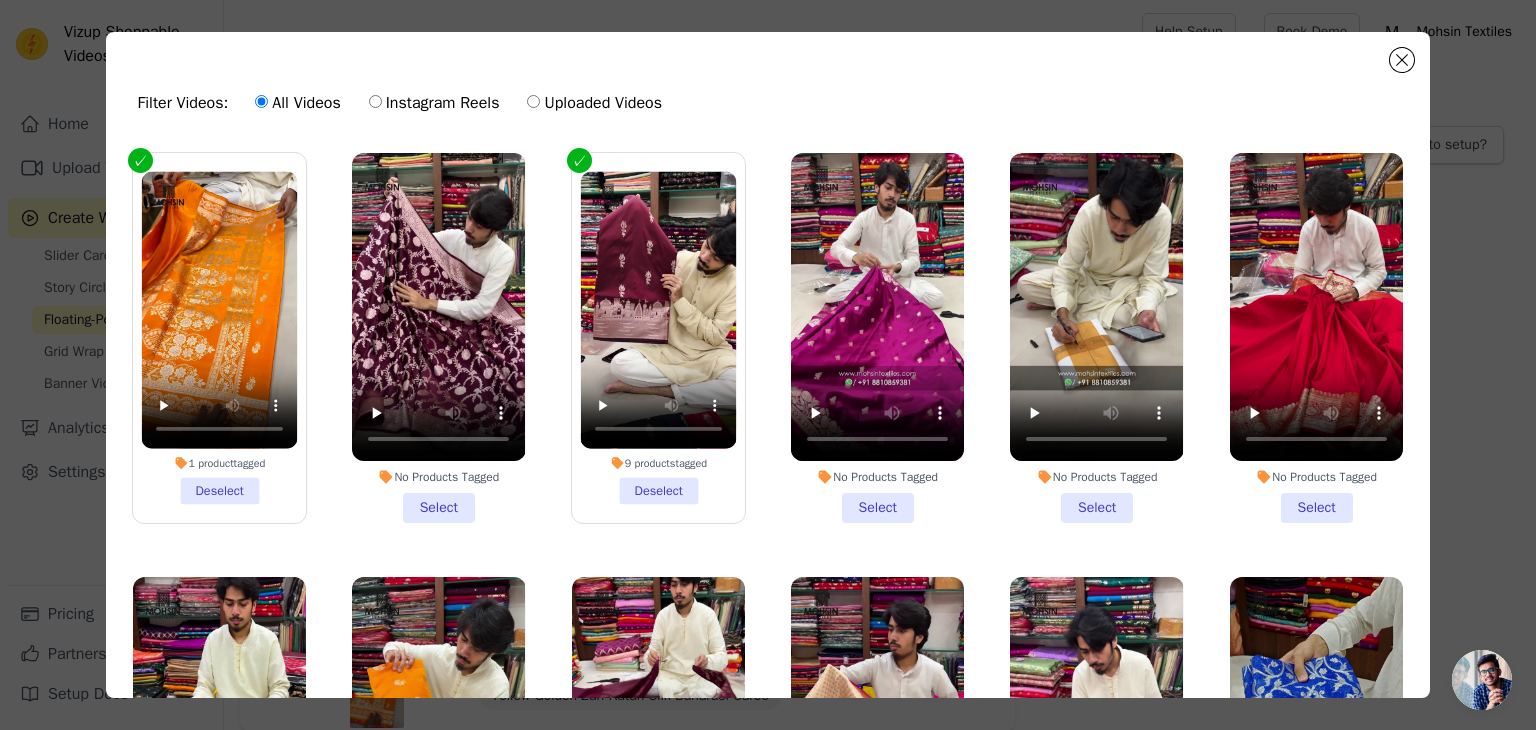 click on "Instagram Reels" at bounding box center (434, 103) 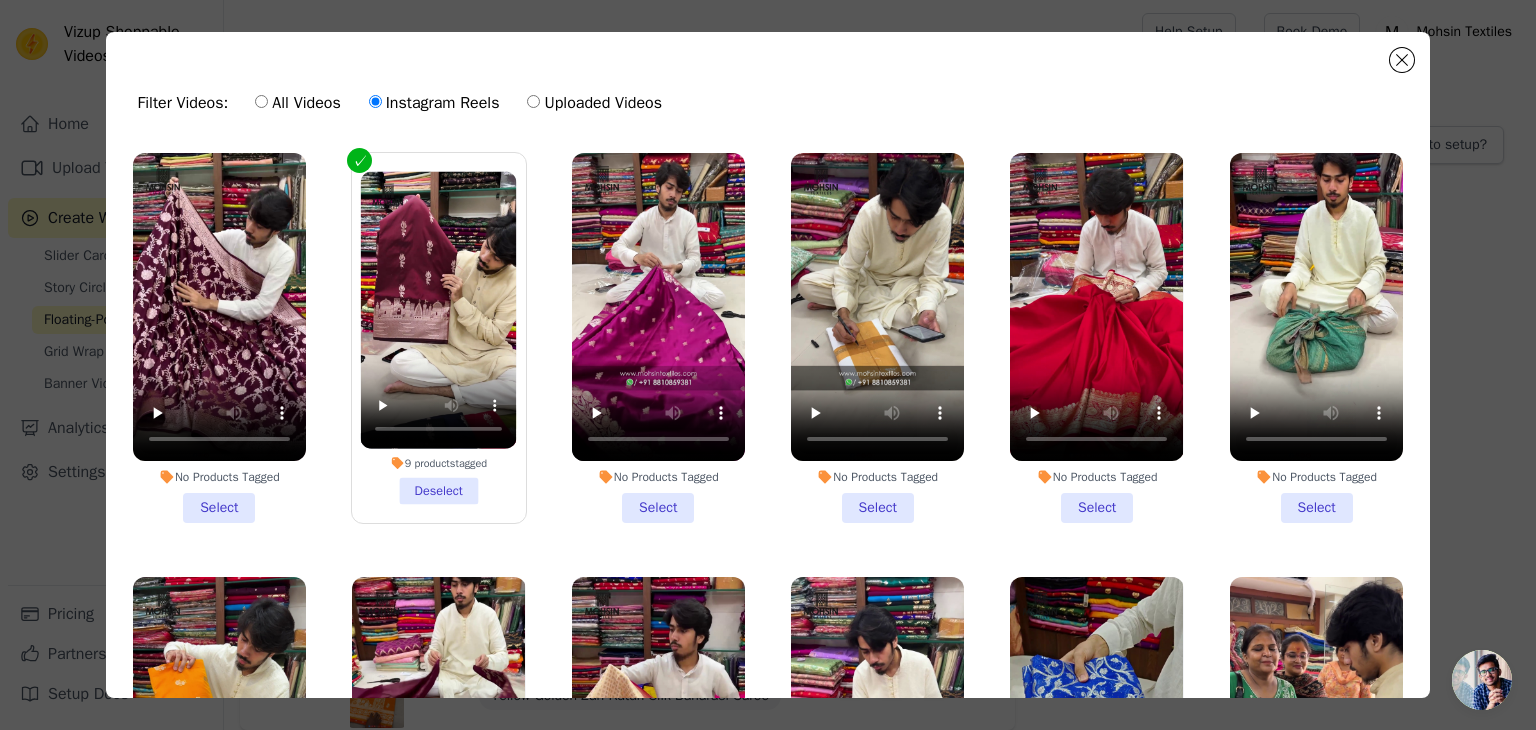 click on "Uploaded Videos" at bounding box center [594, 103] 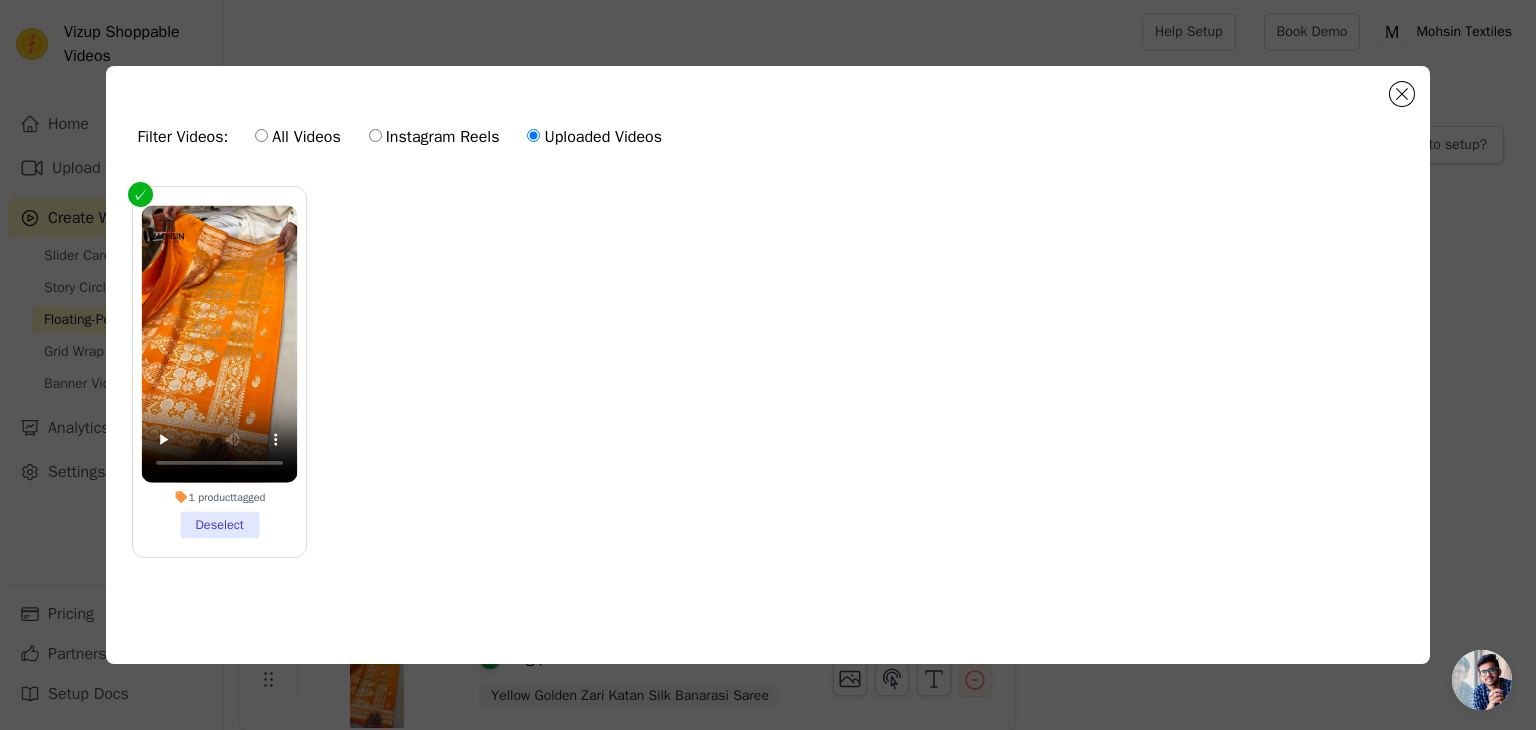 click on "Instagram Reels" at bounding box center [434, 137] 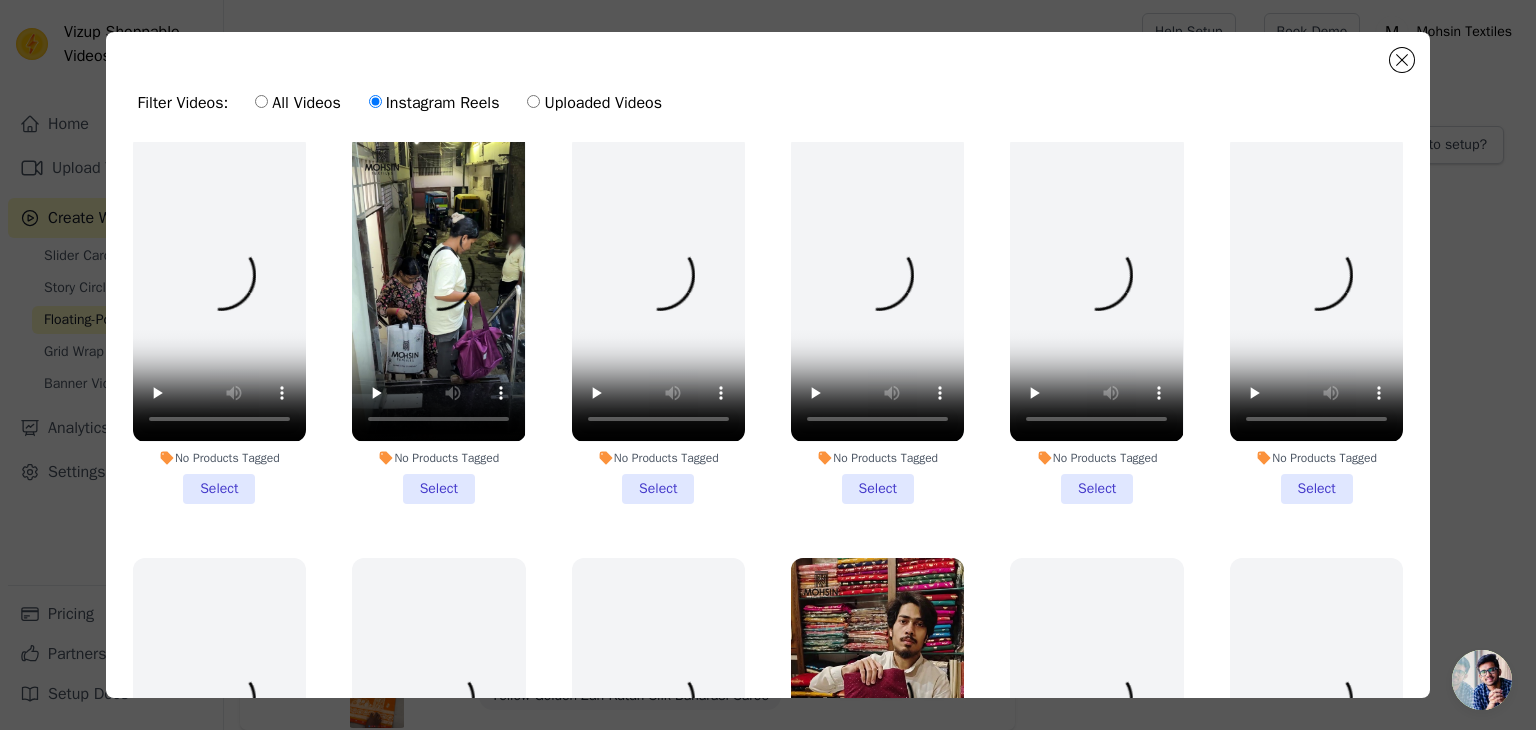 scroll, scrollTop: 2710, scrollLeft: 0, axis: vertical 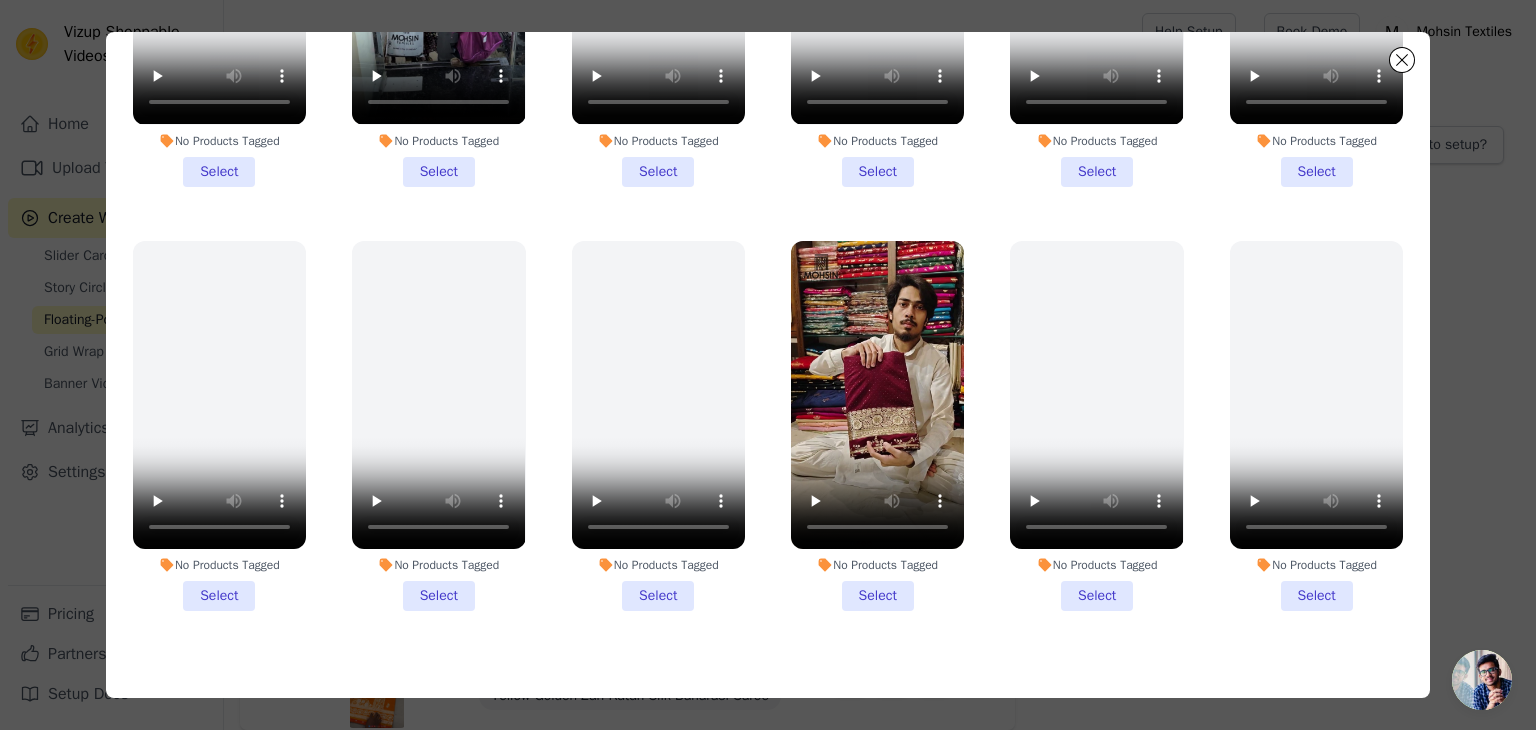 click on "No Products Tagged     Select" at bounding box center (877, 426) 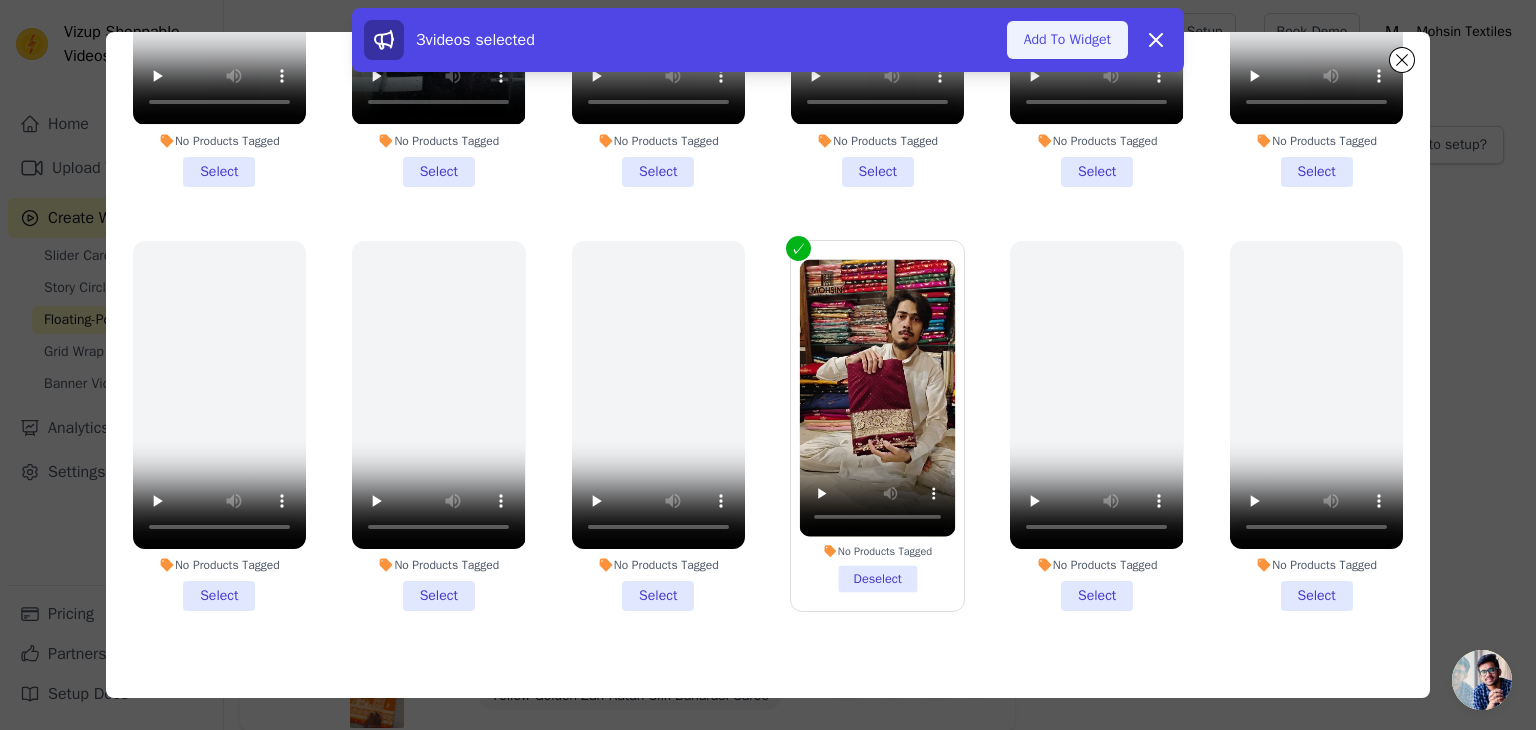 click on "Add To Widget" at bounding box center [1067, 40] 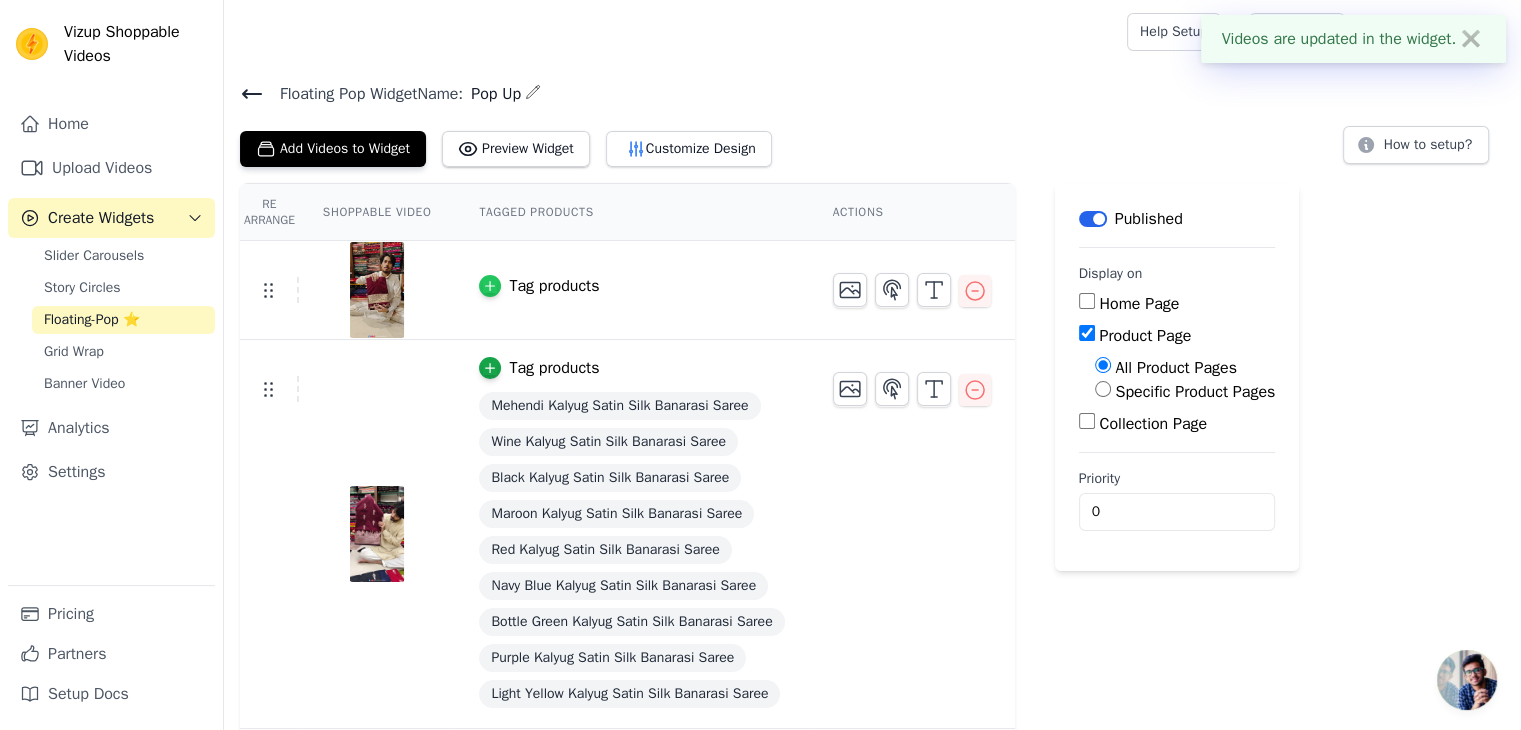 click 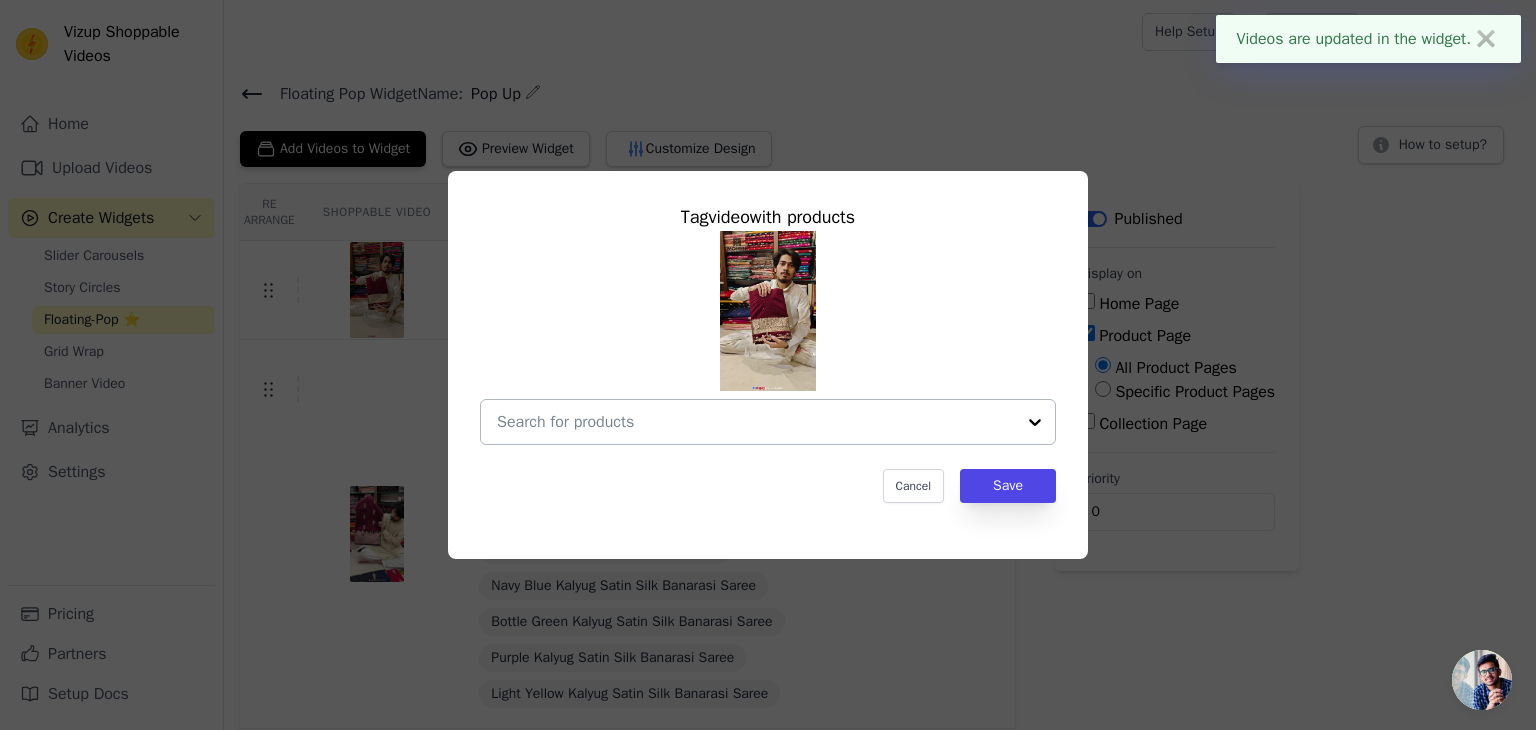 click at bounding box center (756, 422) 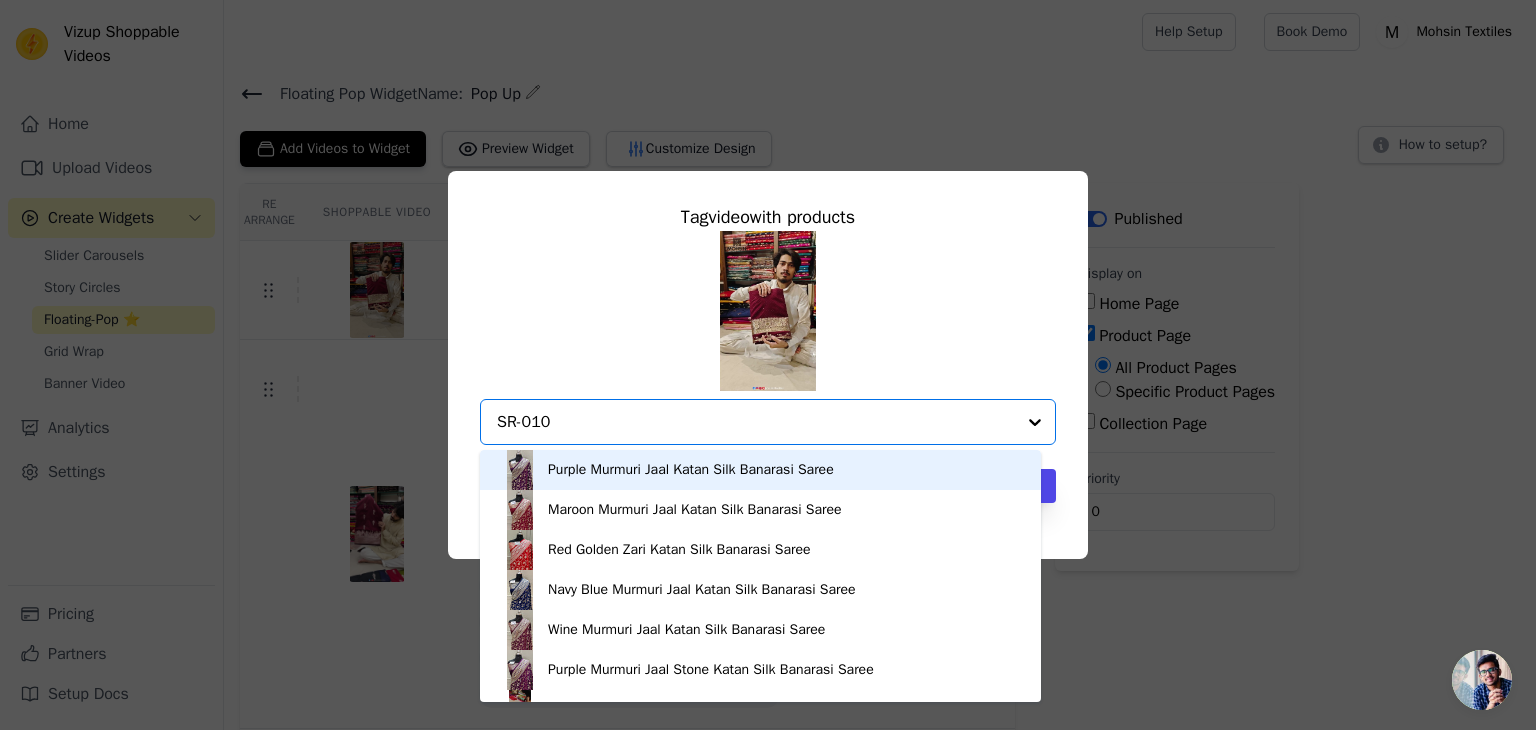 type on "SR-0105" 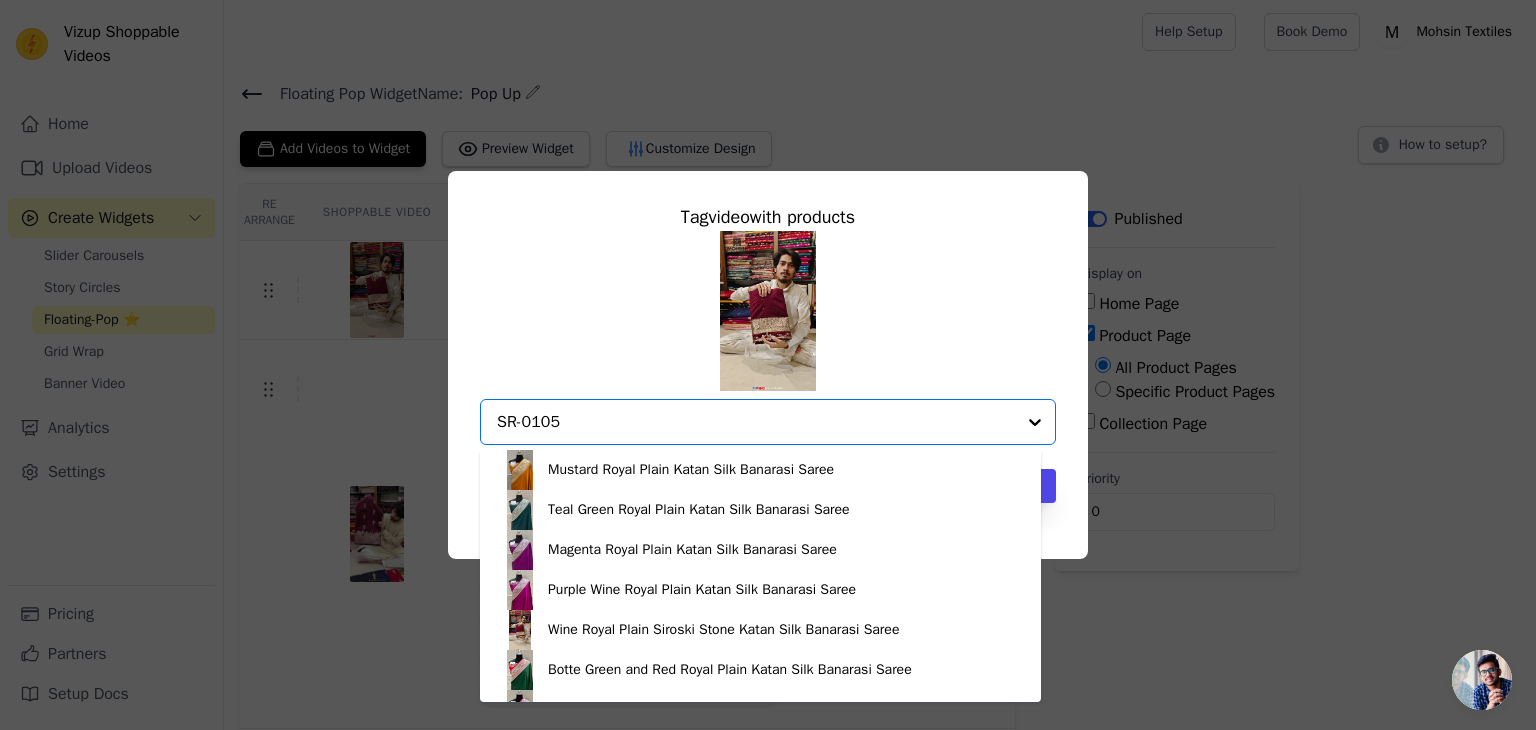 scroll, scrollTop: 713, scrollLeft: 0, axis: vertical 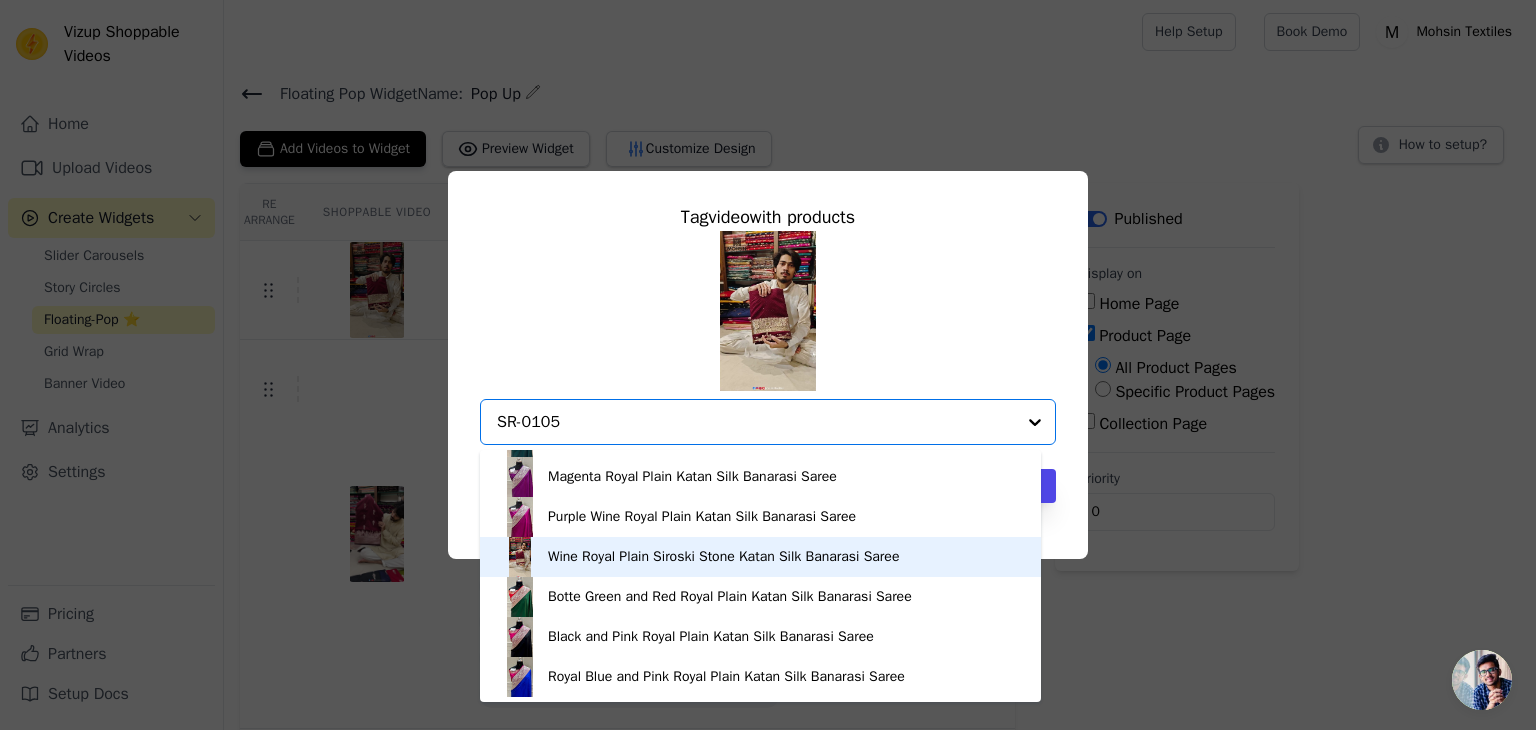 click on "Wine Royal Plain Siroski Stone Katan Silk Banarasi Saree" at bounding box center (723, 557) 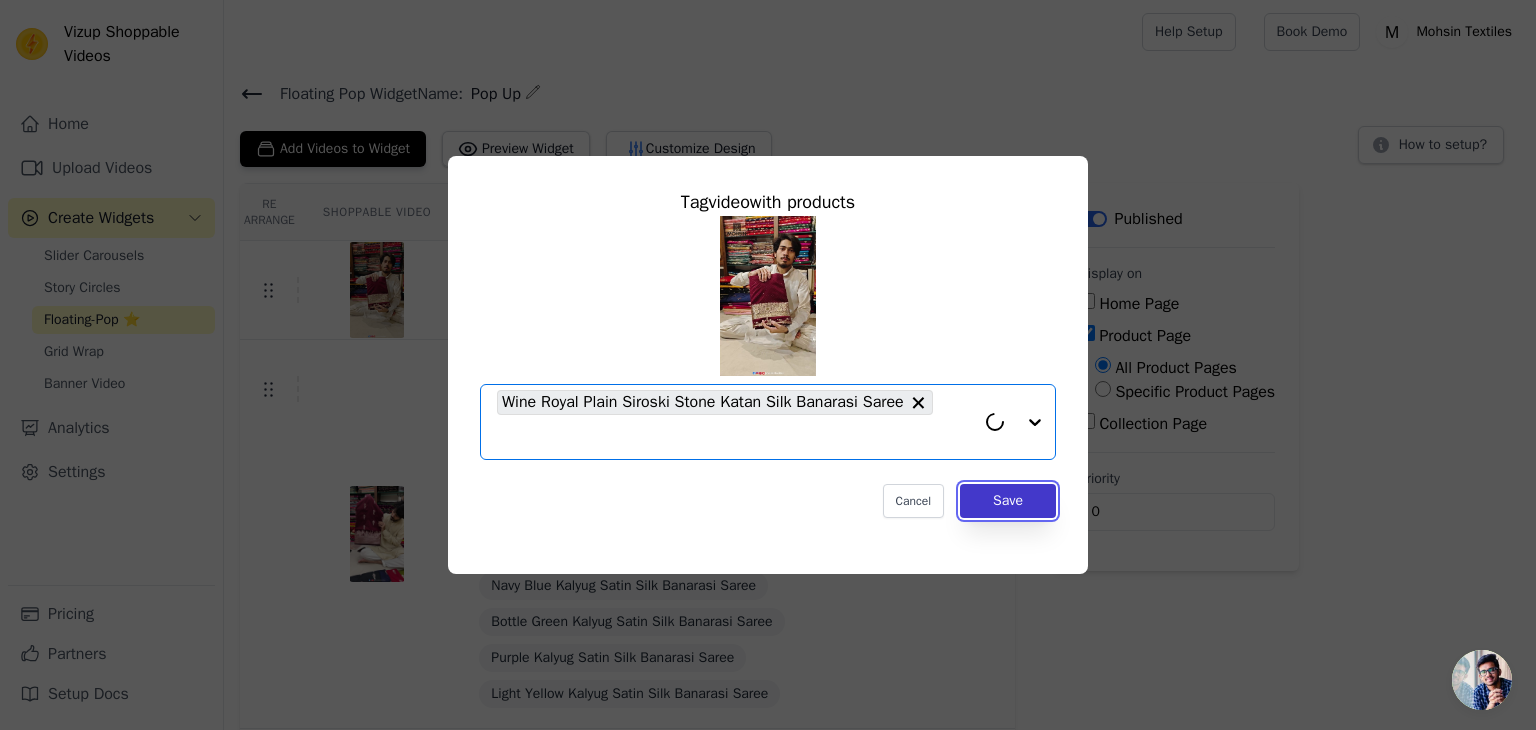 click on "Save" at bounding box center (1008, 501) 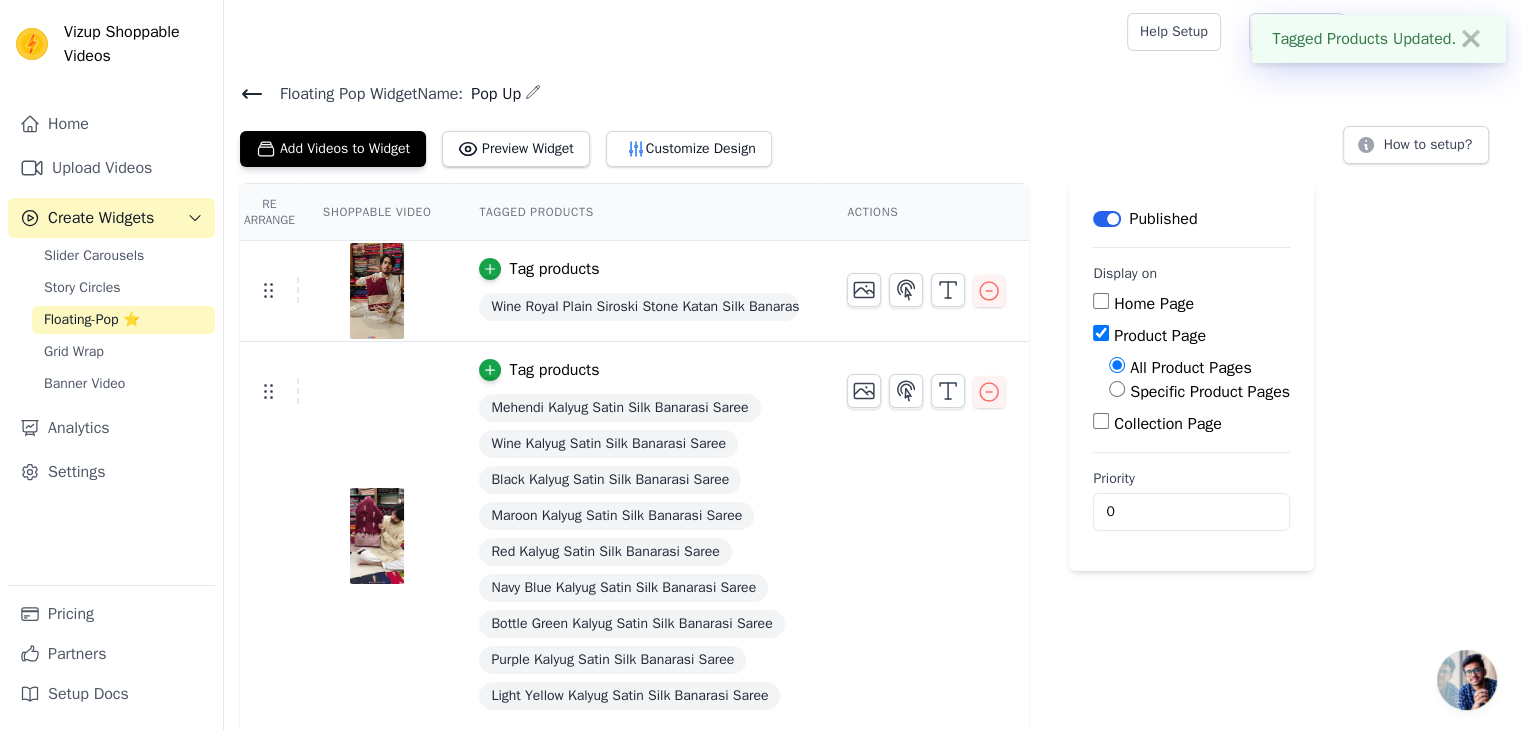 click on "Floating-Pop ⭐" at bounding box center [92, 320] 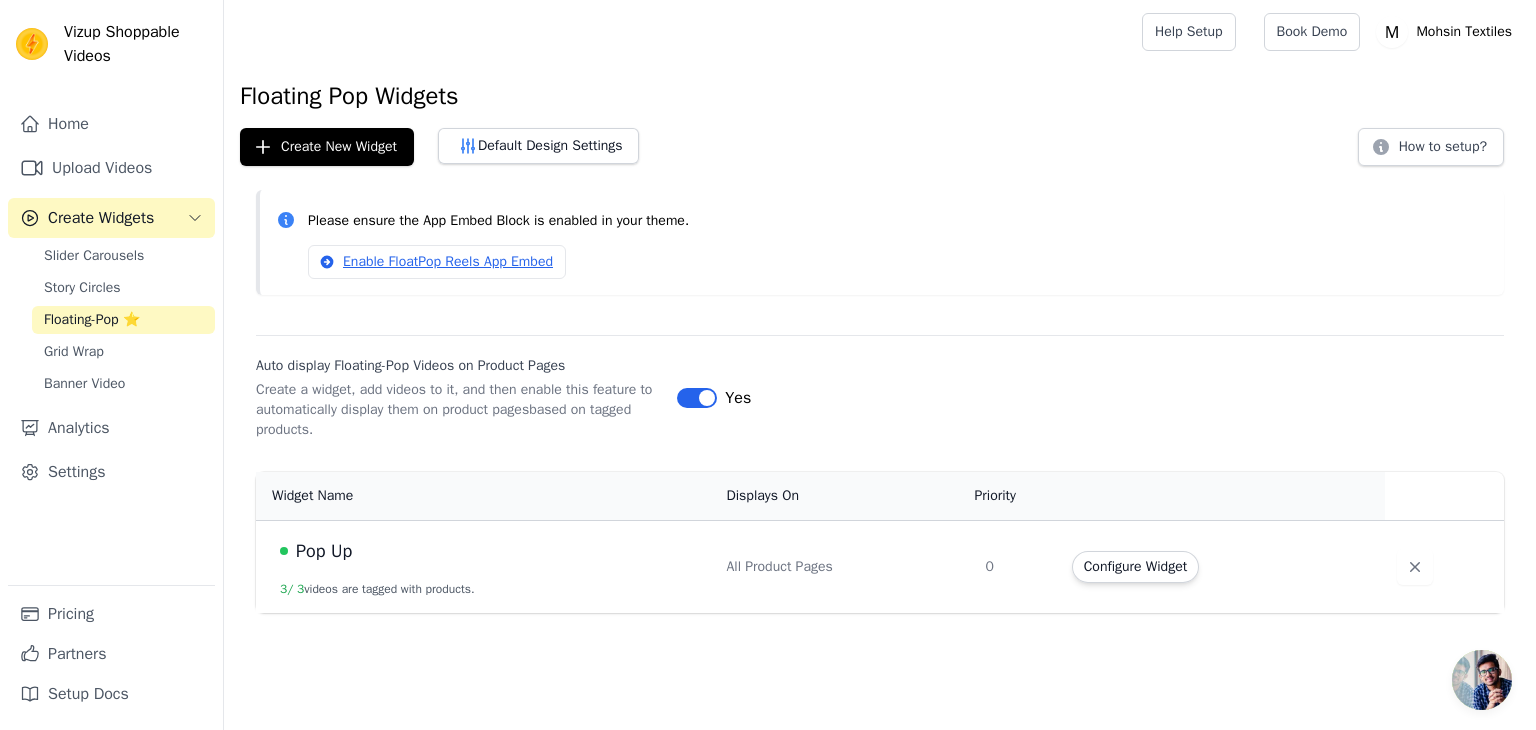 click on "Enable FloatPop Reels App Embed" at bounding box center [898, 262] 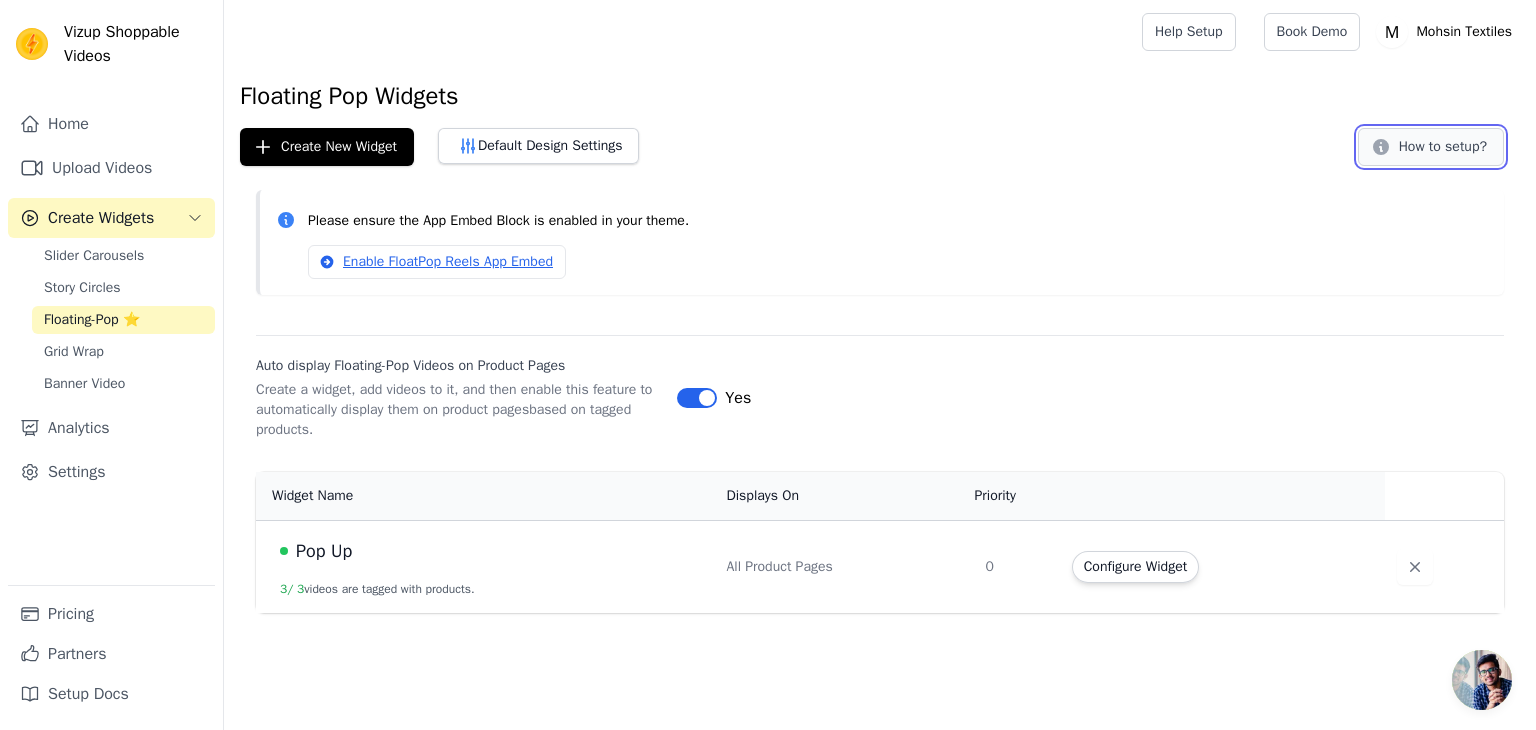 click on "How to setup?" at bounding box center (1431, 147) 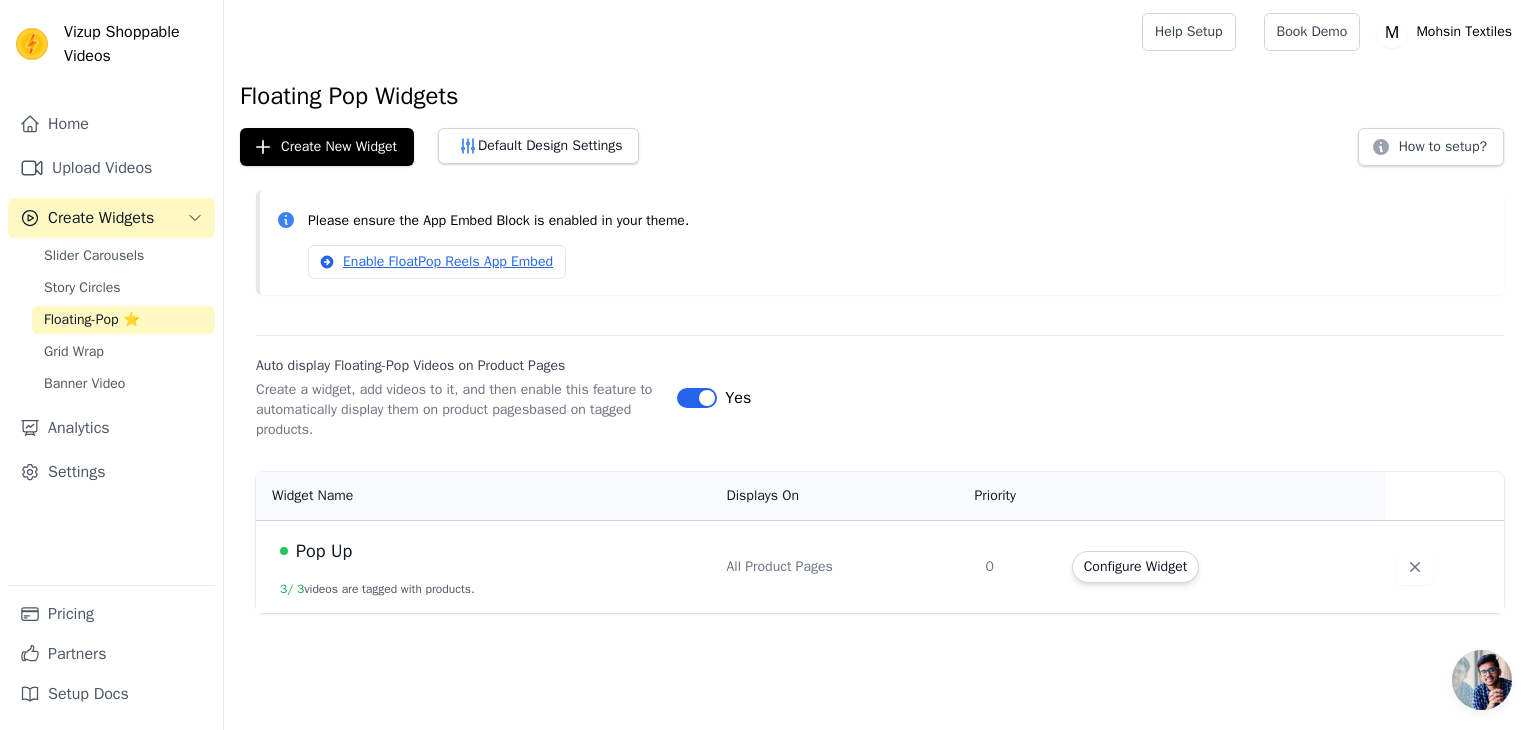 click on "Vizup Shoppable Videos
Home
Upload Videos       Create Widgets     Slider Carousels   Story Circles   Floating-Pop ⭐   Grid Wrap   Banner Video
Analytics
Settings
Pricing
Partners
Setup Docs   Open sidebar       Help Setup     Book Demo   Open user menu" at bounding box center [768, 306] 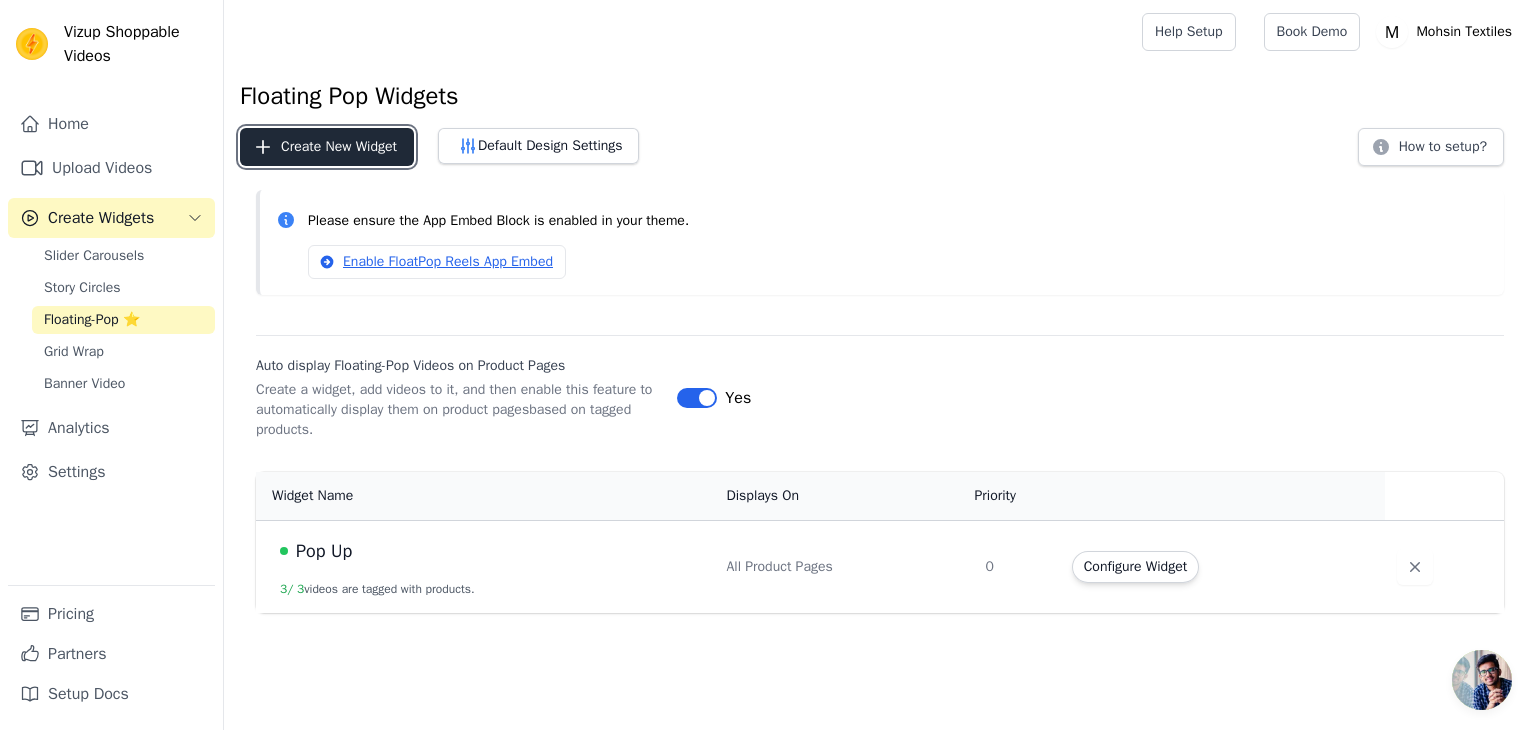 click on "Create New Widget" at bounding box center [327, 147] 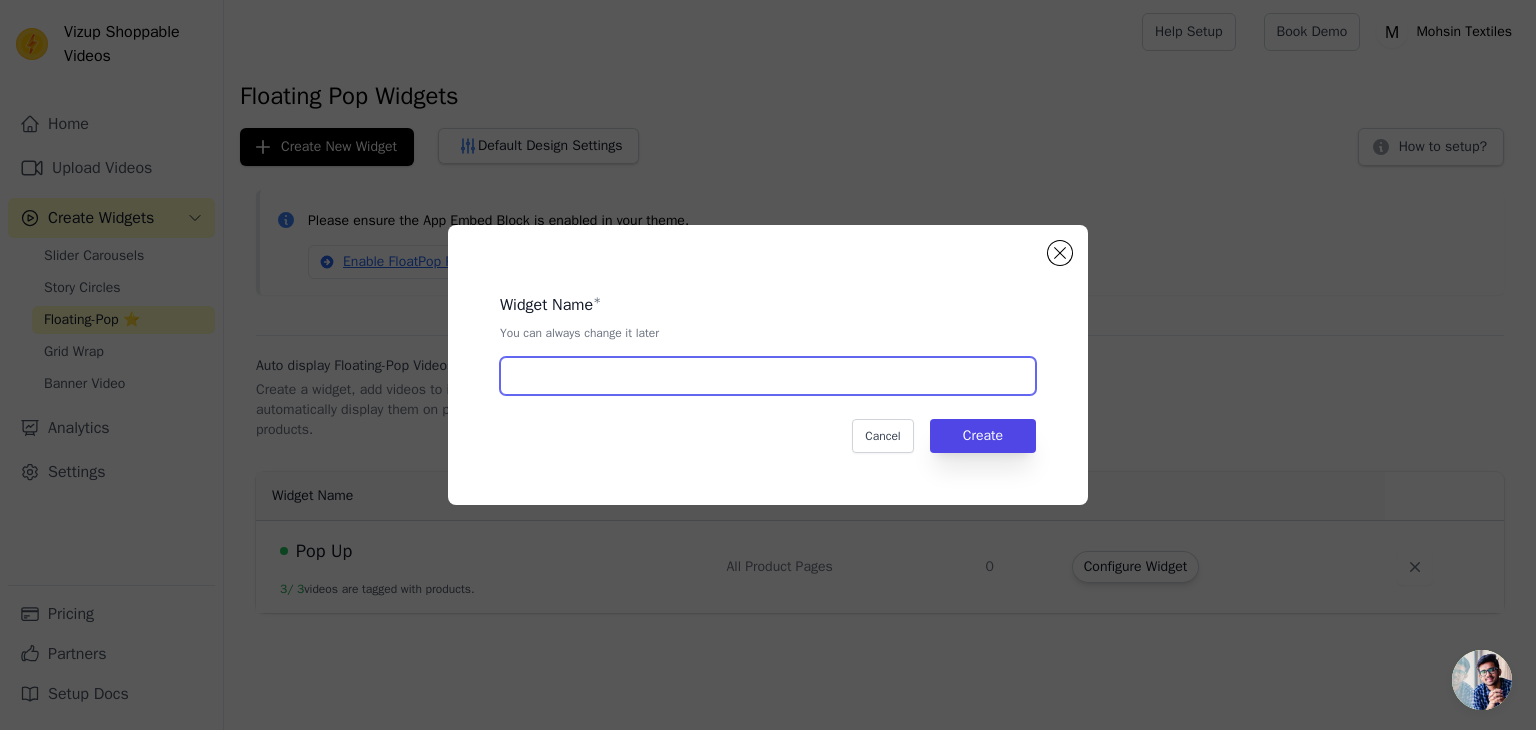 click at bounding box center [768, 376] 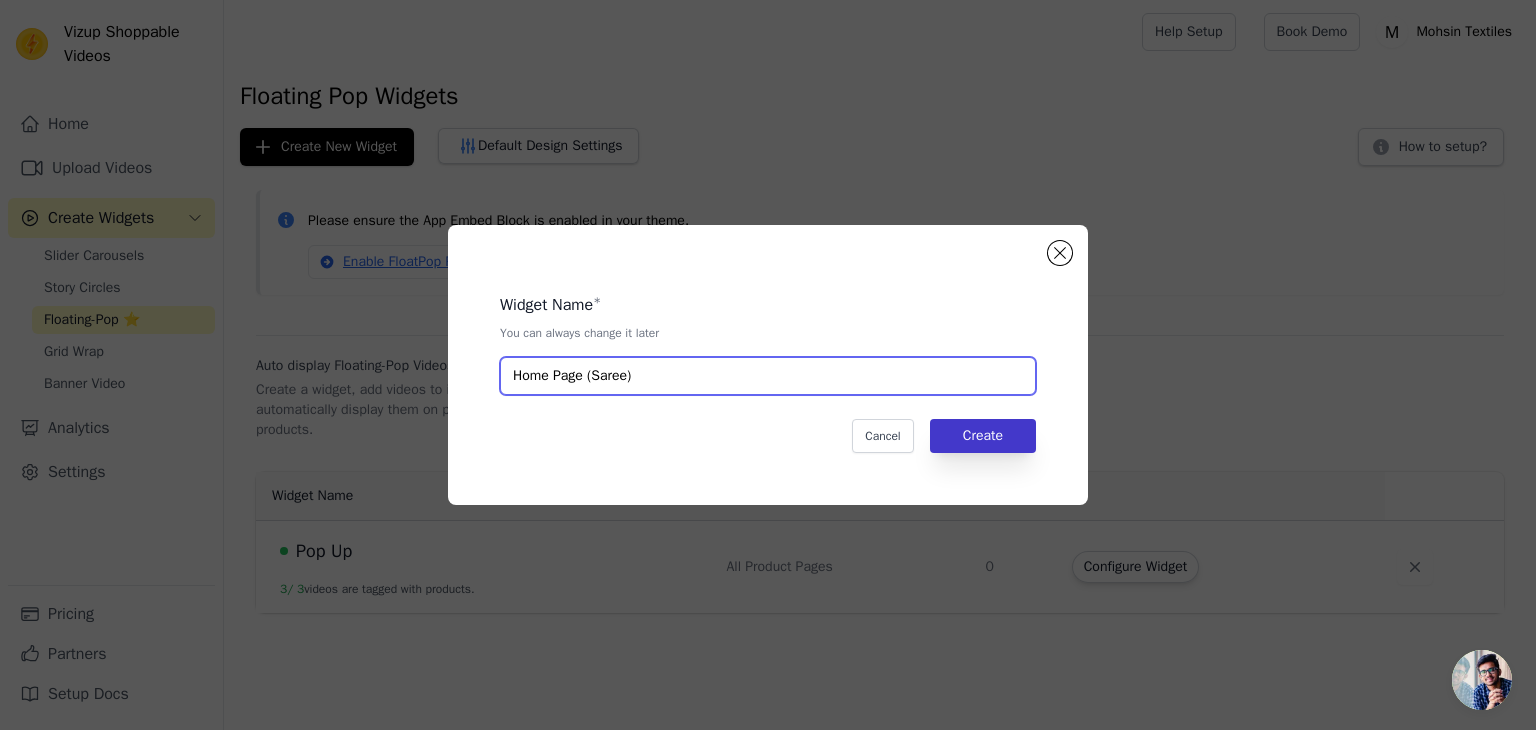 type on "Home Page (Saree)" 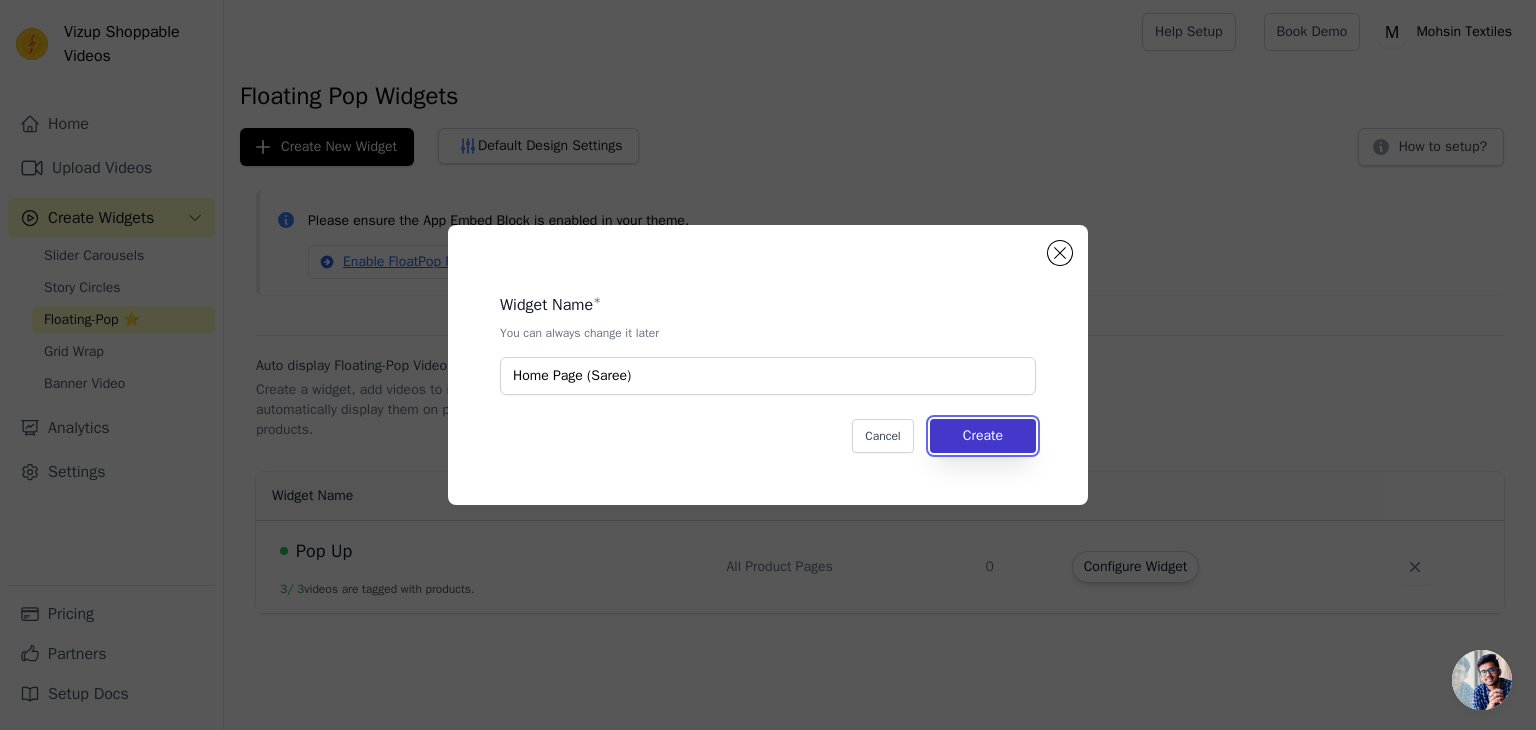 click on "Create" at bounding box center (983, 436) 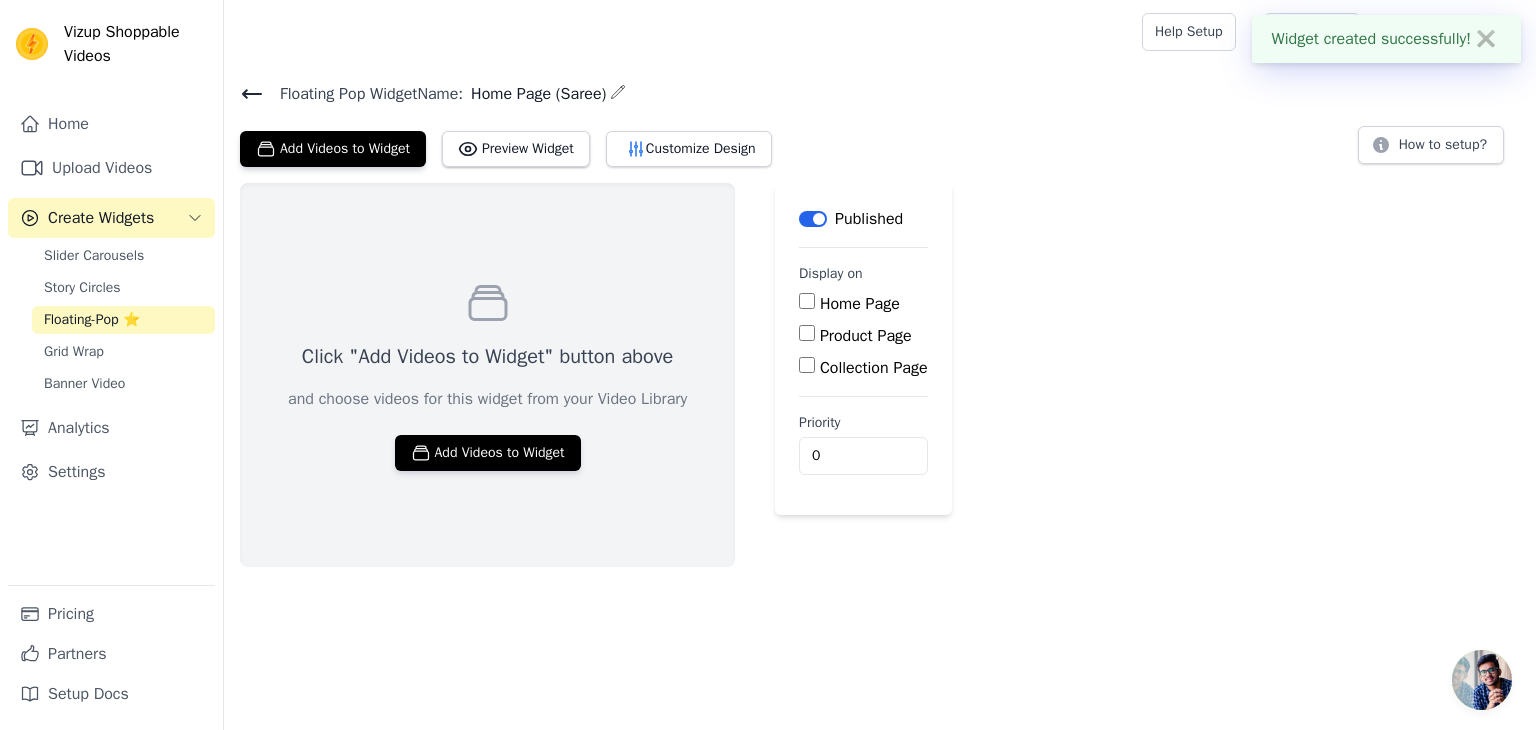 click on "Home Page" at bounding box center (860, 304) 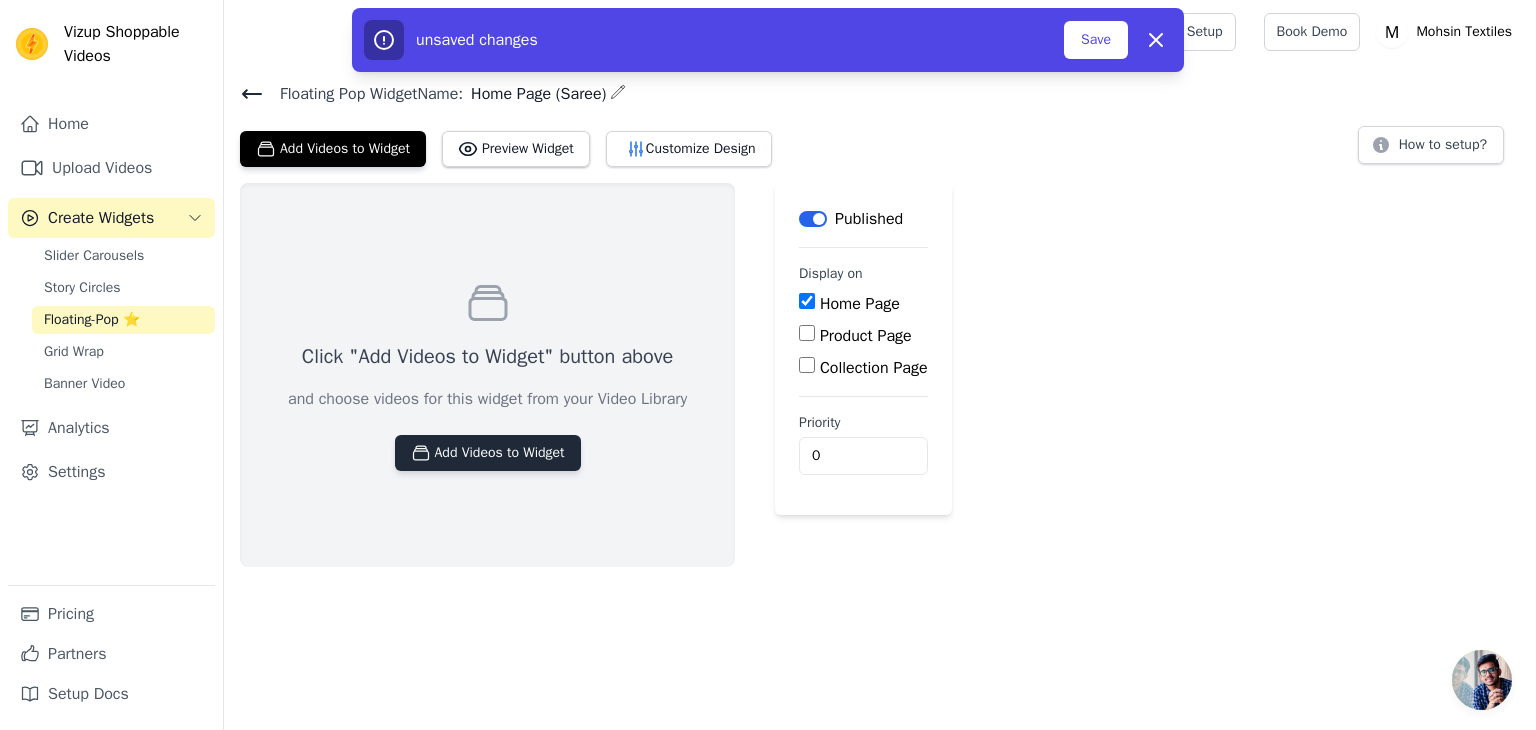 click on "Add Videos to Widget" at bounding box center [488, 453] 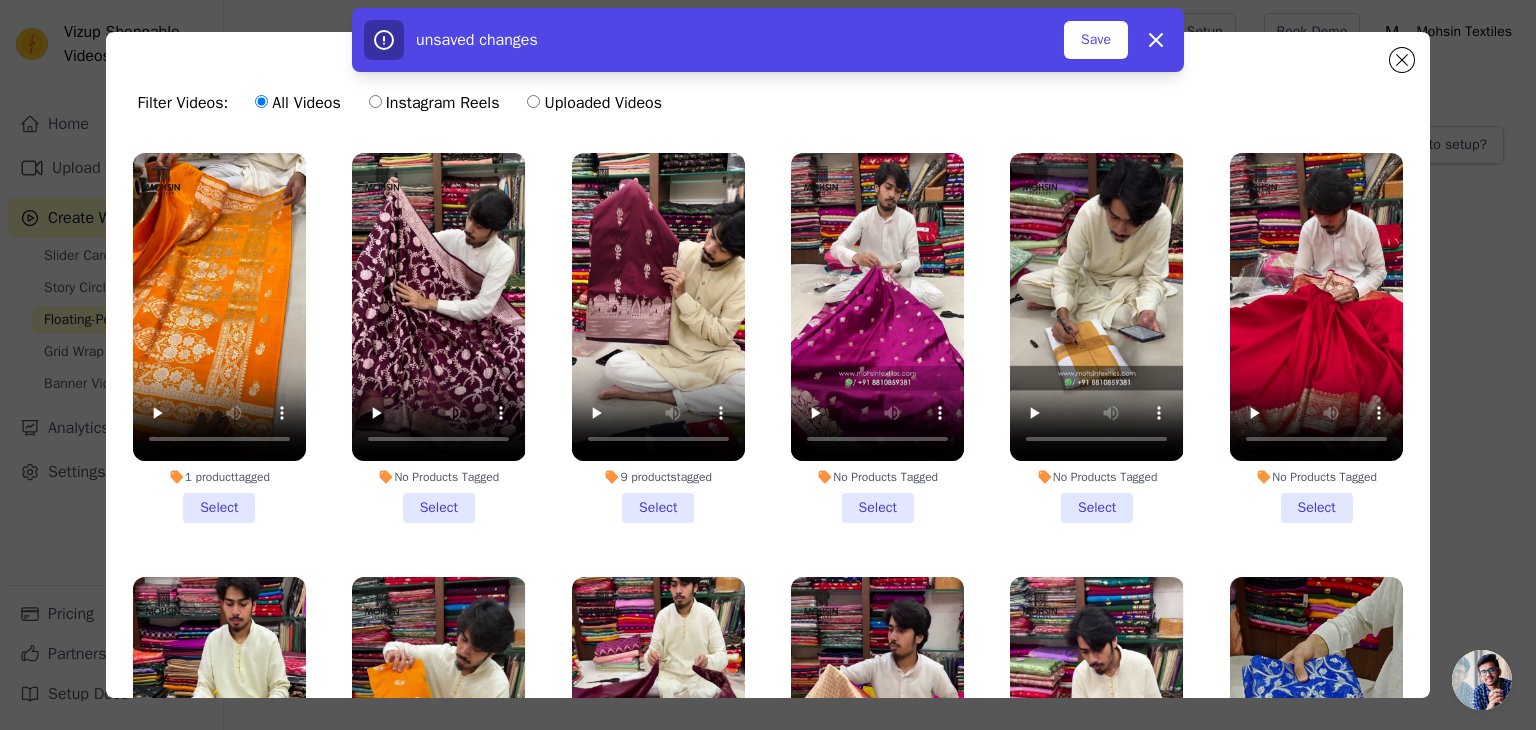 click on "9   products  tagged     Select" at bounding box center [658, 338] 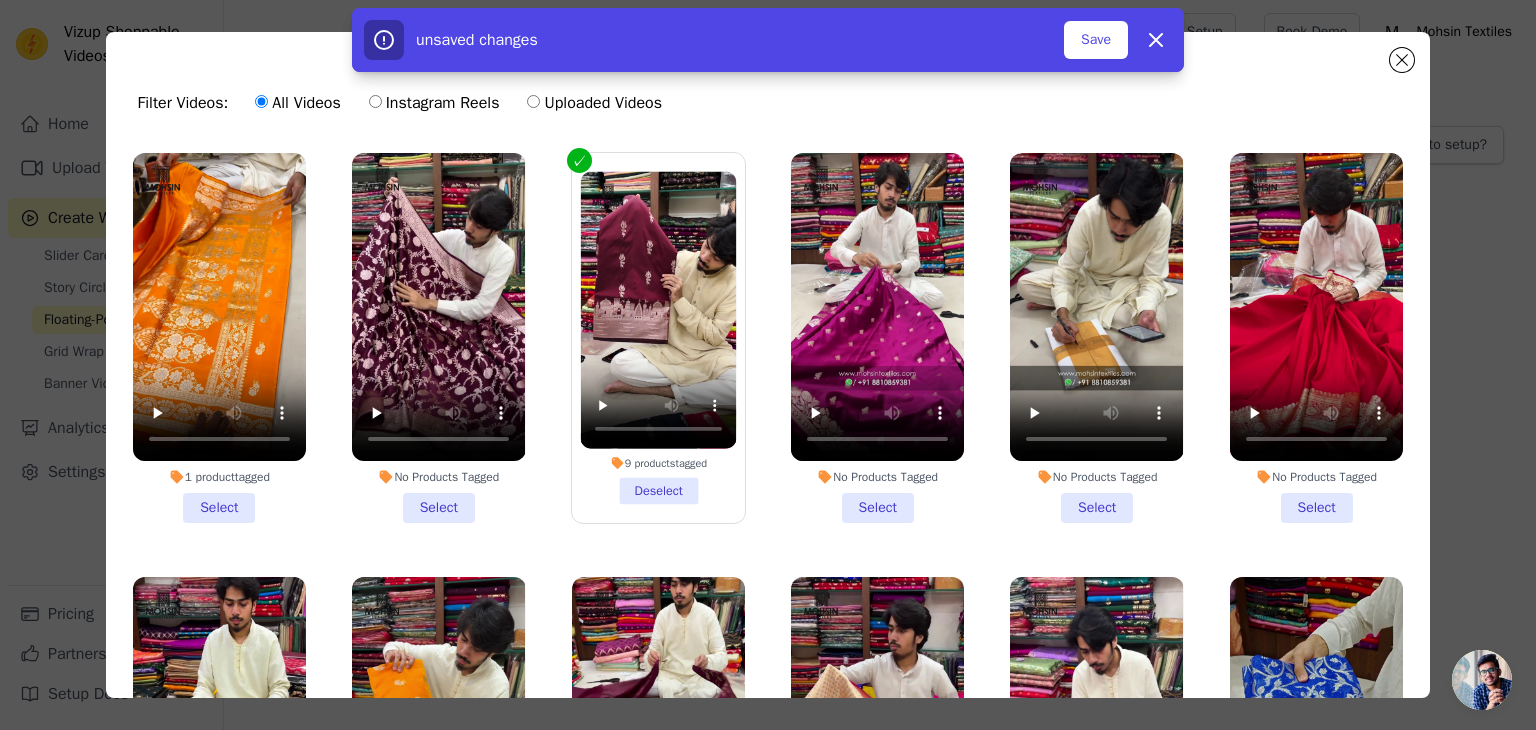 click on "No Products Tagged     Select" at bounding box center (438, 338) 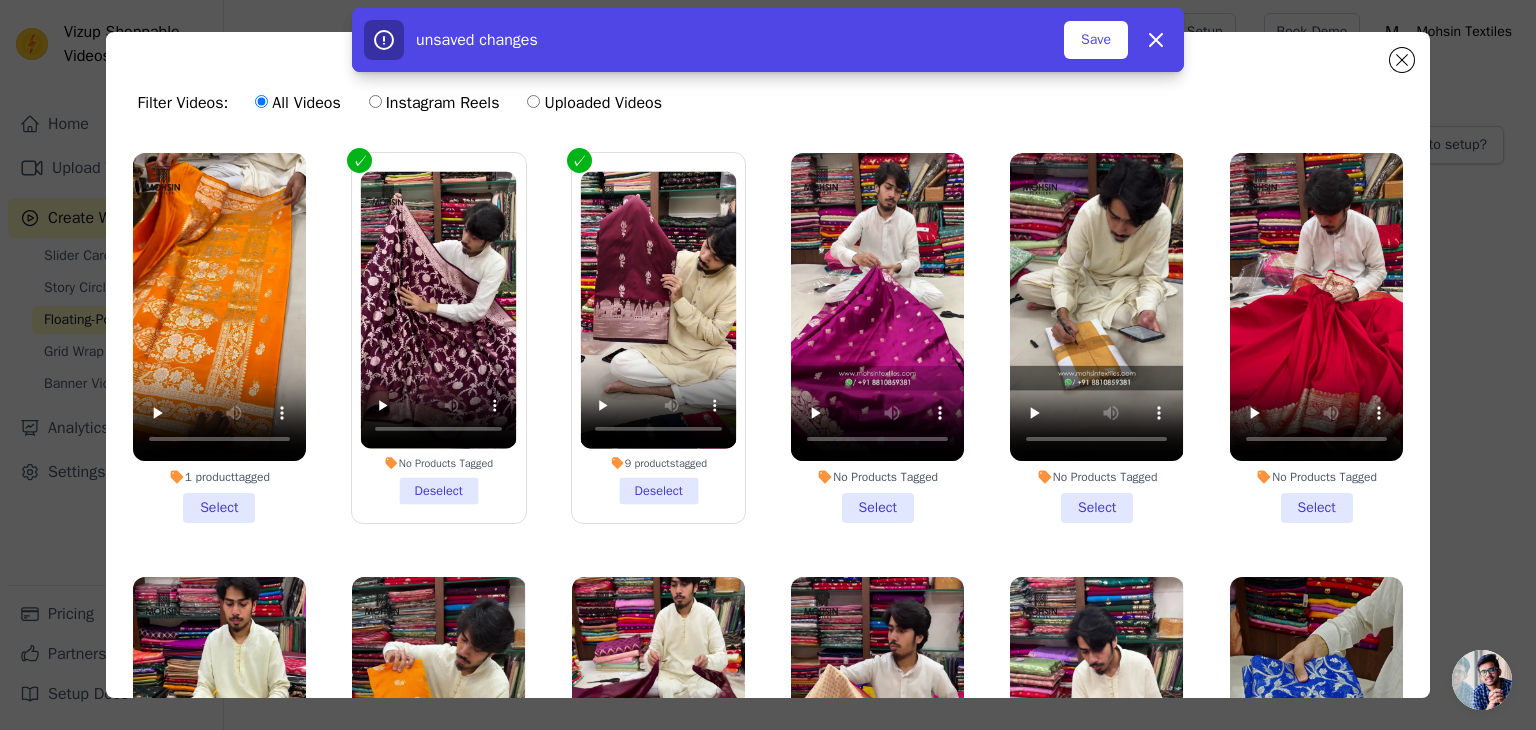 click on "No Products Tagged     Select" at bounding box center (877, 338) 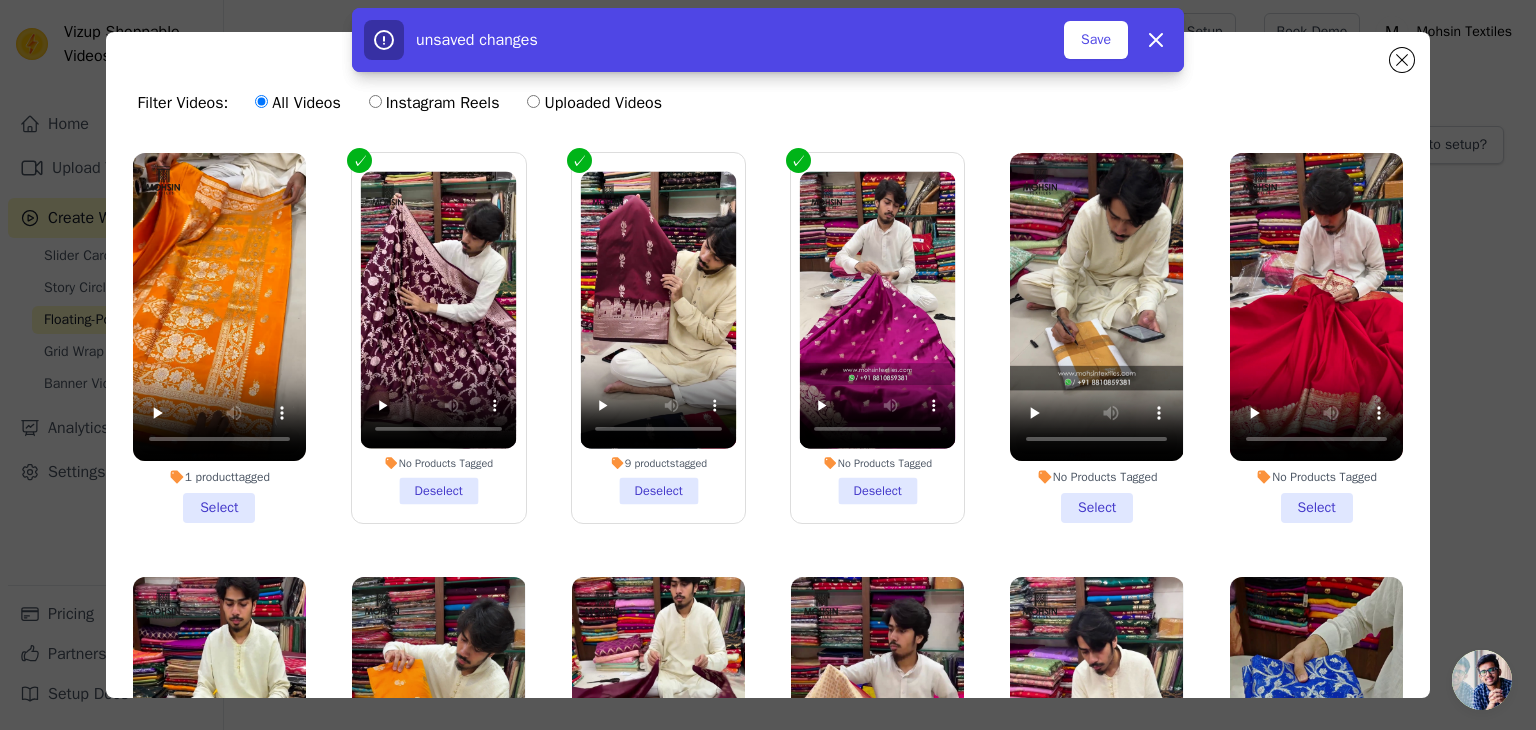 click on "No Products Tagged     Select" at bounding box center [1316, 338] 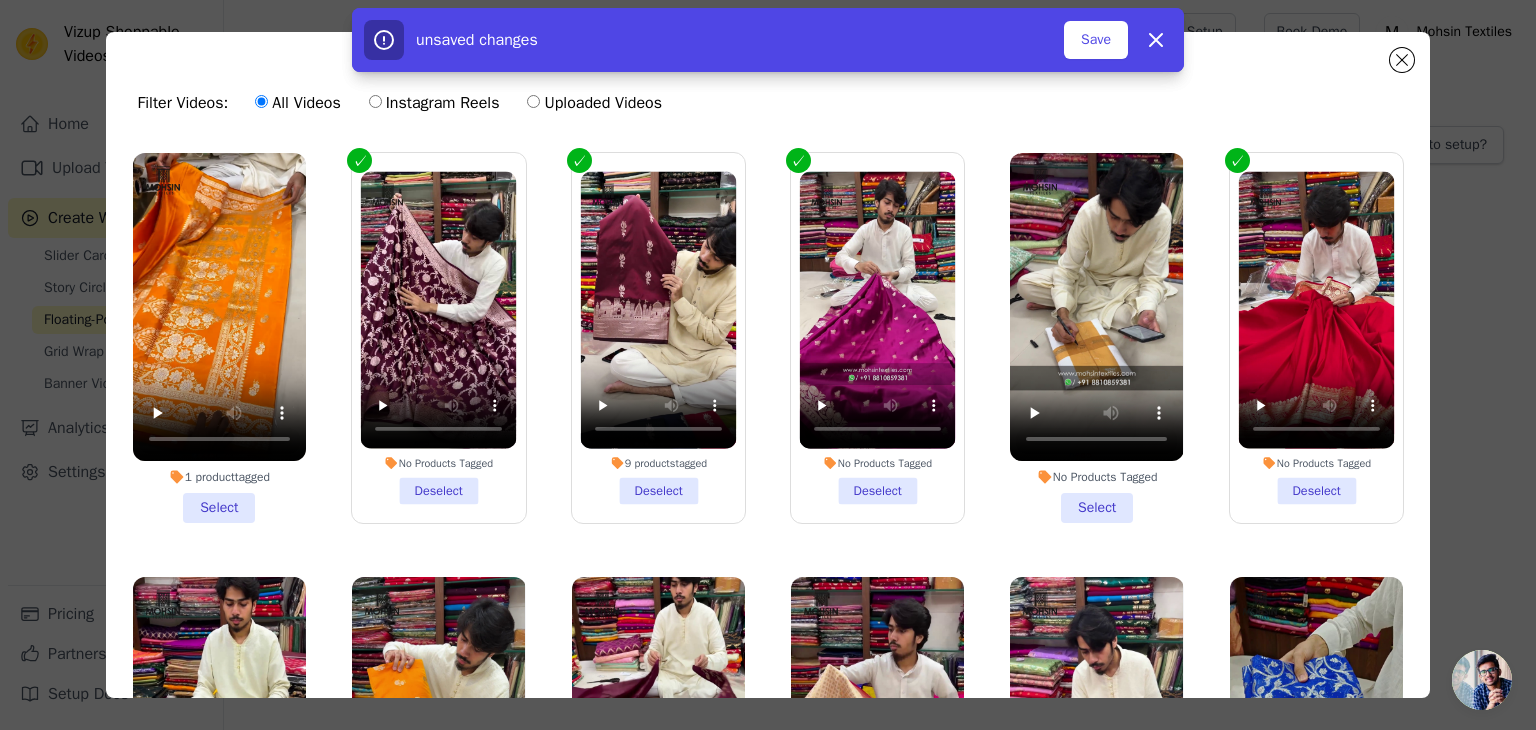 click on "No Products Tagged     Deselect" at bounding box center [439, 338] 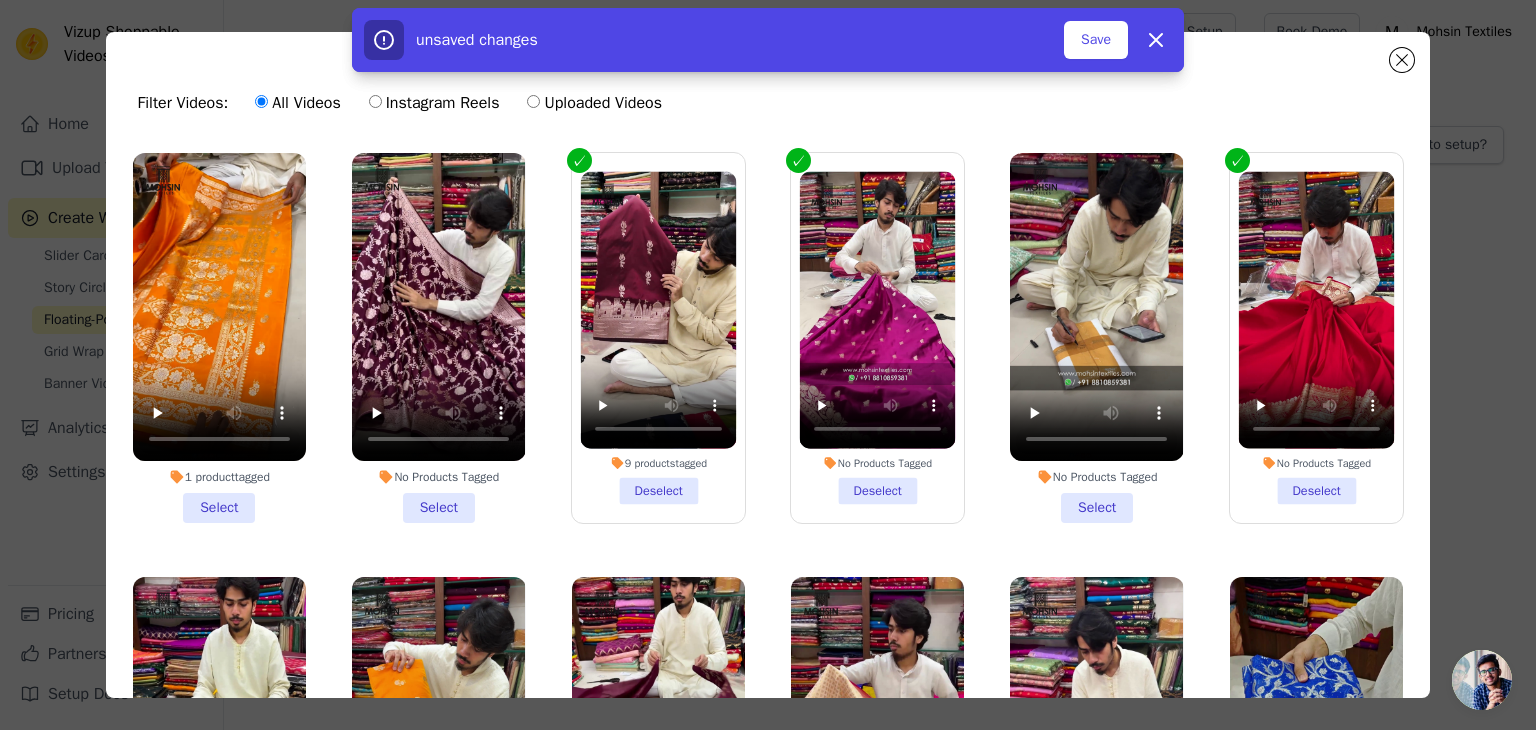 click on "No Products Tagged     Deselect" at bounding box center [878, 338] 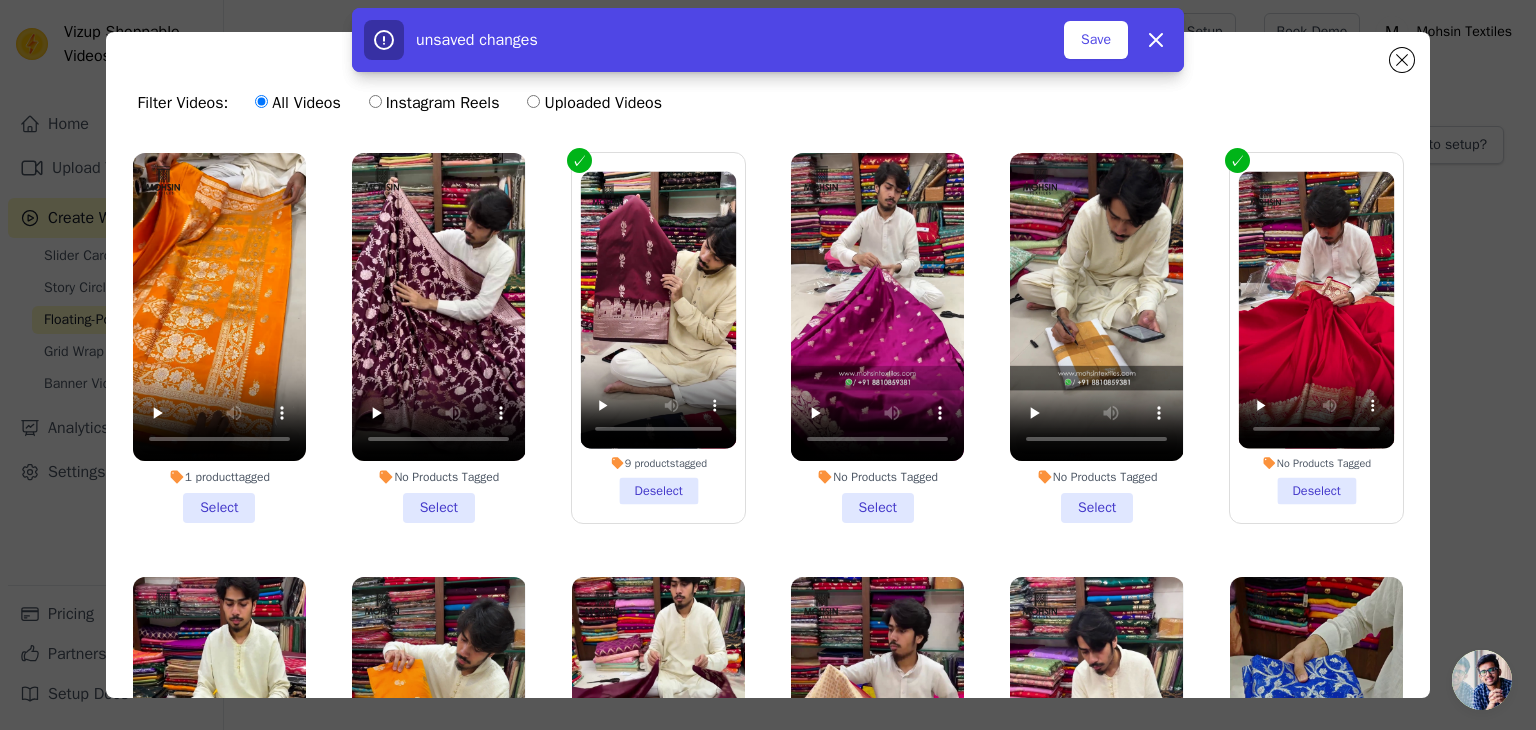 click on "No Products Tagged     Deselect" at bounding box center [1317, 338] 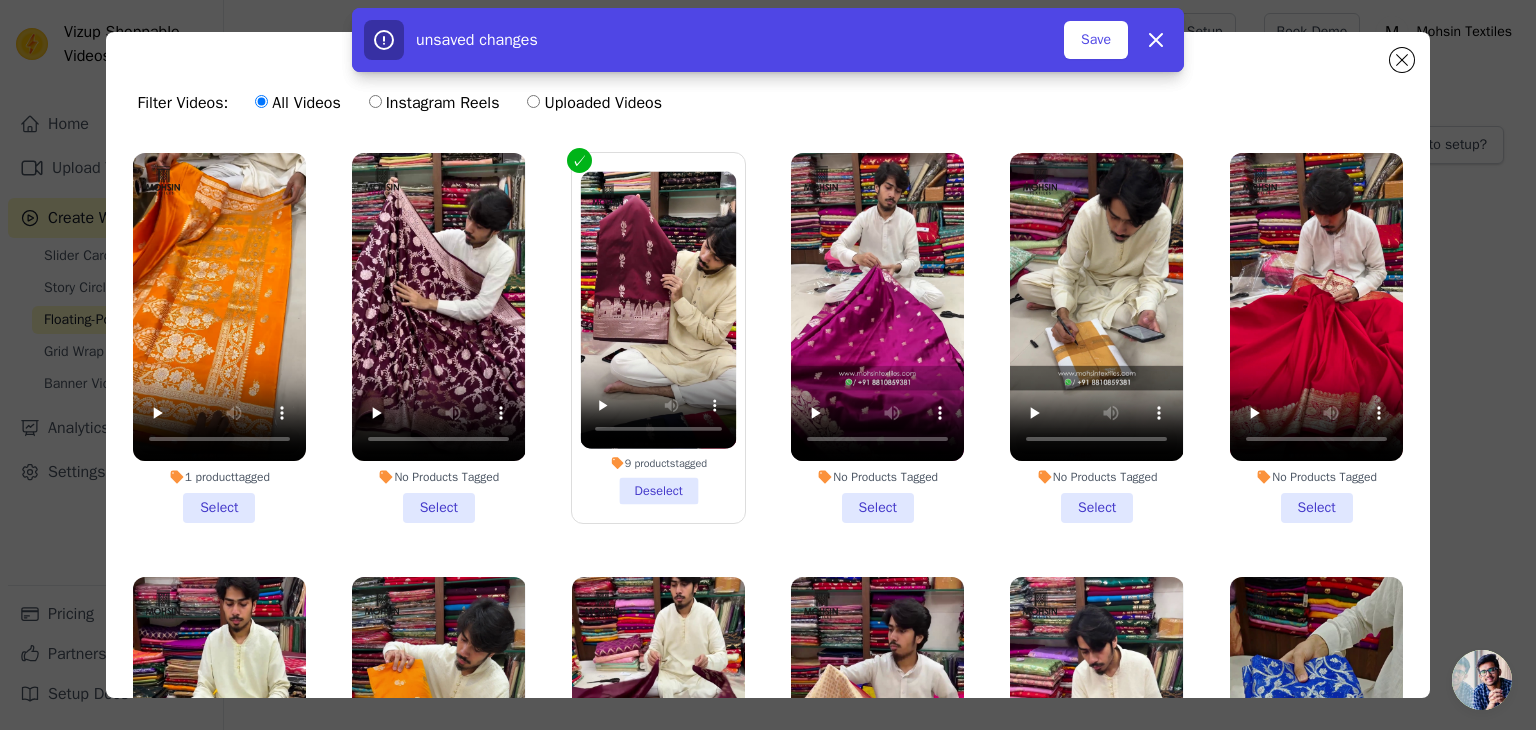 click on "No Products Tagged     Select" at bounding box center [1316, 338] 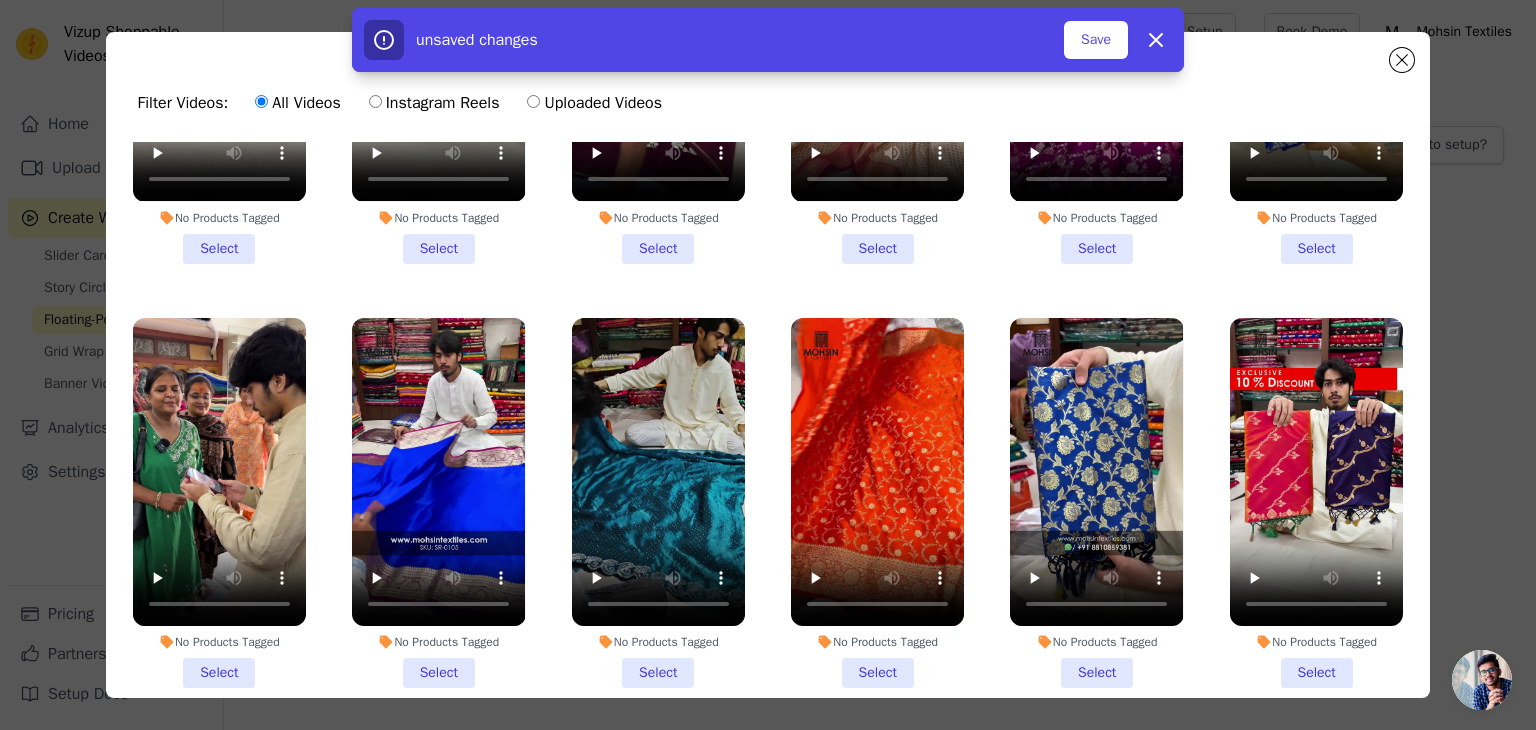 scroll, scrollTop: 800, scrollLeft: 0, axis: vertical 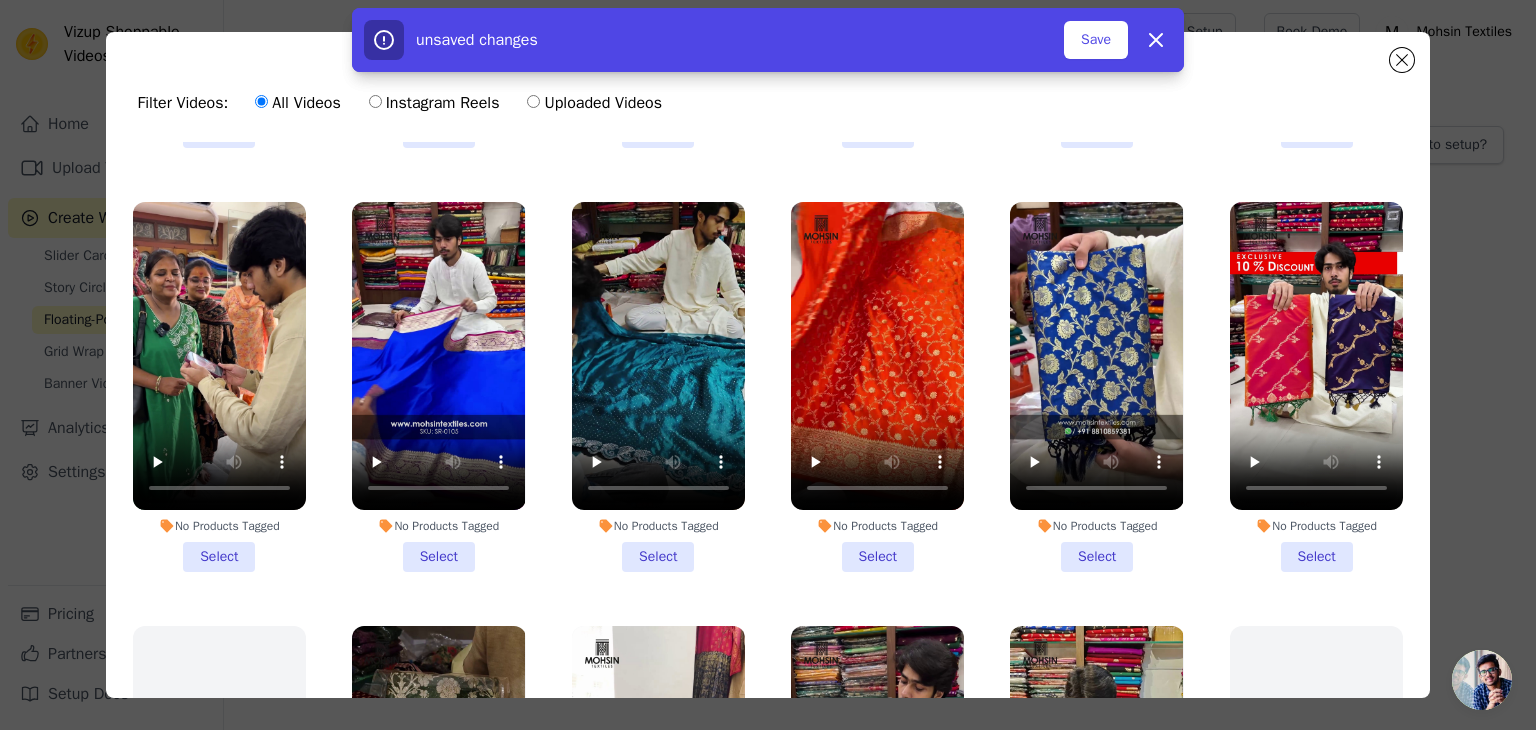 click on "No Products Tagged     Select" at bounding box center [438, 387] 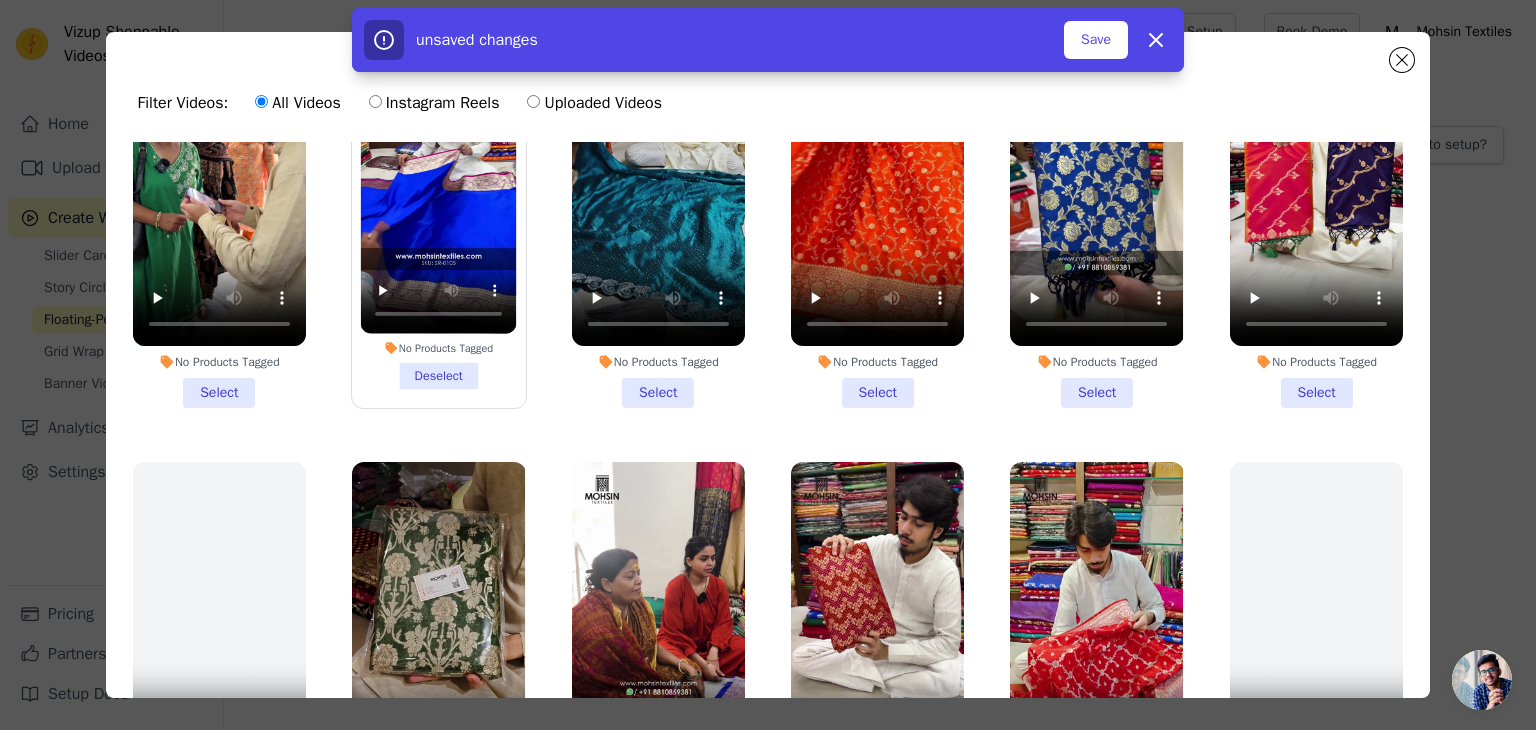 scroll, scrollTop: 800, scrollLeft: 0, axis: vertical 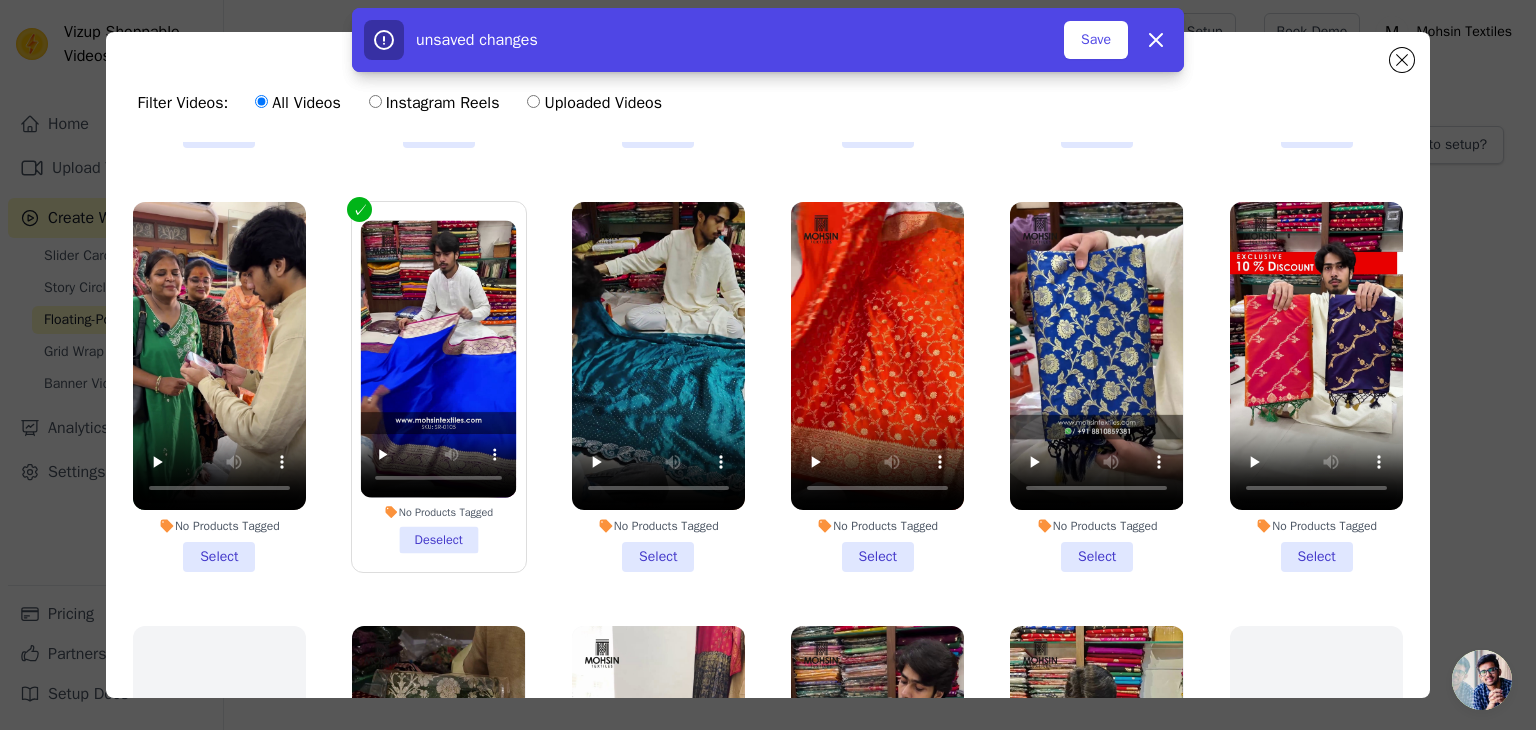 click on "No Products Tagged     Select" at bounding box center [658, 387] 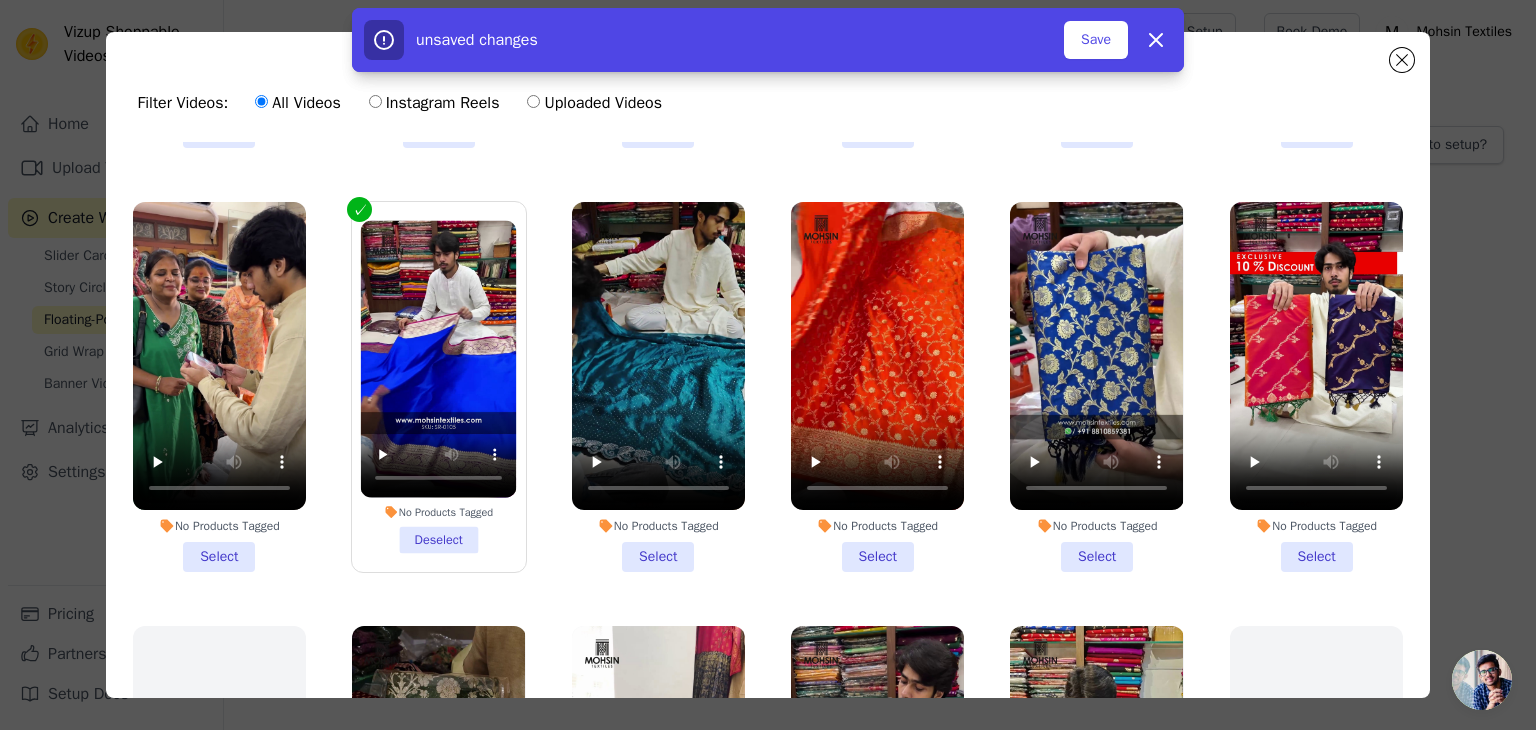 click on "No Products Tagged     Select" at bounding box center [0, 0] 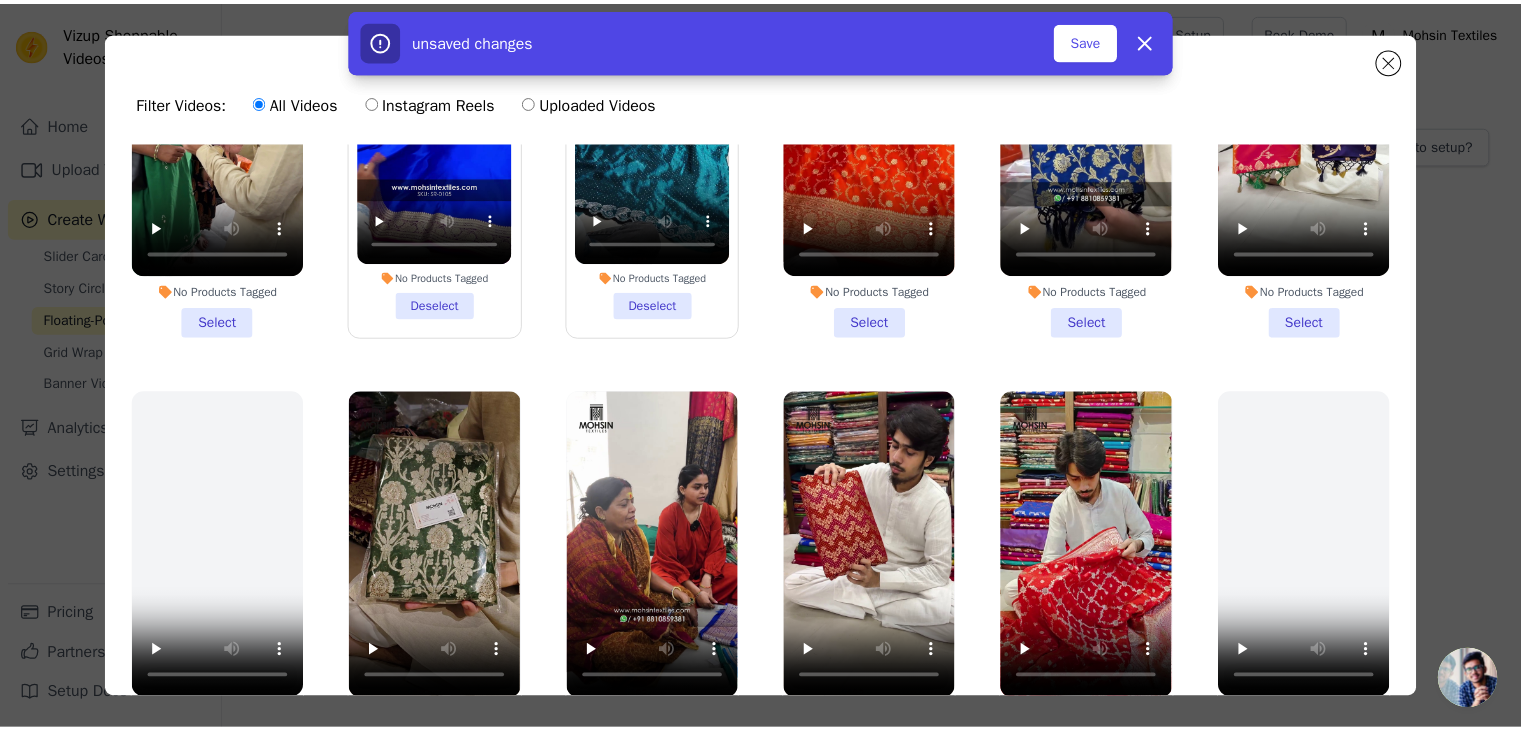 scroll, scrollTop: 1200, scrollLeft: 0, axis: vertical 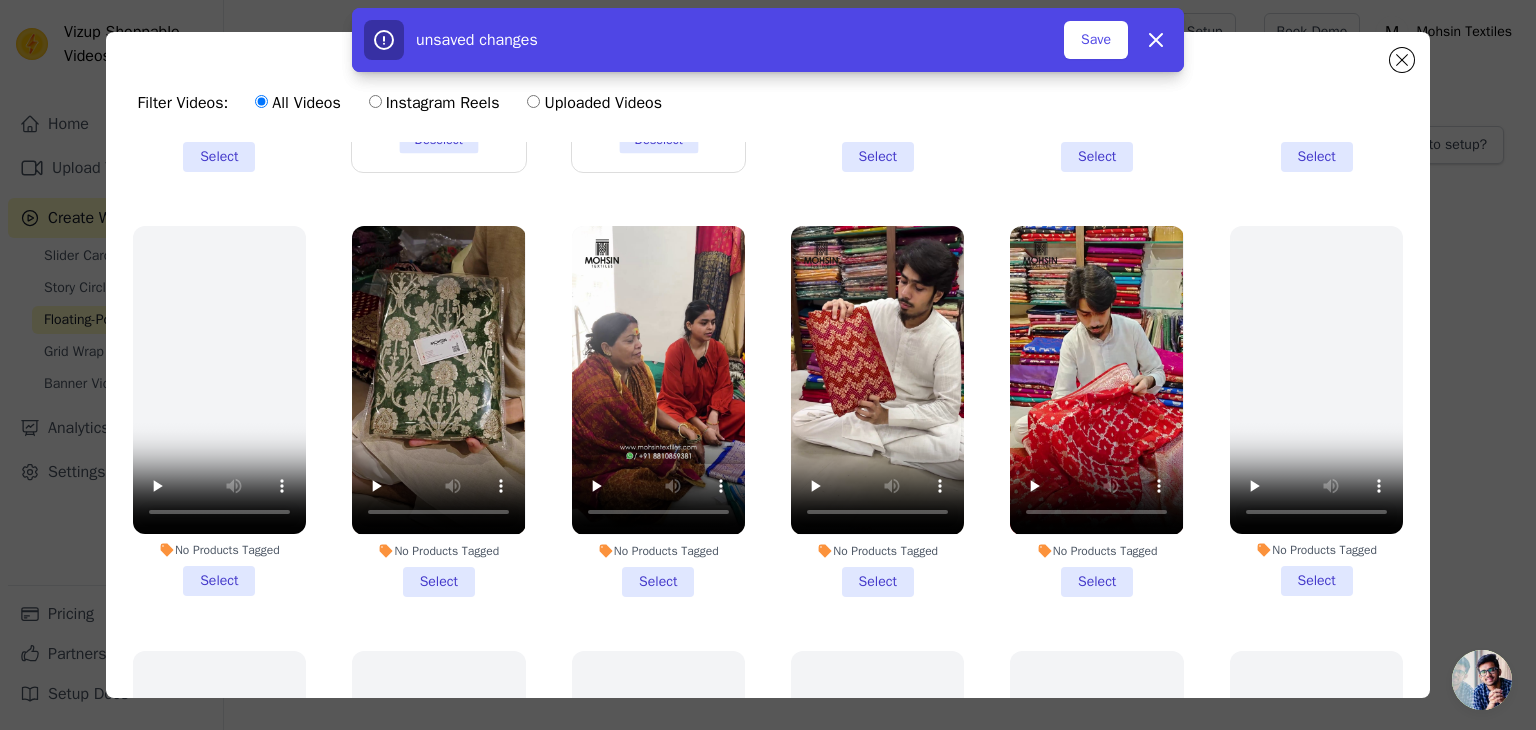 click on "No Products Tagged     Select" at bounding box center (1096, 411) 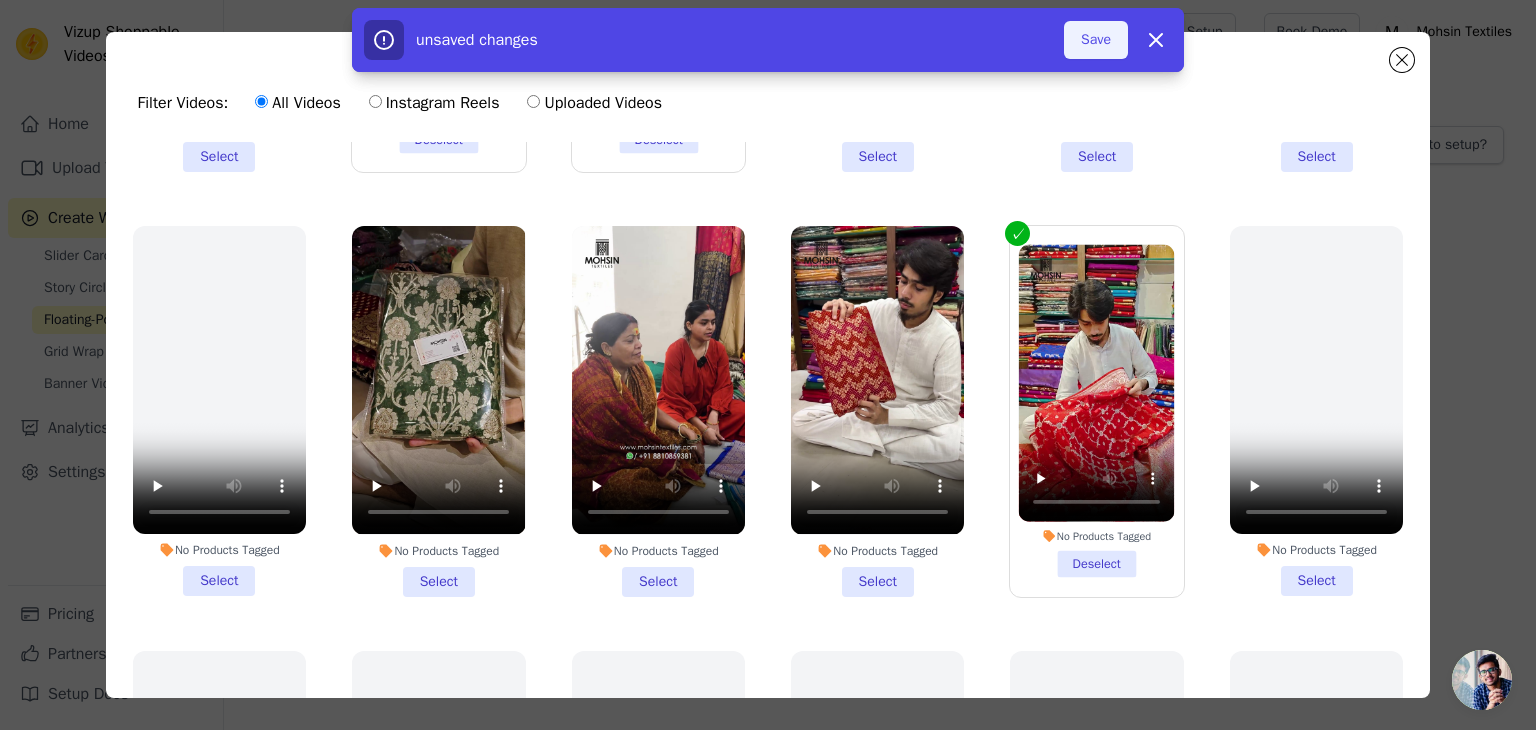 click on "Save" at bounding box center [1096, 40] 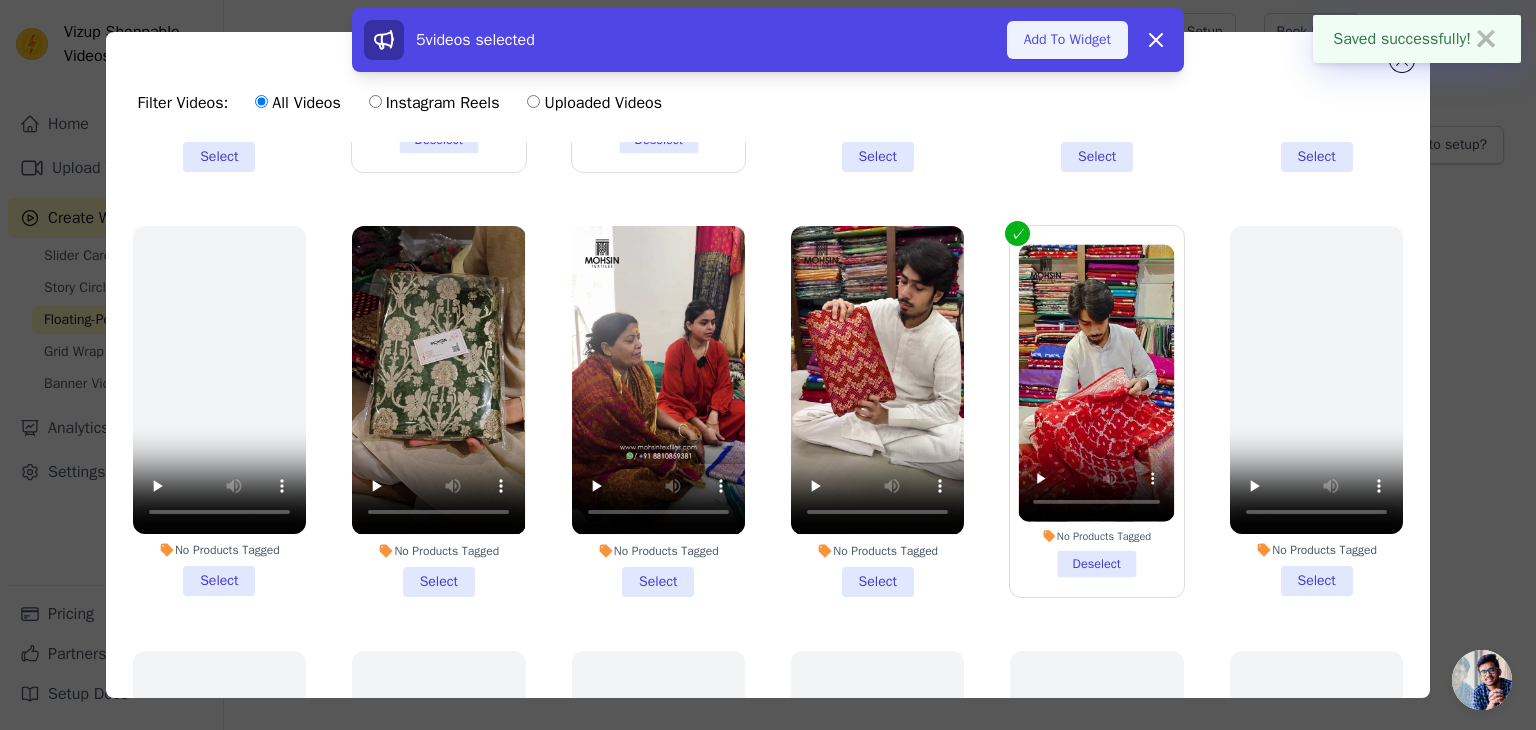 click on "Add To Widget" at bounding box center [1067, 40] 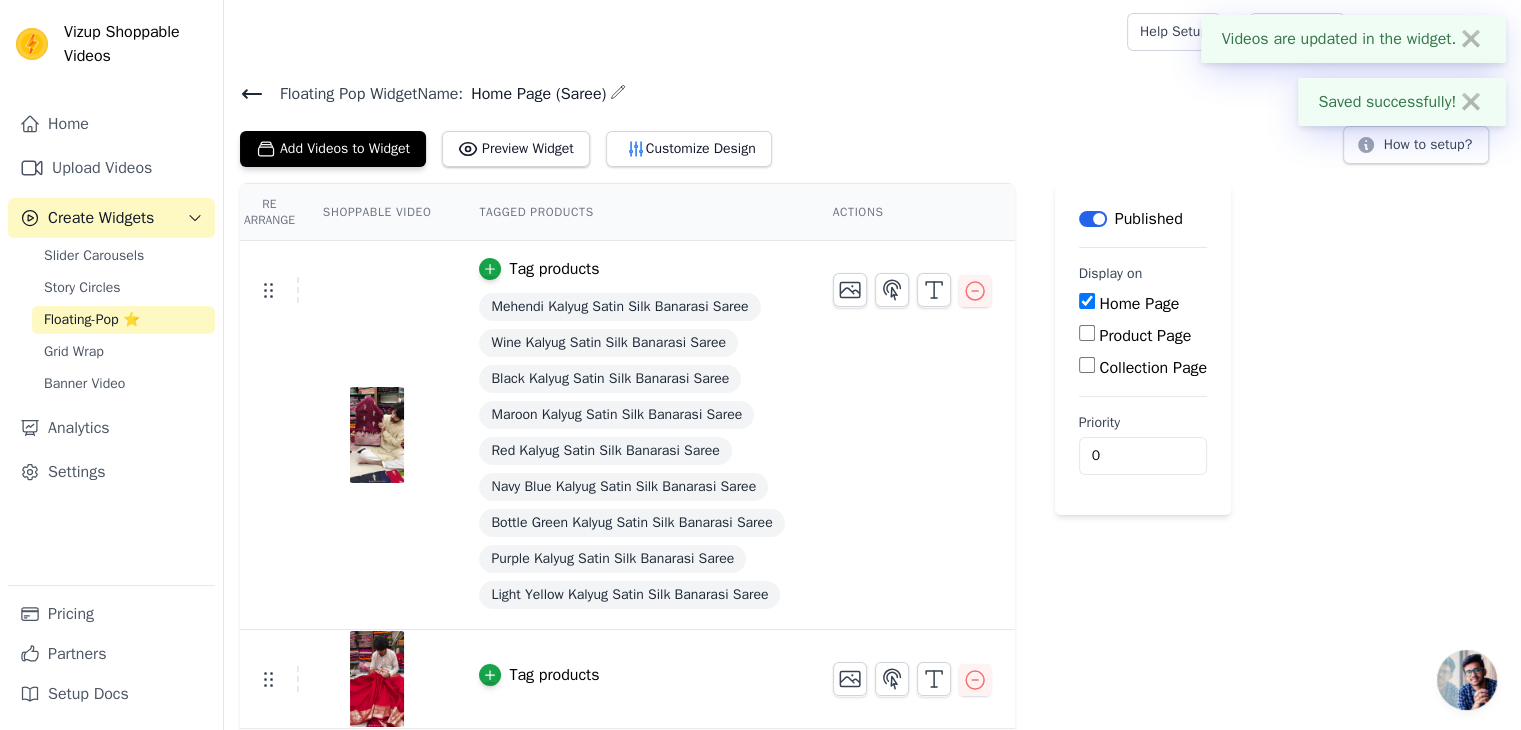 scroll, scrollTop: 293, scrollLeft: 0, axis: vertical 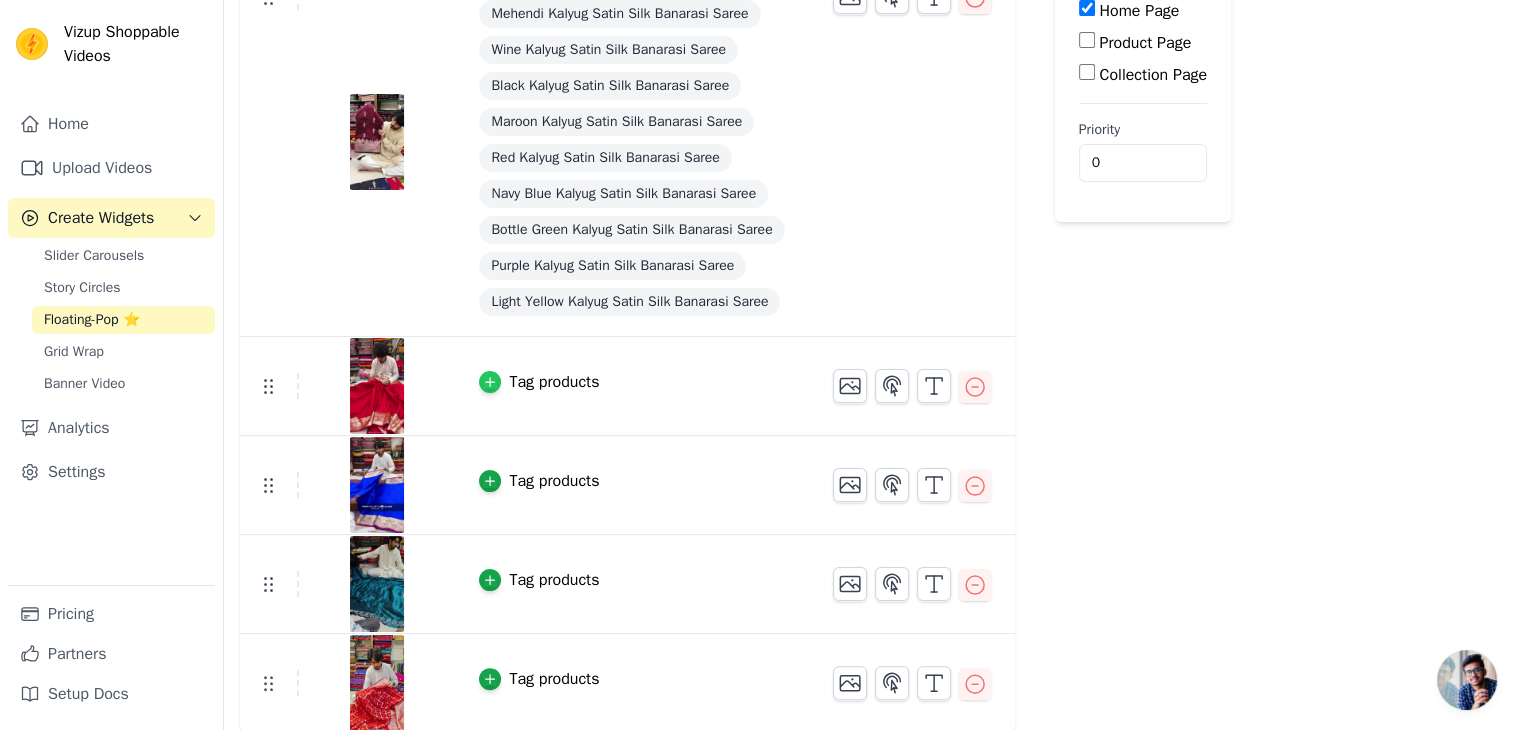 click 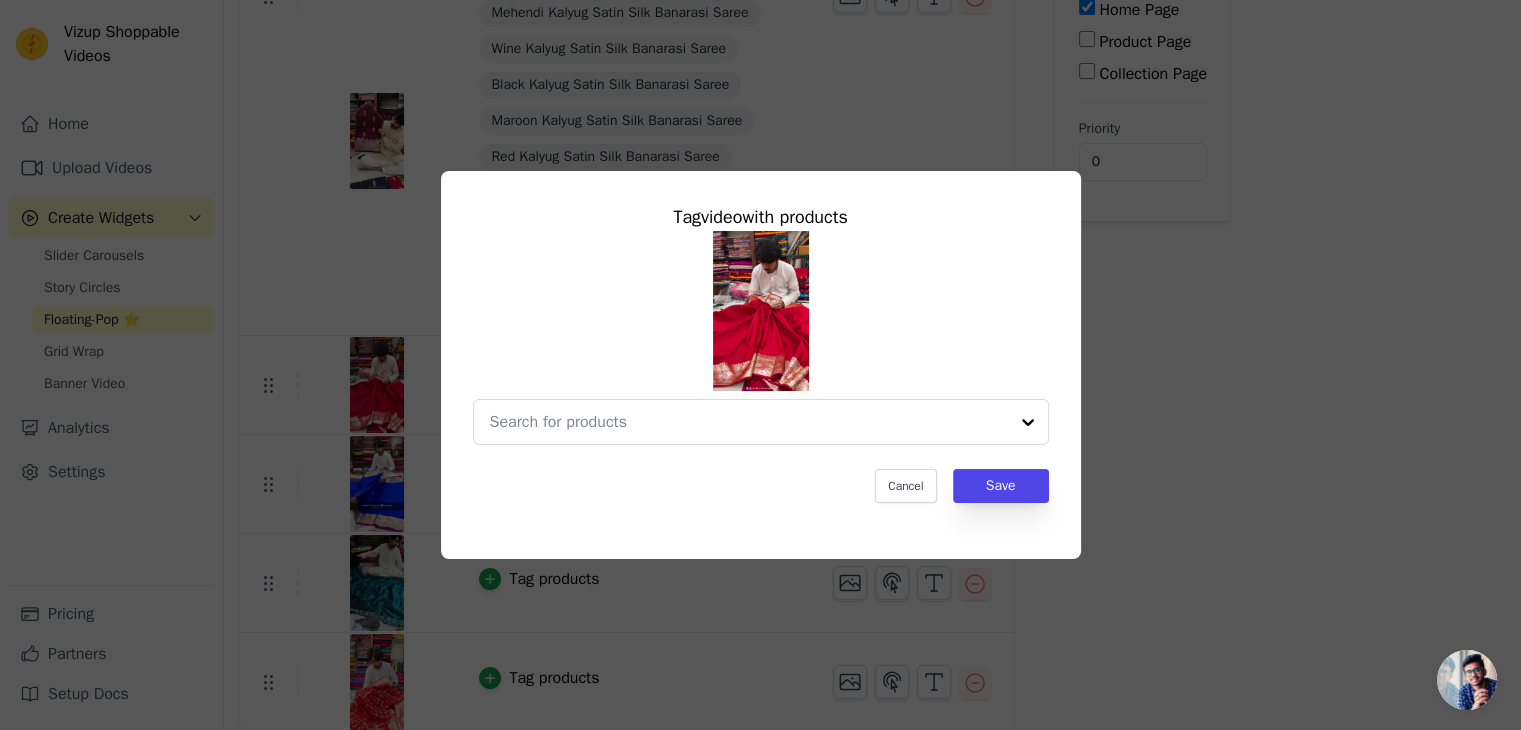 scroll, scrollTop: 0, scrollLeft: 0, axis: both 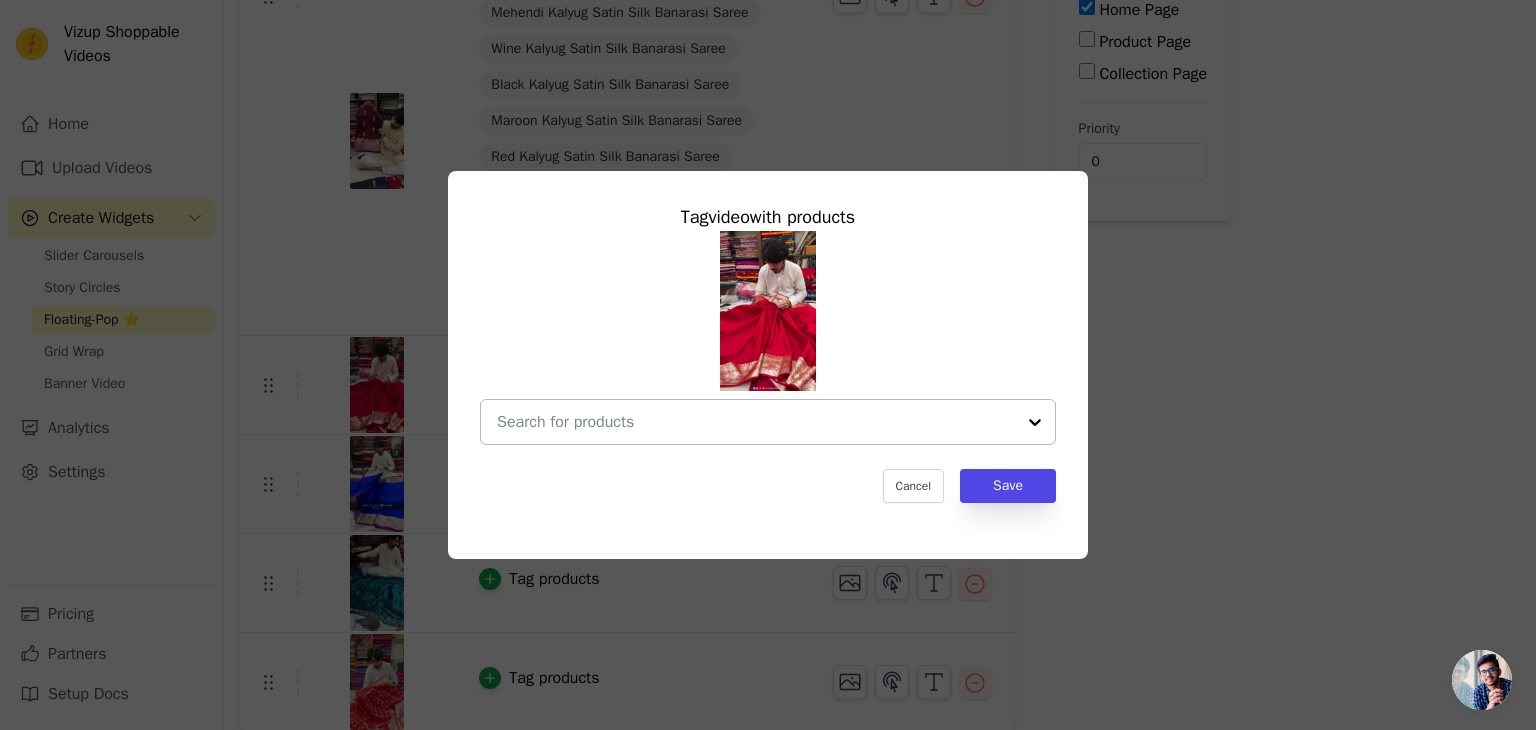 click at bounding box center [756, 422] 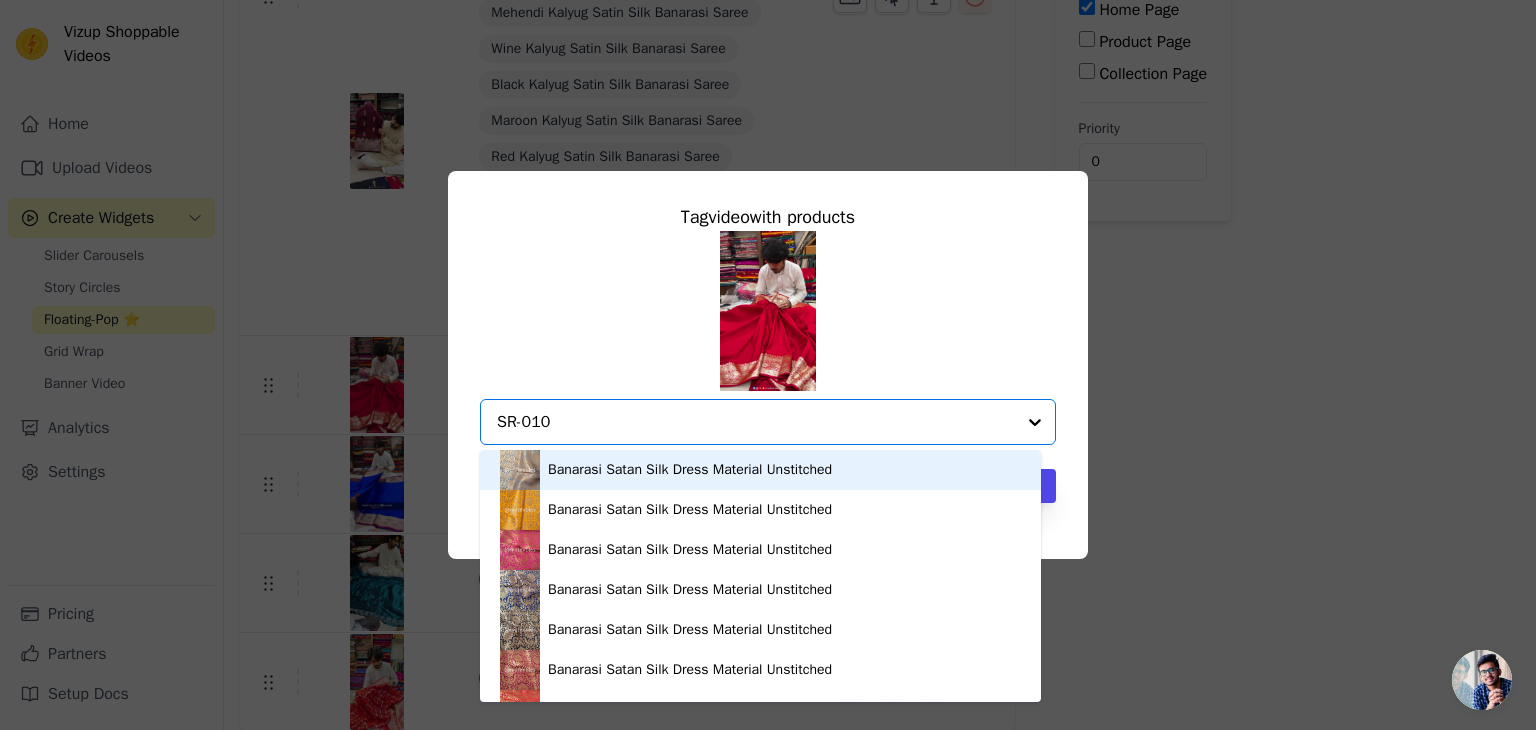 type on "SR-0105" 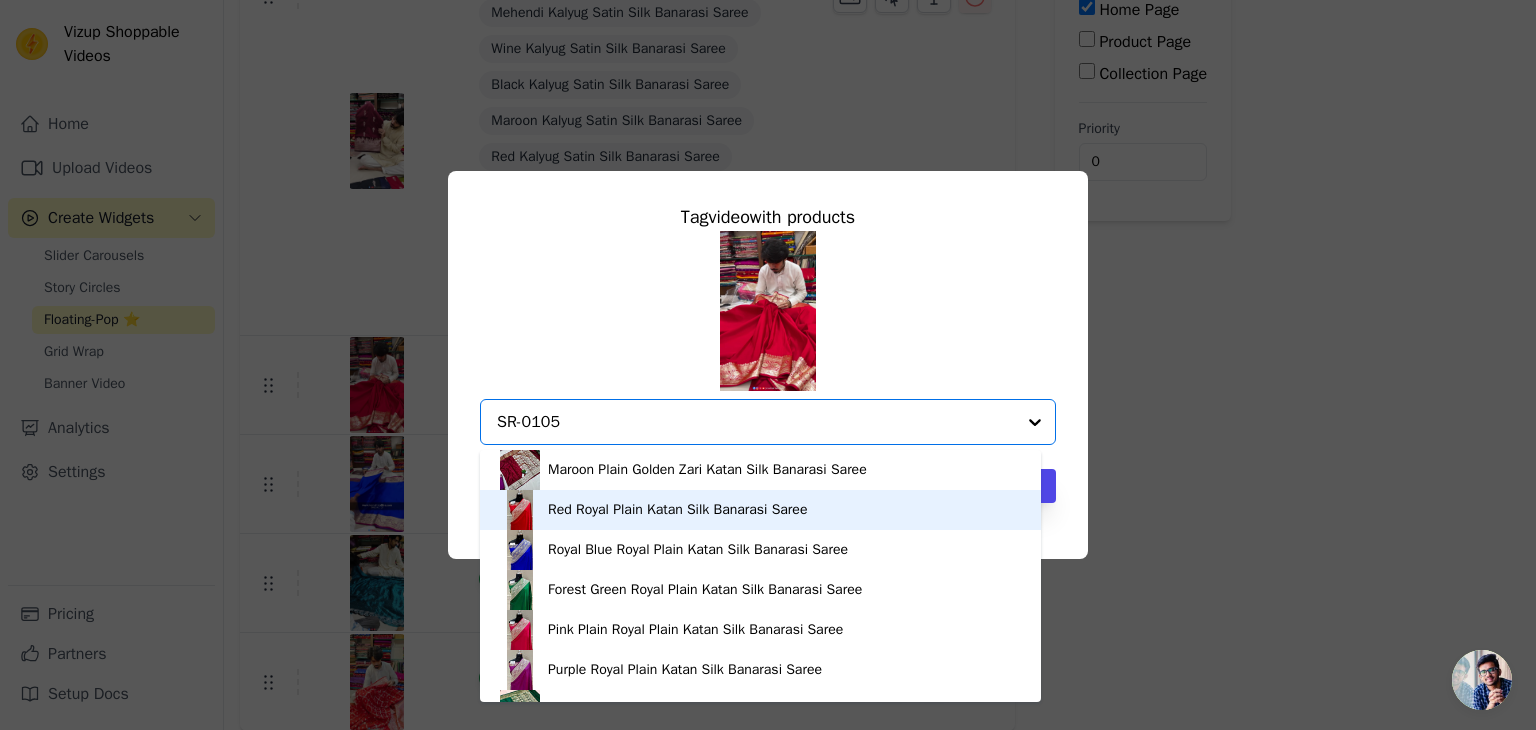 click on "Red Royal Plain Katan Silk Banarasi Saree" at bounding box center [677, 510] 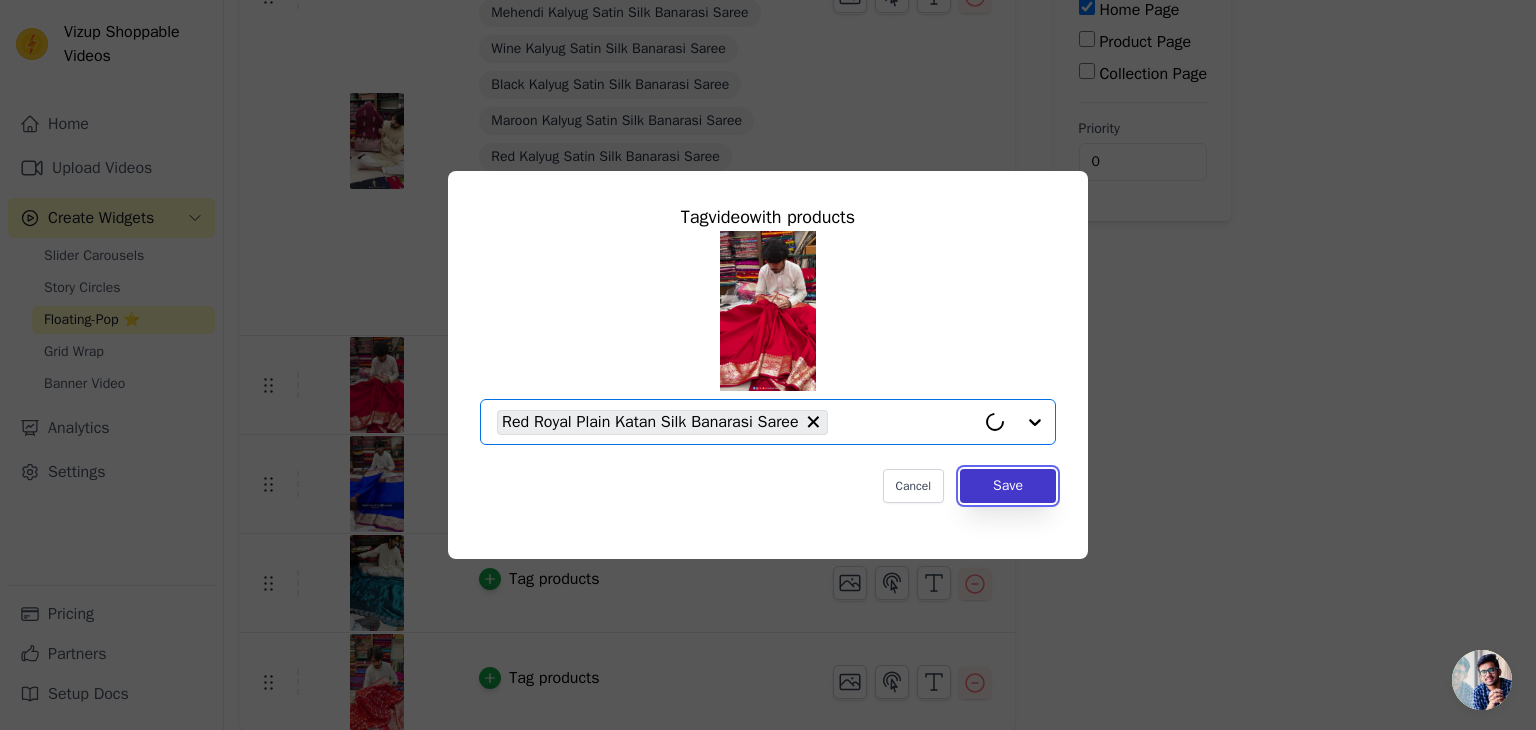 click on "Save" at bounding box center [1008, 486] 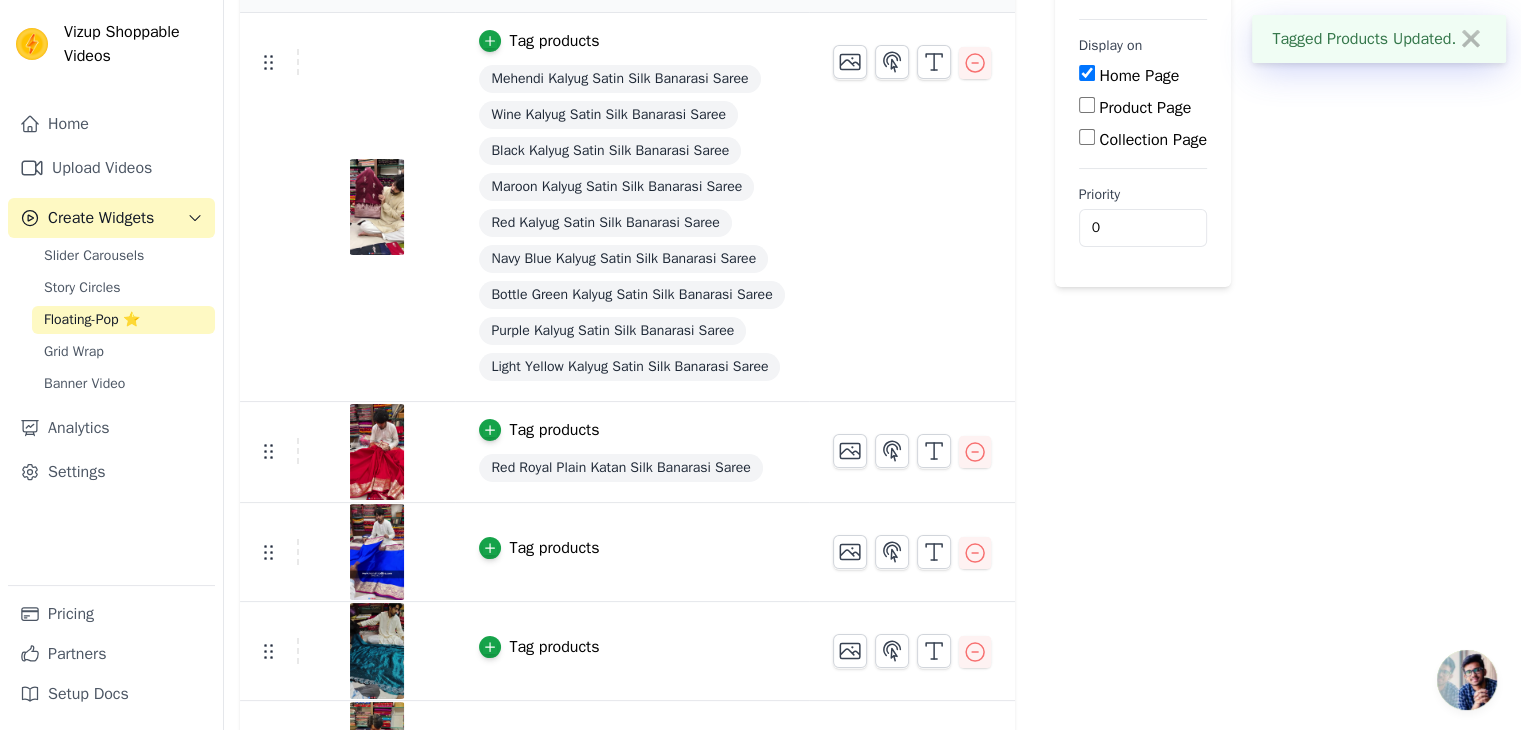 scroll, scrollTop: 296, scrollLeft: 0, axis: vertical 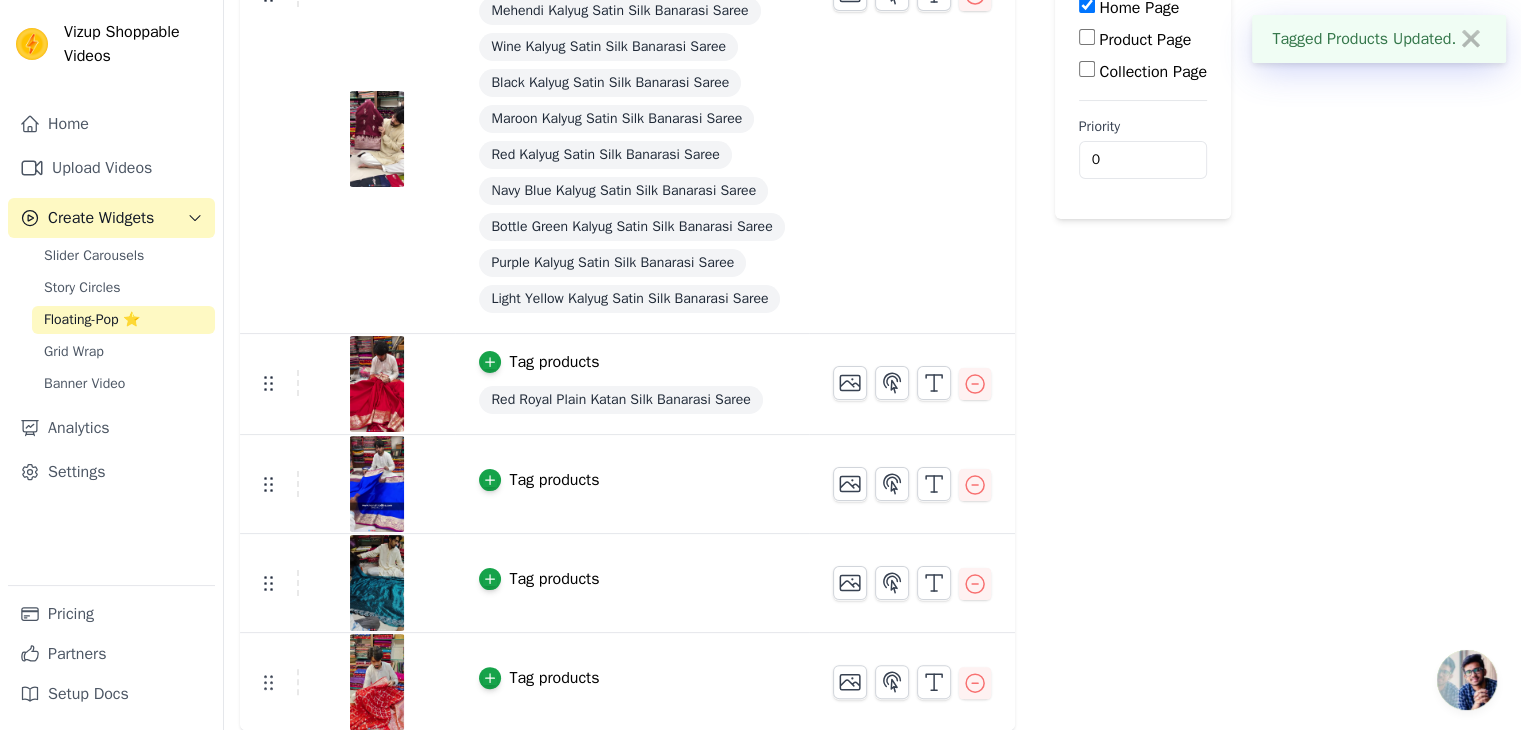 click on "Tag products" at bounding box center [554, 480] 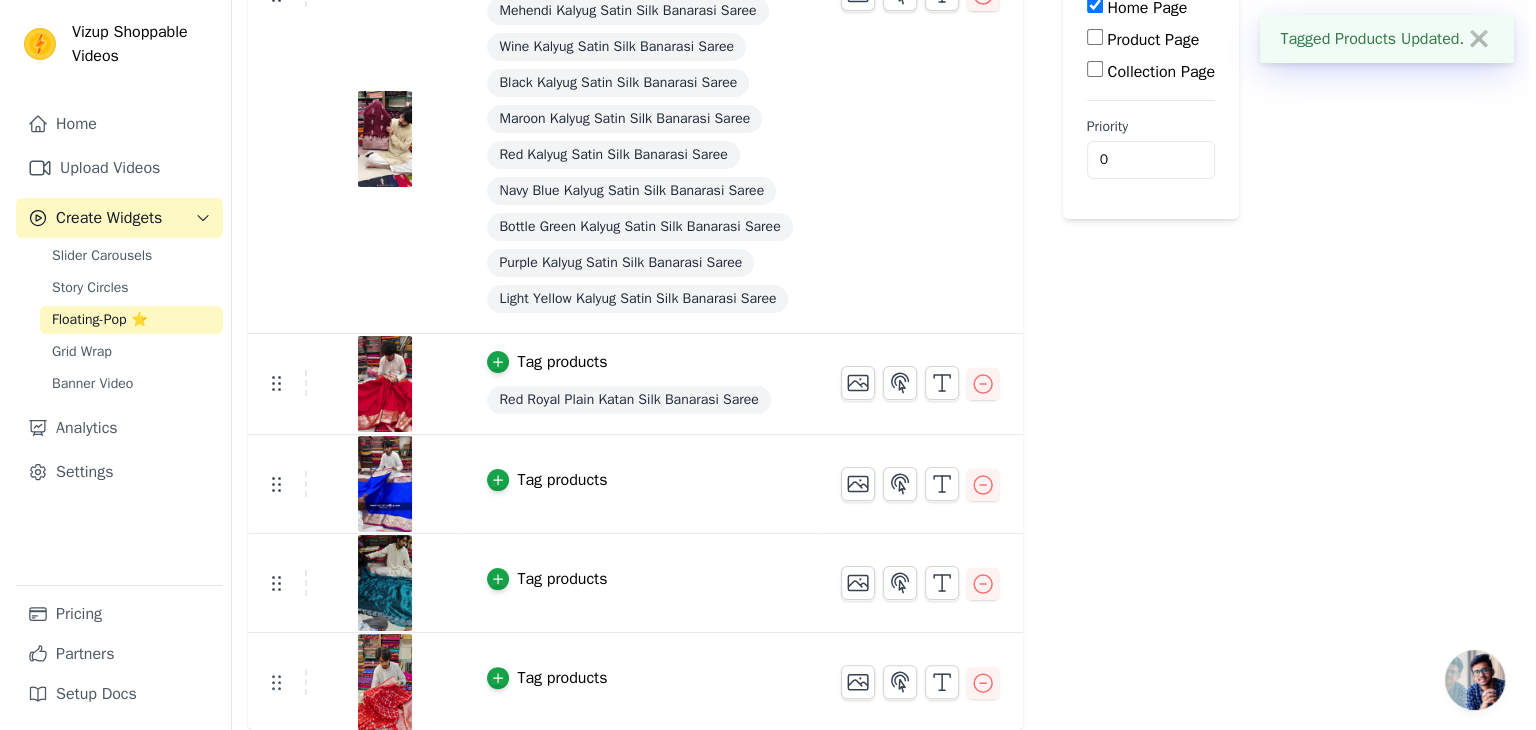 scroll, scrollTop: 0, scrollLeft: 0, axis: both 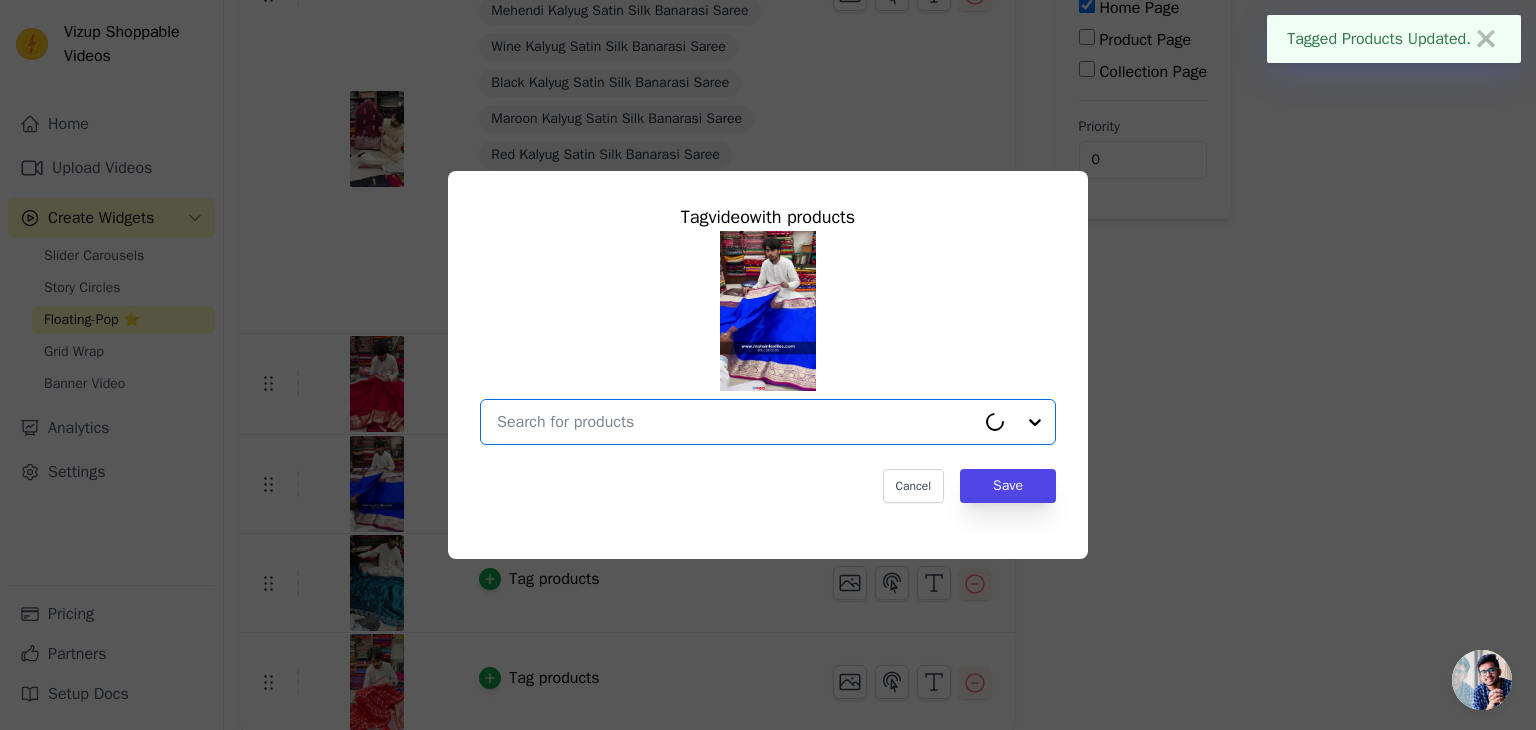 click at bounding box center (736, 422) 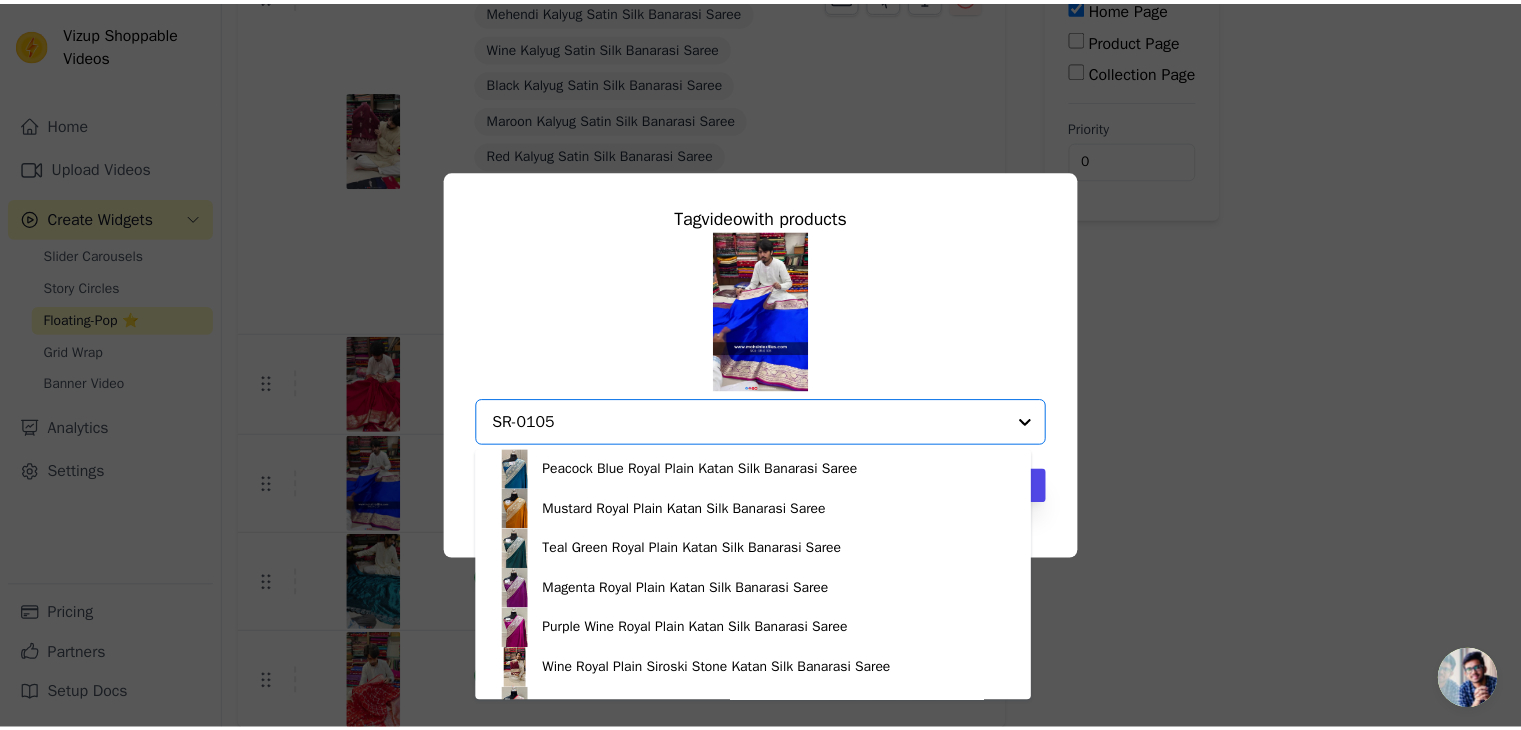 scroll, scrollTop: 713, scrollLeft: 0, axis: vertical 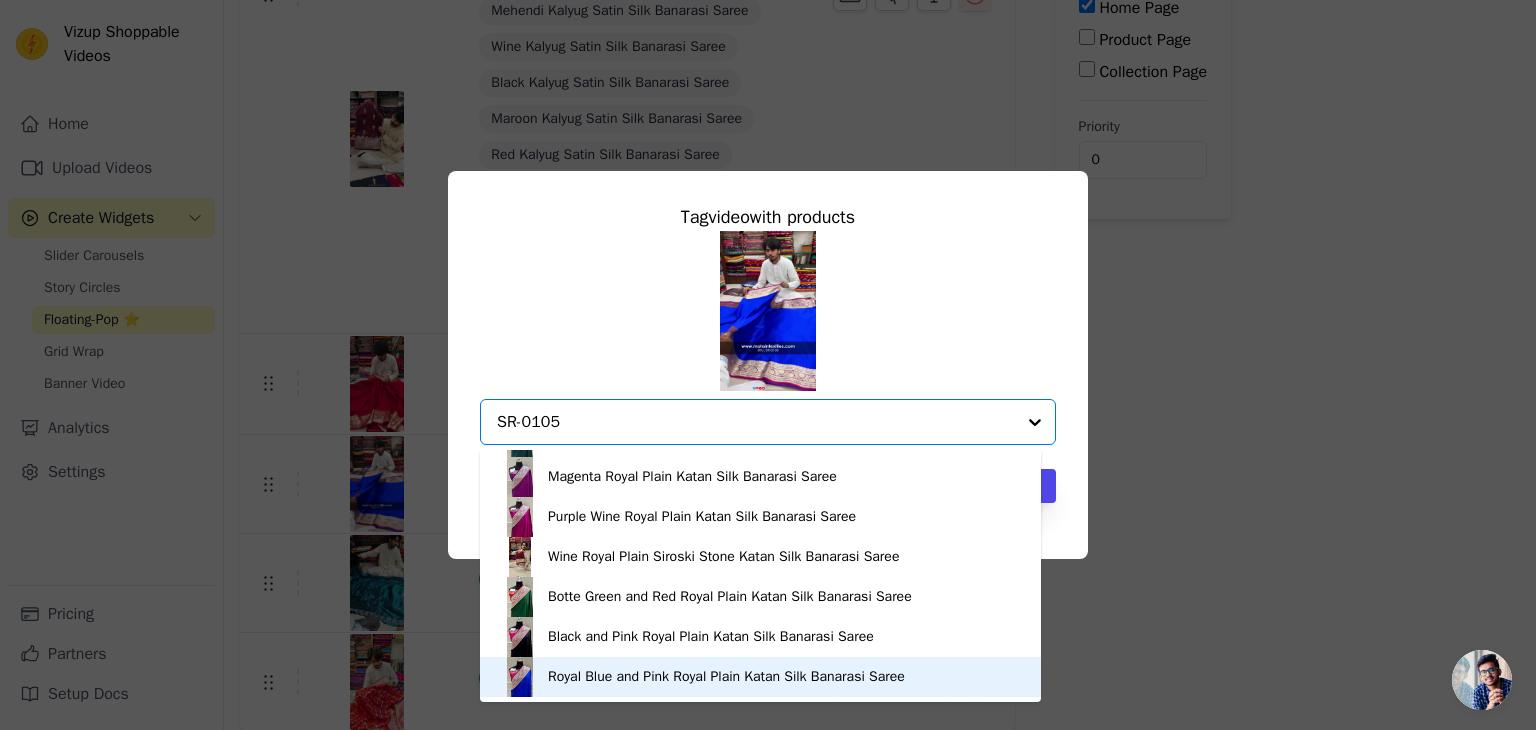 click on "Royal Blue and Pink Royal Plain Katan Silk Banarasi Saree" at bounding box center [726, 677] 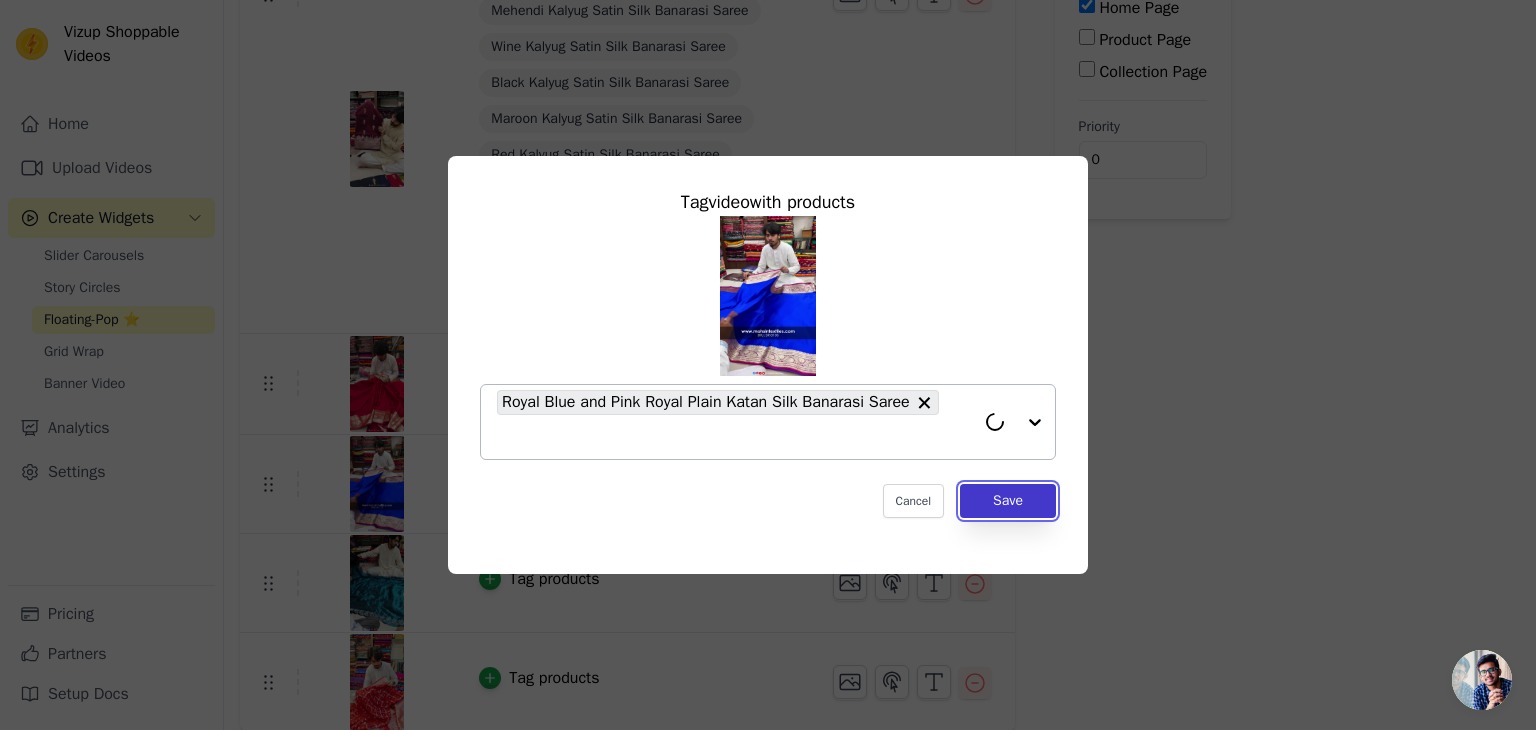 click on "Save" at bounding box center (1008, 501) 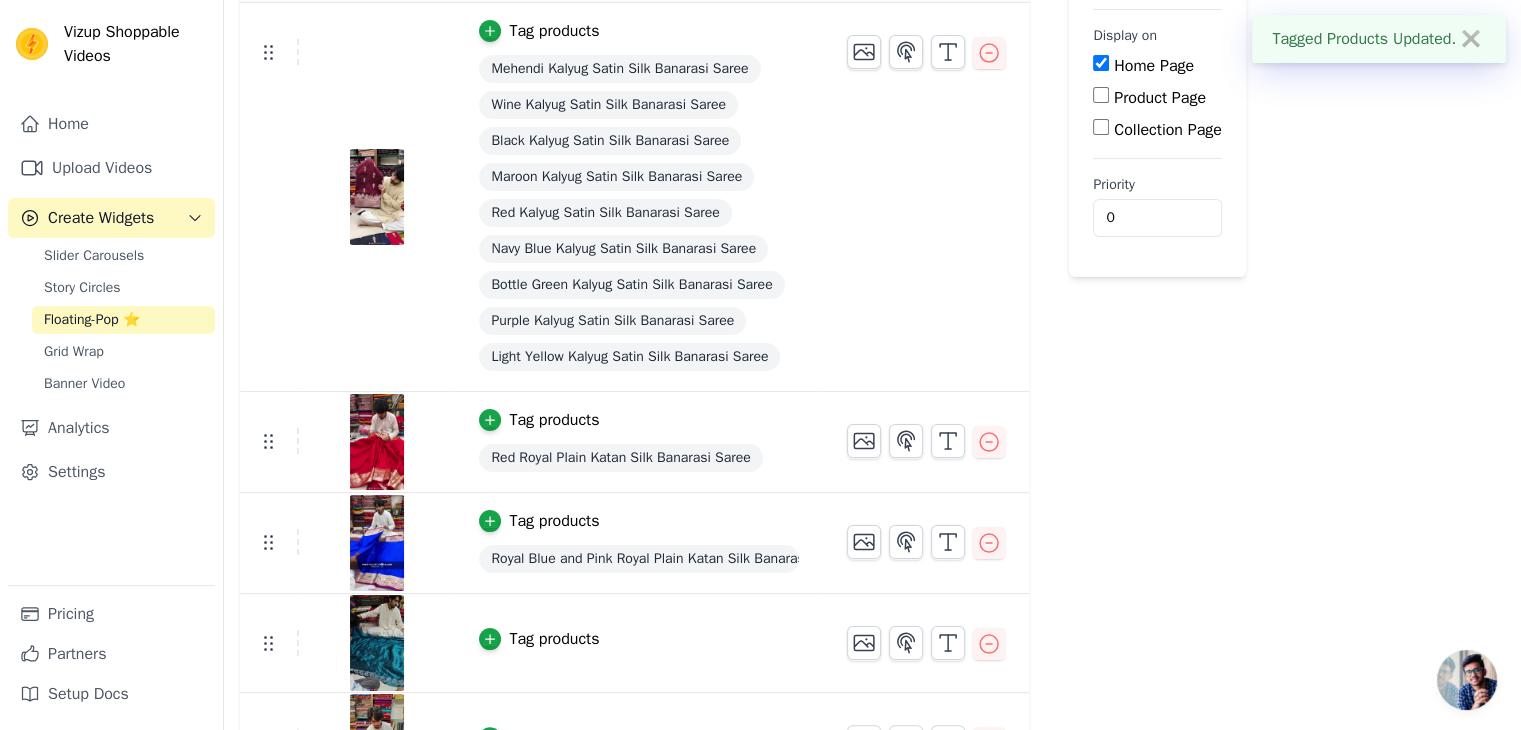 scroll, scrollTop: 297, scrollLeft: 0, axis: vertical 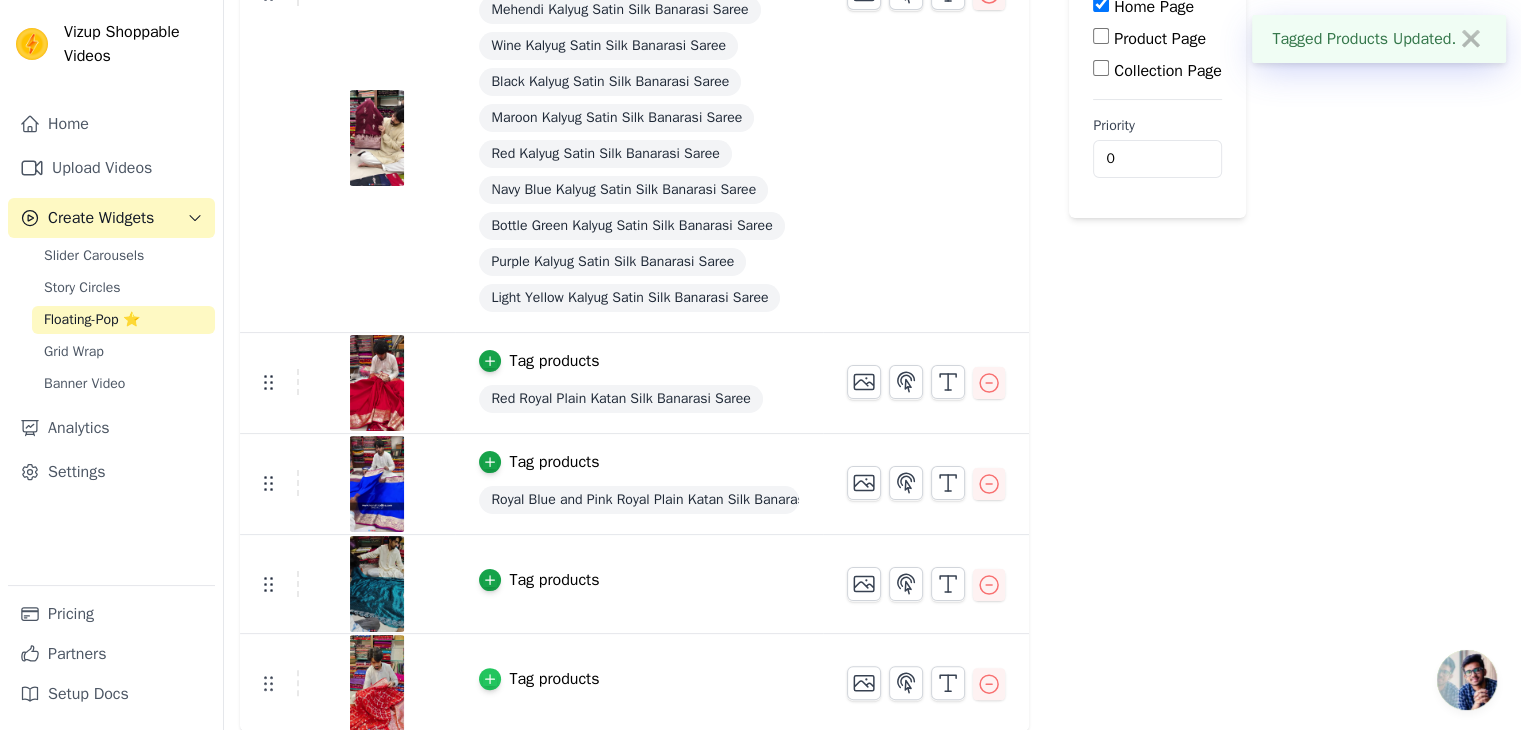 click 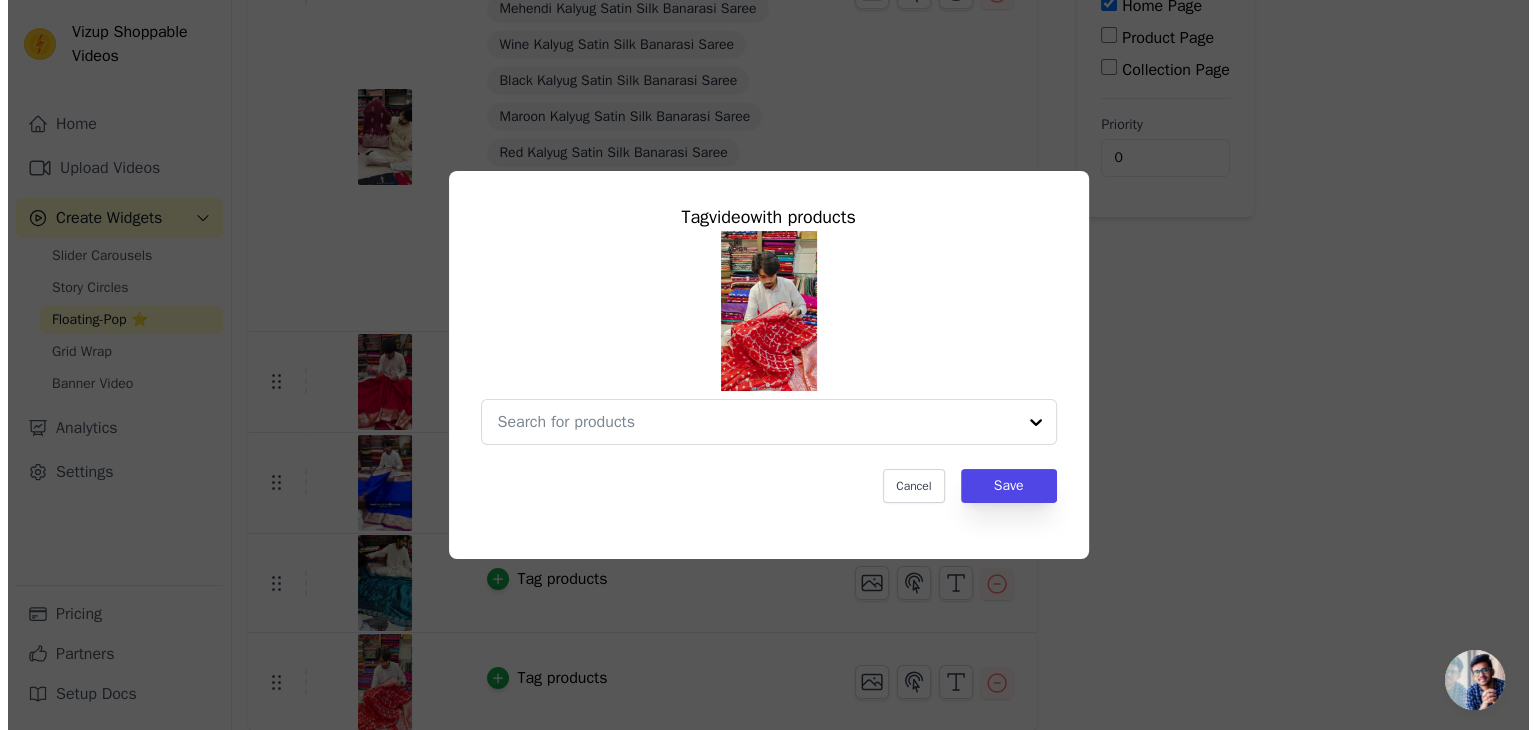 scroll, scrollTop: 0, scrollLeft: 0, axis: both 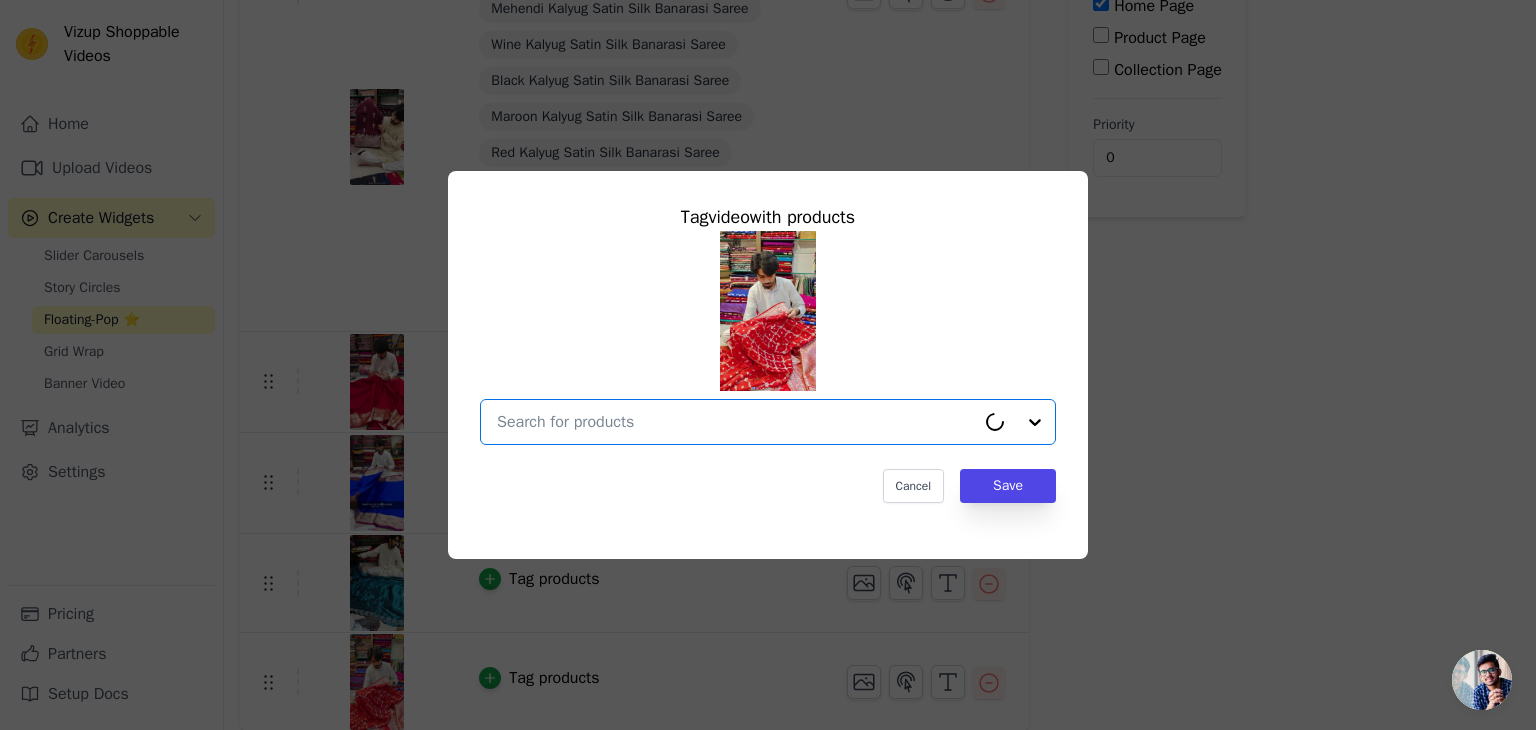 click at bounding box center [736, 422] 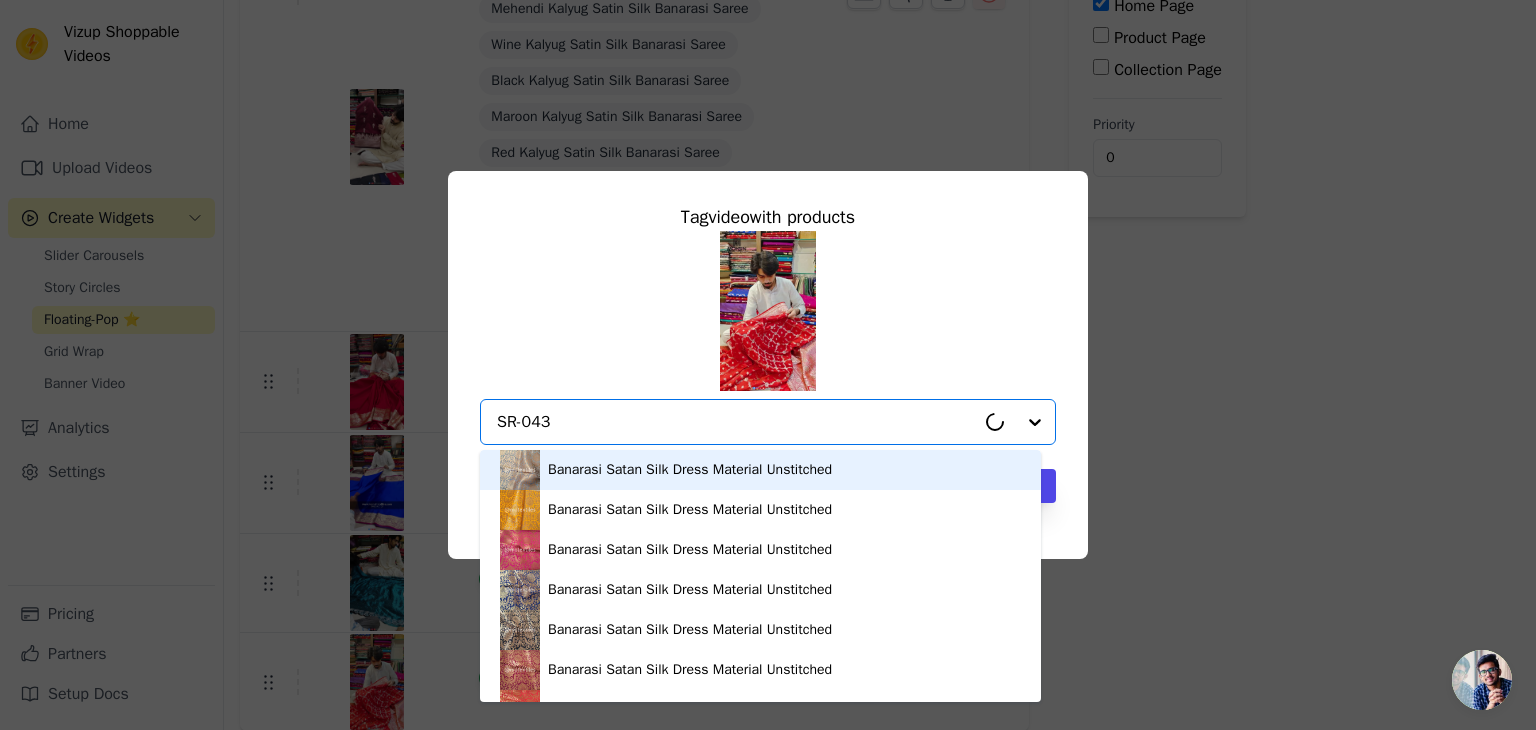 type on "SR-0436" 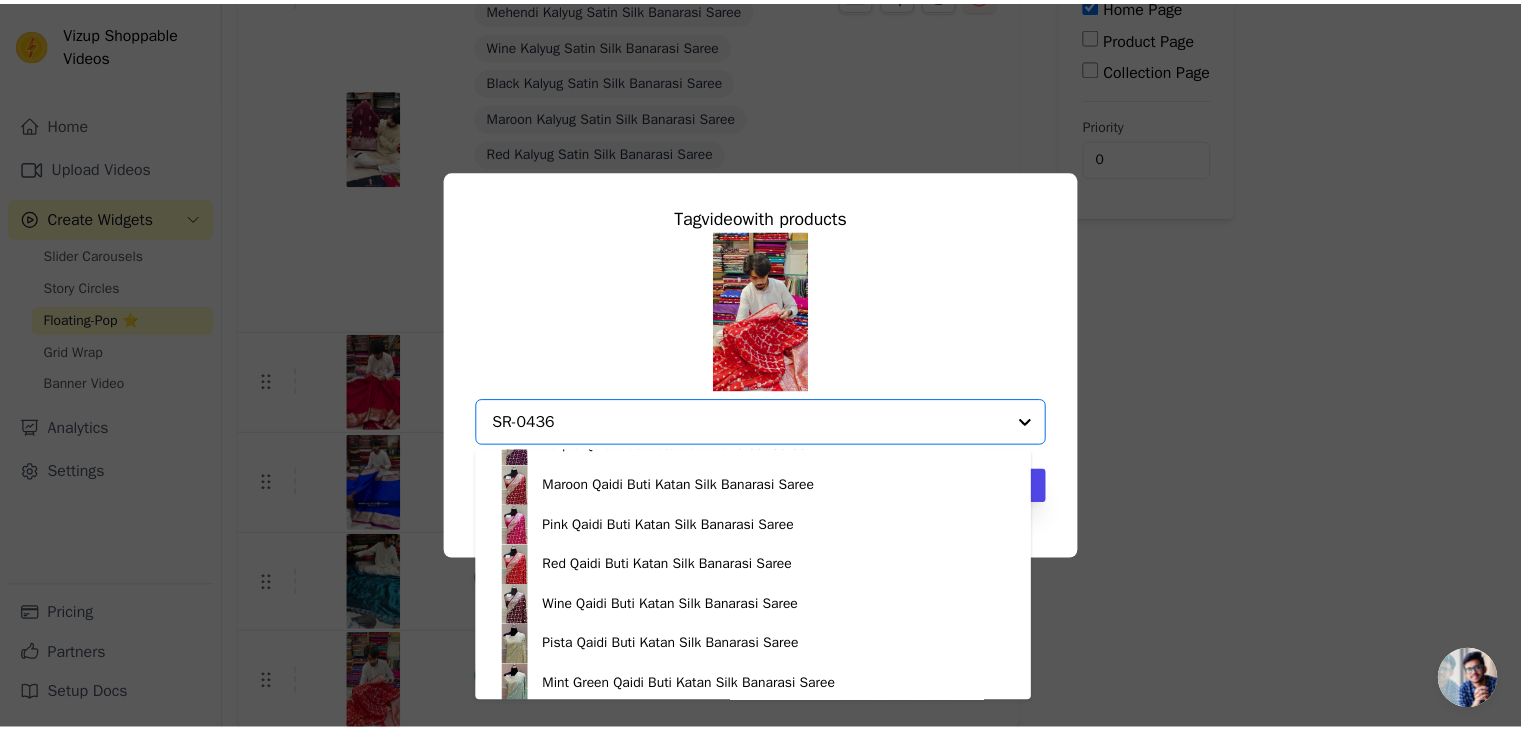 scroll, scrollTop: 0, scrollLeft: 0, axis: both 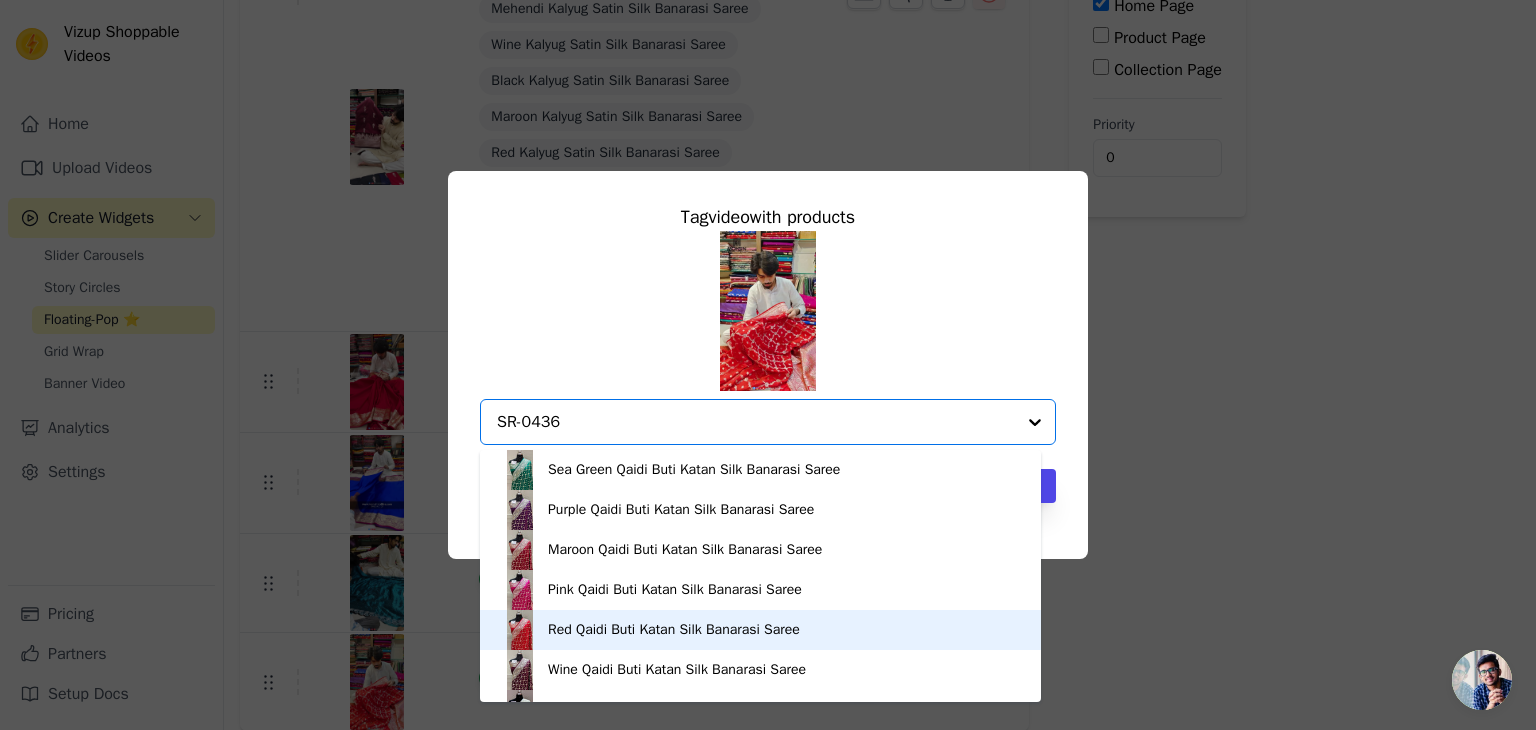 click on "Red Qaidi Buti Katan Silk Banarasi Saree" at bounding box center [674, 630] 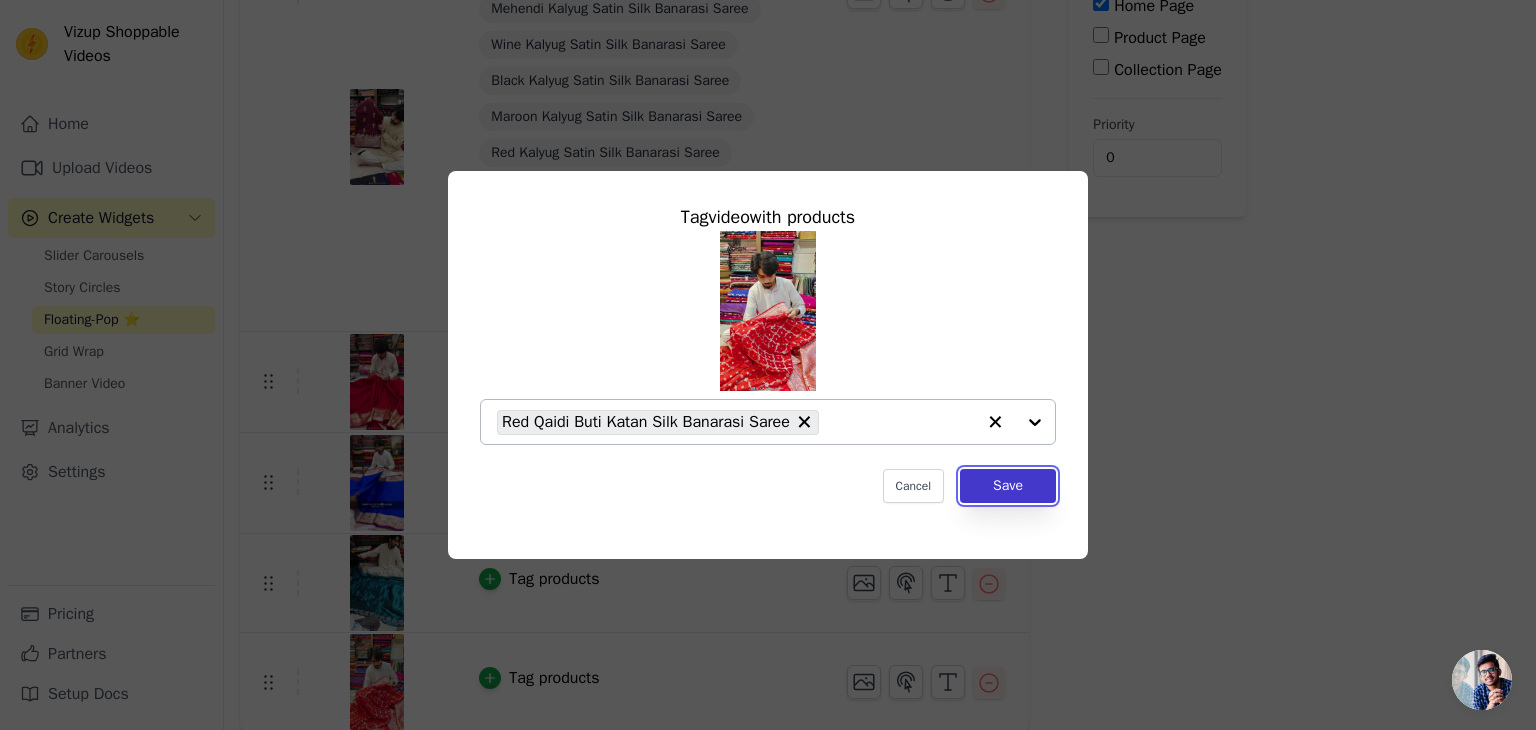 click on "Save" at bounding box center (1008, 486) 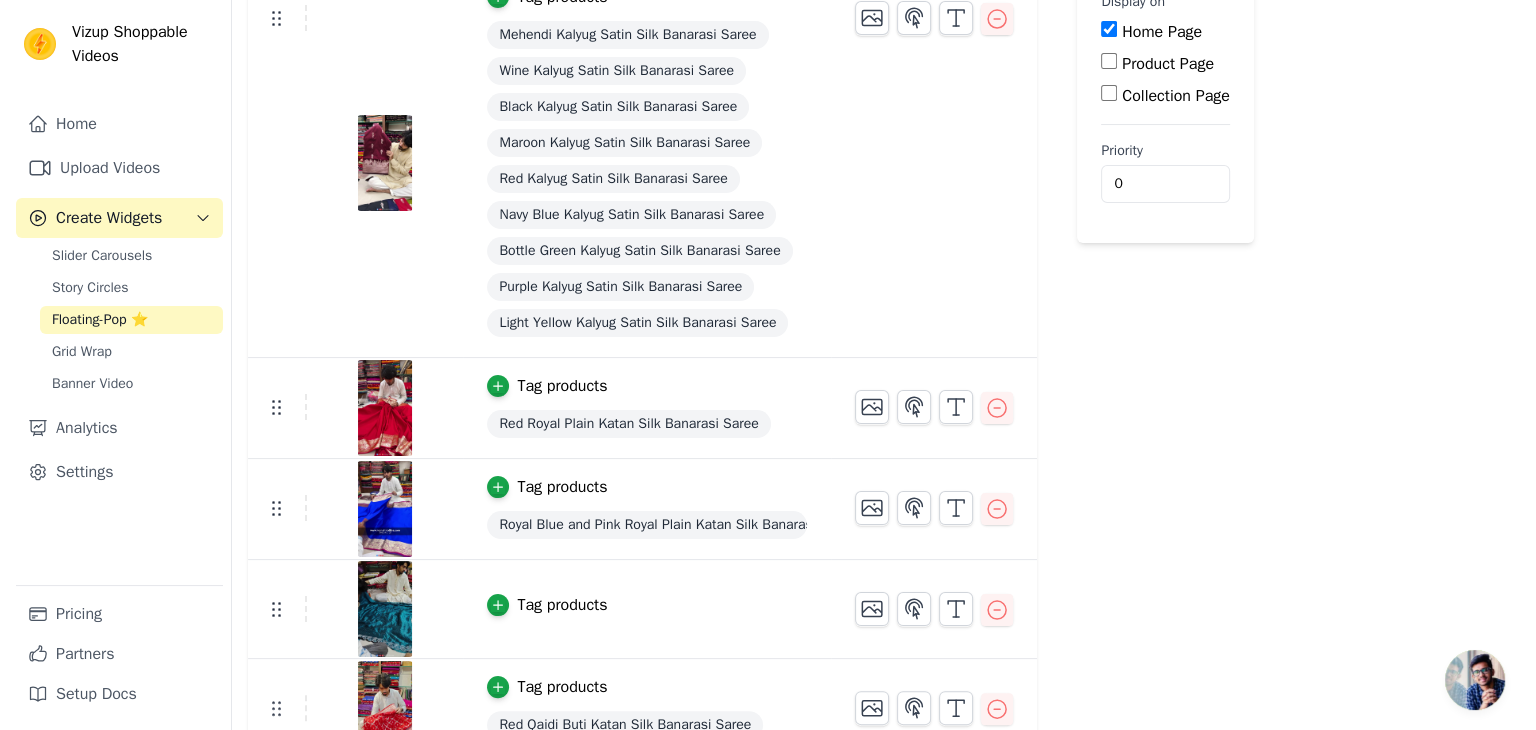 scroll, scrollTop: 0, scrollLeft: 0, axis: both 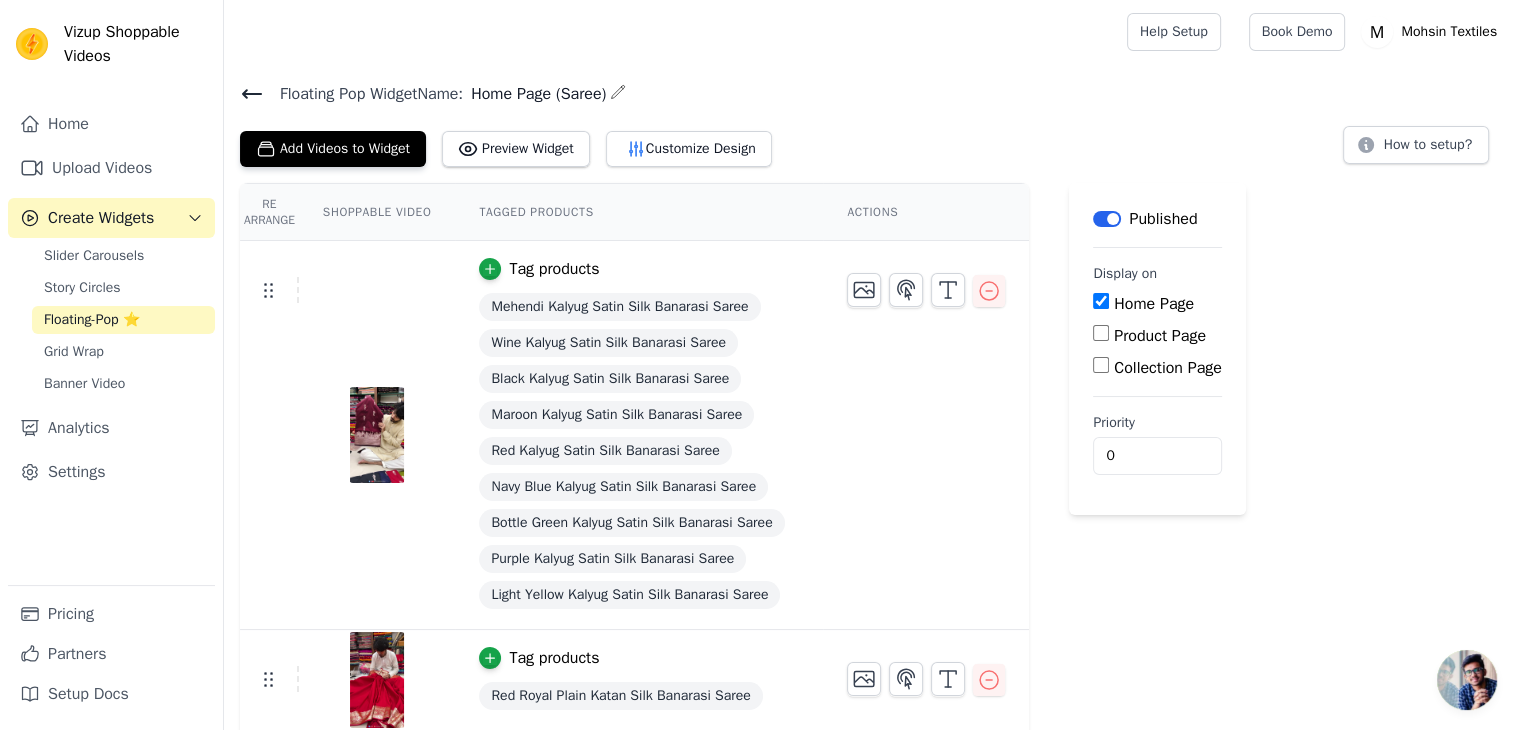 click on "Re Arrange   Shoppable Video   Tagged Products   Actions             Tag products   Mehendi Kalyug Satin Silk Banarasi Saree   Wine Kalyug Satin Silk Banarasi Saree   Black Kalyug Satin Silk Banarasi Saree   Maroon Kalyug Satin Silk Banarasi Saree   Red Kalyug Satin Silk Banarasi Saree   Navy Blue Kalyug Satin Silk Banarasi Saree   Bottle Green Kalyug Satin Silk Banarasi Saree   Purple Kalyug Satin Silk Banarasi Saree   Light Yellow Kalyug Satin Silk Banarasi Saree                             Tag products   Red Royal Plain Katan Silk Banarasi Saree                             Tag products   Royal Blue and Pink Royal Plain Katan Silk Banarasi Saree                             Tag products                             Tag products   Red Qaidi Buti Katan Silk Banarasi Saree                       Save Videos In This New Order   Save   Dismiss     Label     Published     Display on     Home Page     Product Page       Collection Page       Priority   0" at bounding box center [872, 607] 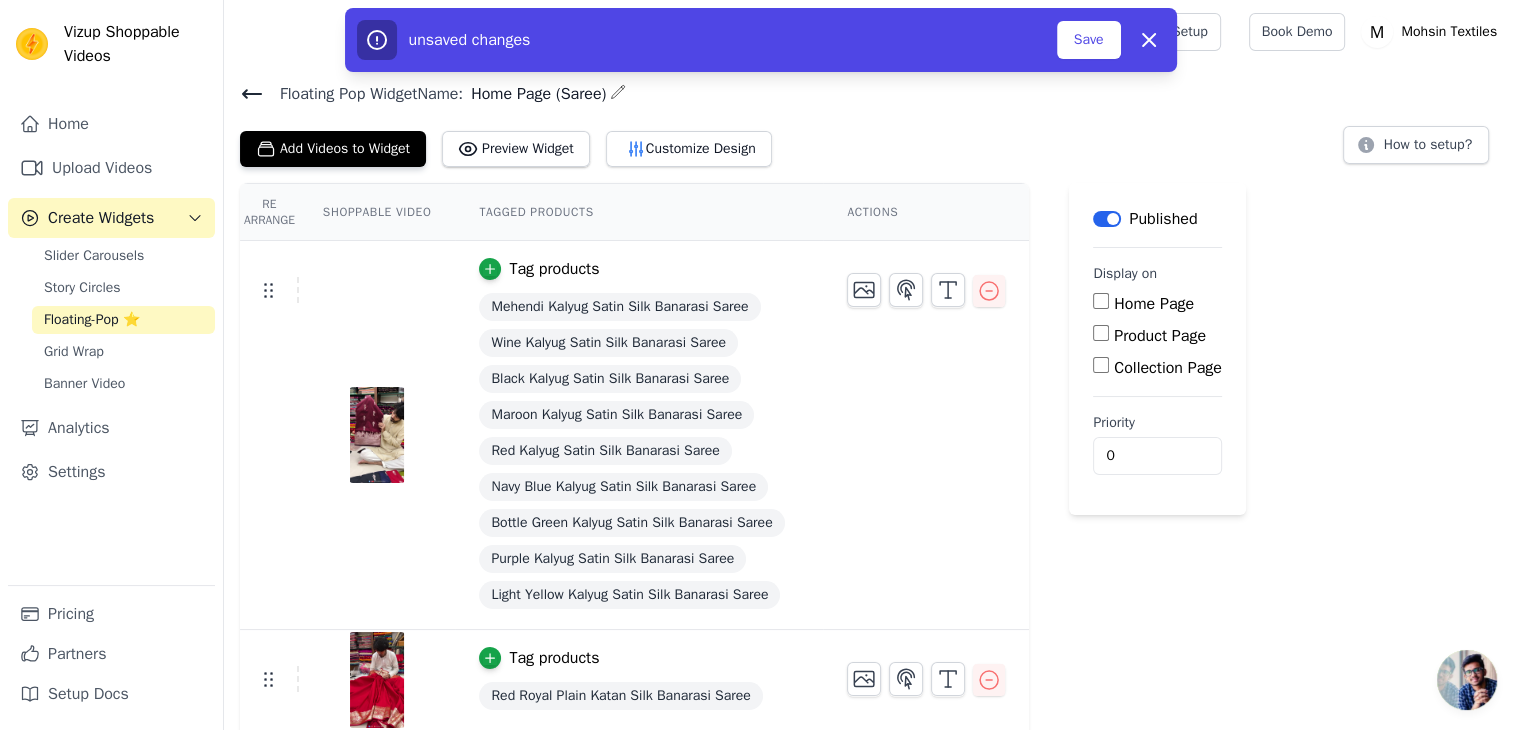 click on "Home Page" at bounding box center (1154, 304) 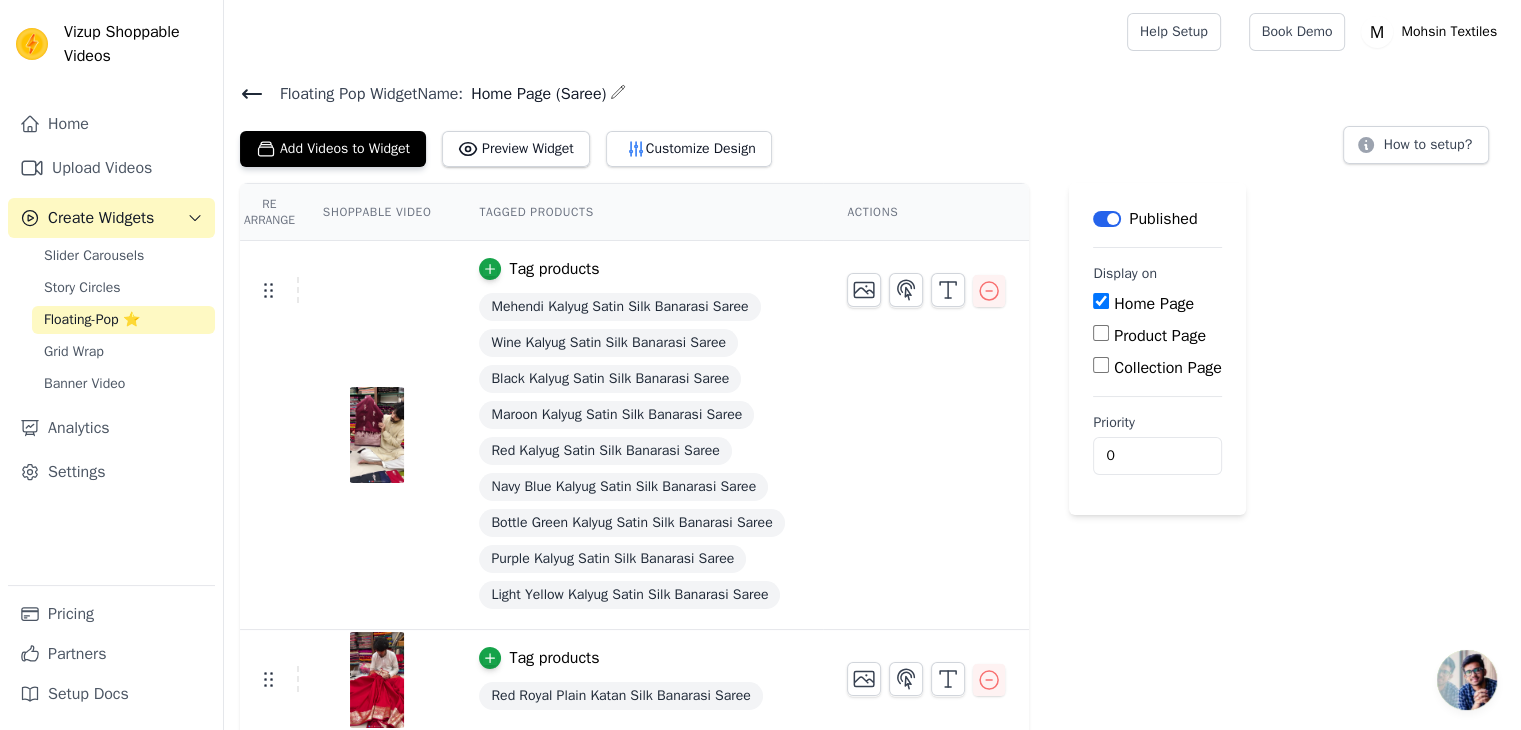 click on "Home Page" at bounding box center (1154, 304) 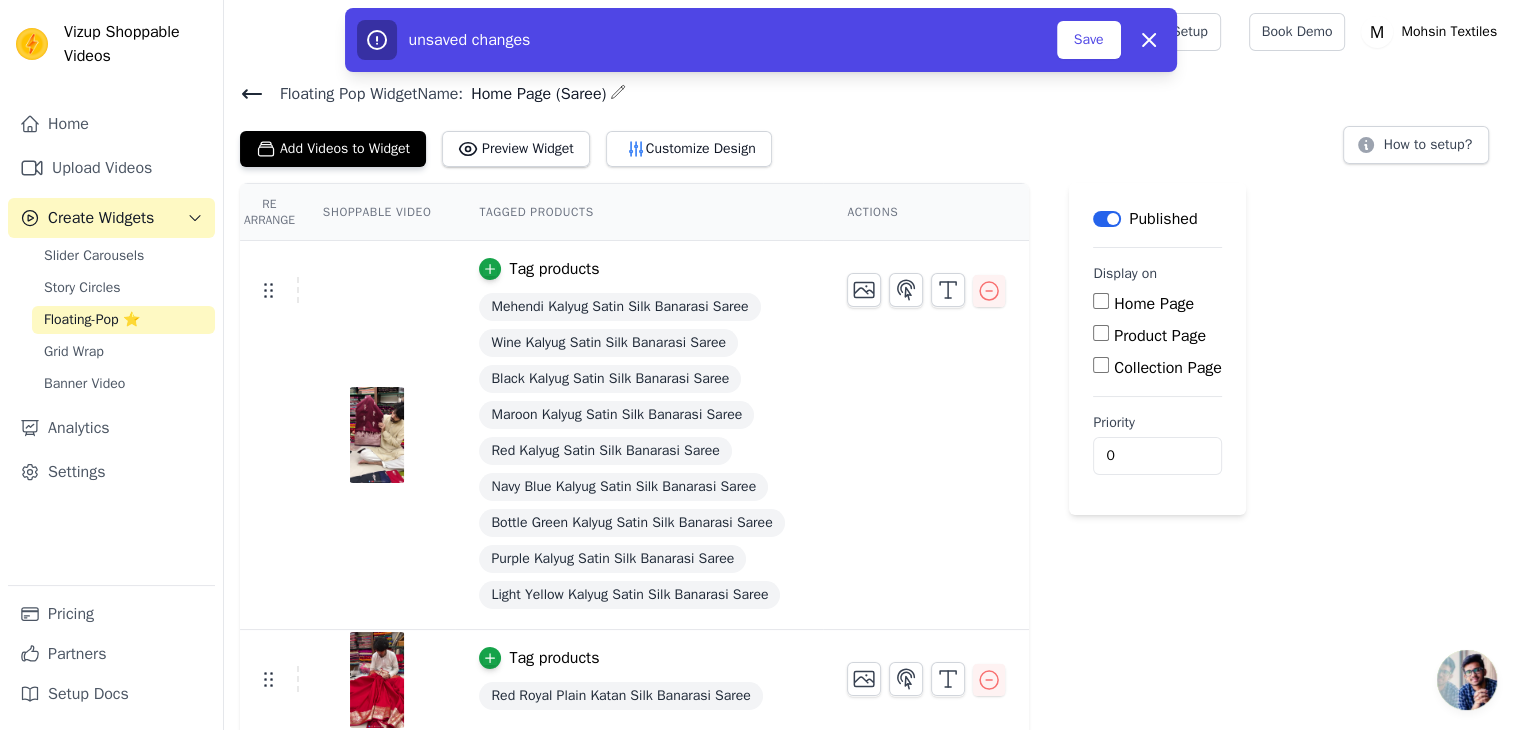click on "Re Arrange   Shoppable Video   Tagged Products   Actions             Tag products   Mehendi Kalyug Satin Silk Banarasi Saree   Wine Kalyug Satin Silk Banarasi Saree   Black Kalyug Satin Silk Banarasi Saree   Maroon Kalyug Satin Silk Banarasi Saree   Red Kalyug Satin Silk Banarasi Saree   Navy Blue Kalyug Satin Silk Banarasi Saree   Bottle Green Kalyug Satin Silk Banarasi Saree   Purple Kalyug Satin Silk Banarasi Saree   Light Yellow Kalyug Satin Silk Banarasi Saree                             Tag products   Red Royal Plain Katan Silk Banarasi Saree                             Tag products   Royal Blue and Pink Royal Plain Katan Silk Banarasi Saree                             Tag products                             Tag products   Red Qaidi Buti Katan Silk Banarasi Saree                       Save Videos In This New Order   Save   Dismiss     Label     Published     Display on     Home Page     Product Page       Collection Page       Priority   0     unsaved changes   Save   Dismiss" at bounding box center (872, 607) 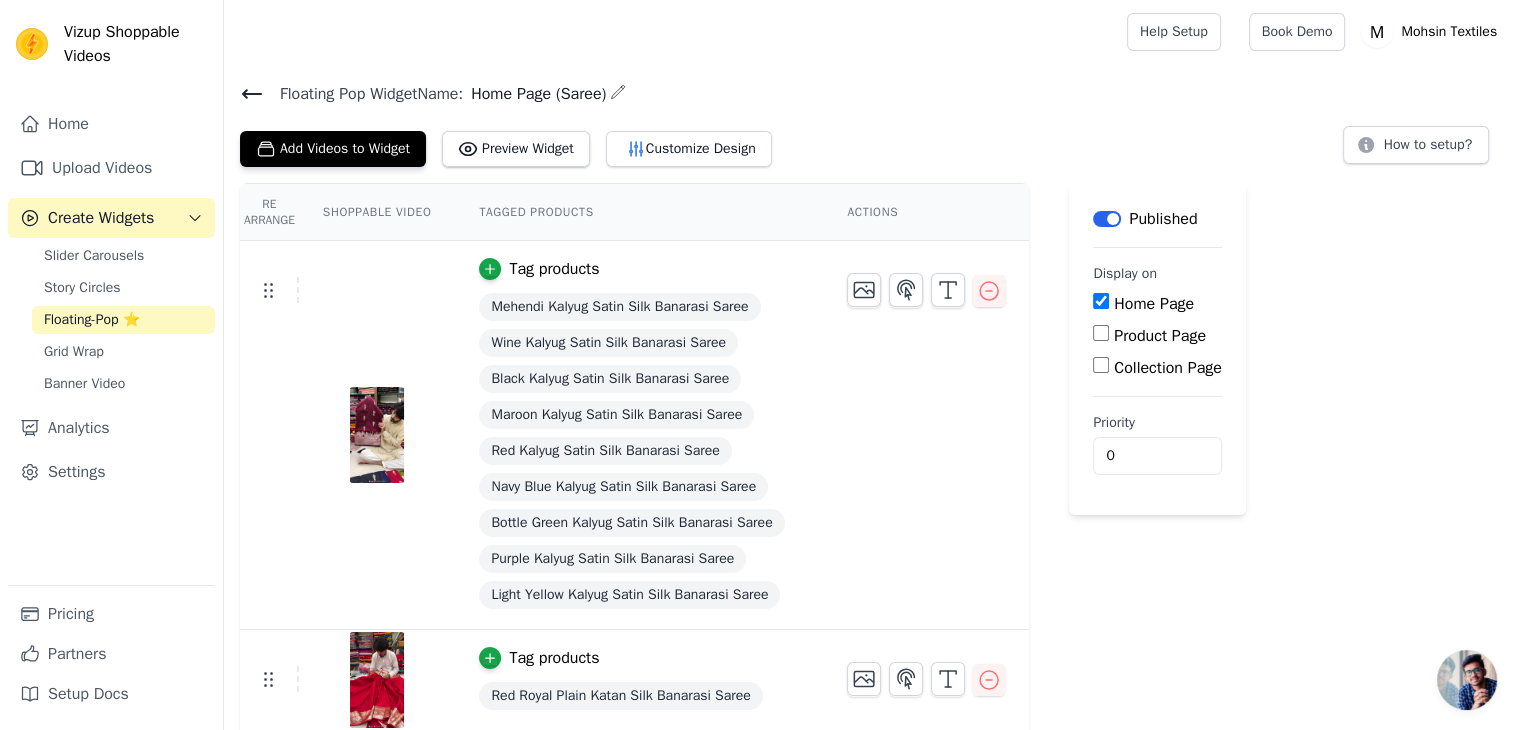 click on "Floating Pop Widget  Name:   Home Page (Saree)
Add Videos to Widget
Preview Widget       Customize Design
How to setup?" at bounding box center [872, 123] 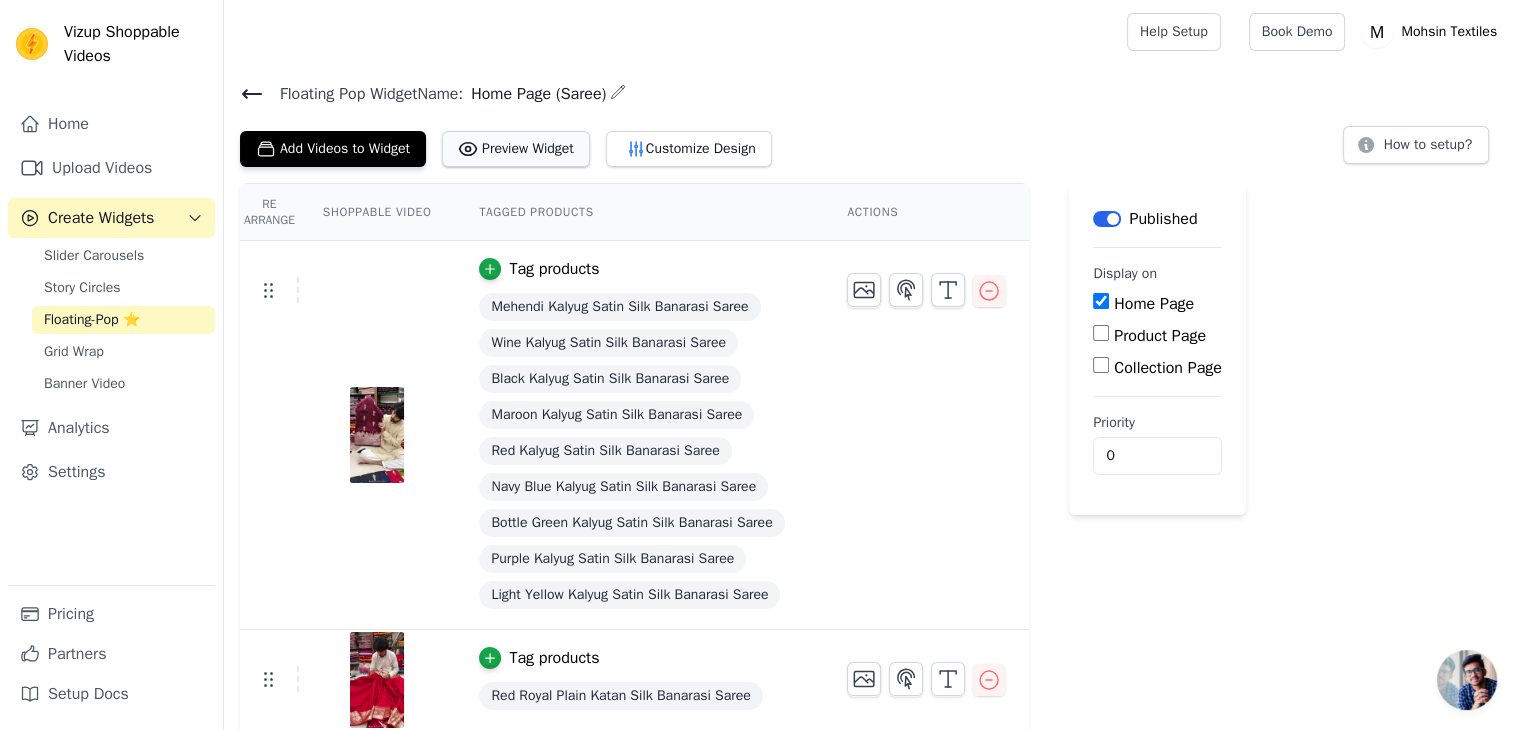 click on "Preview Widget" at bounding box center (516, 149) 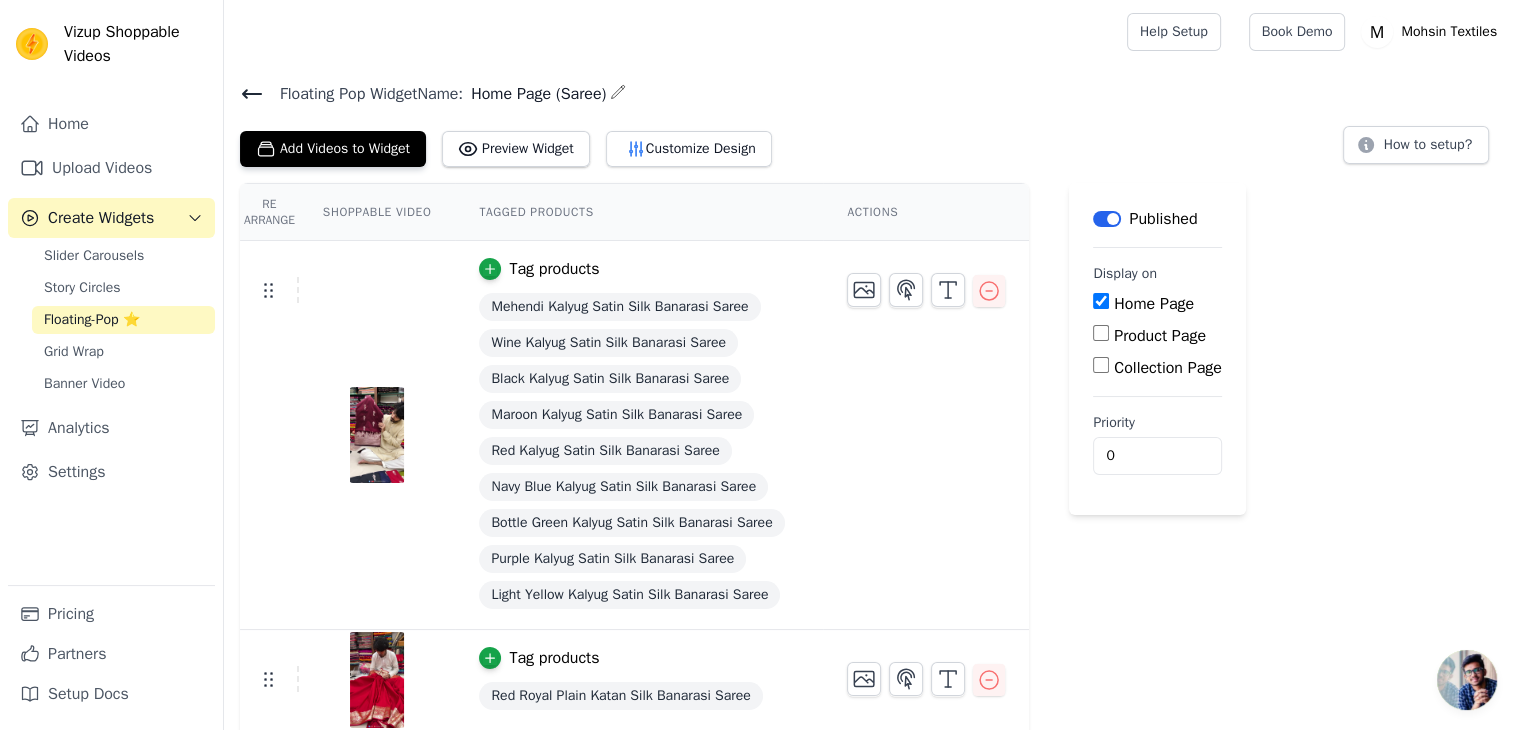 click on "Floating-Pop ⭐" at bounding box center [92, 320] 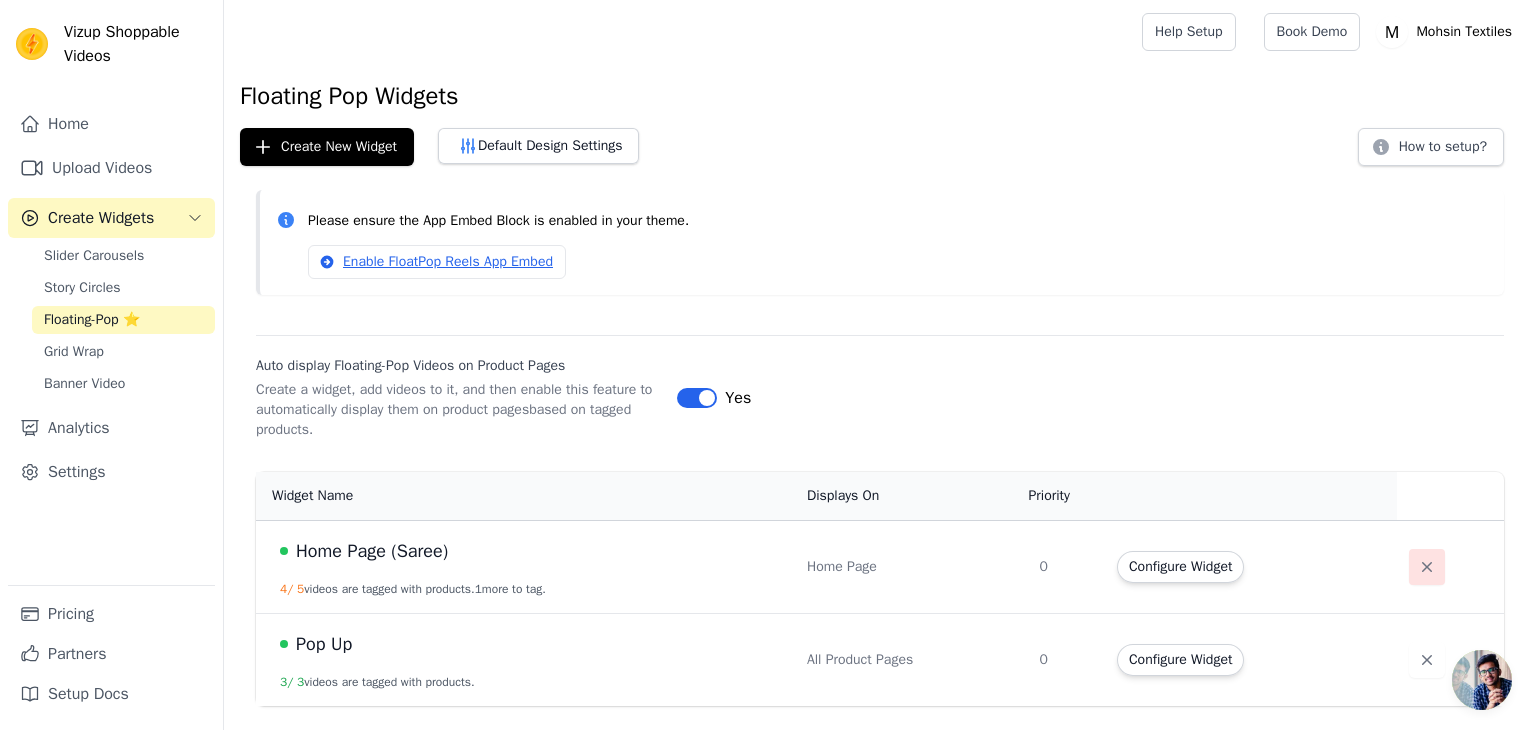 click 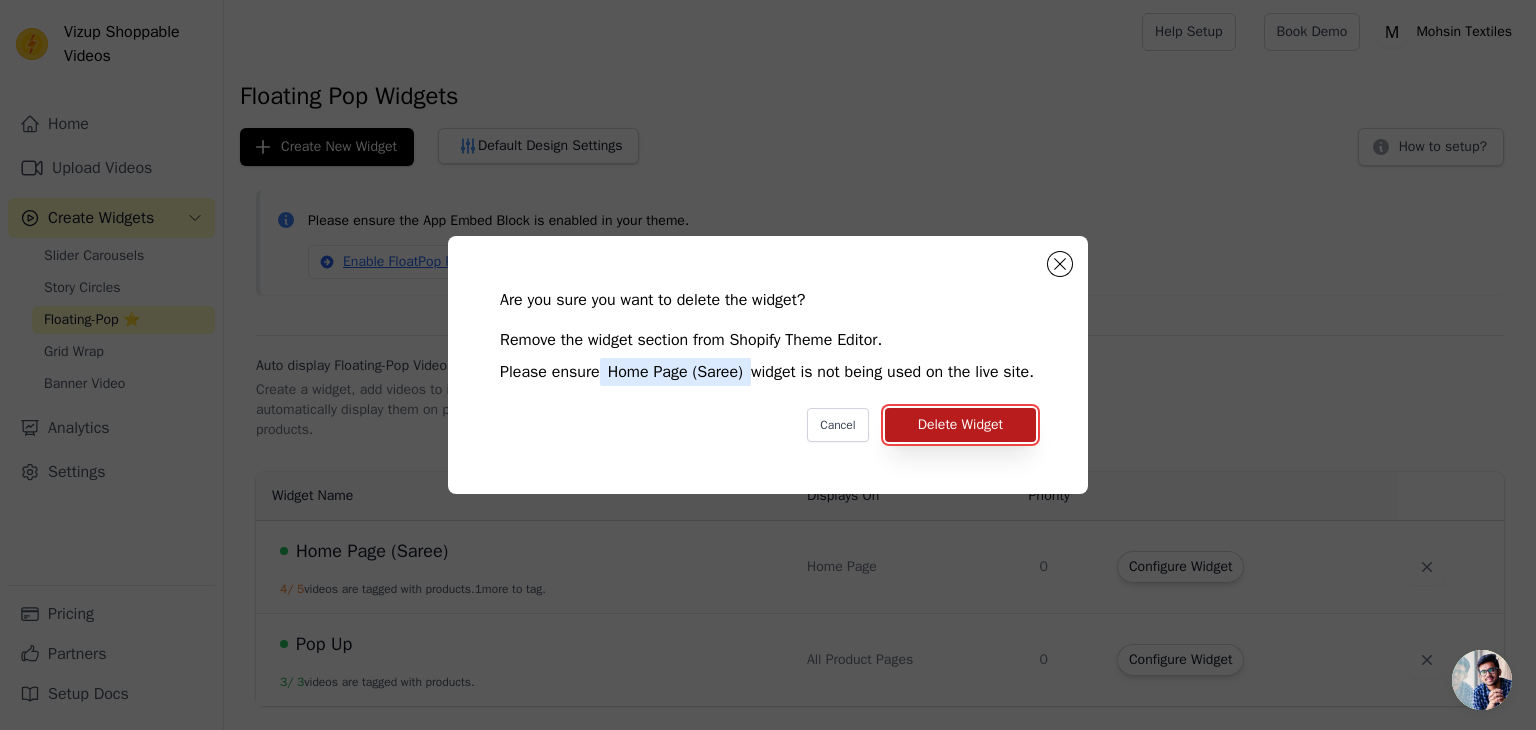 click on "Delete Widget" at bounding box center (960, 425) 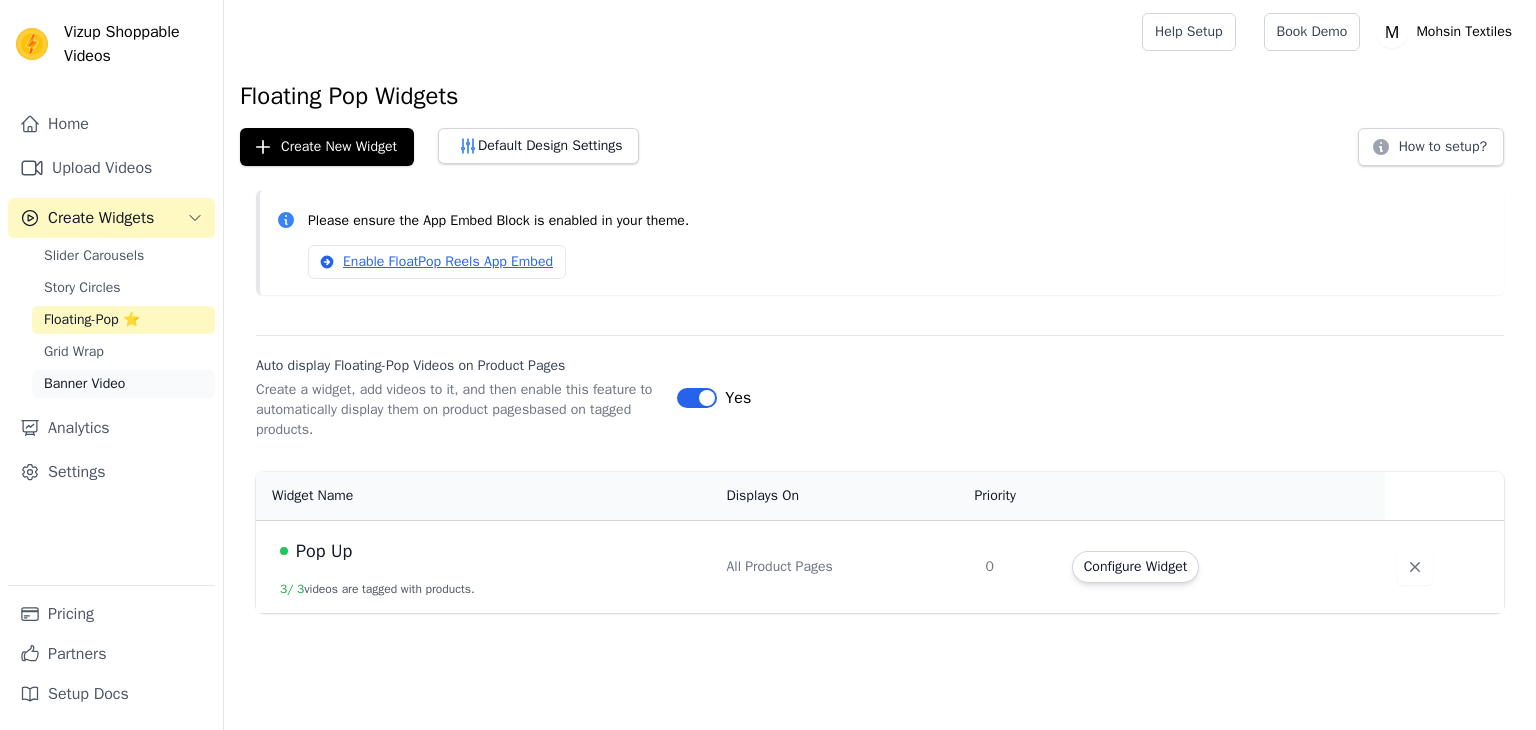 scroll, scrollTop: 0, scrollLeft: 0, axis: both 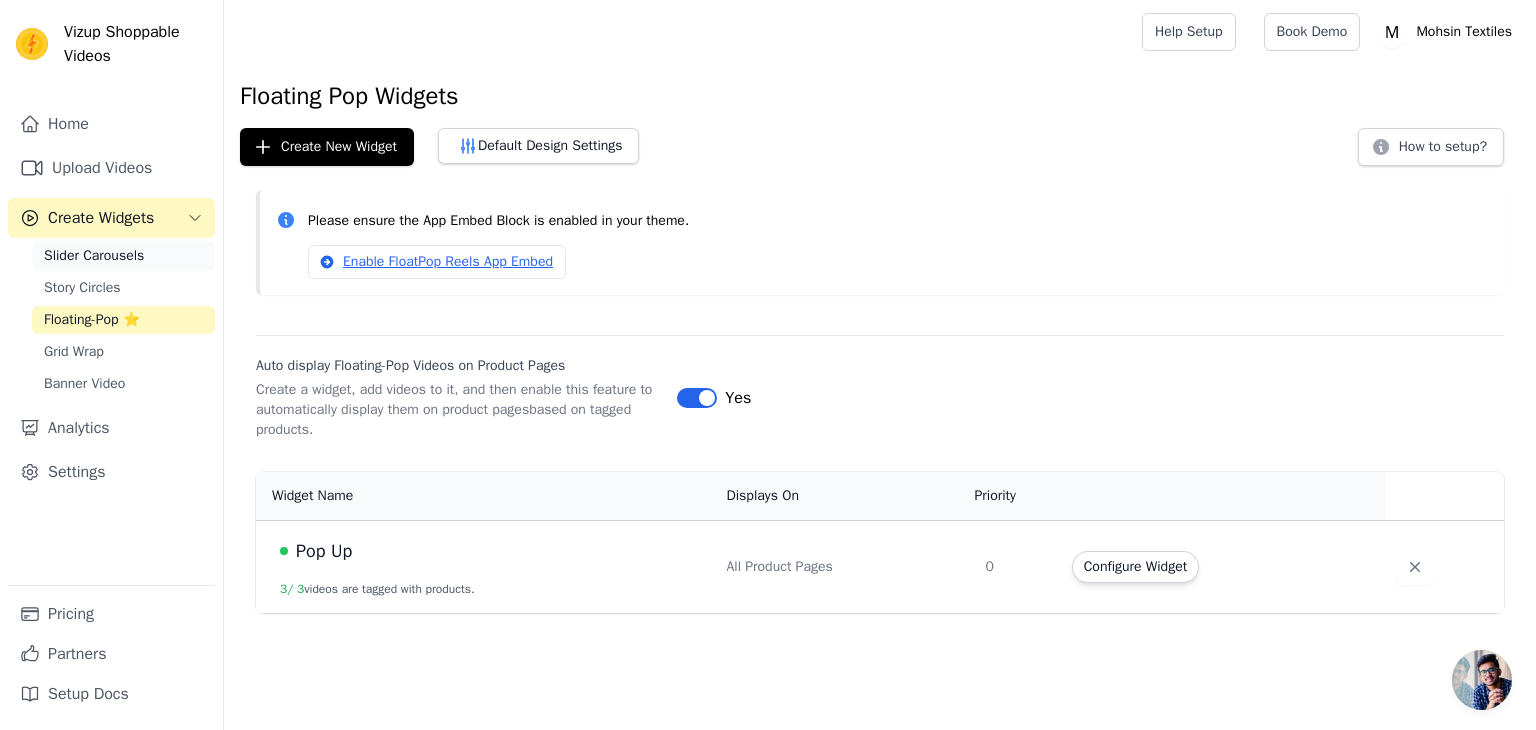 click on "Slider Carousels" at bounding box center (94, 256) 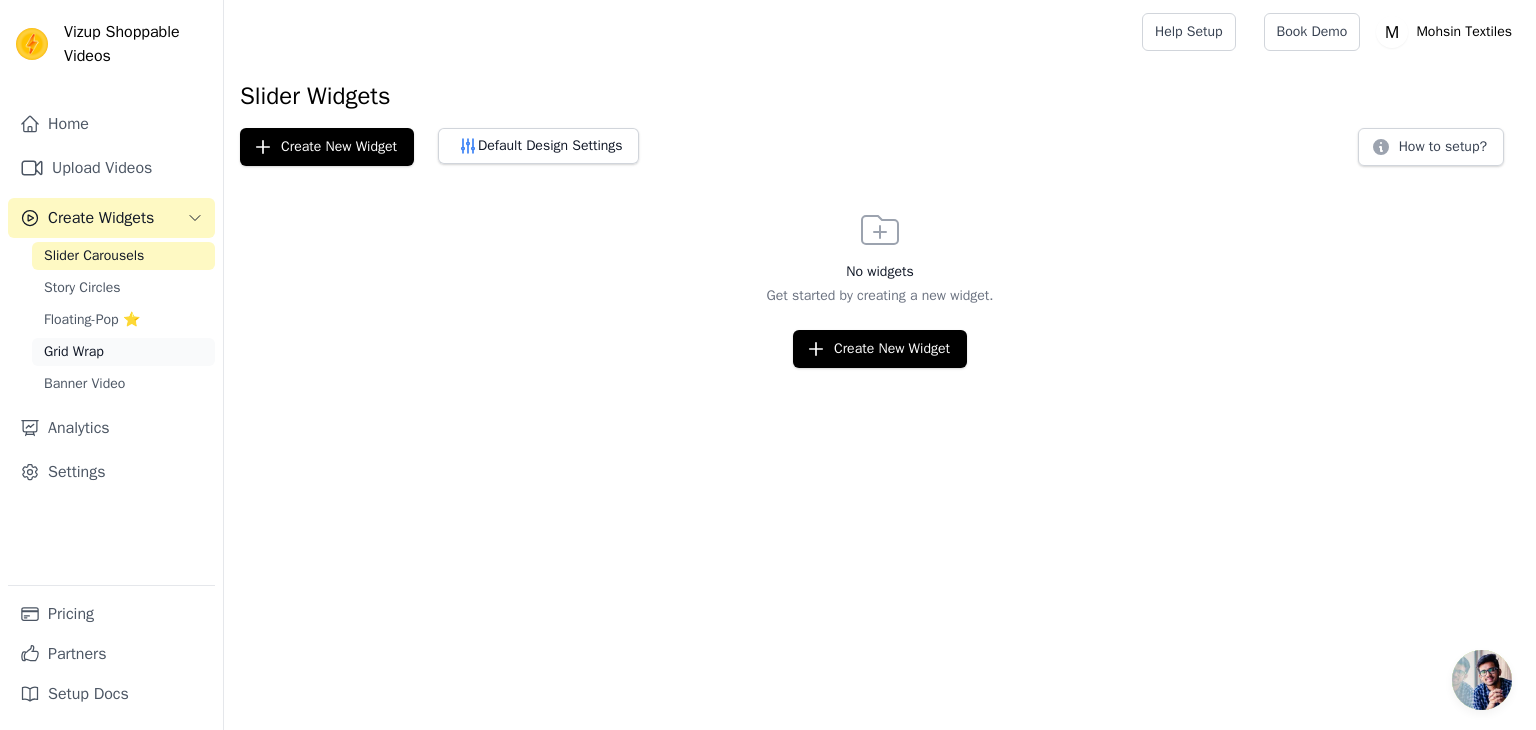 click on "Grid Wrap" at bounding box center (74, 352) 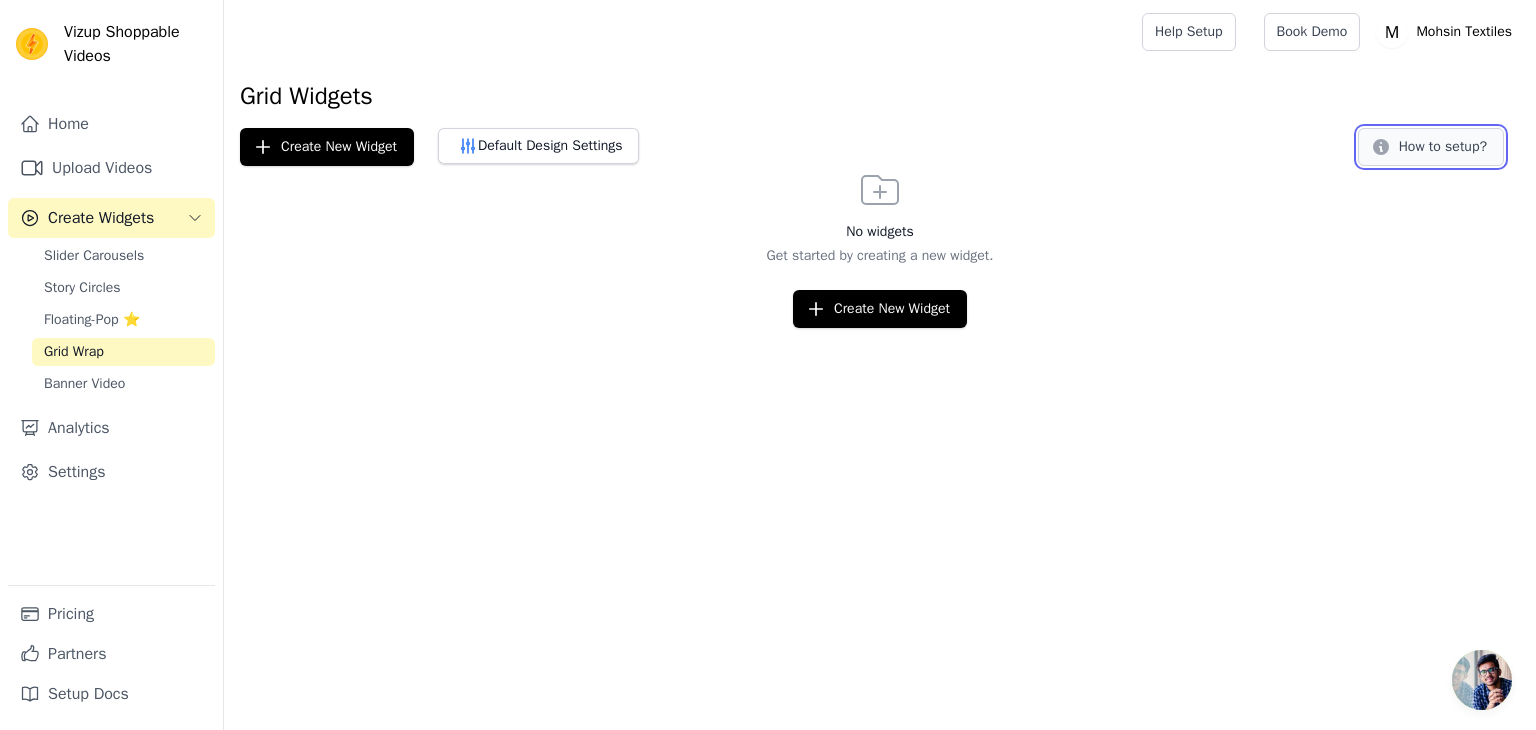 click on "How to setup?" at bounding box center [1431, 147] 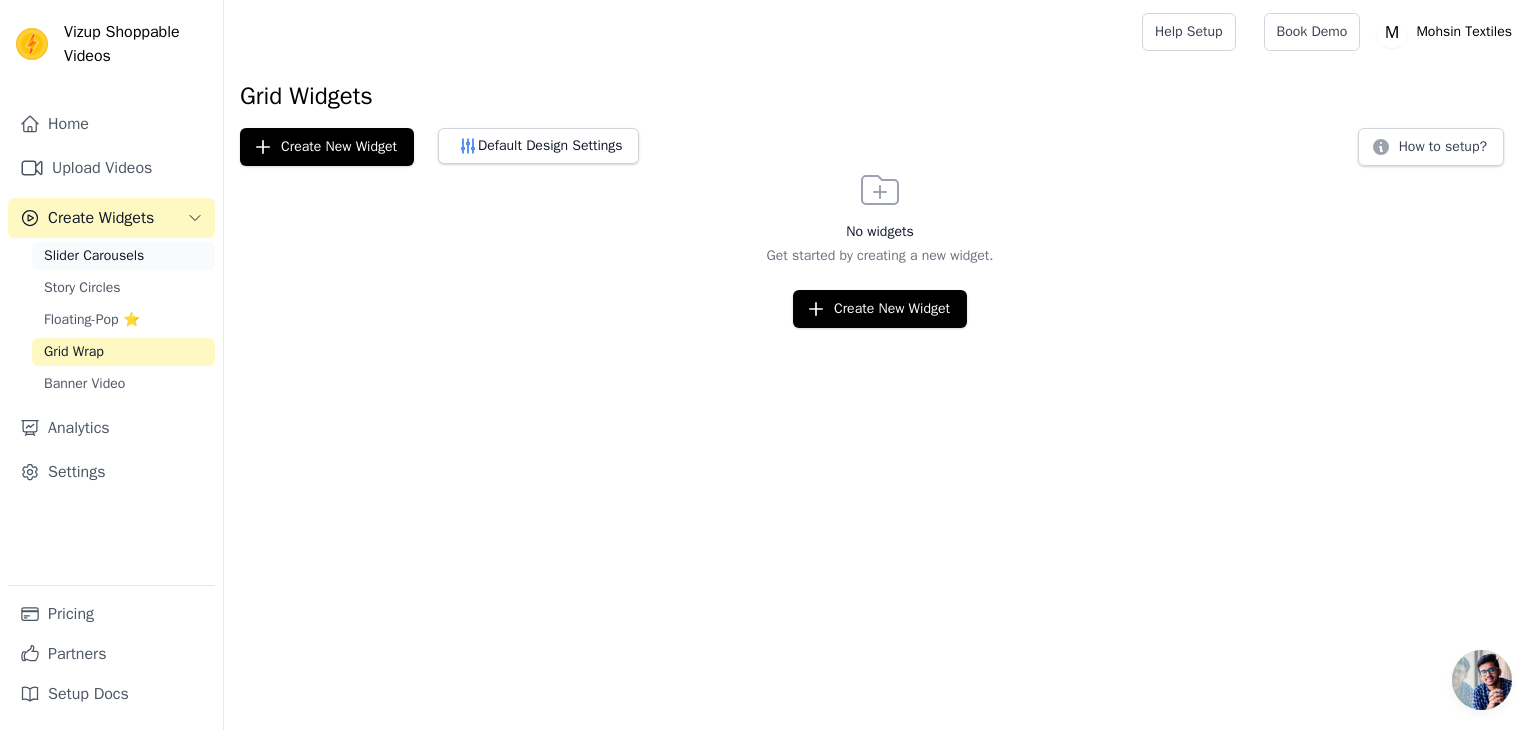 click on "Slider Carousels" at bounding box center [94, 256] 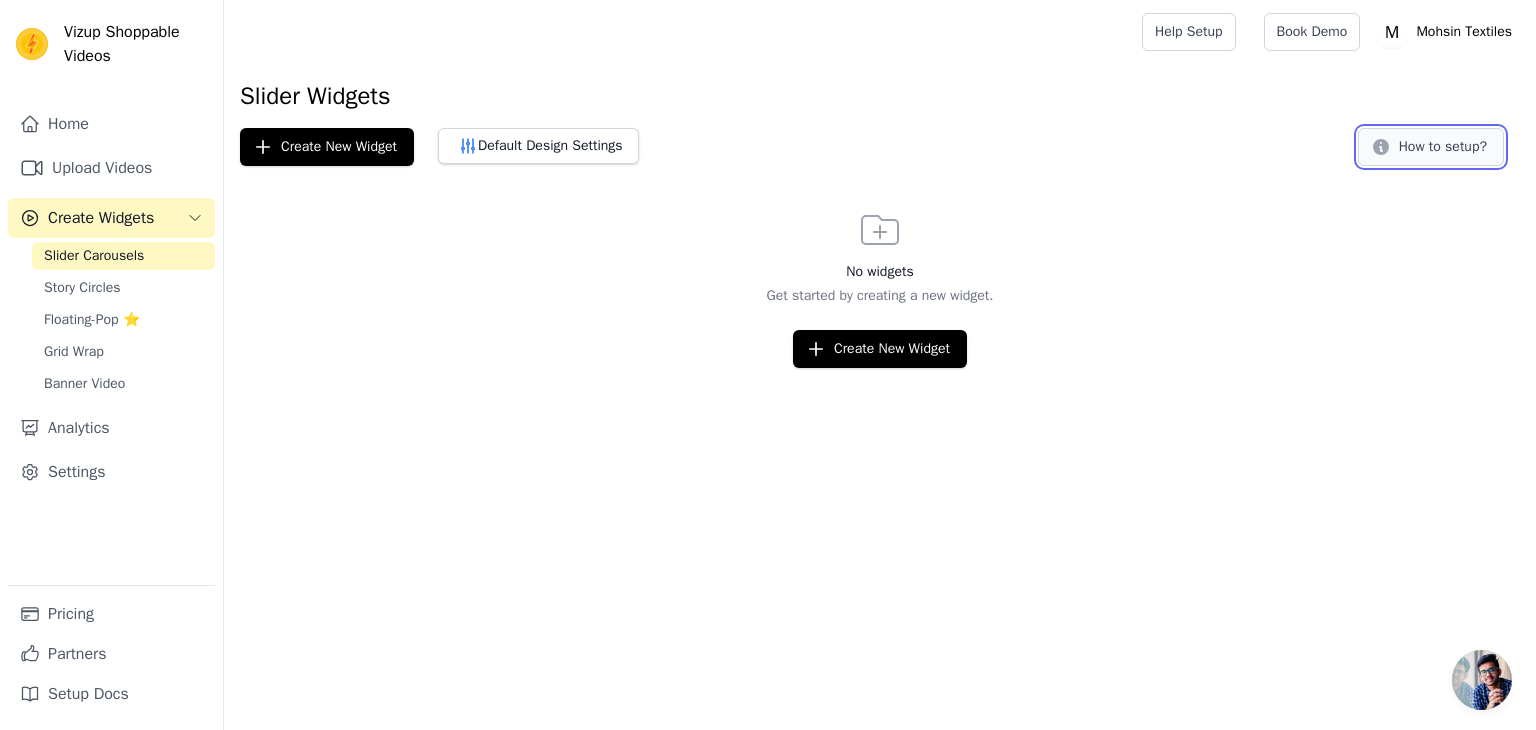 click on "How to setup?" at bounding box center [1431, 147] 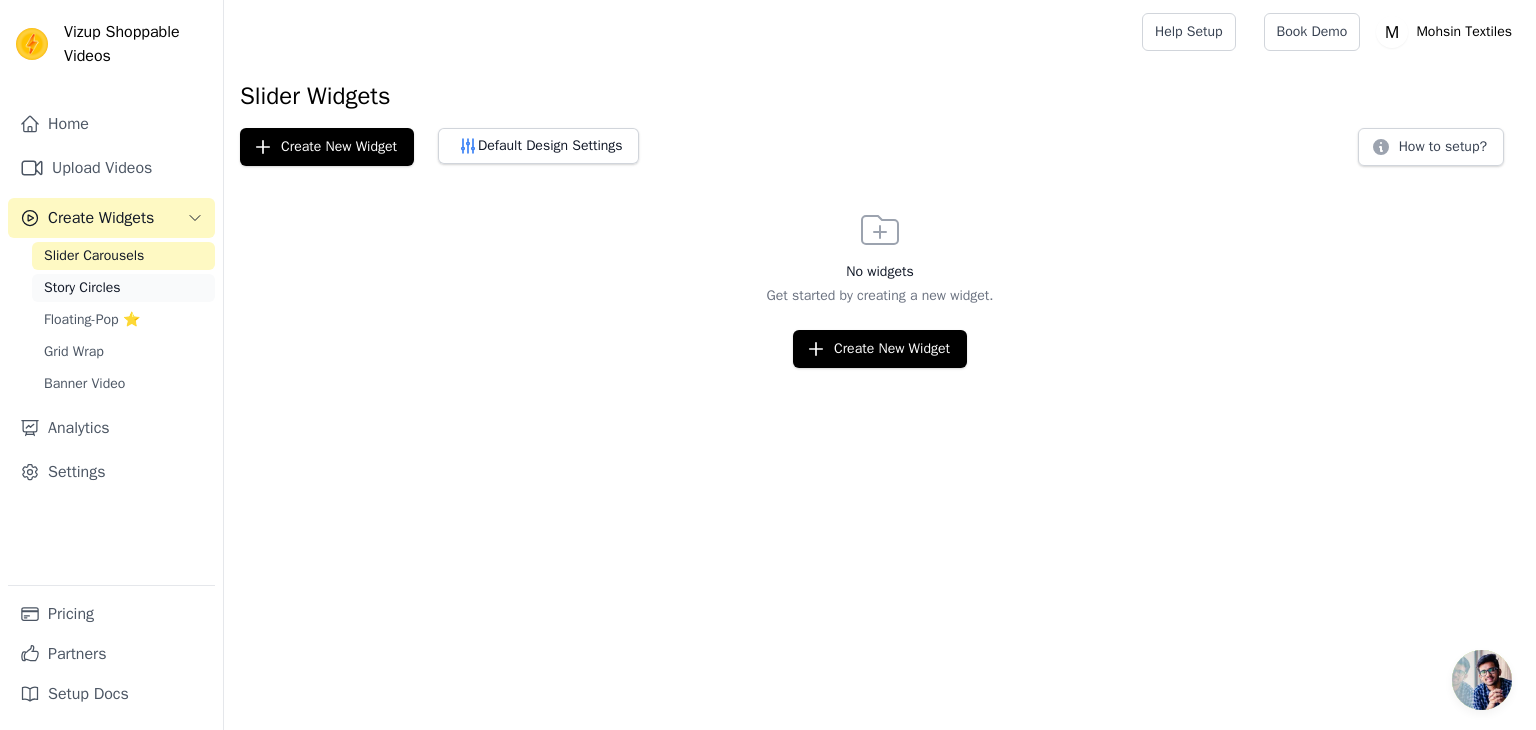 click on "Story Circles" at bounding box center [82, 288] 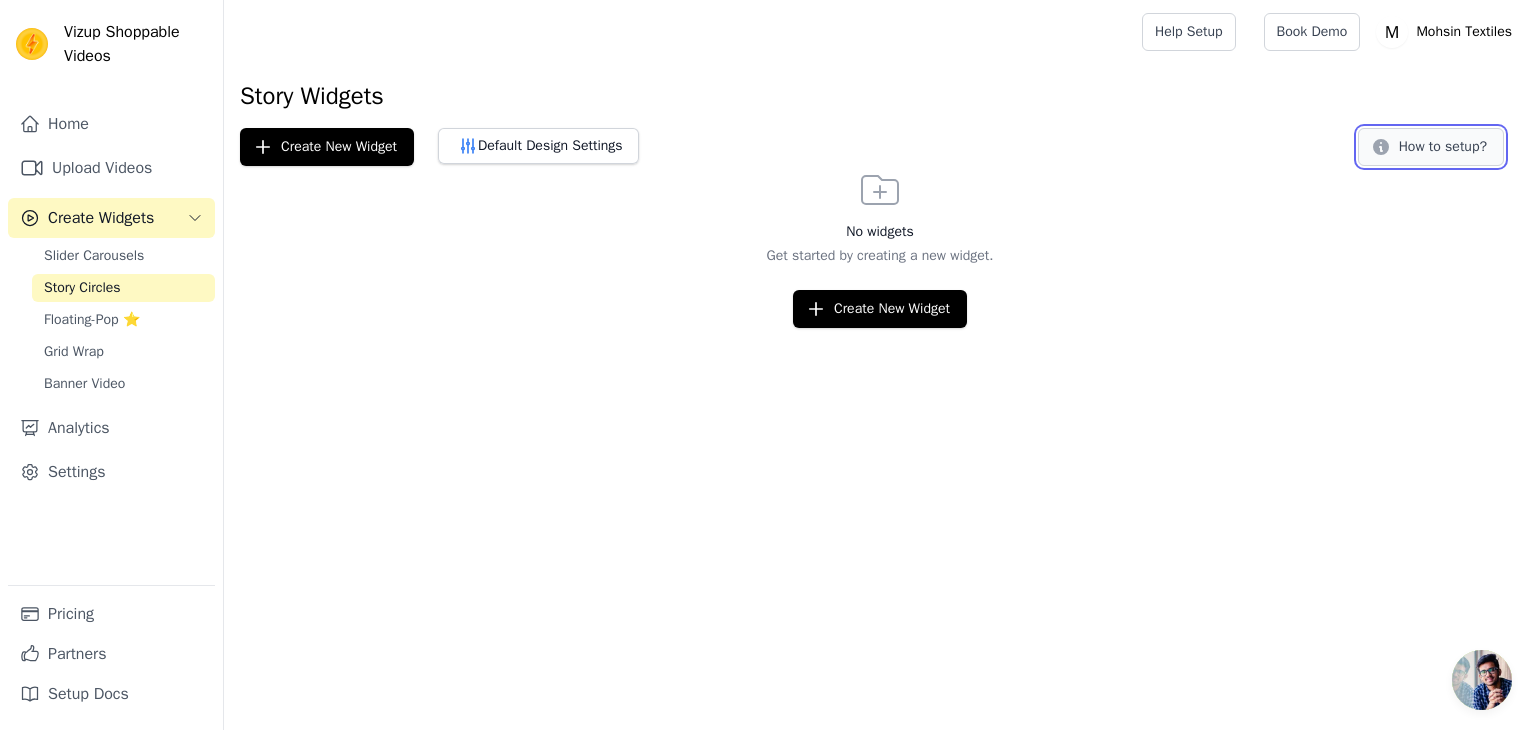 click on "How to setup?" at bounding box center (1431, 147) 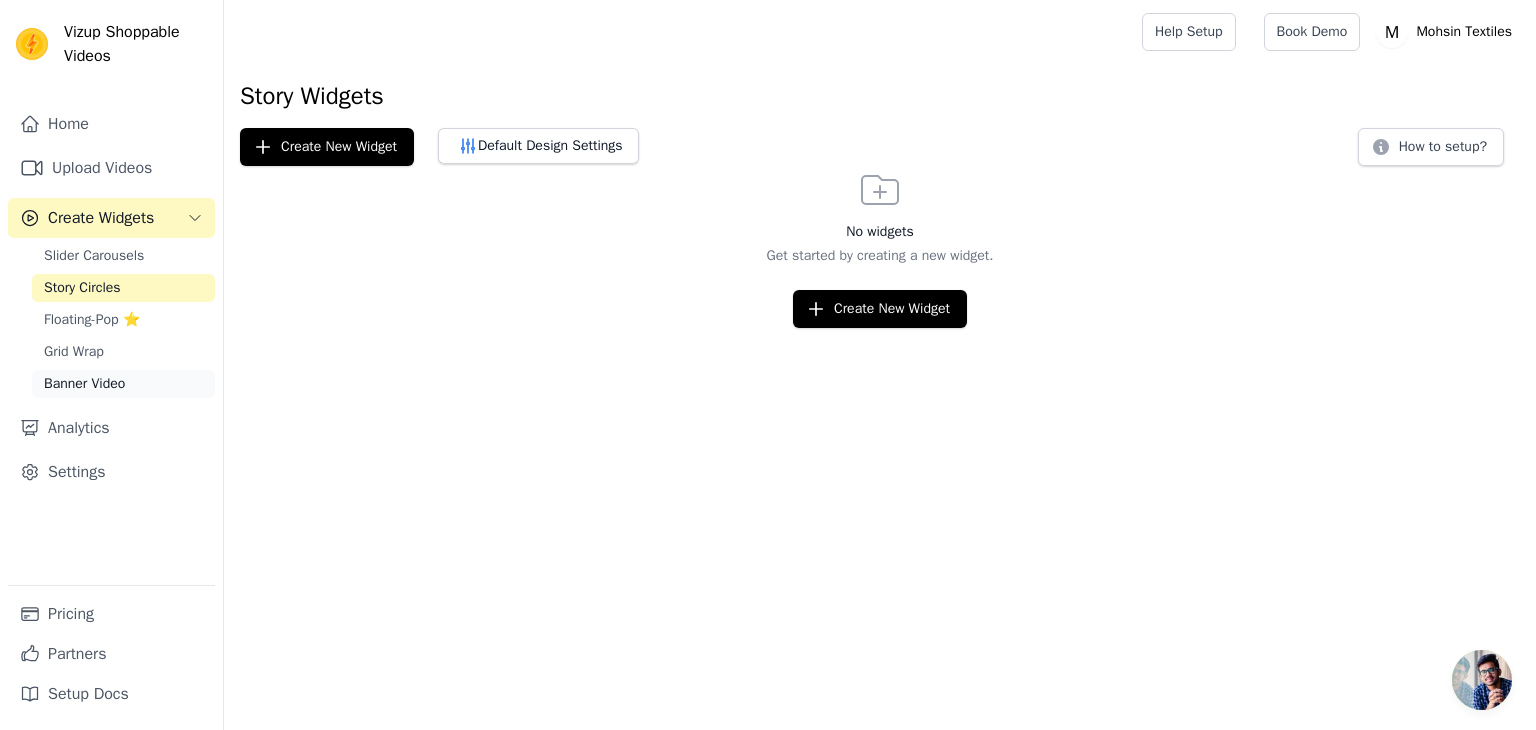 click on "Banner Video" at bounding box center (84, 384) 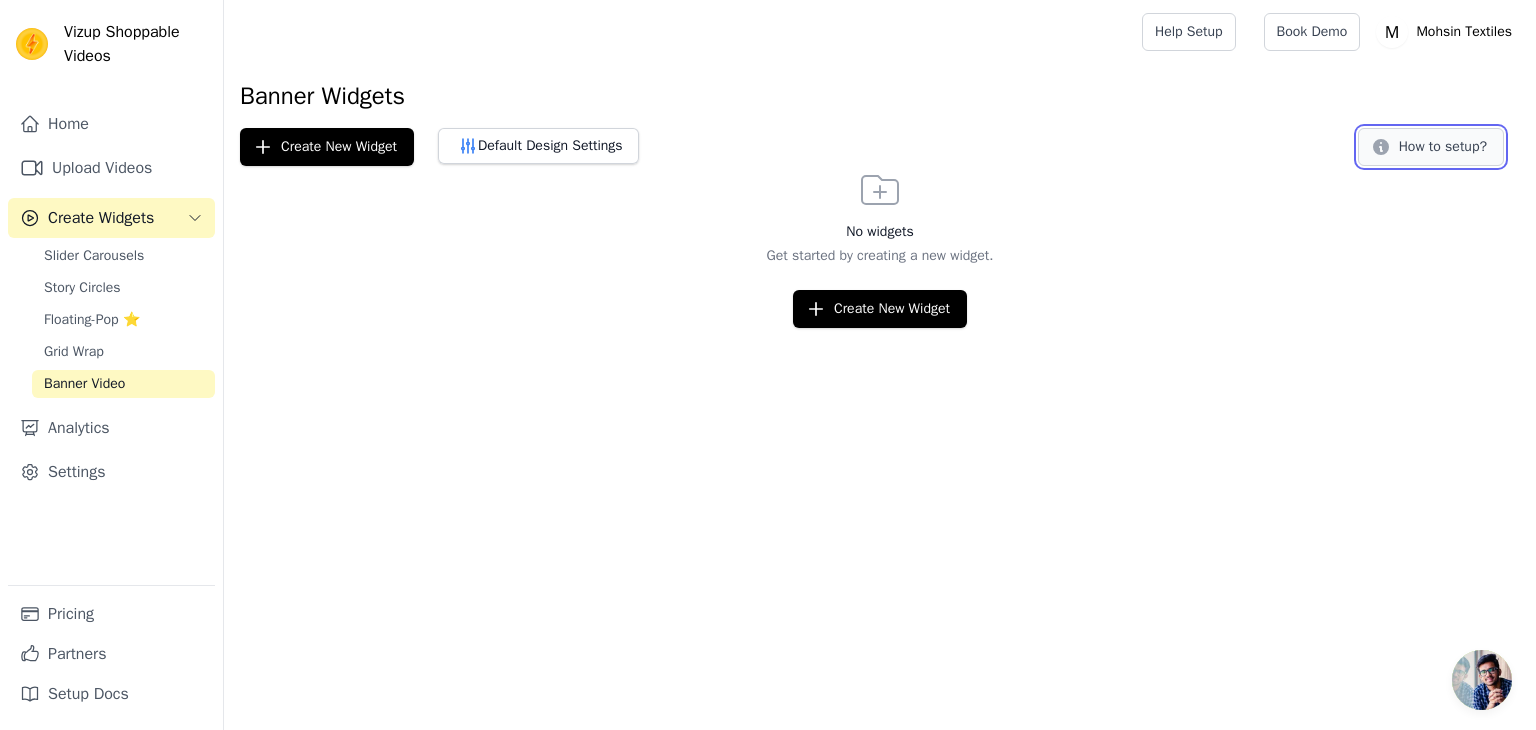 click on "How to setup?" at bounding box center [1431, 147] 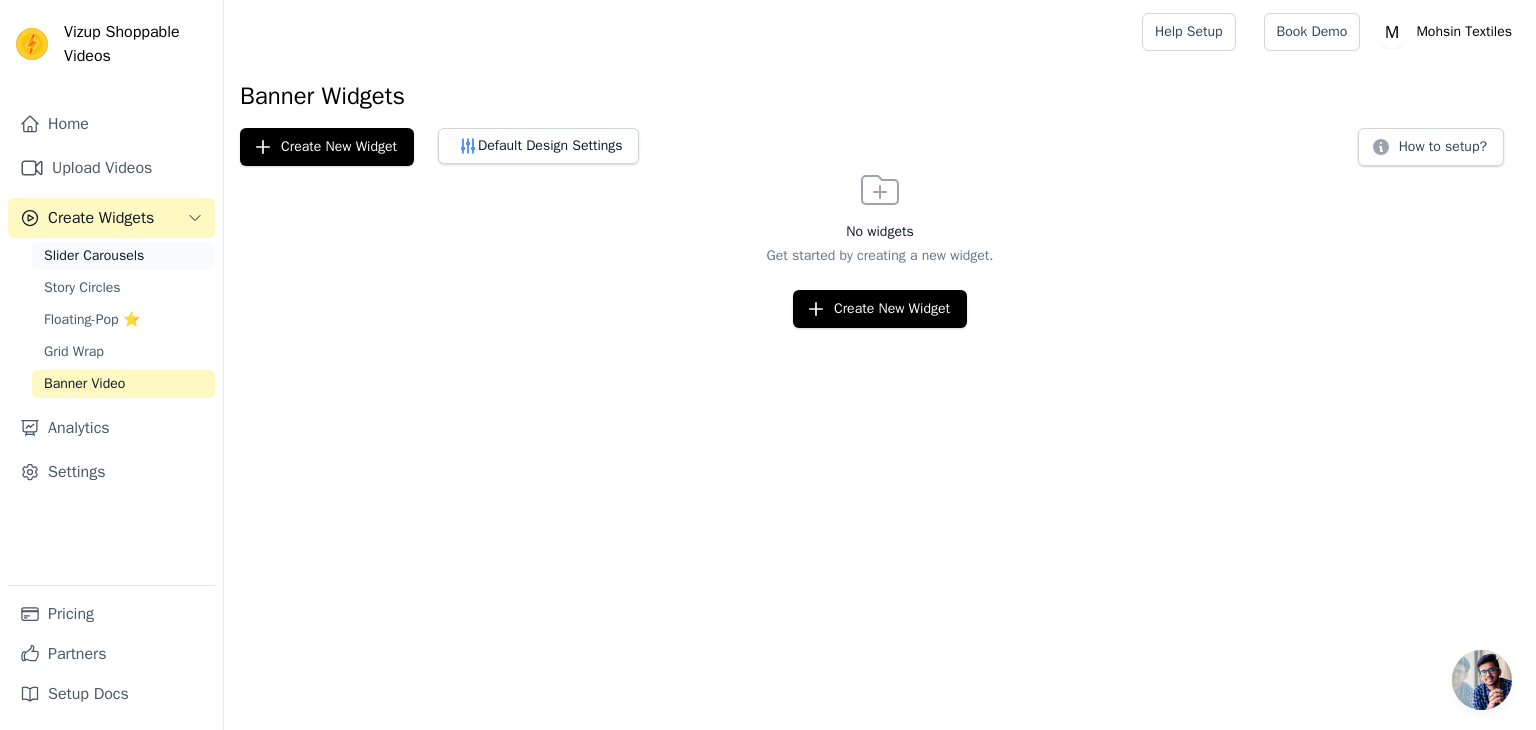 click on "Slider Carousels" at bounding box center [94, 256] 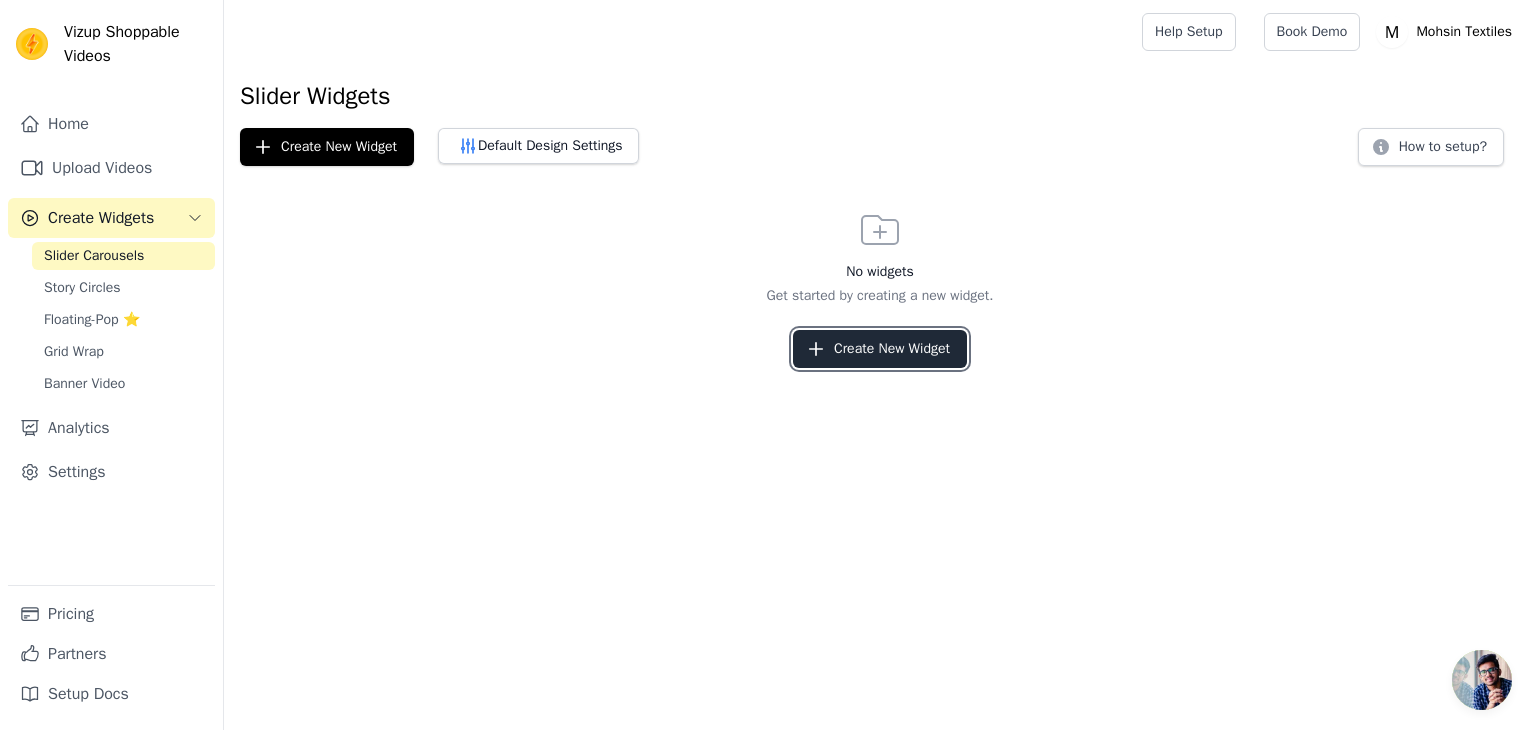 click on "Create New Widget" at bounding box center (880, 349) 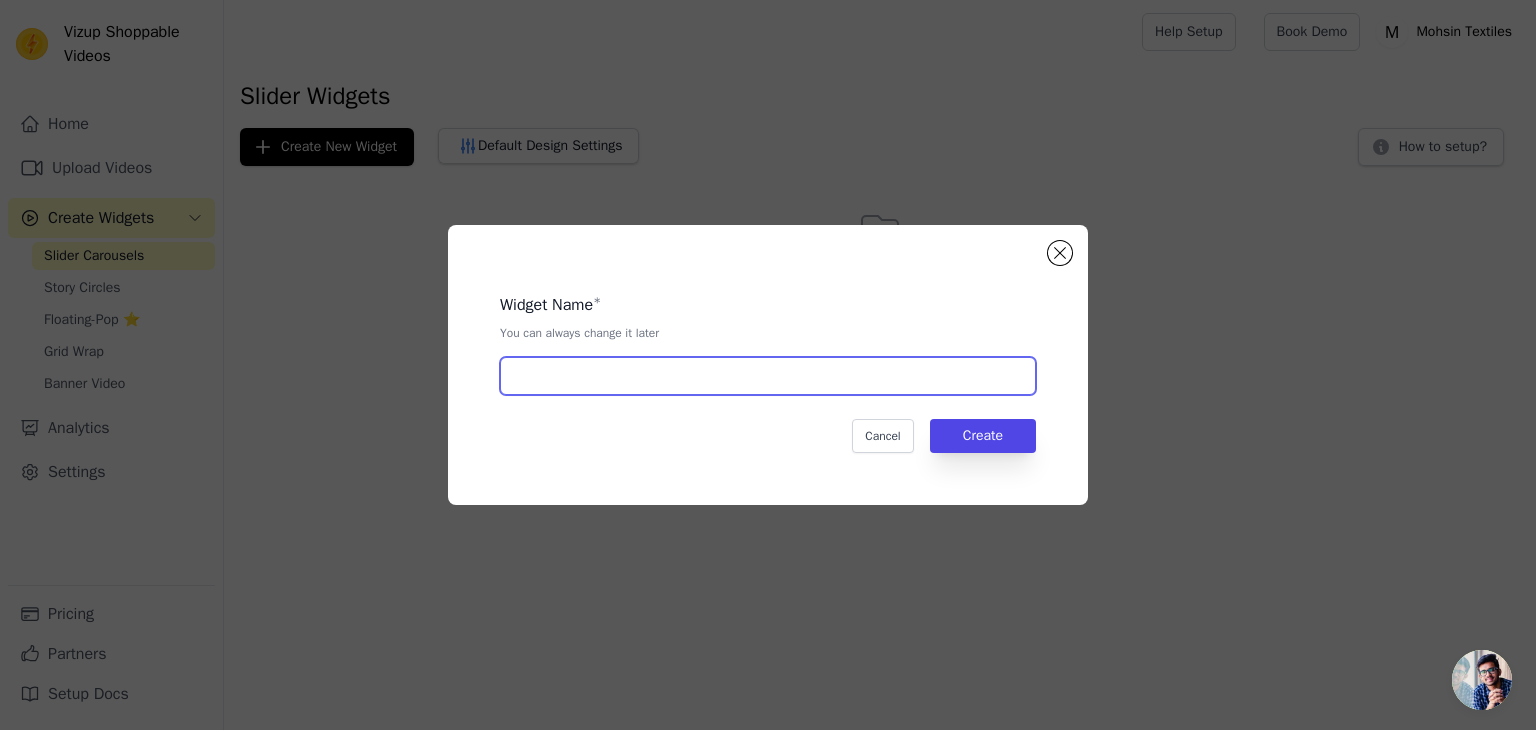 click at bounding box center [768, 376] 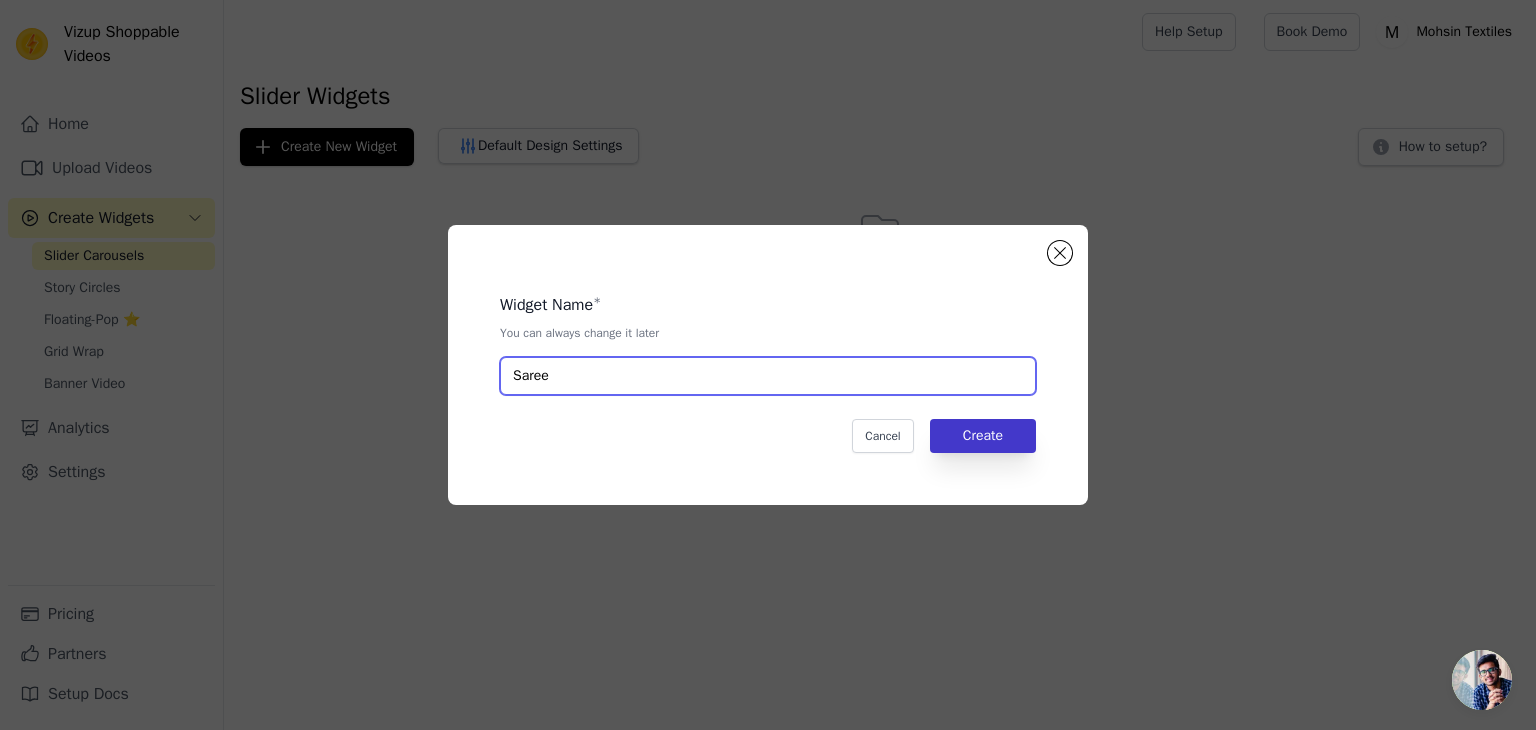 type on "Saree" 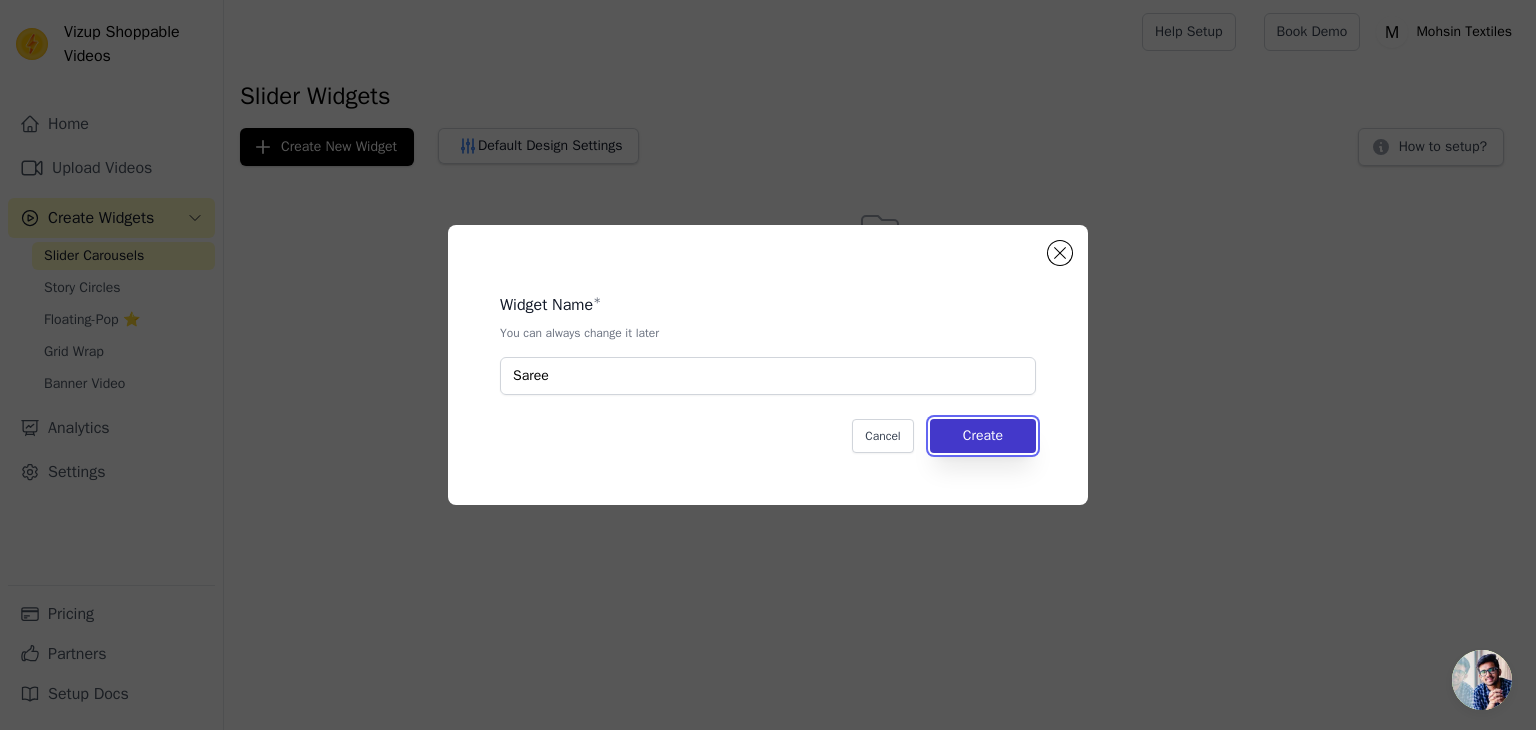 click on "Create" at bounding box center (983, 436) 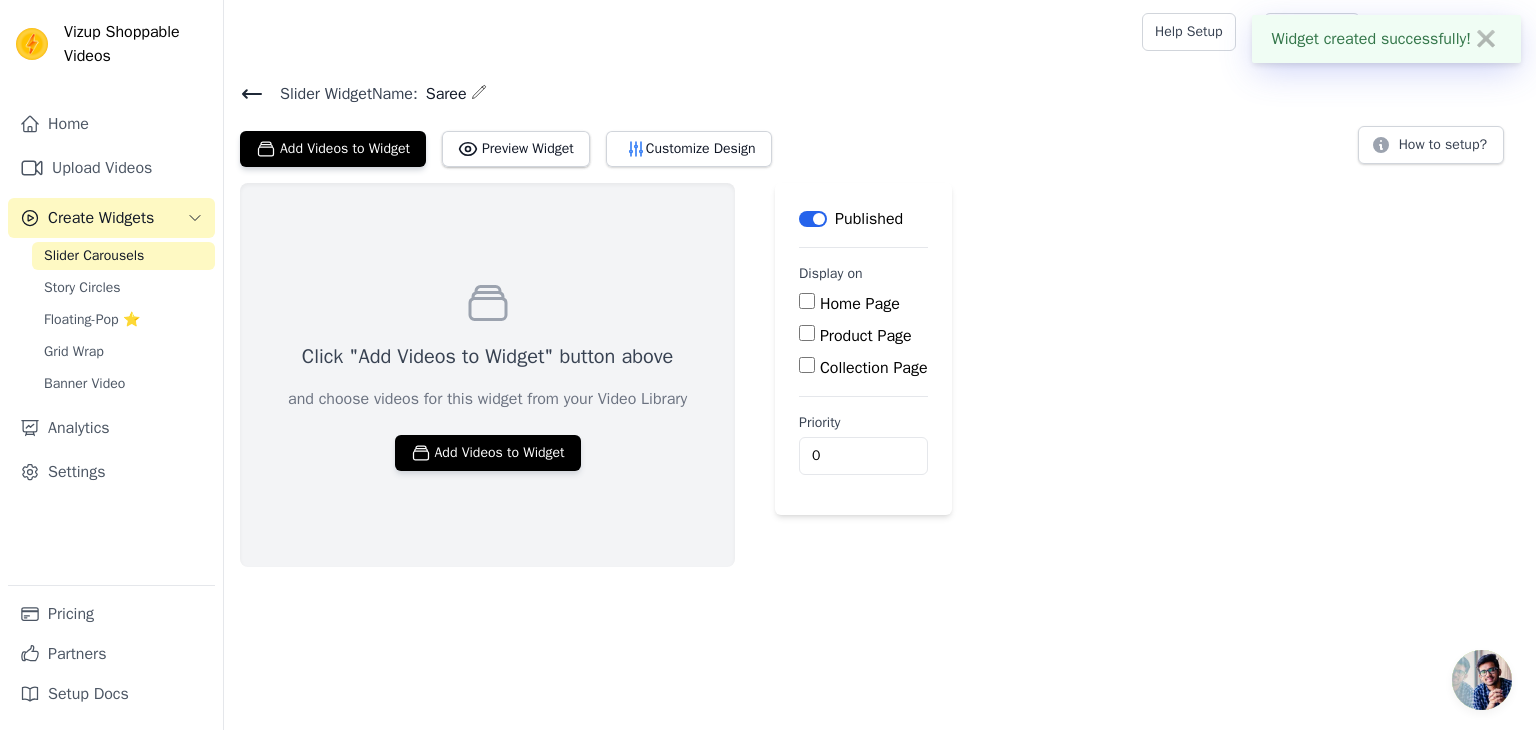 click on "Home Page" at bounding box center [860, 304] 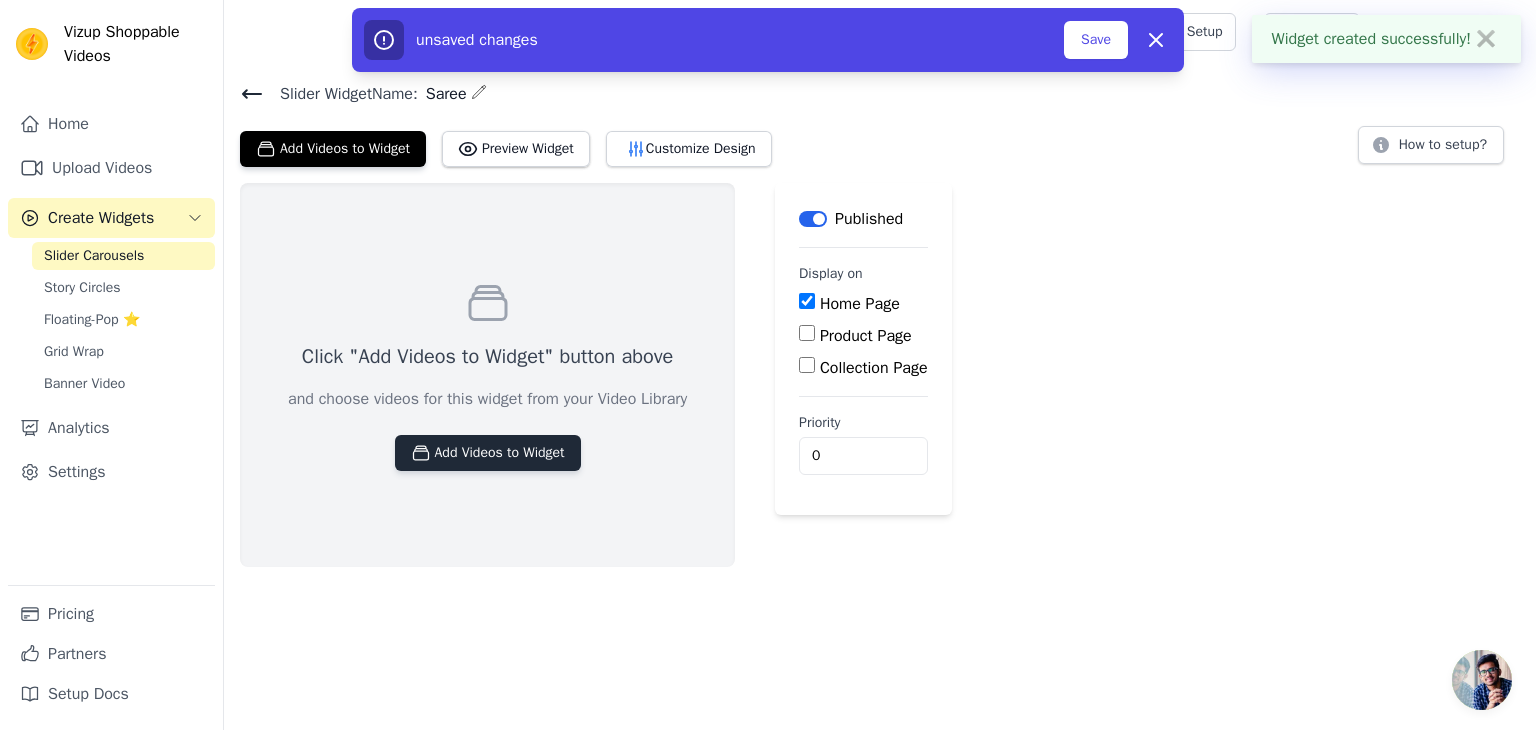 click on "Add Videos to Widget" at bounding box center (488, 453) 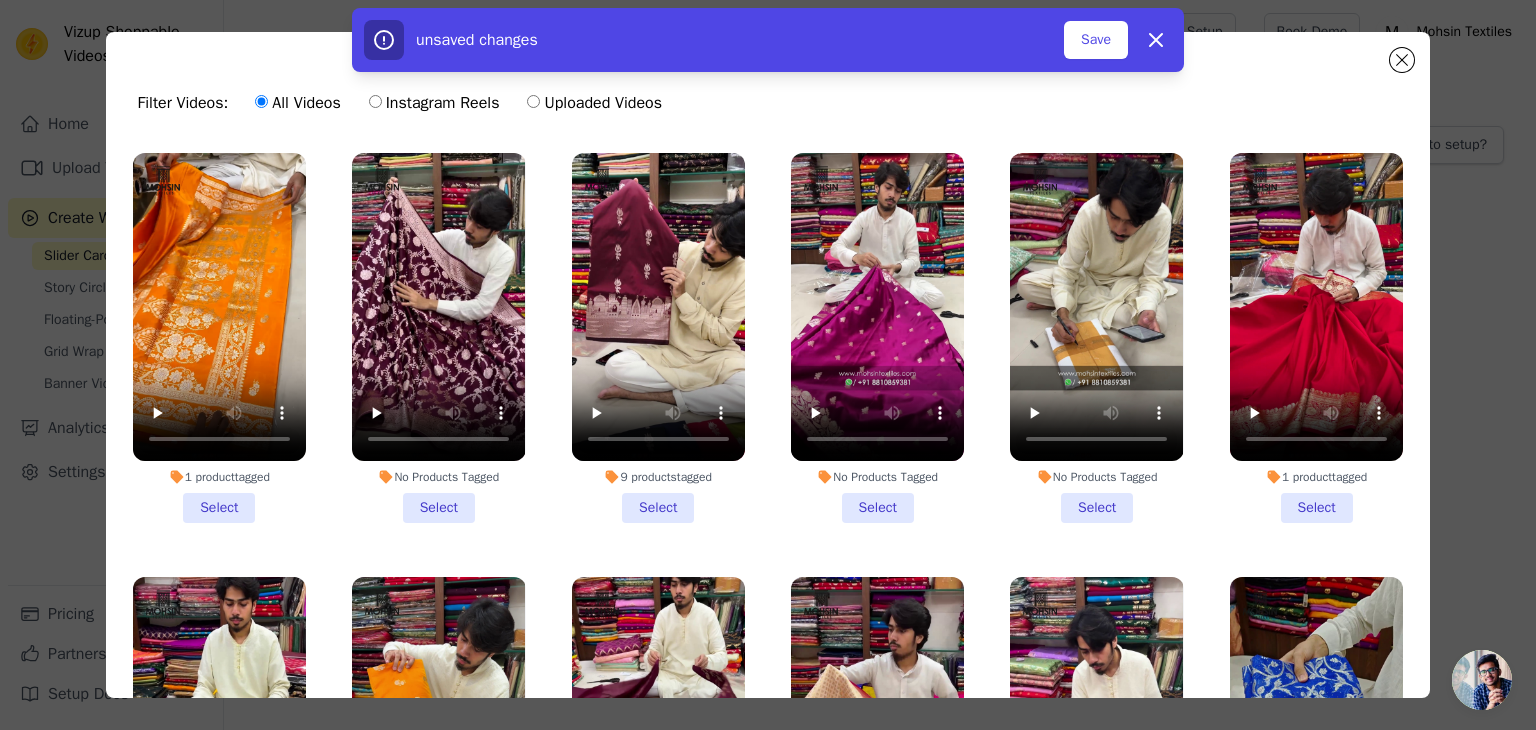 click on "9   products  tagged     Select" at bounding box center (658, 338) 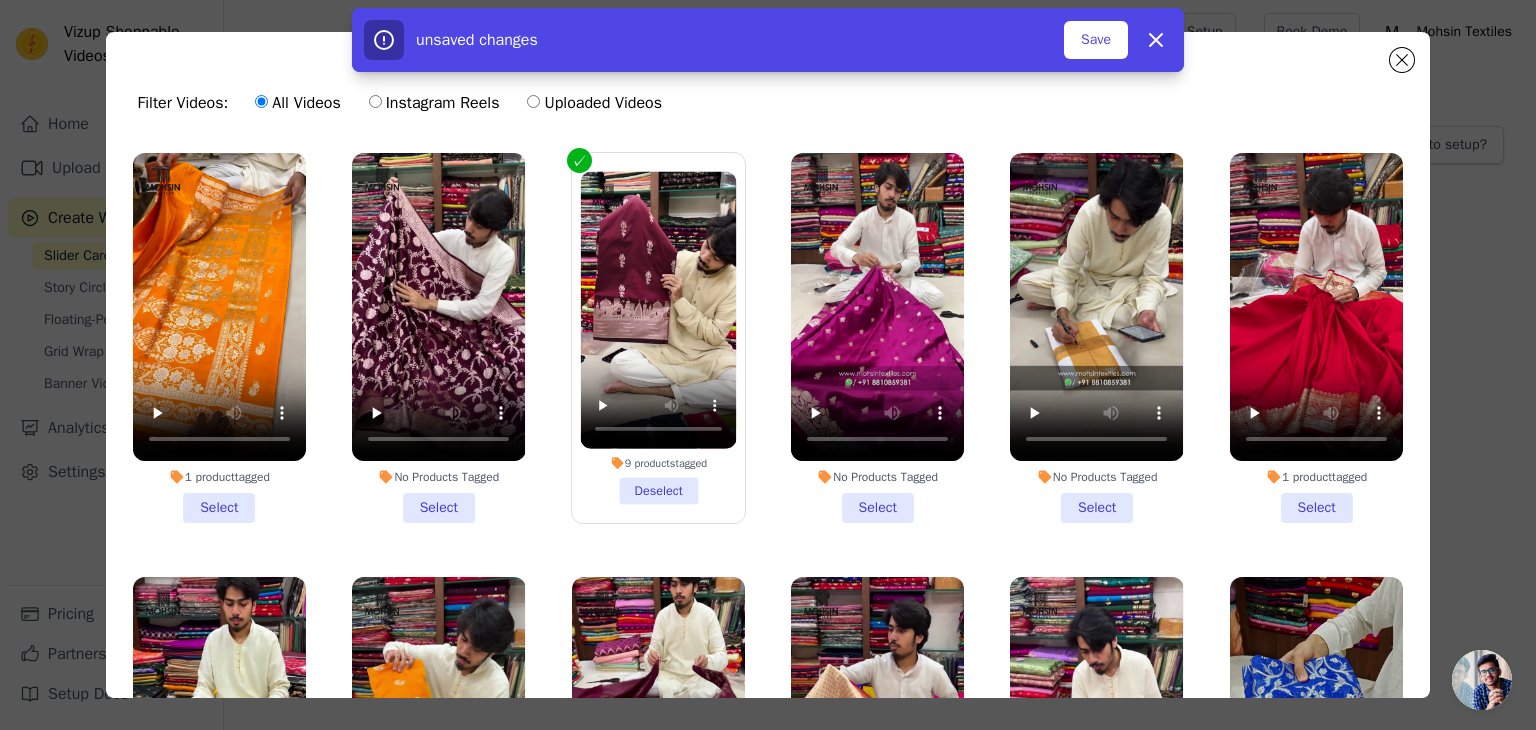 click on "1   product  tagged     Select" at bounding box center [1316, 338] 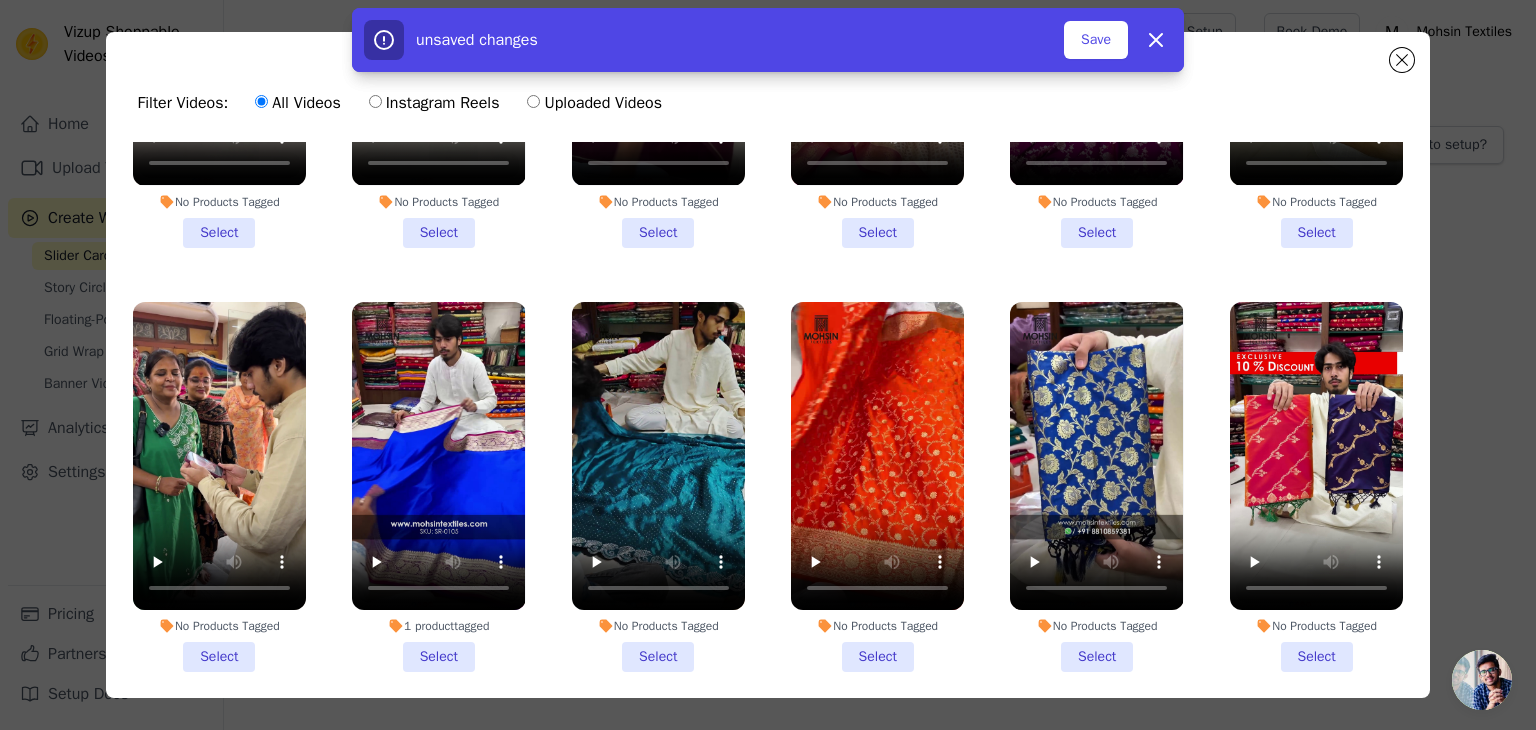 scroll, scrollTop: 900, scrollLeft: 0, axis: vertical 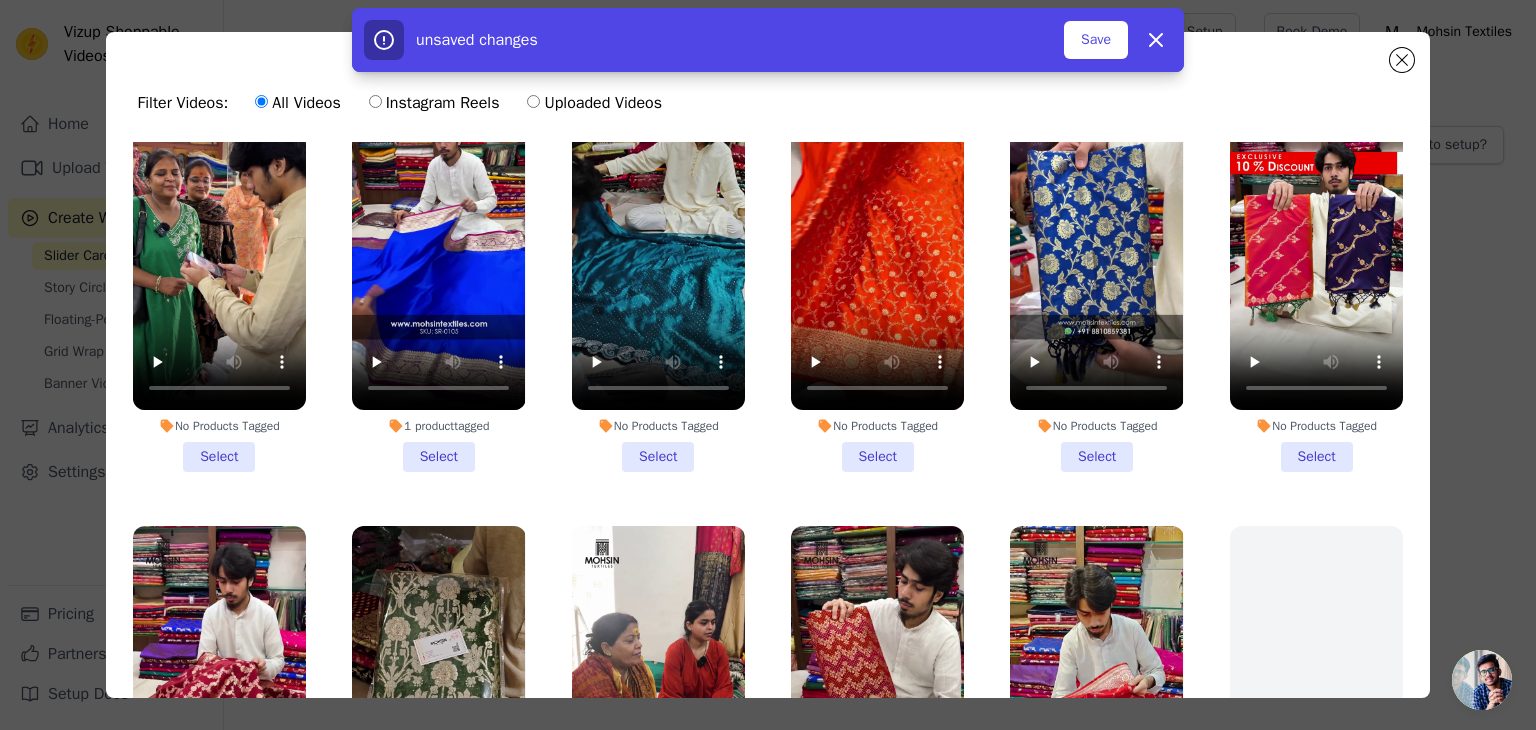 click on "1   product  tagged     Select" at bounding box center (438, 287) 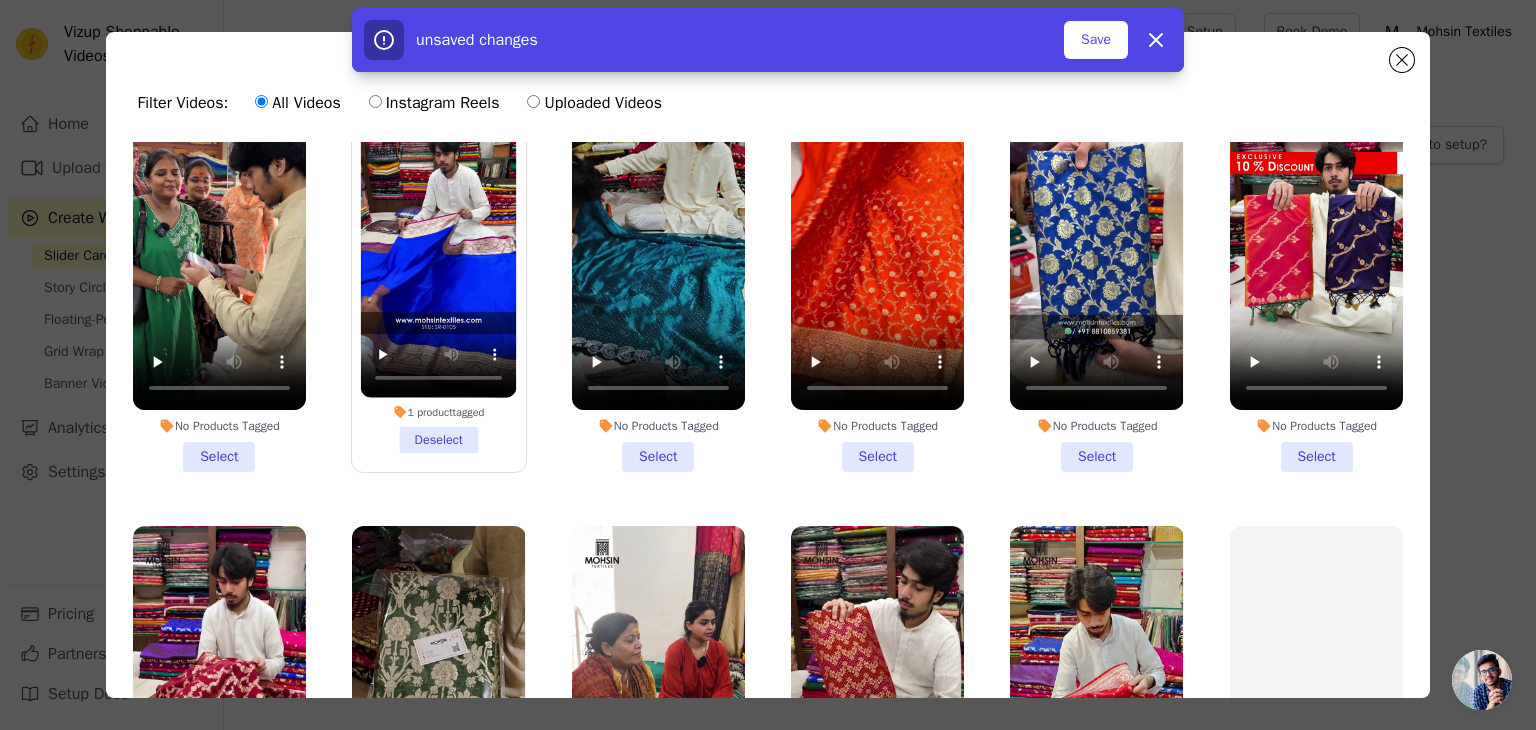 click on "No Products Tagged     Select" at bounding box center [658, 287] 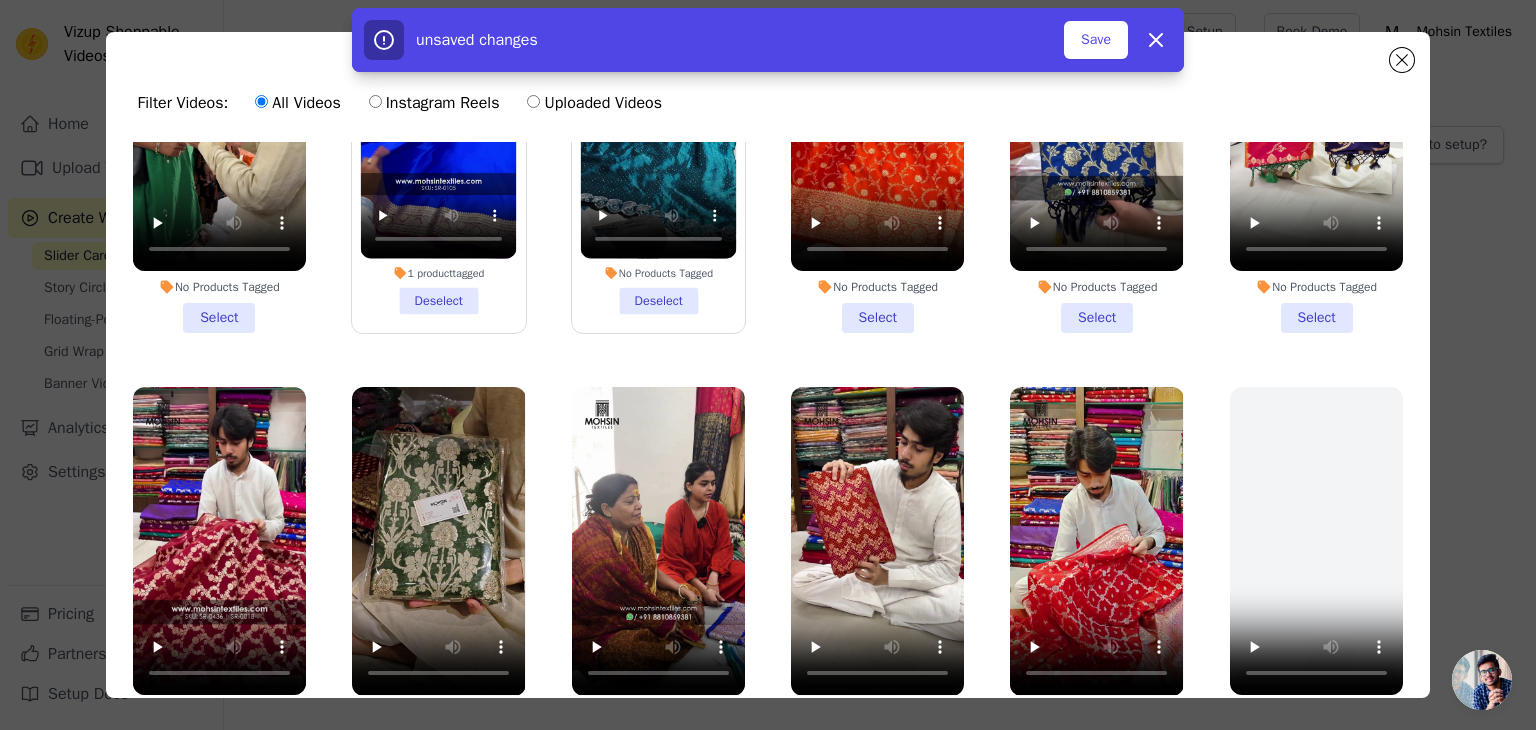 scroll, scrollTop: 1200, scrollLeft: 0, axis: vertical 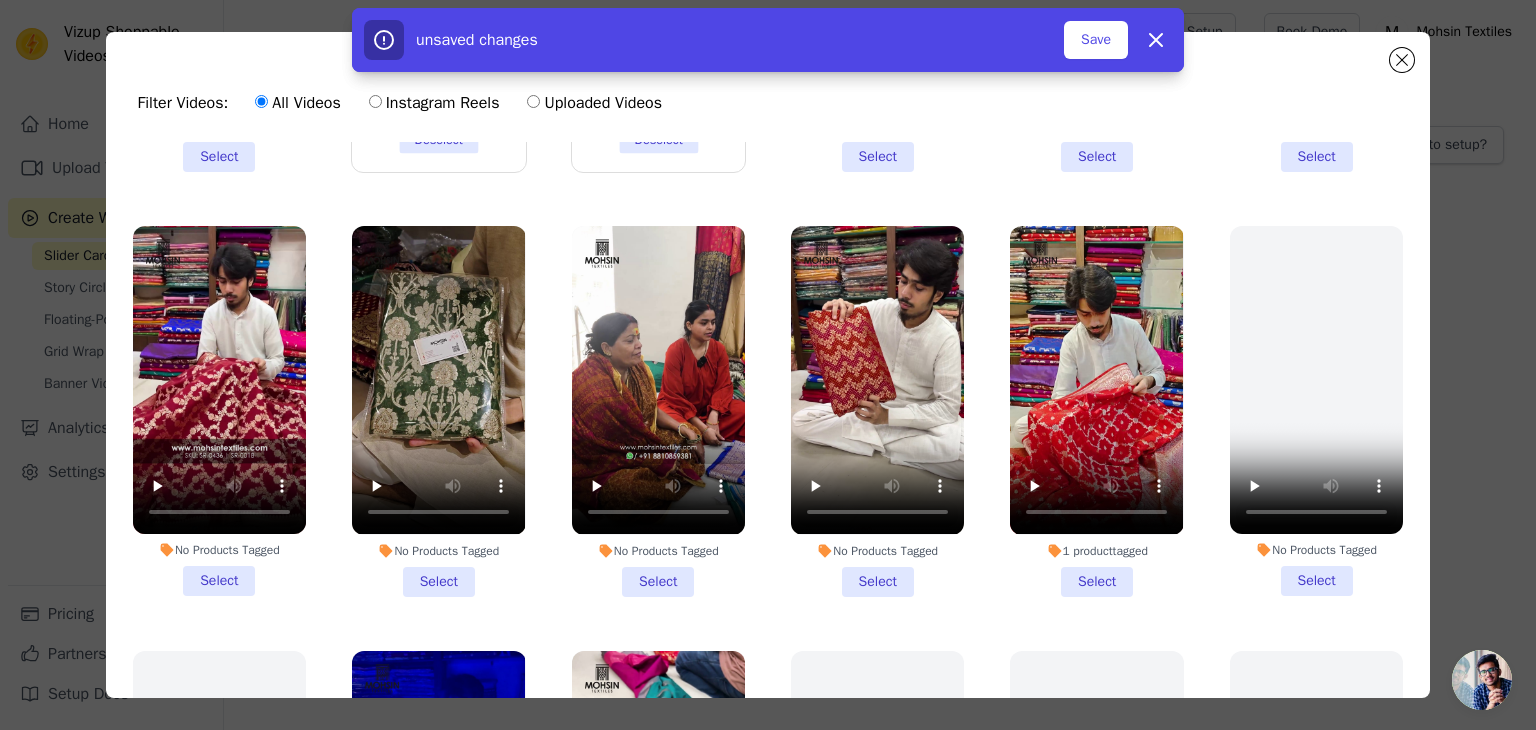 click on "No Products Tagged     Select" at bounding box center (219, 411) 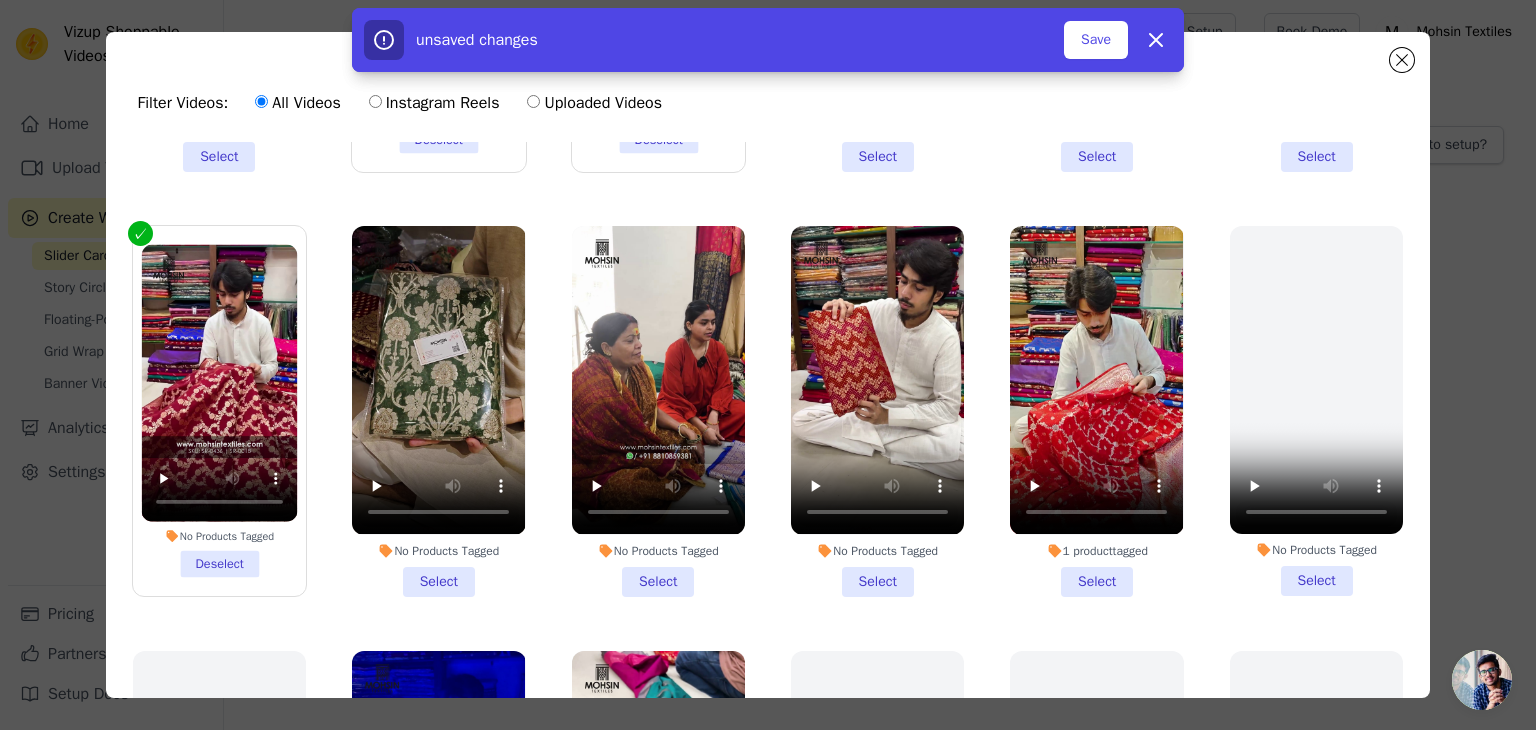 click on "1   product  tagged     Select" at bounding box center (1096, 411) 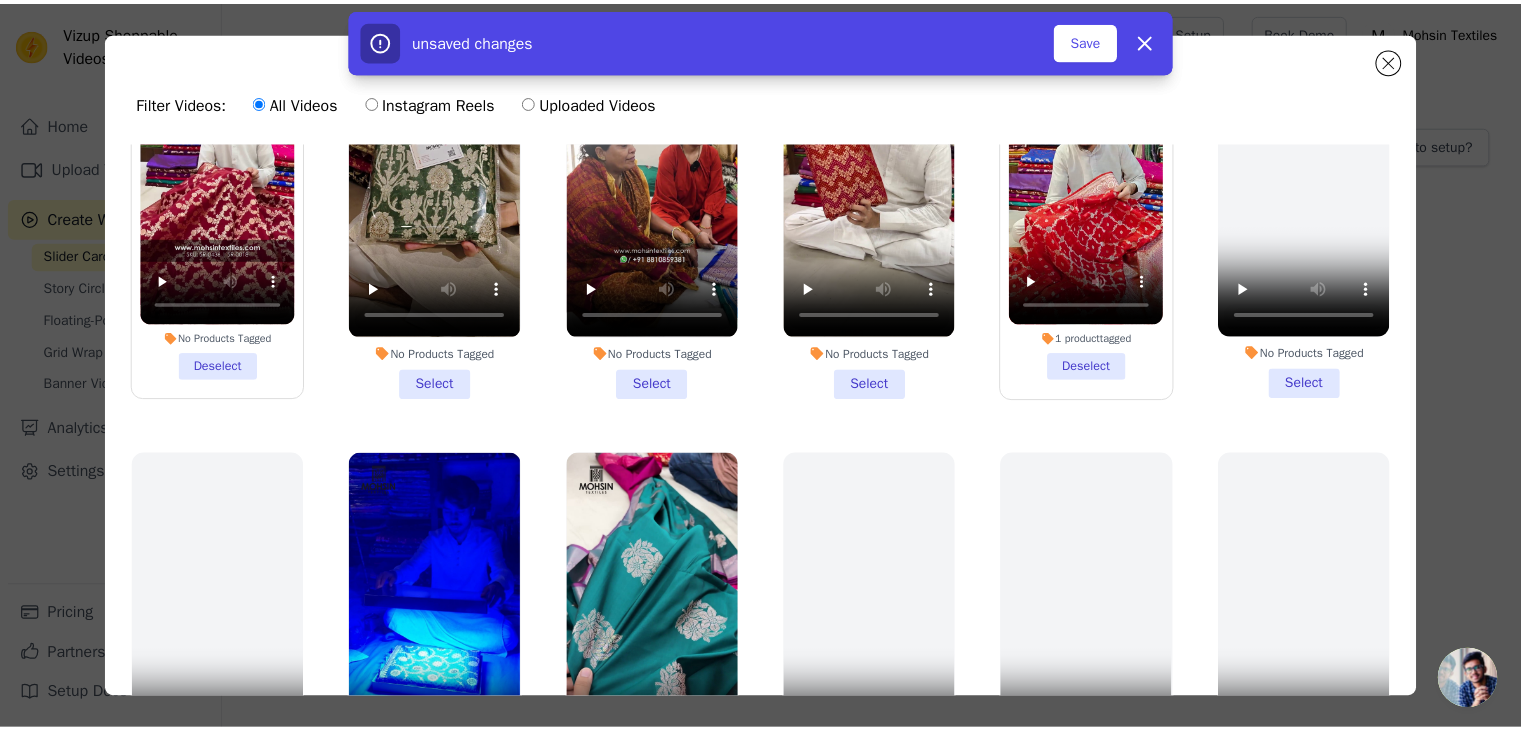 scroll, scrollTop: 1600, scrollLeft: 0, axis: vertical 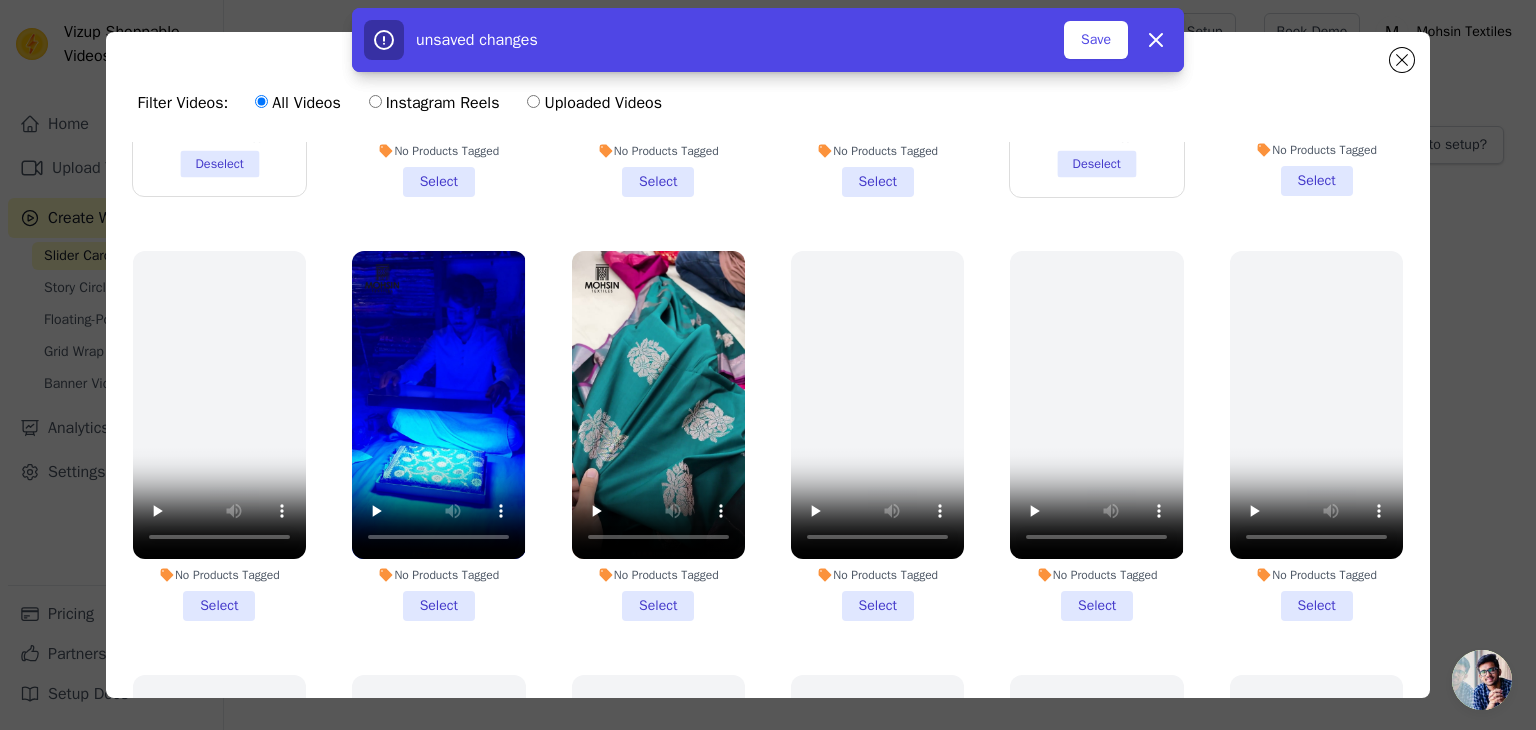 click on "No Products Tagged     Select" at bounding box center [438, 436] 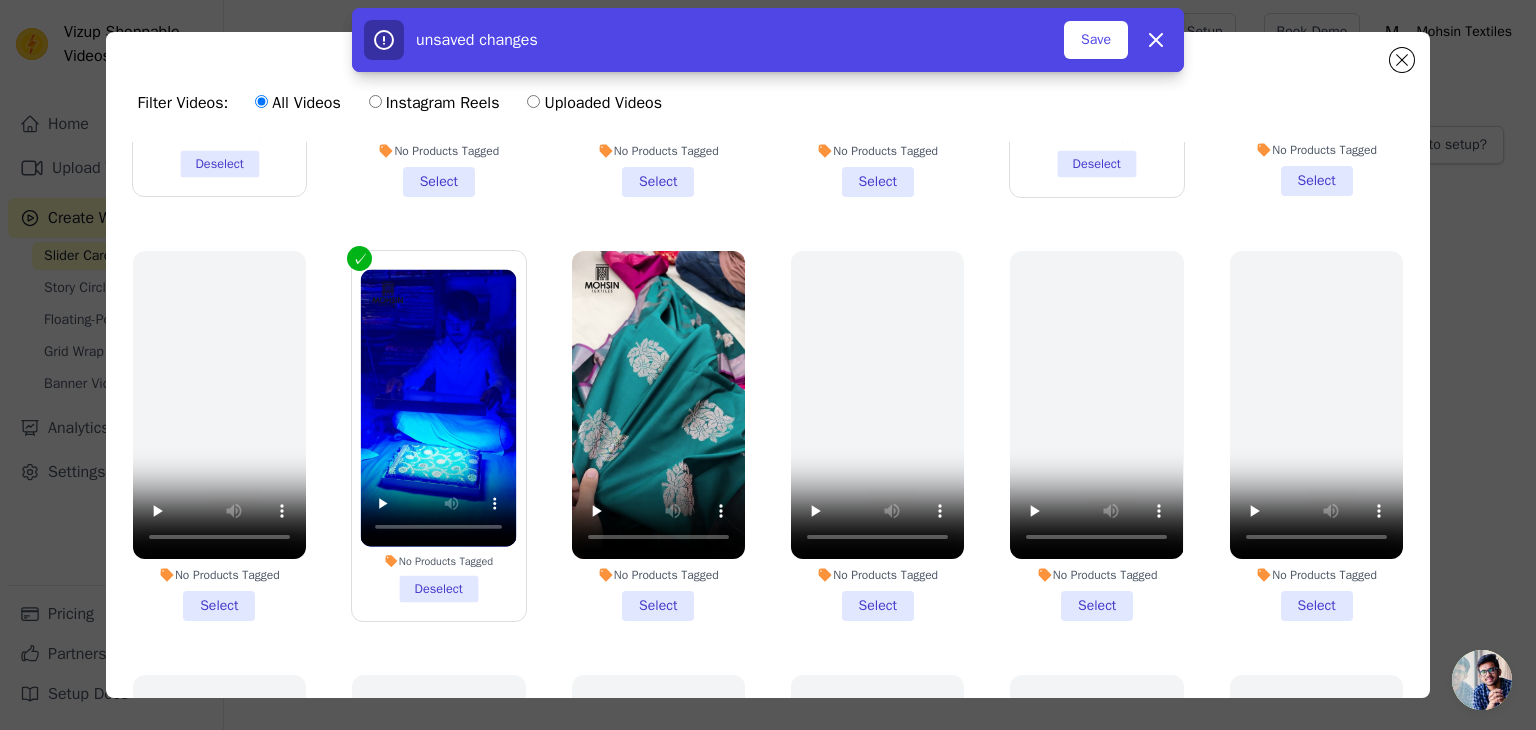 click on "No Products Tagged     Select" at bounding box center (658, 436) 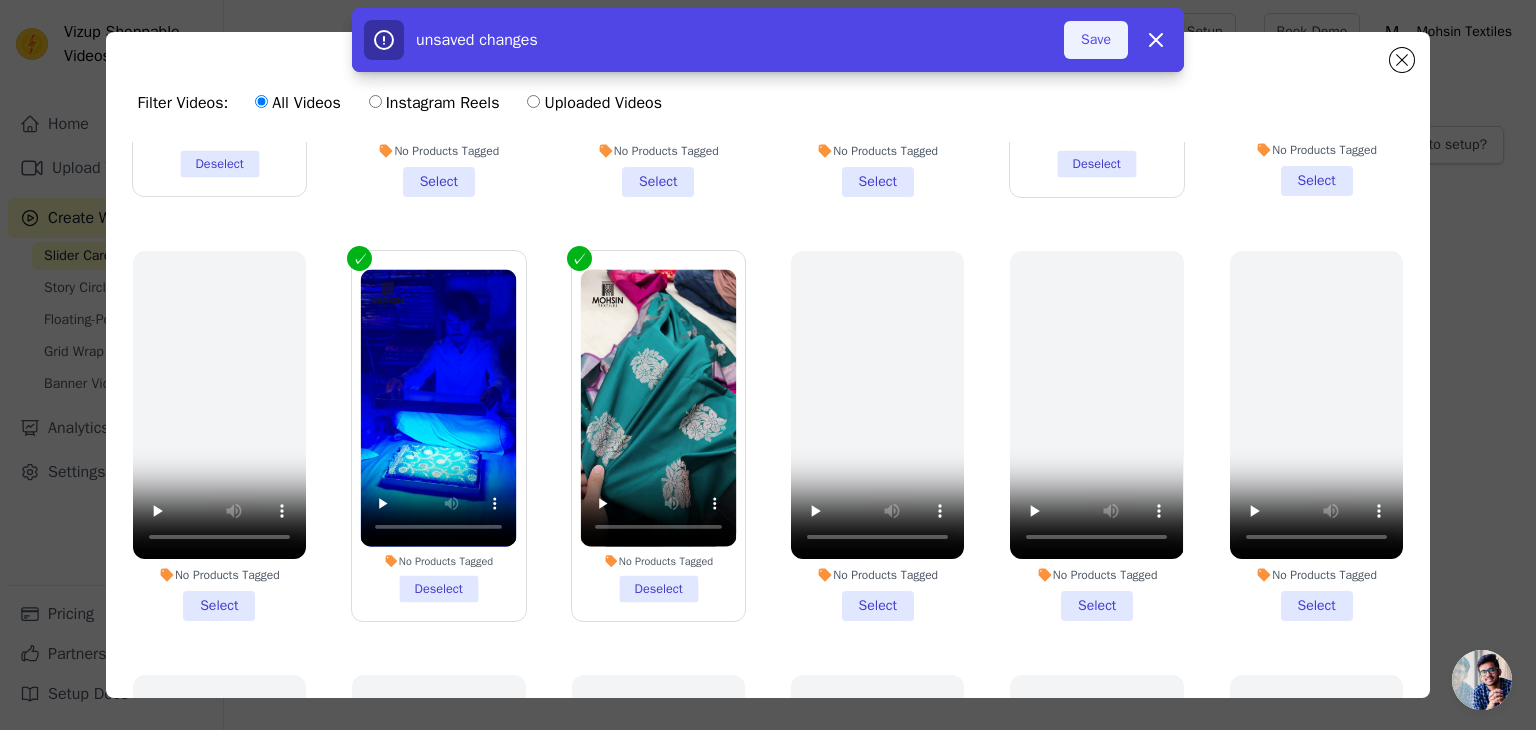 click on "Save" at bounding box center (1096, 40) 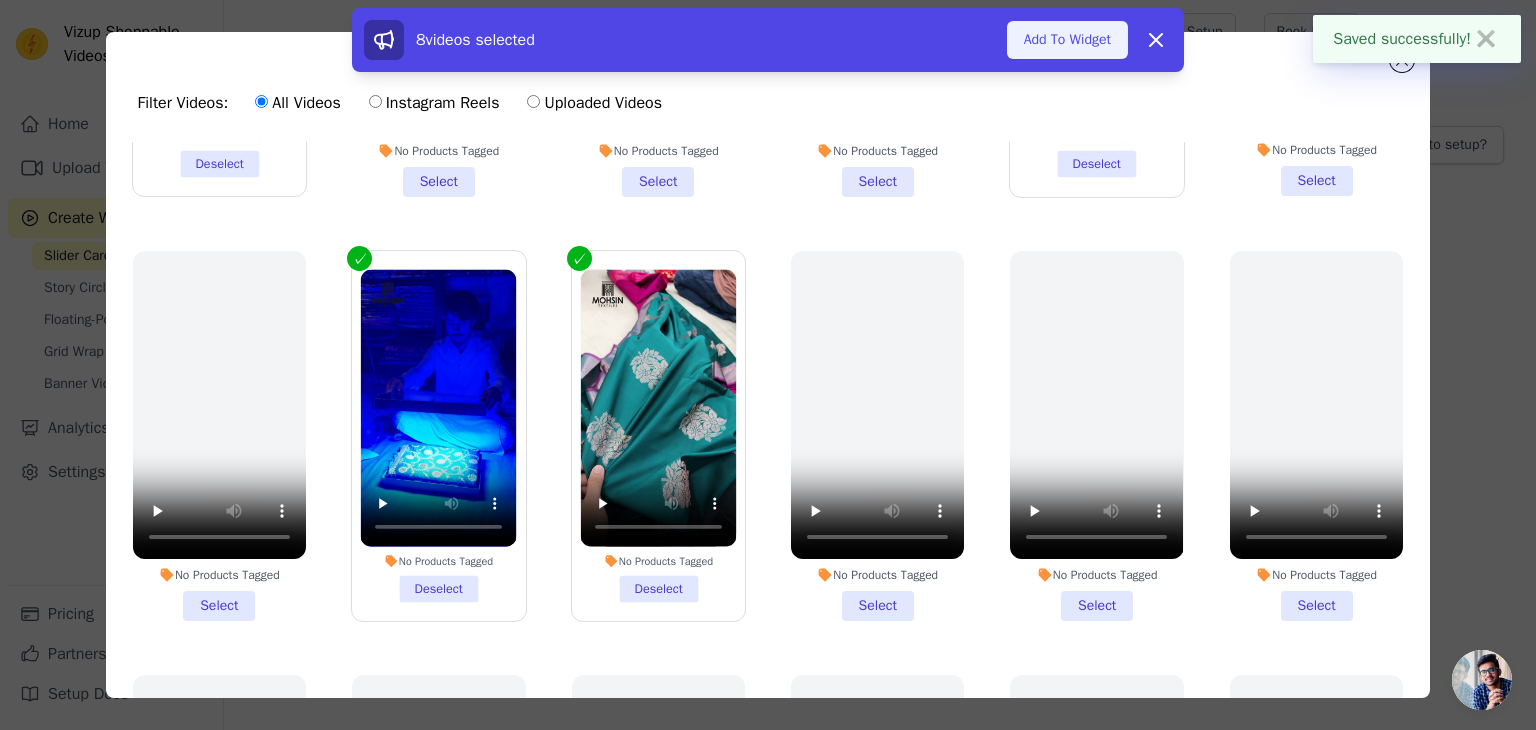 click on "Add To Widget" at bounding box center (1067, 40) 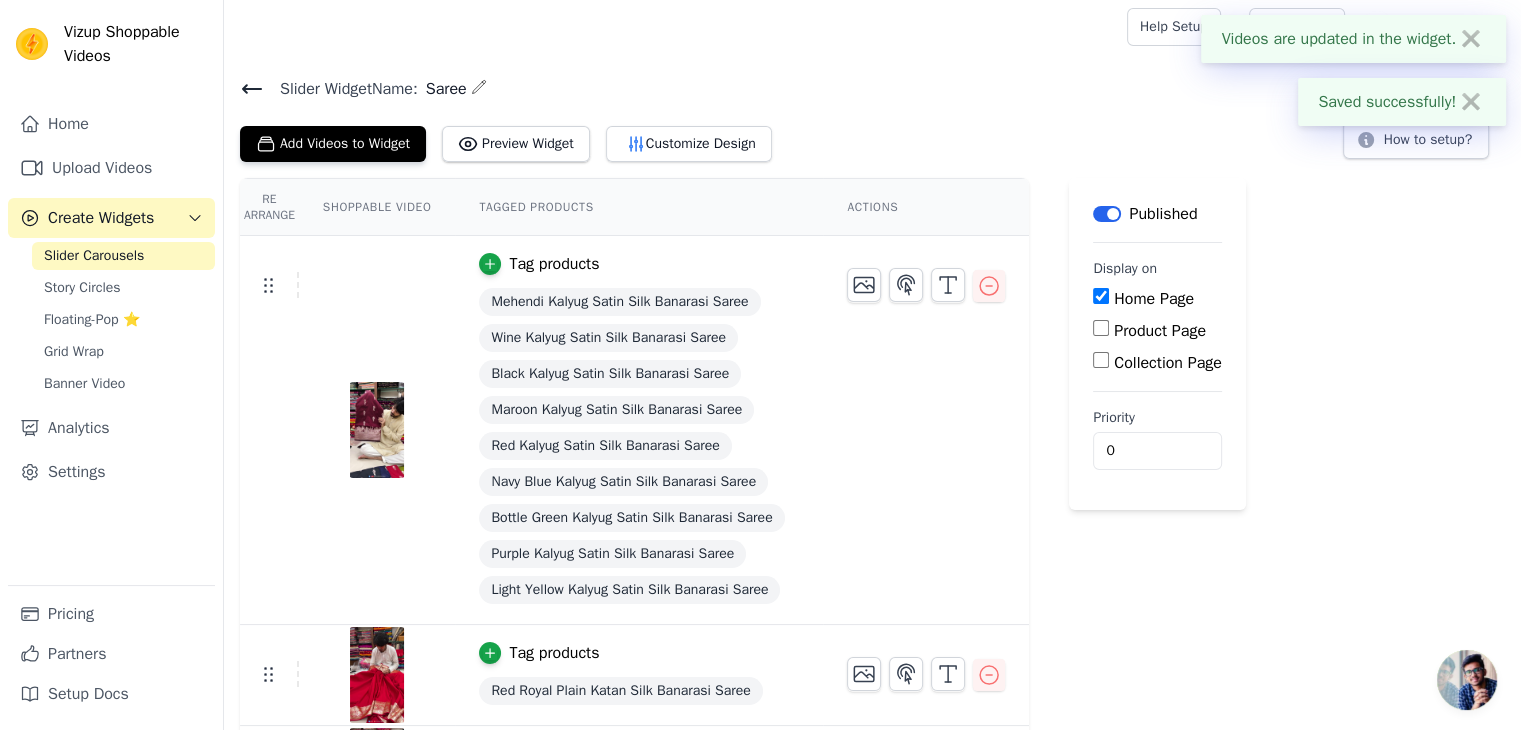 scroll, scrollTop: 596, scrollLeft: 0, axis: vertical 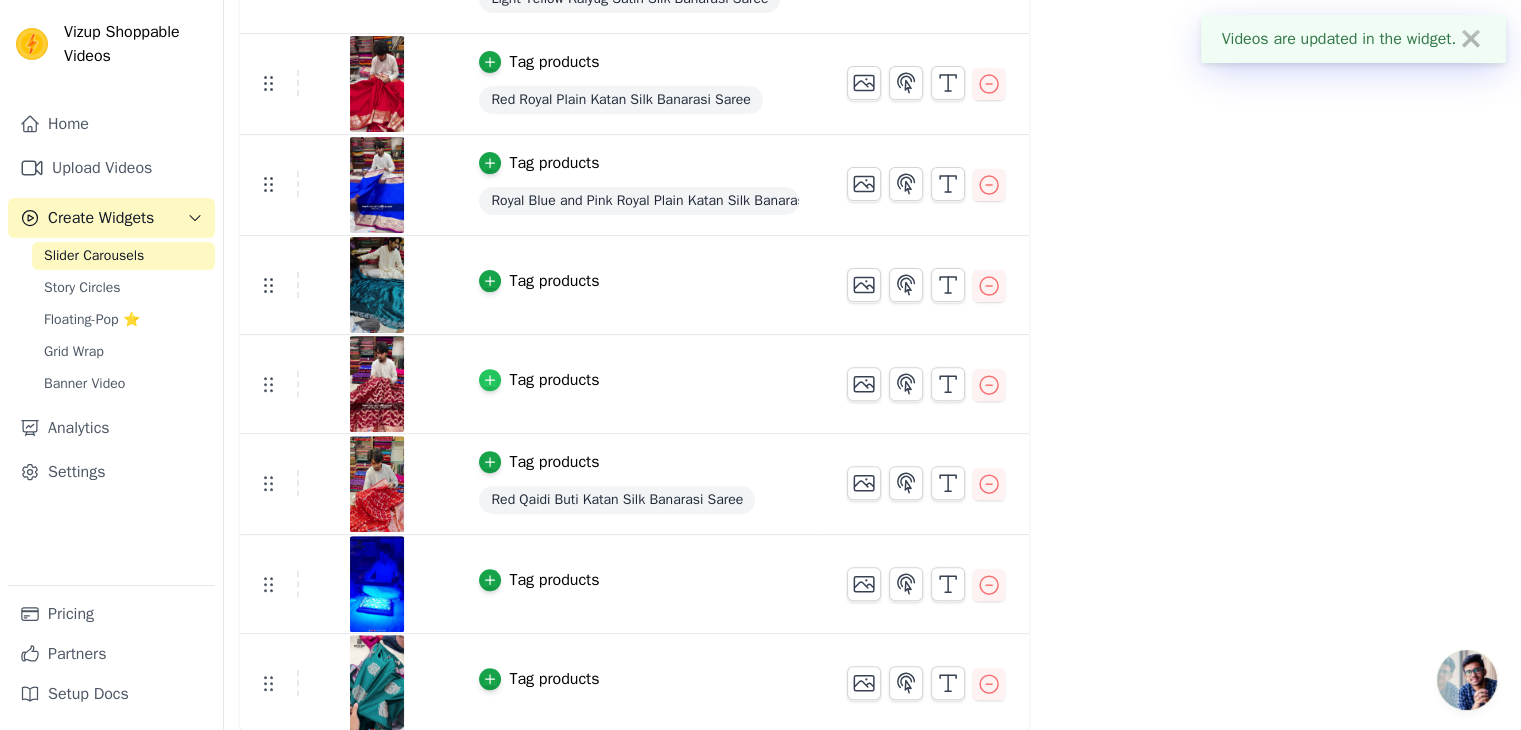 click 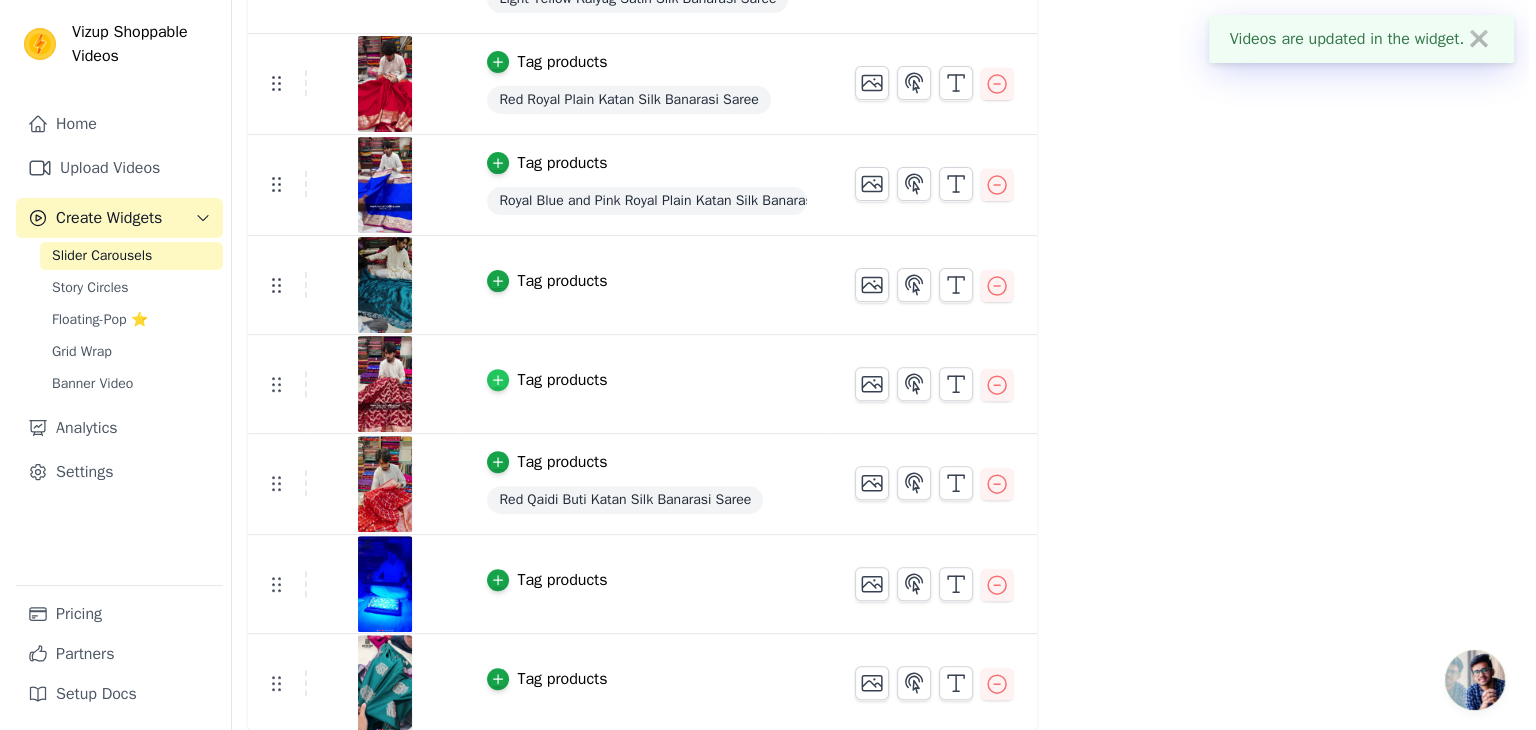 scroll, scrollTop: 0, scrollLeft: 0, axis: both 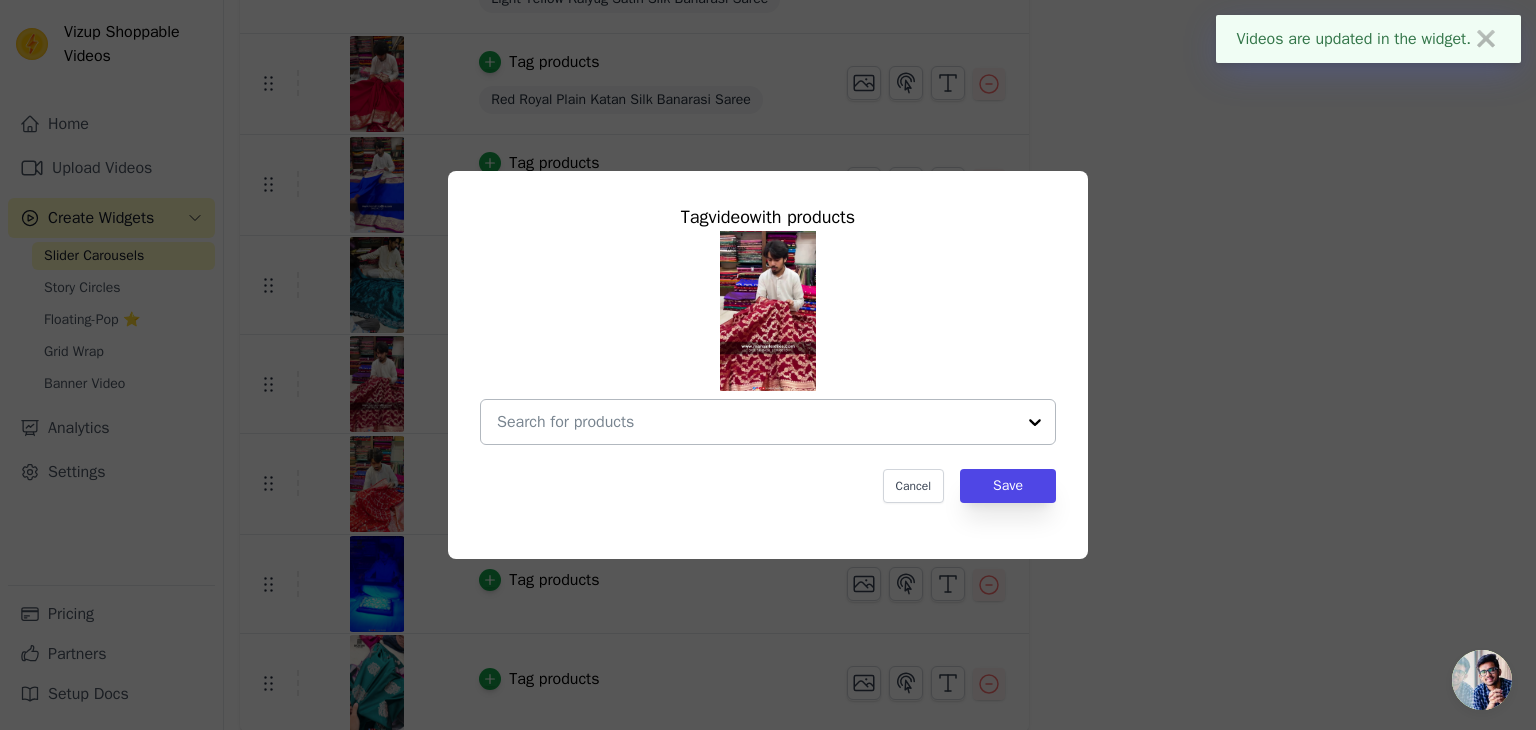 click at bounding box center [756, 422] 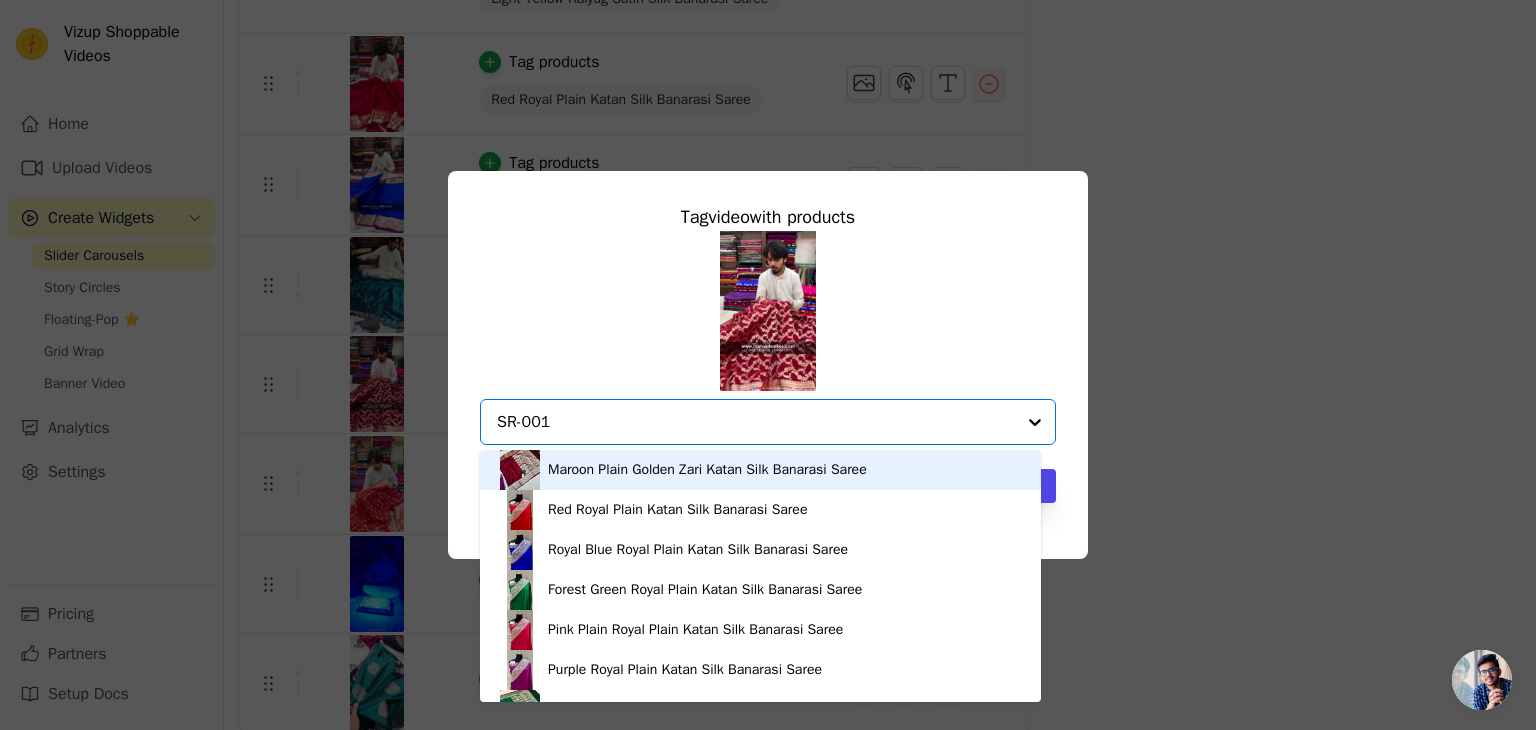 type on "SR-0018" 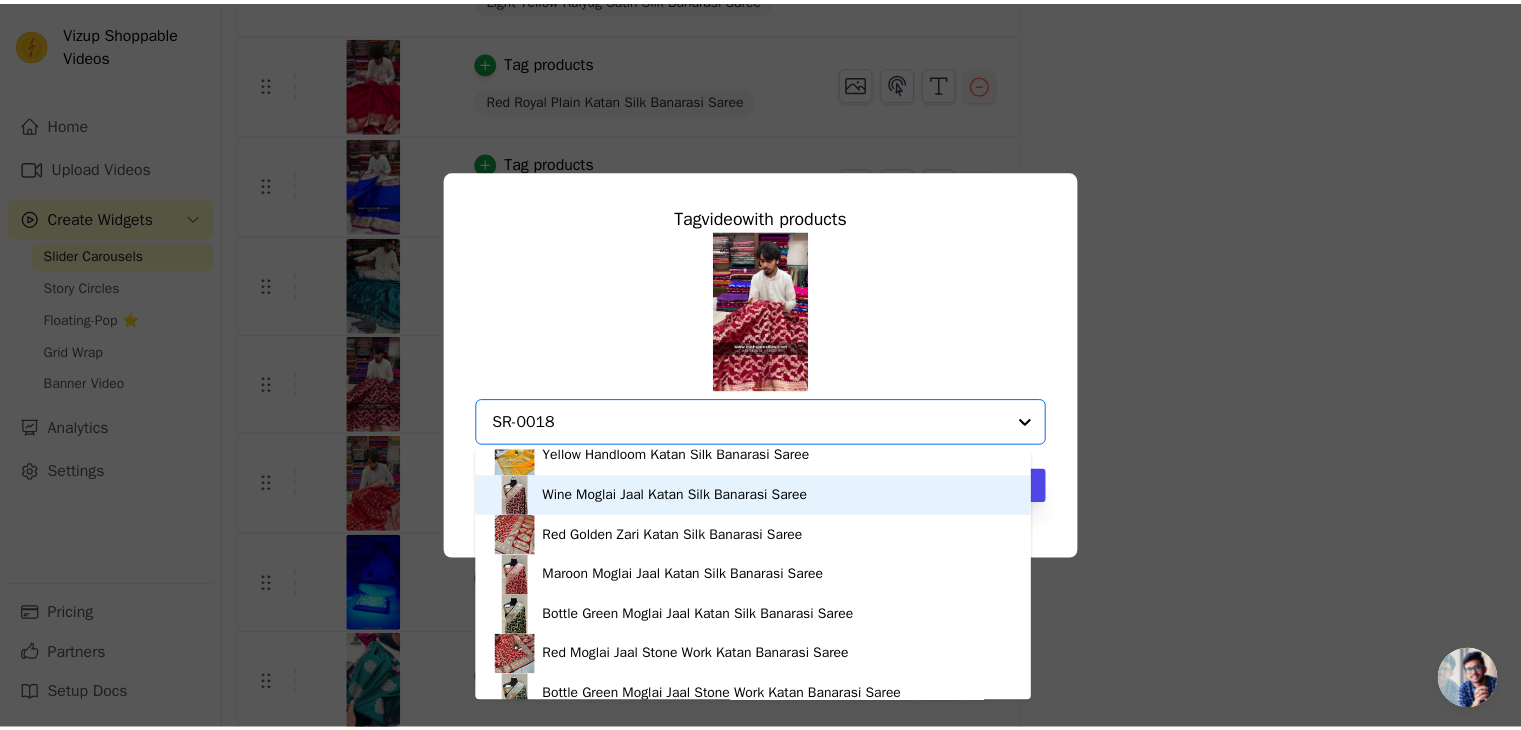 scroll, scrollTop: 100, scrollLeft: 0, axis: vertical 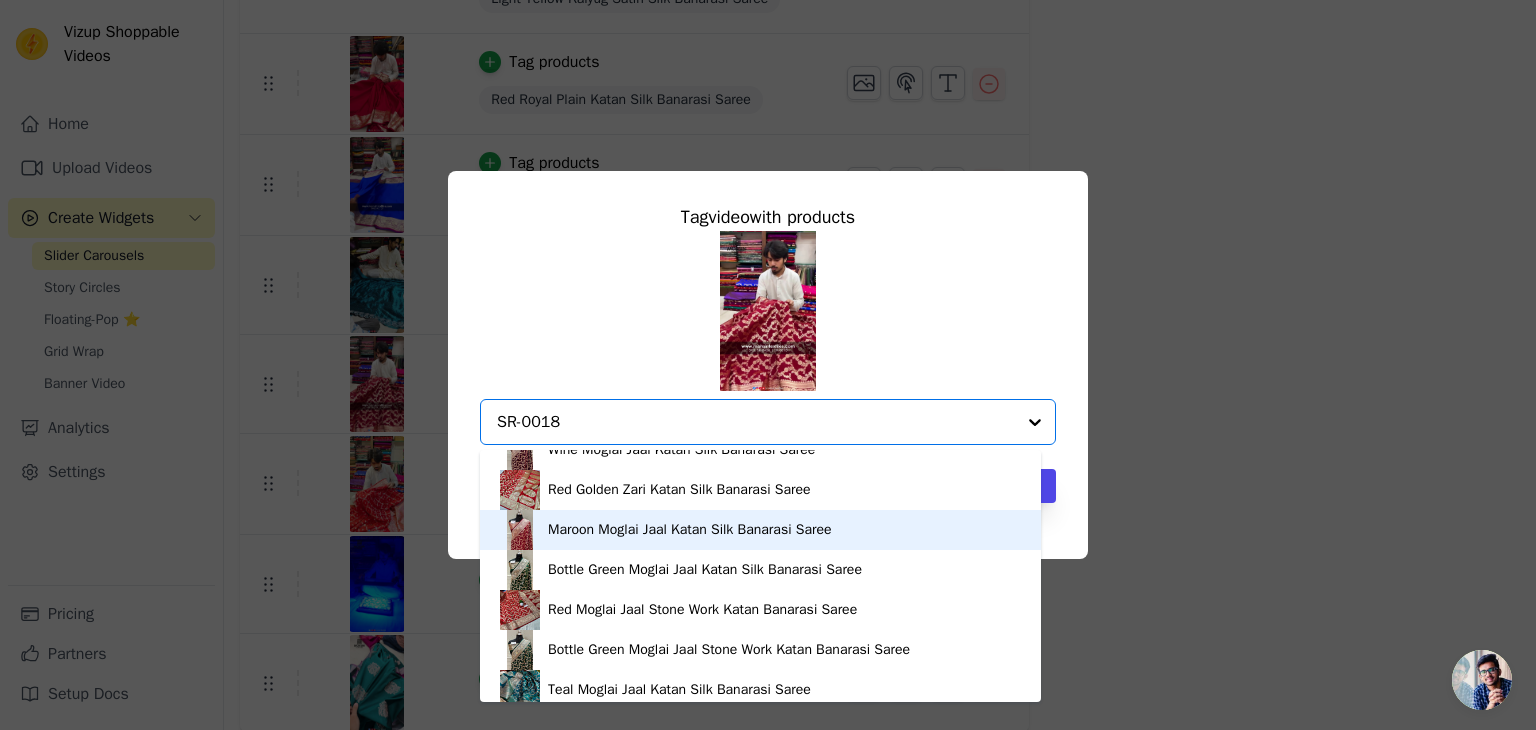 click on "Maroon Moglai Jaal Katan Silk Banarasi Saree" at bounding box center [690, 530] 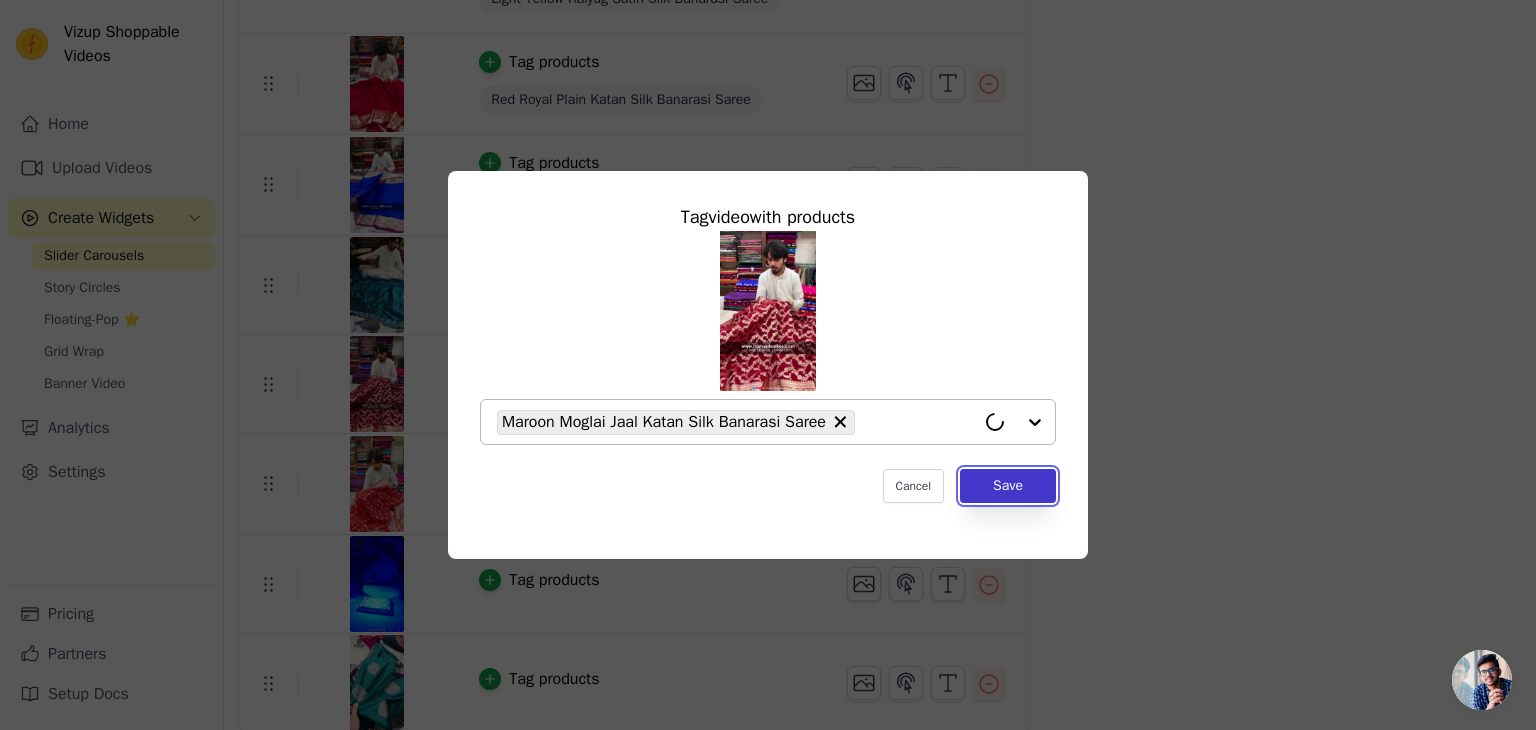 click on "Save" at bounding box center [1008, 486] 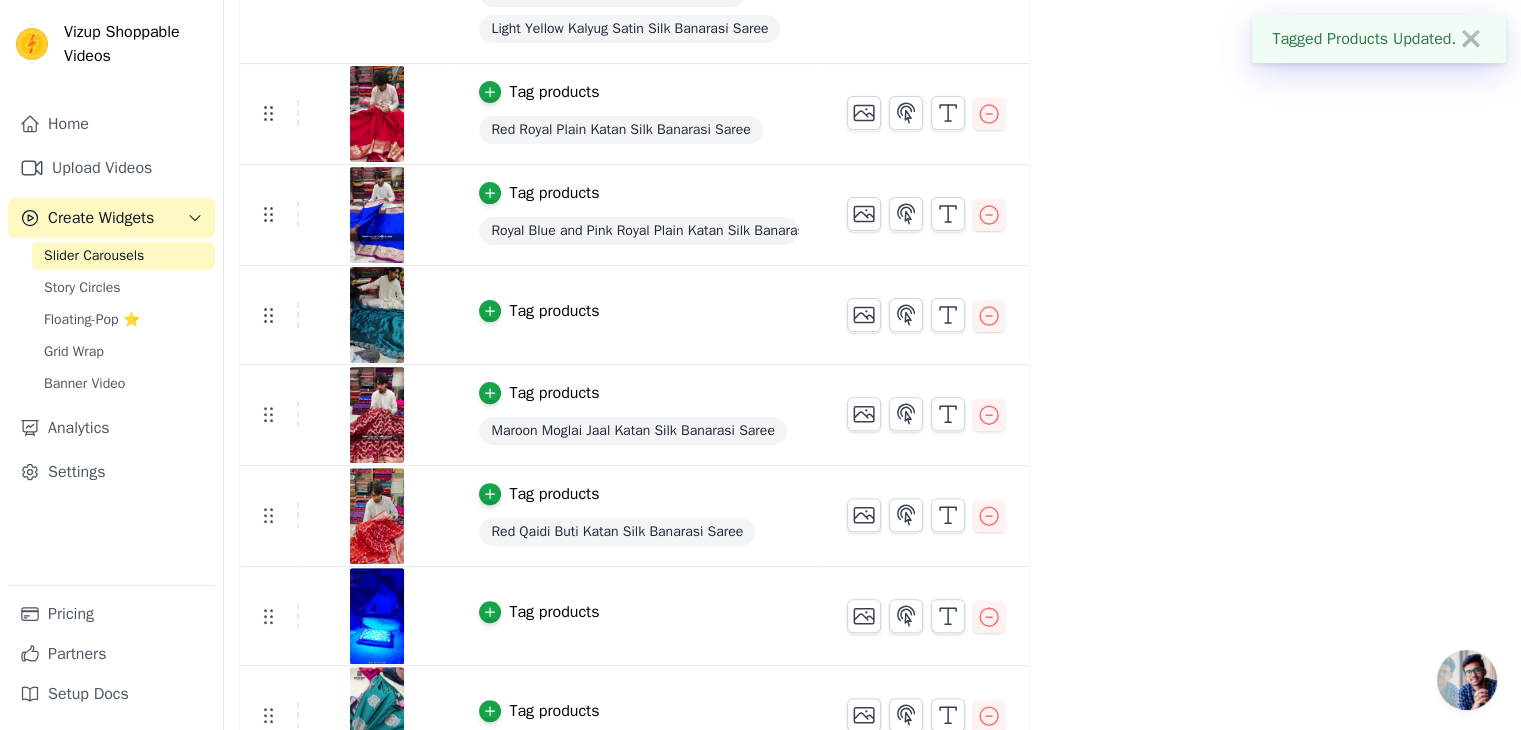 scroll, scrollTop: 598, scrollLeft: 0, axis: vertical 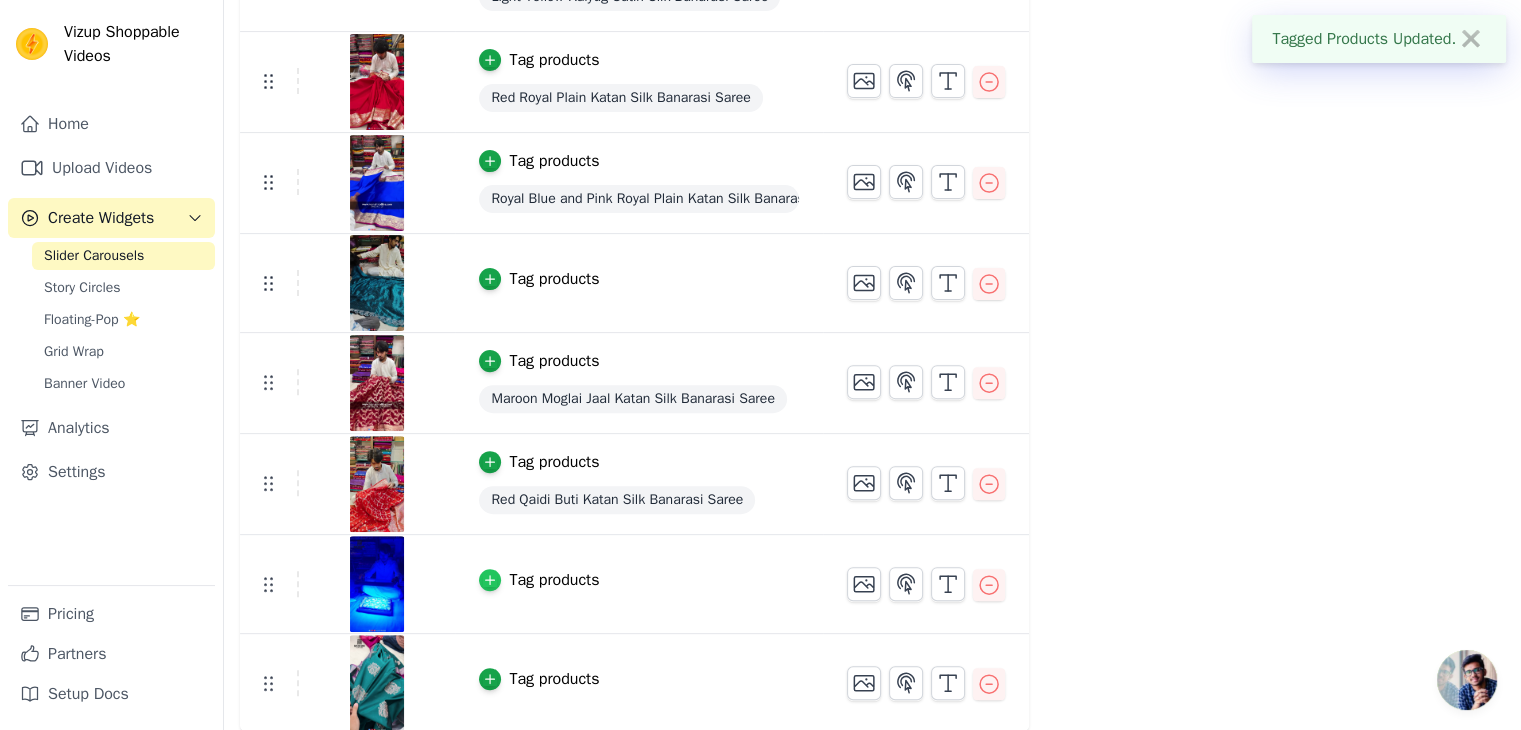 click 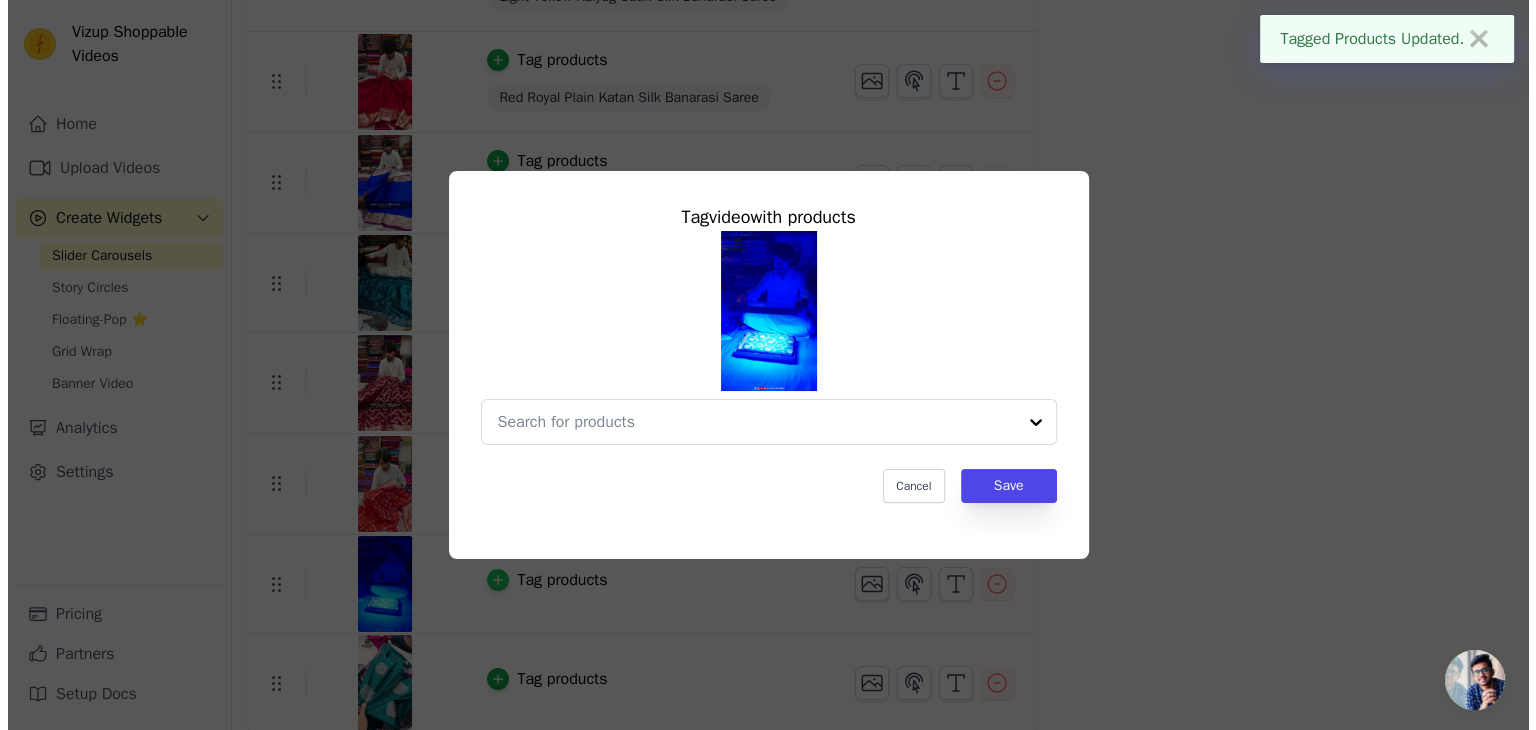 scroll, scrollTop: 0, scrollLeft: 0, axis: both 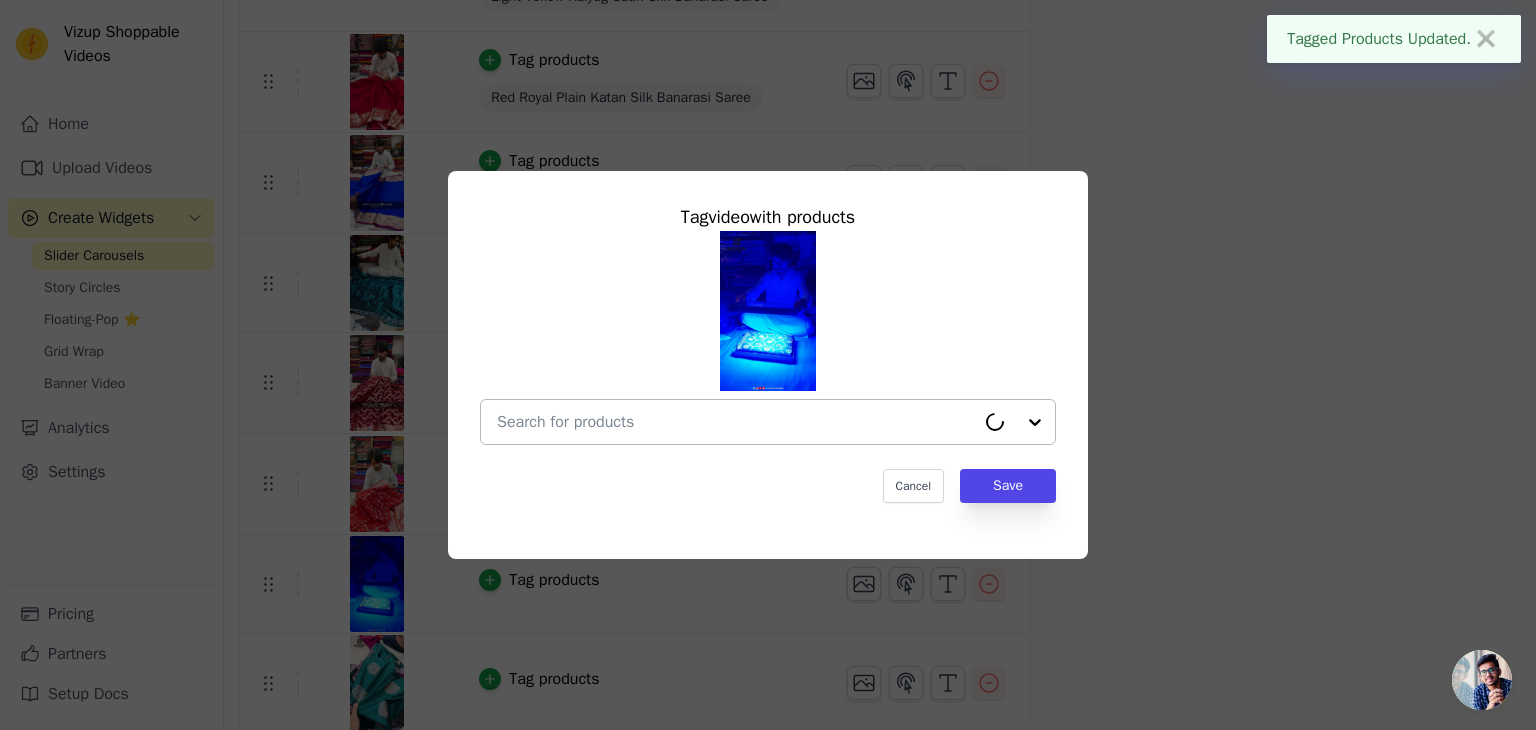 click at bounding box center [736, 422] 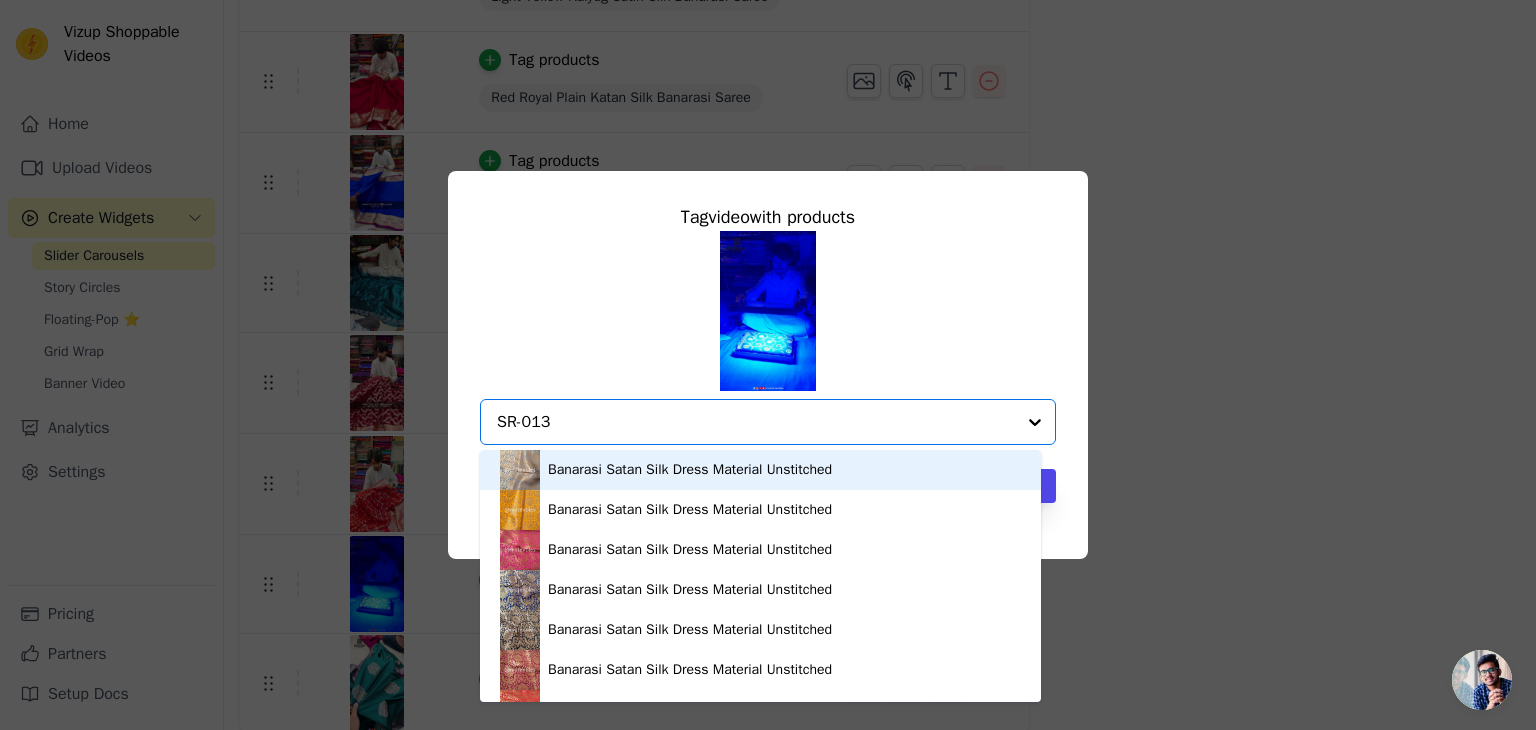 type on "SR-0131" 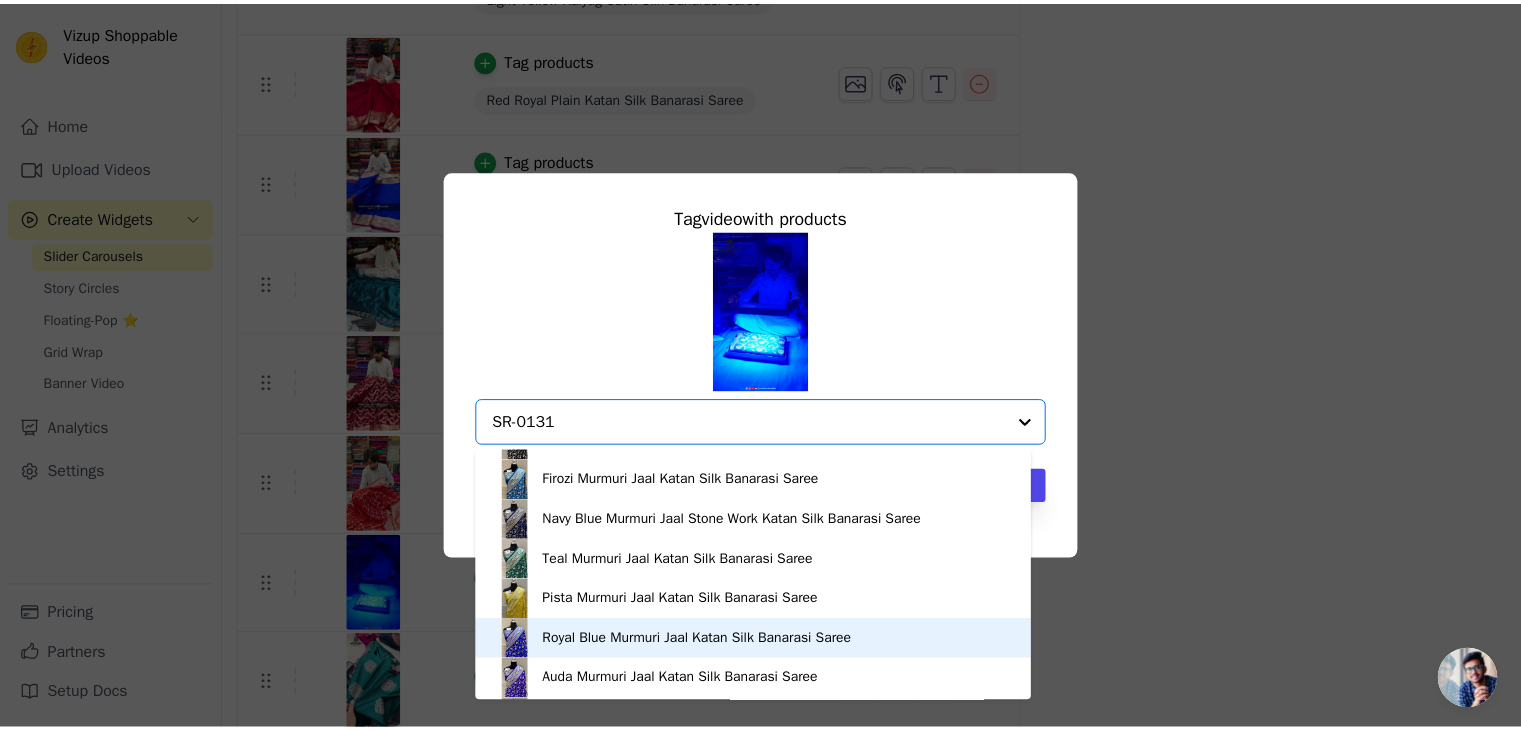 scroll, scrollTop: 593, scrollLeft: 0, axis: vertical 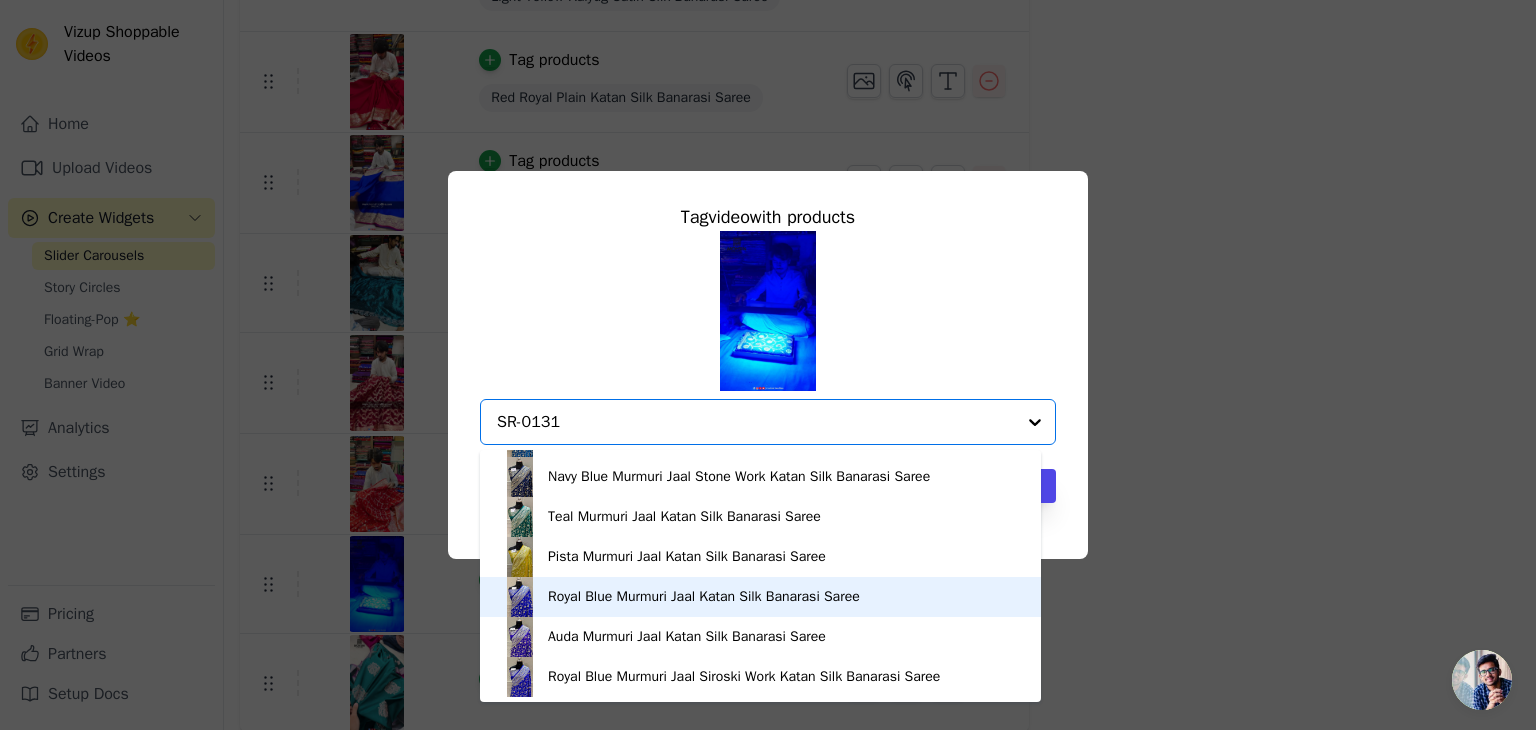 click on "Royal Blue Murmuri Jaal Katan Silk Banarasi Saree" at bounding box center [704, 597] 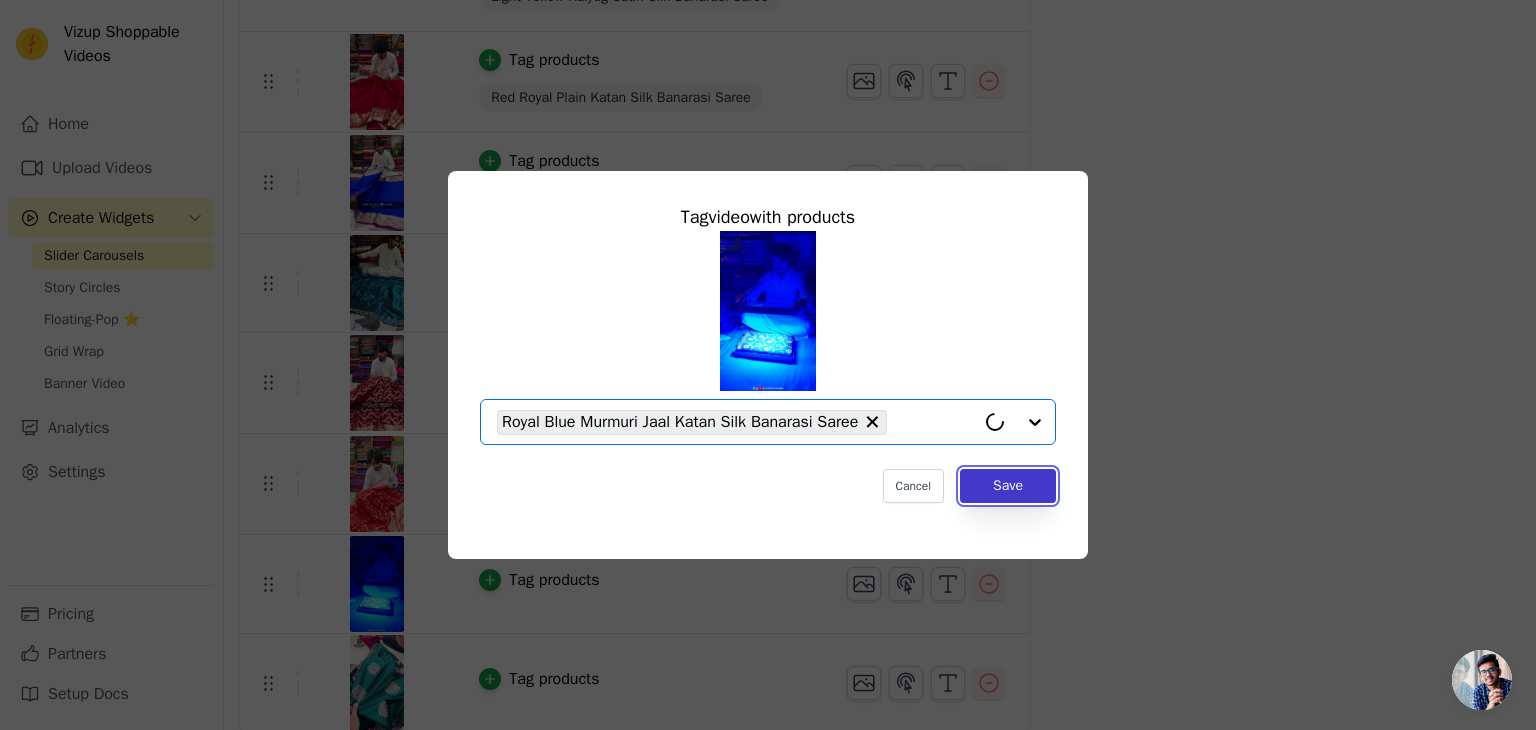 click on "Save" at bounding box center (1008, 486) 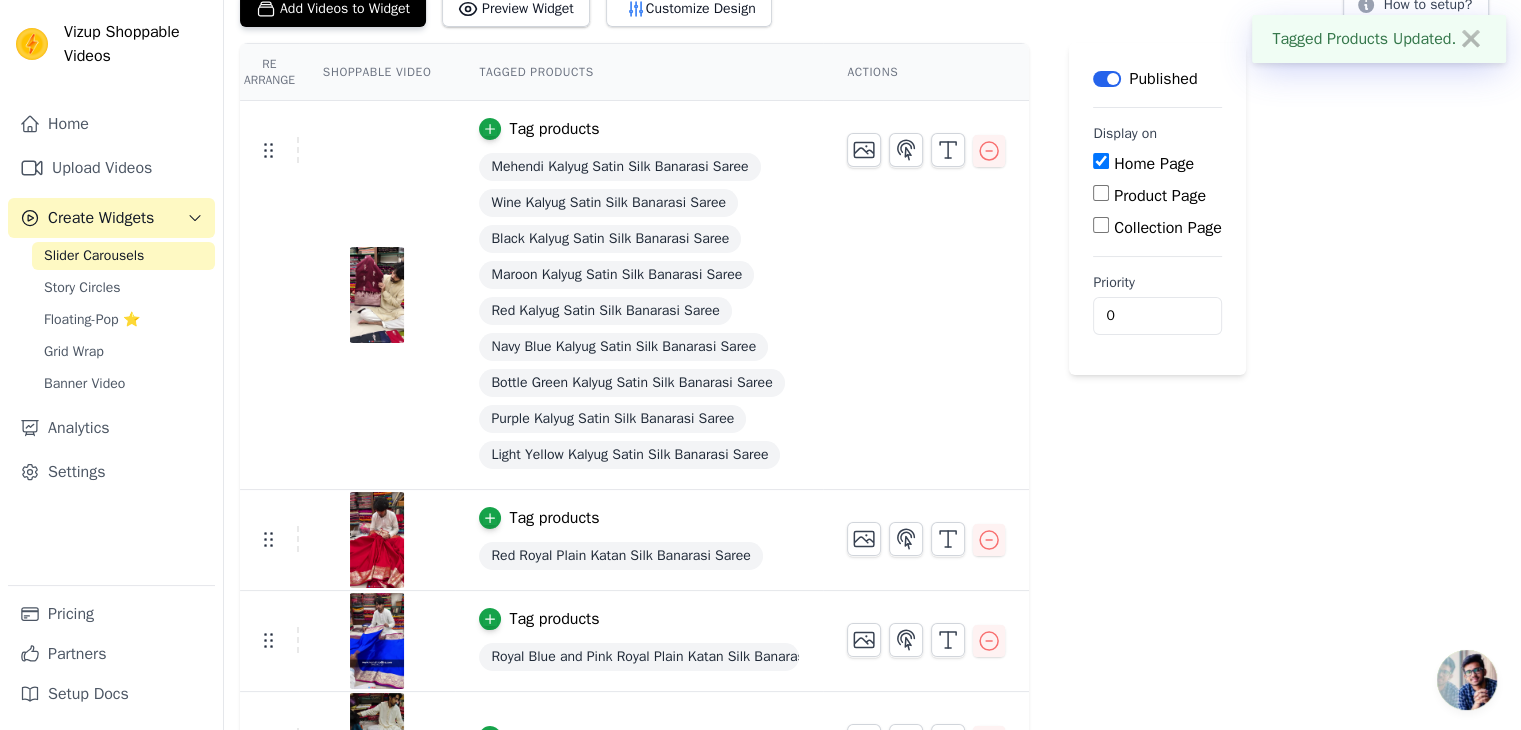scroll, scrollTop: 0, scrollLeft: 0, axis: both 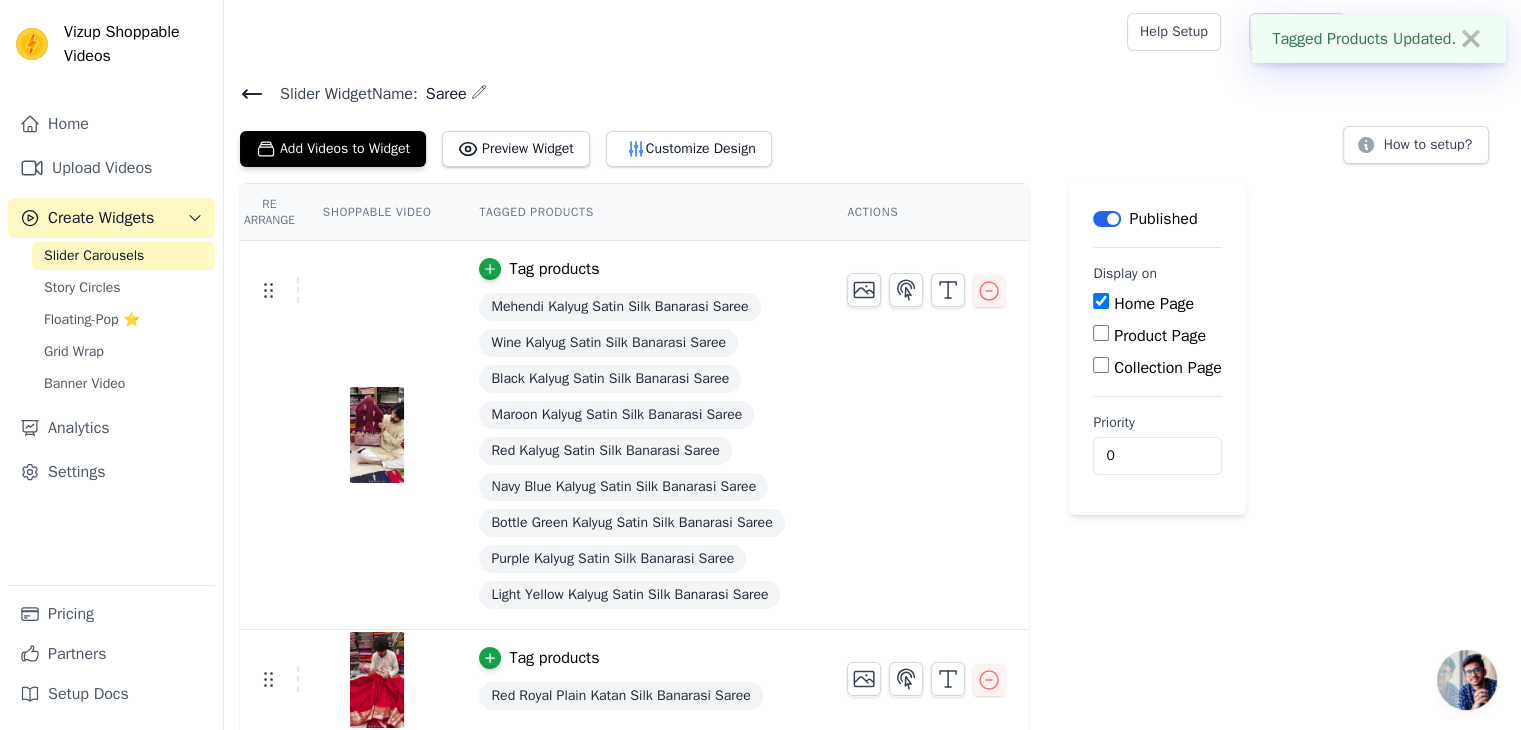 click 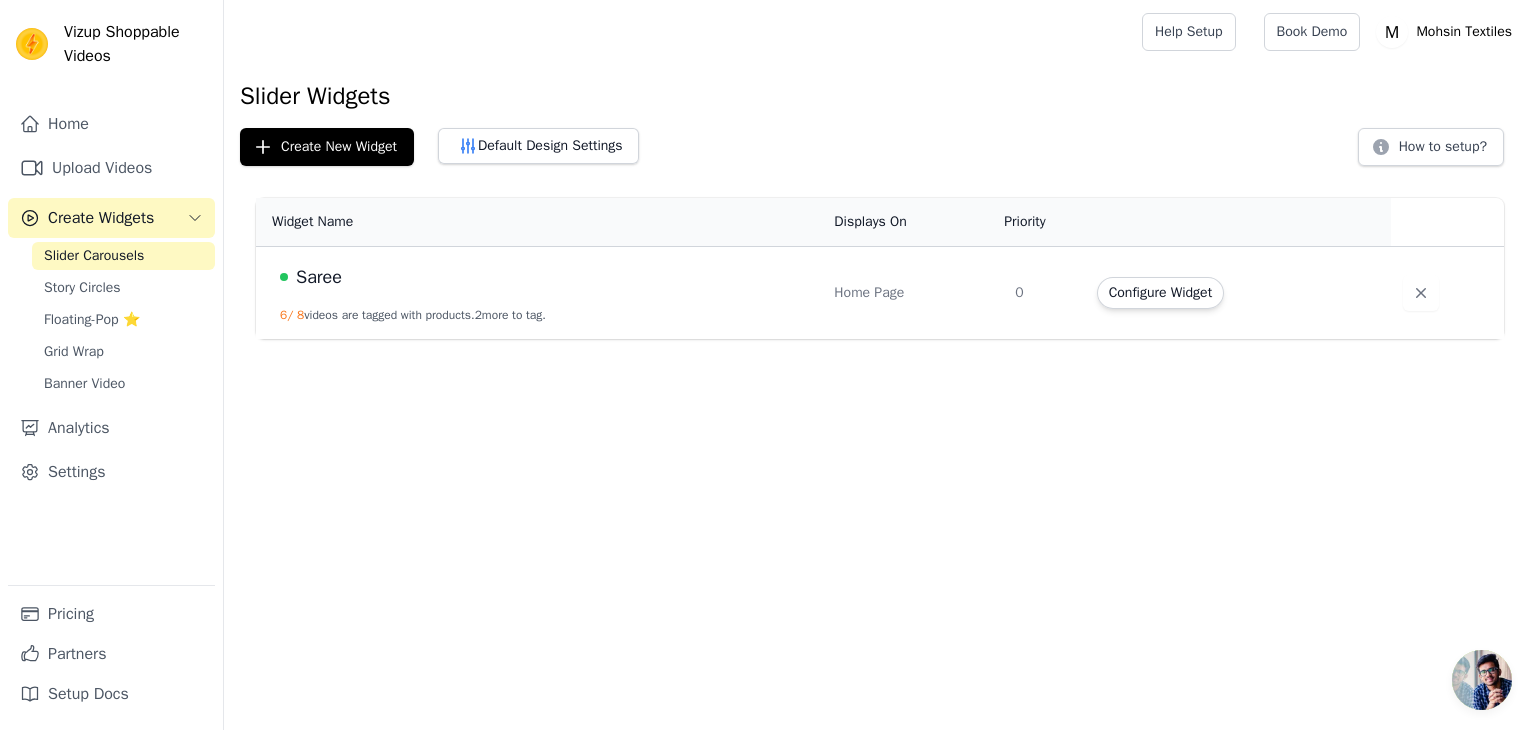 click on "Saree   6  /   8  videos are tagged with products.
2  more to tag." at bounding box center (539, 293) 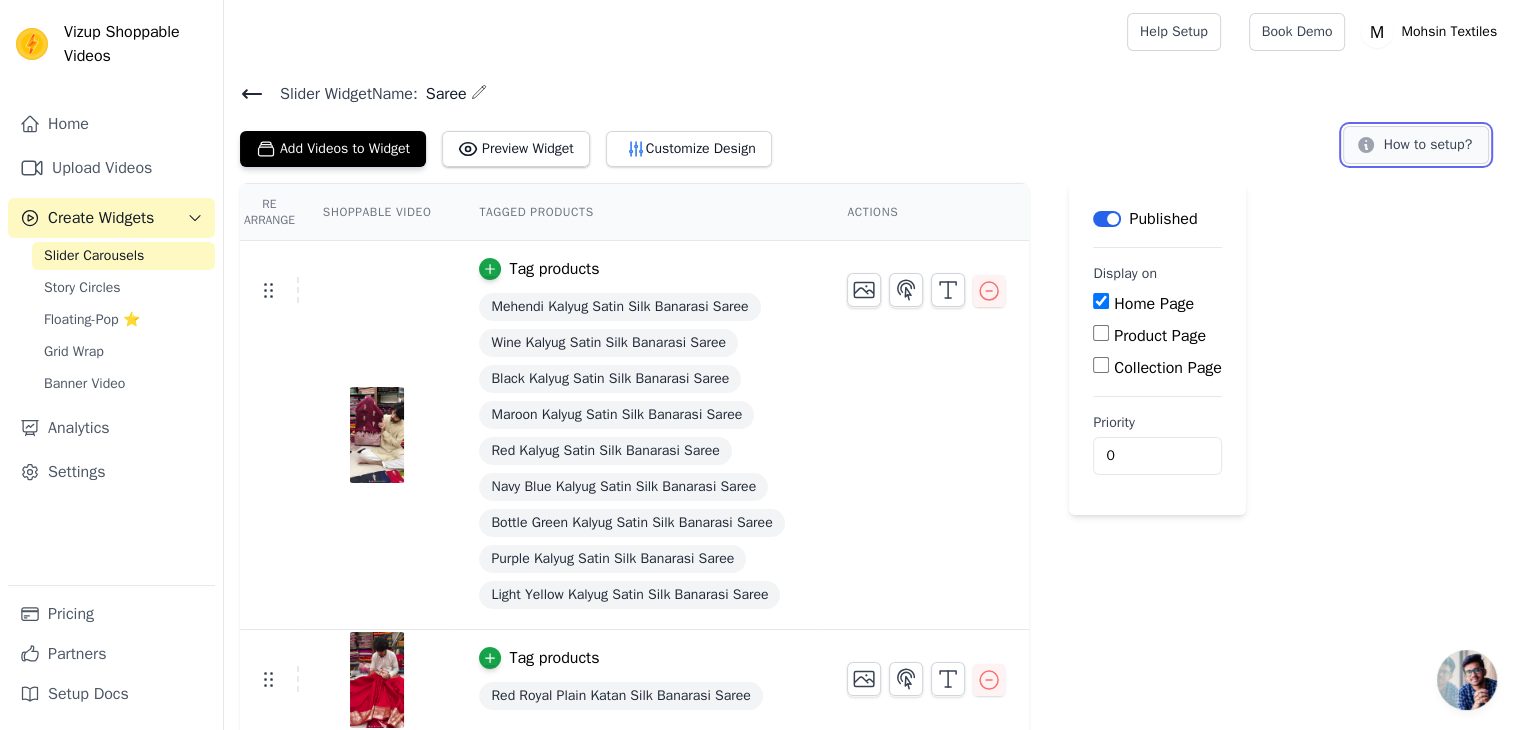 click on "How to setup?" at bounding box center (1416, 145) 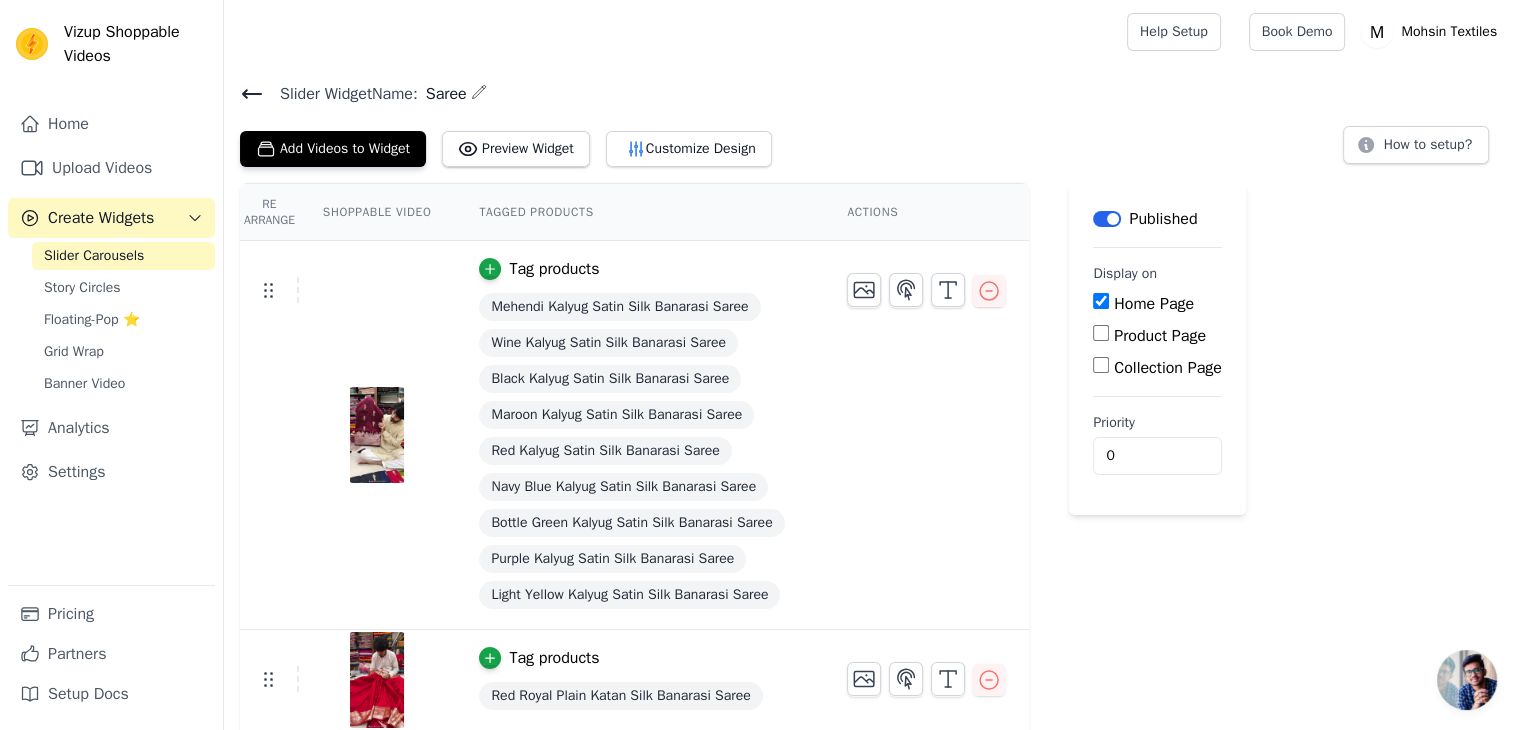 click on "Slider Carousels" at bounding box center [94, 256] 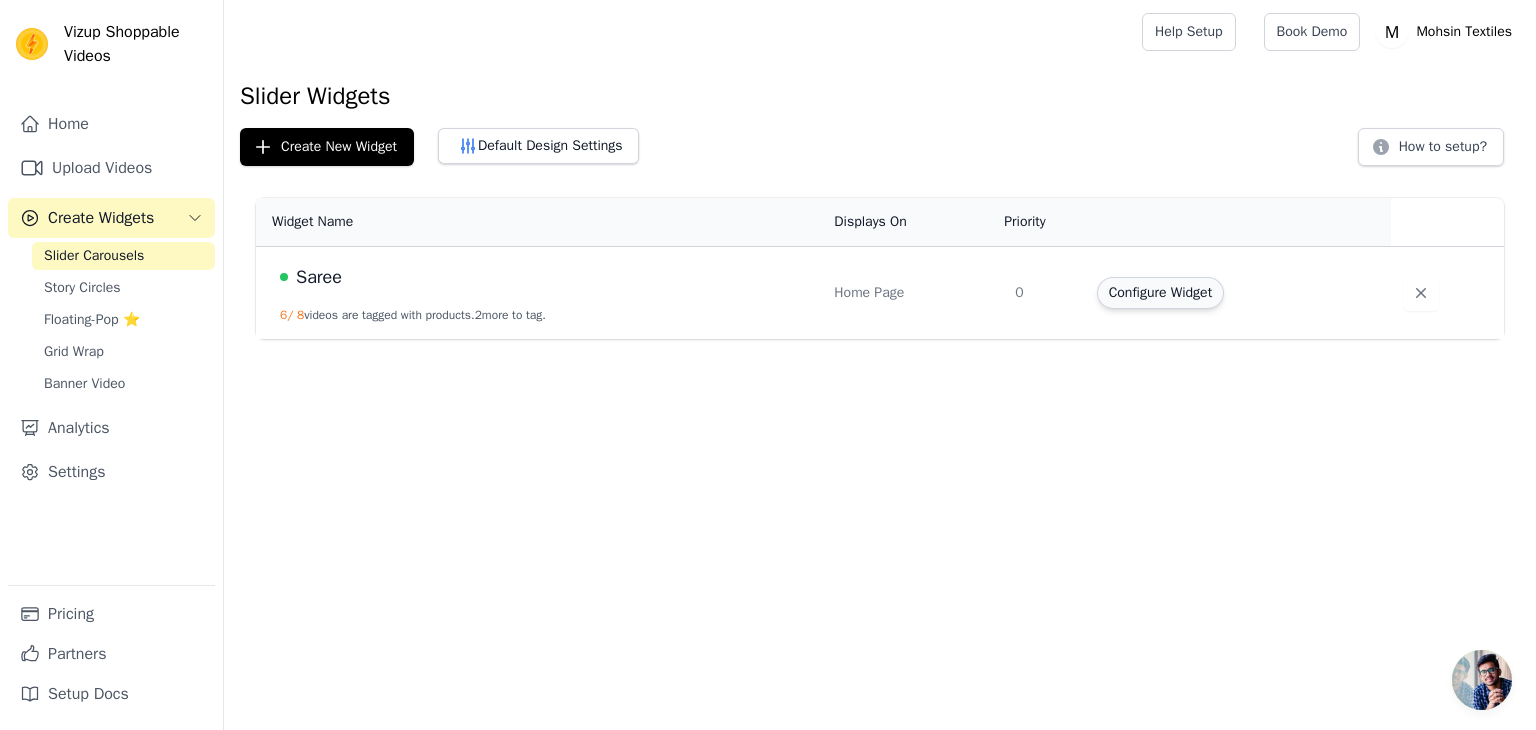 click on "Configure Widget" at bounding box center (1160, 293) 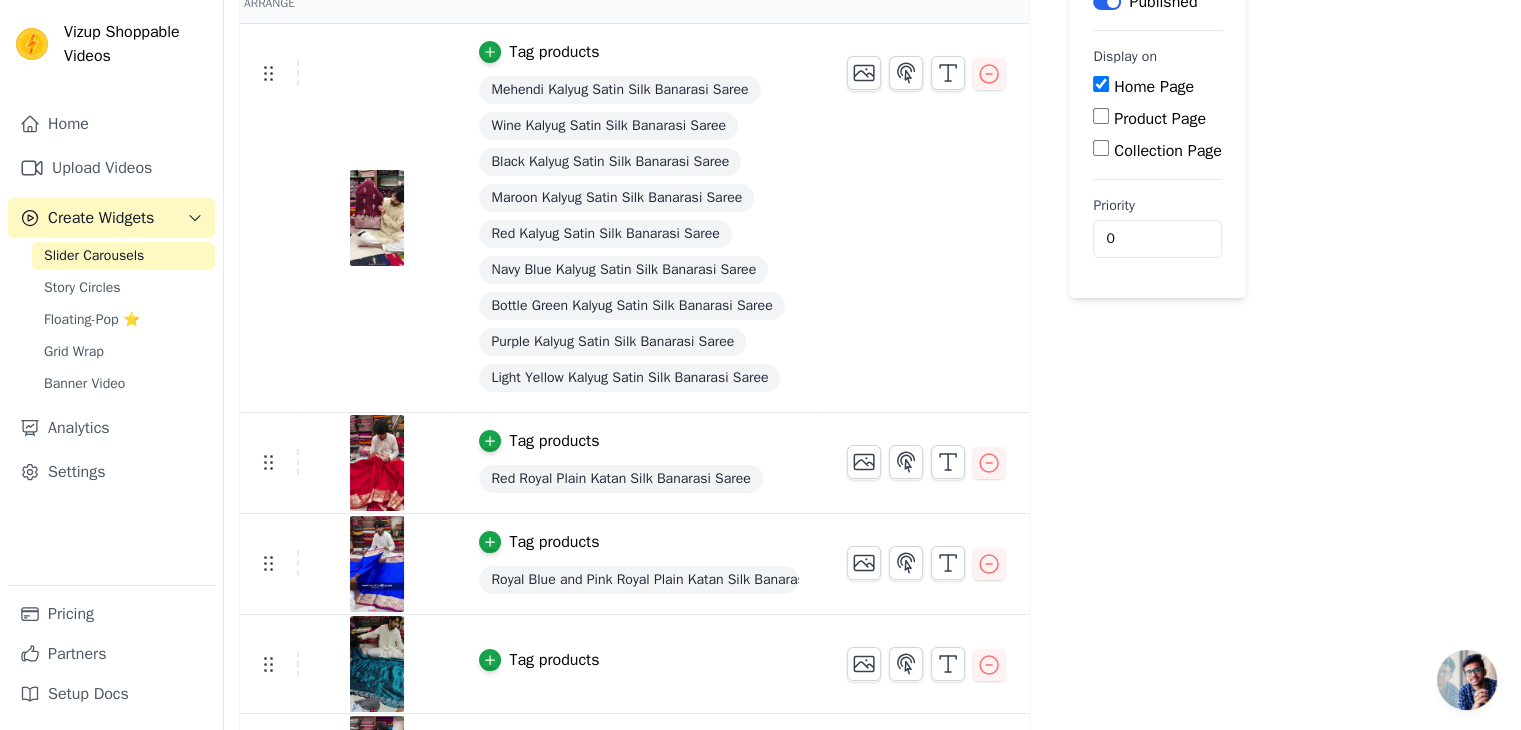 scroll, scrollTop: 100, scrollLeft: 0, axis: vertical 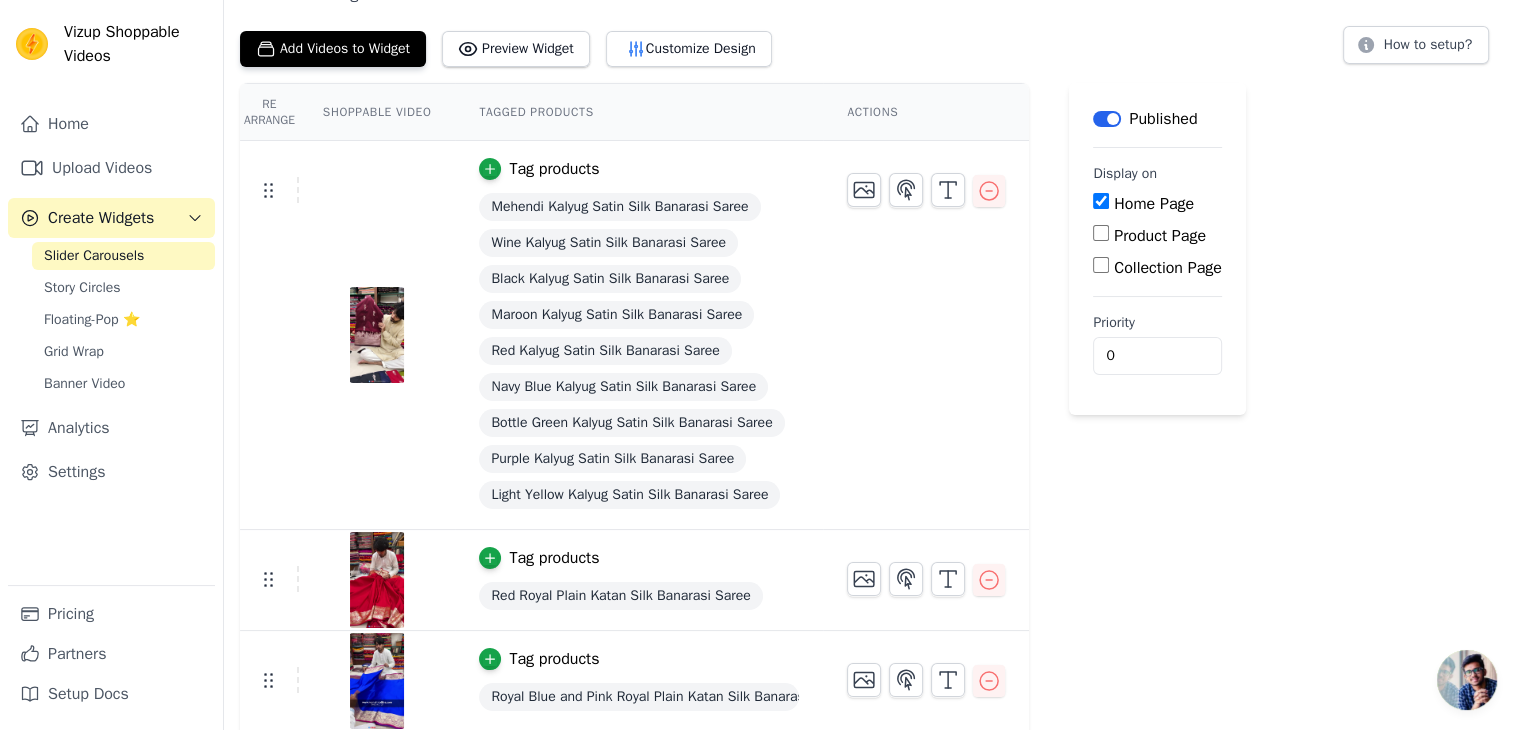 click on "Collection Page" at bounding box center (1168, 268) 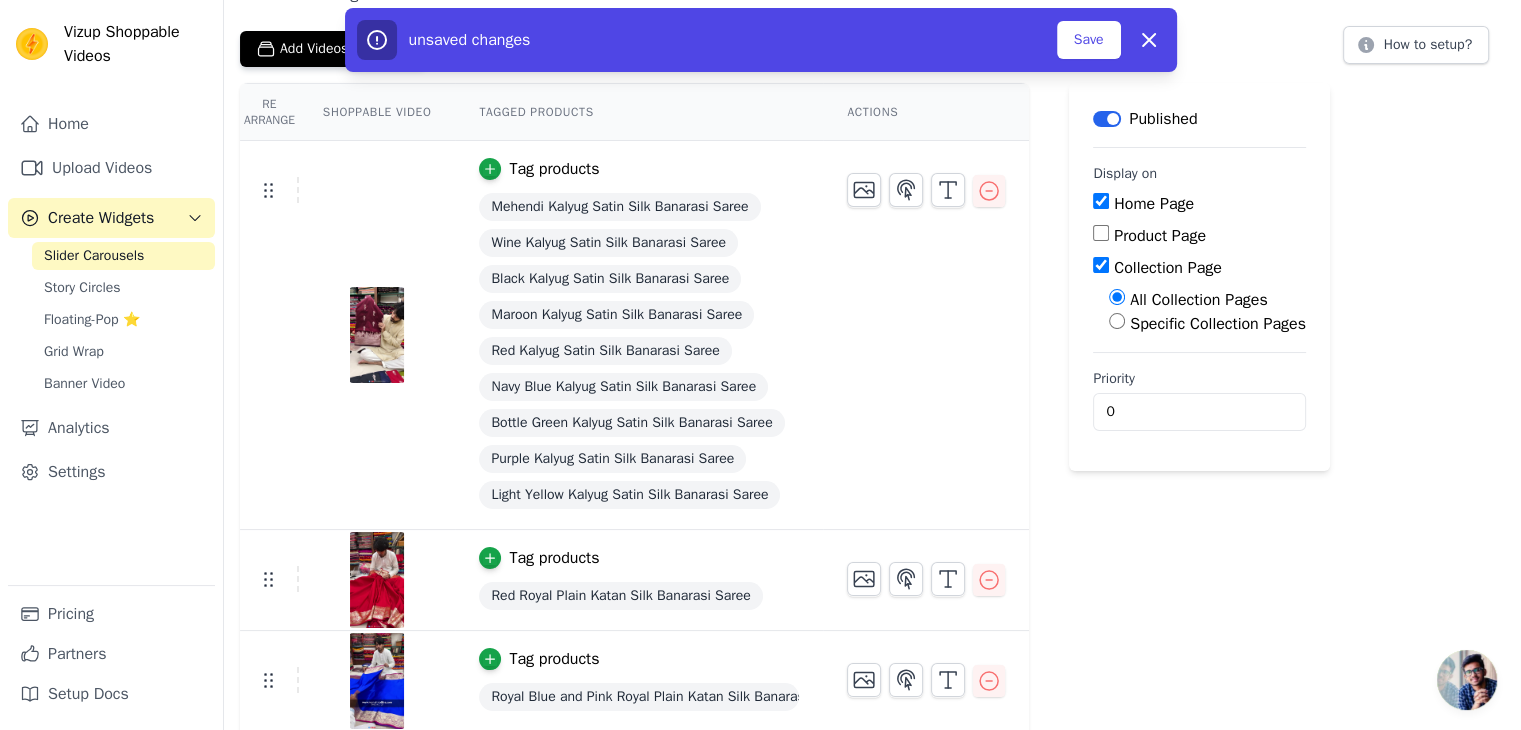 click on "Collection Page" at bounding box center [1168, 268] 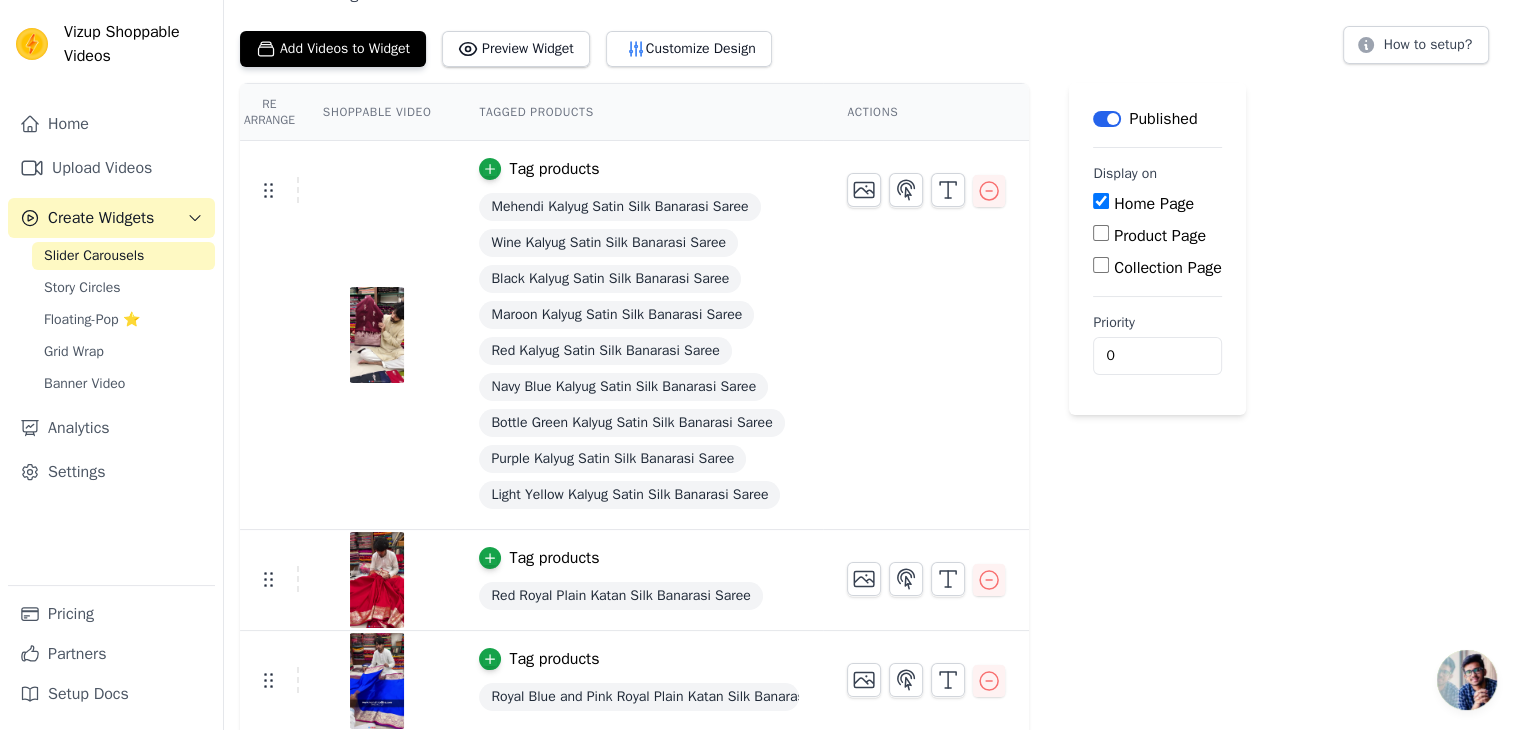 click on "Slider Carousels" at bounding box center [94, 256] 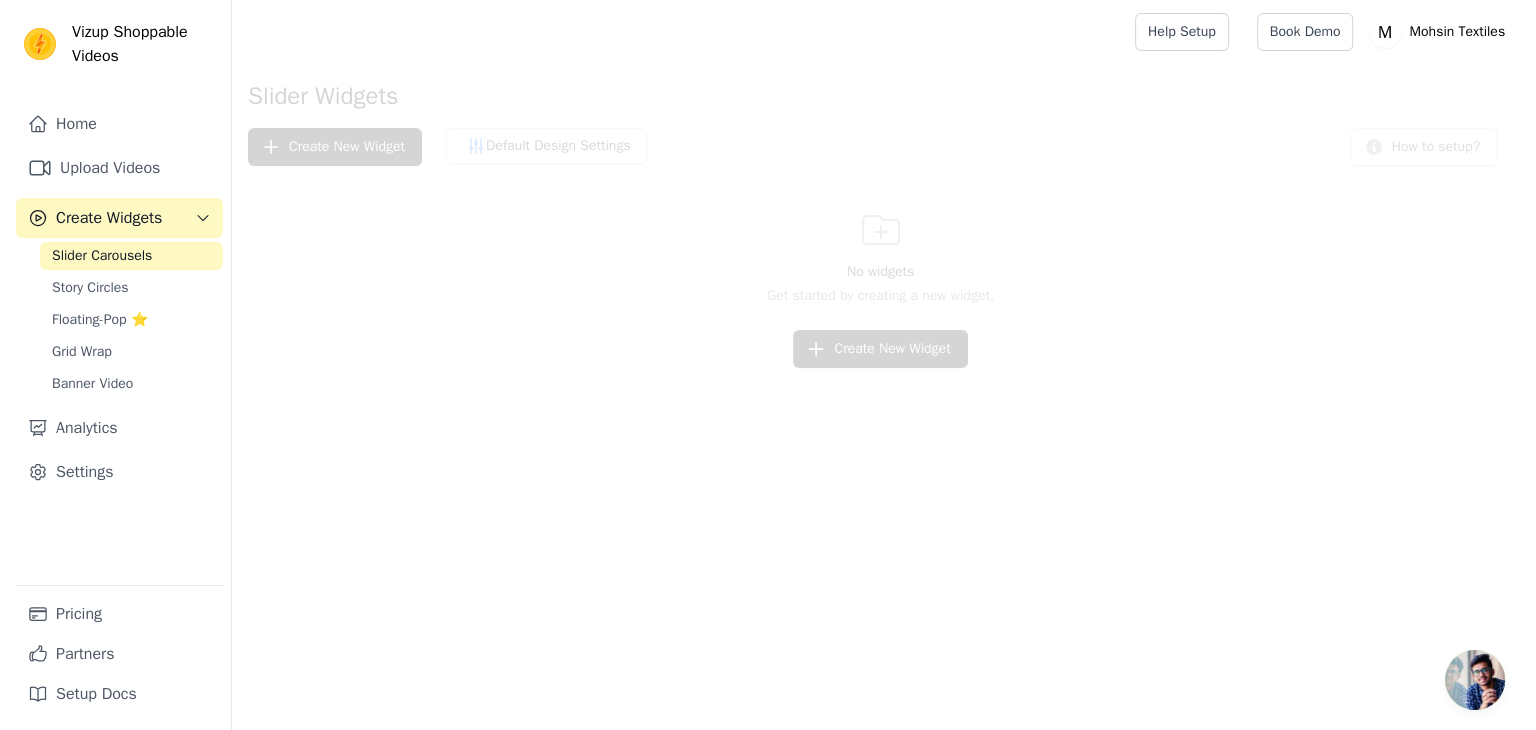 scroll, scrollTop: 0, scrollLeft: 0, axis: both 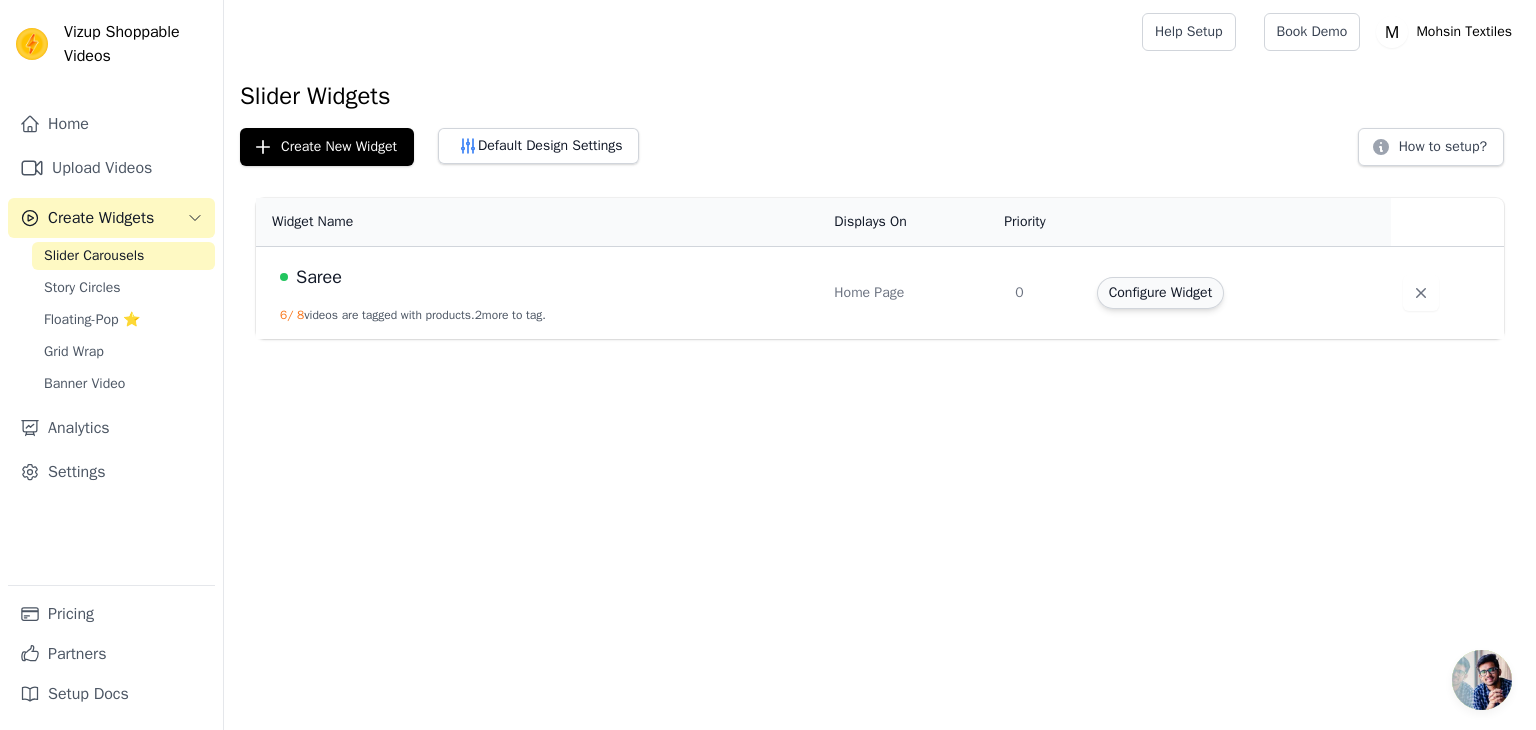 click on "Configure Widget" at bounding box center (1160, 293) 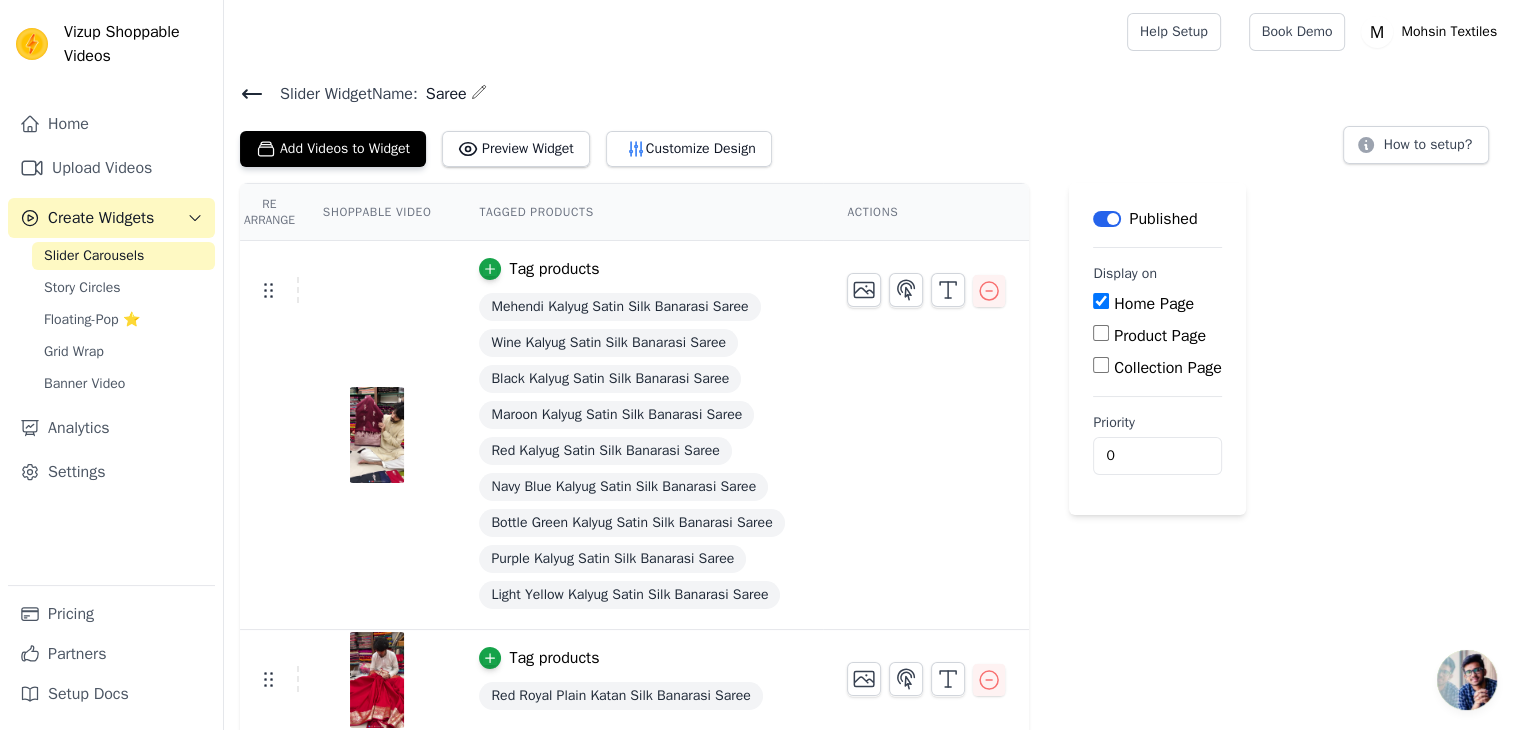 click on "Collection Page" at bounding box center [1168, 368] 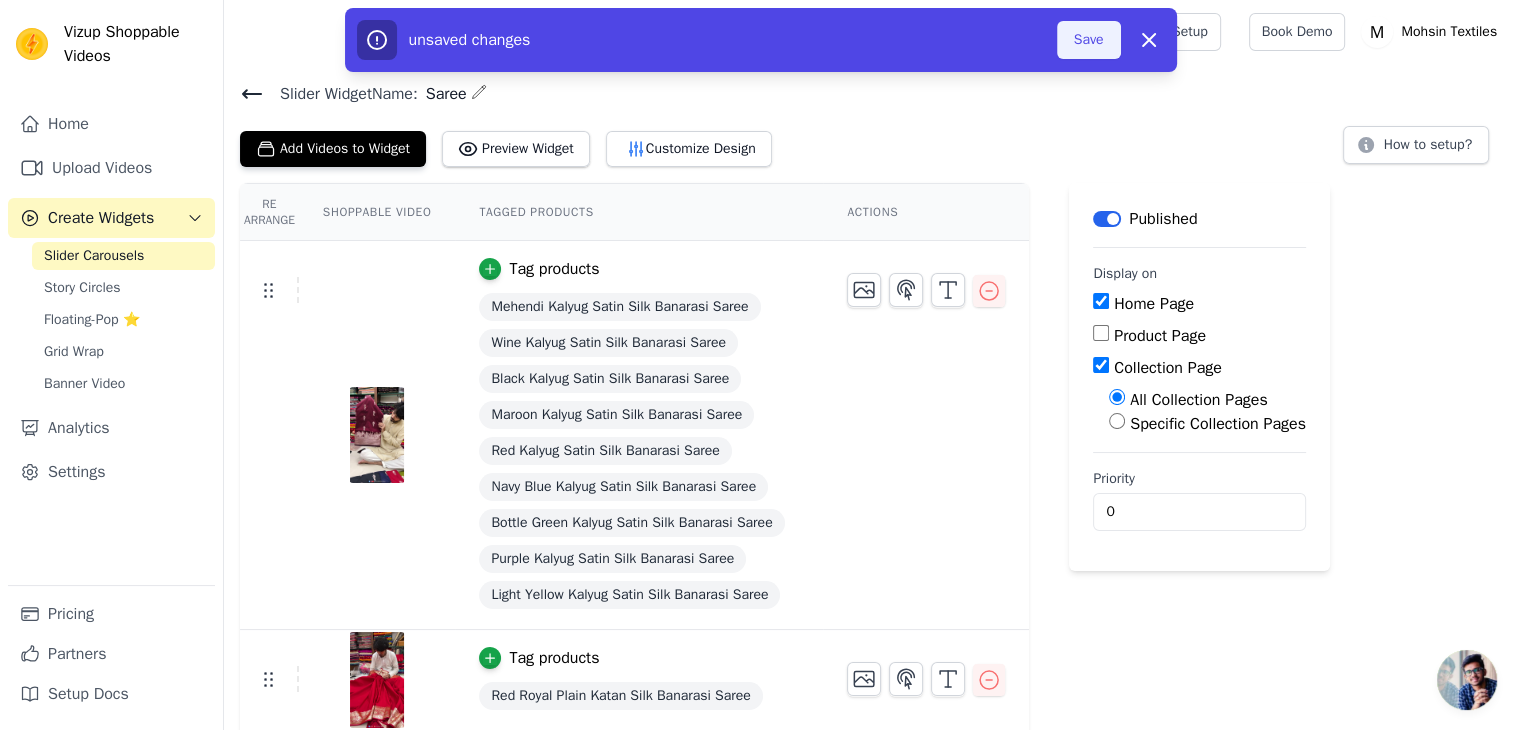 click on "Save" at bounding box center [1089, 40] 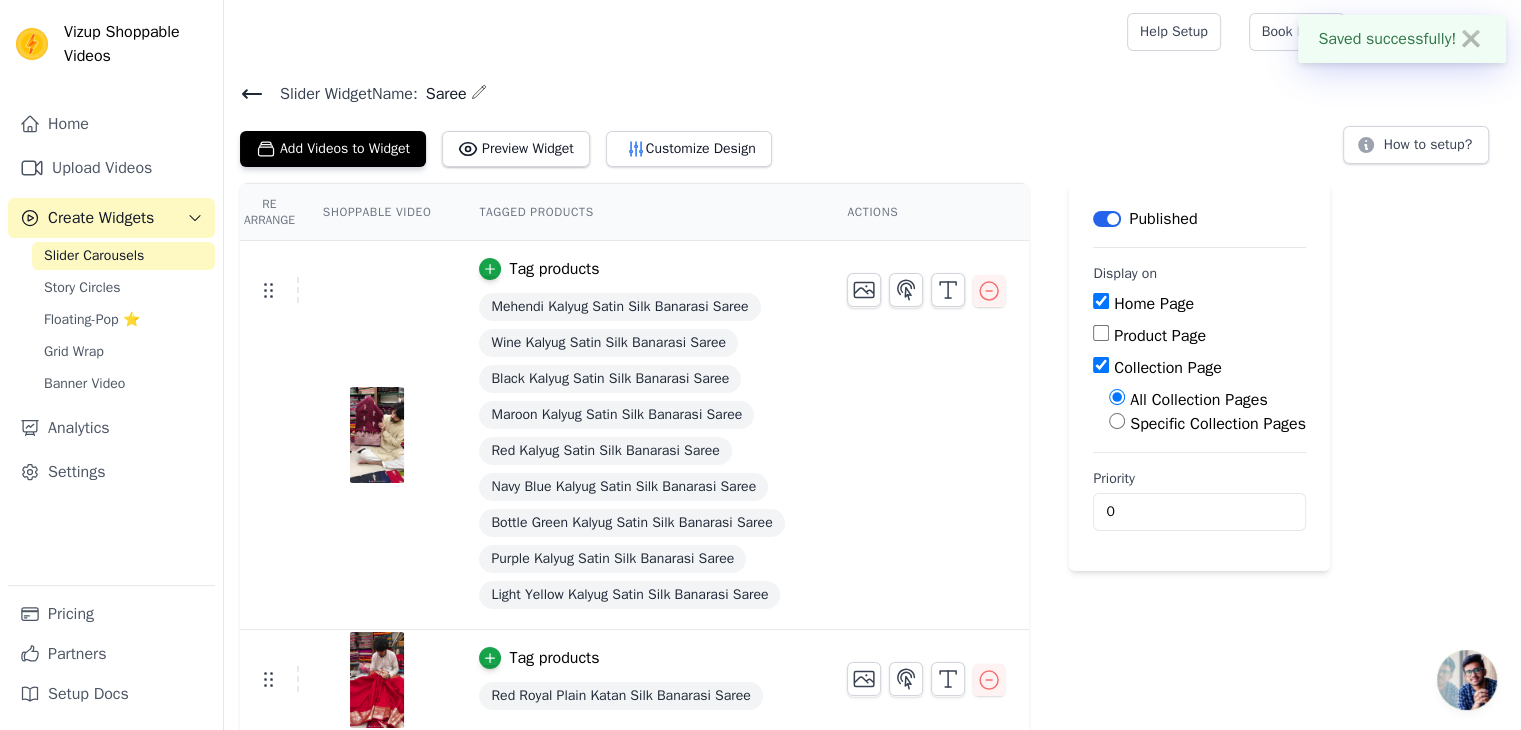 click on "Home Page" at bounding box center (1154, 304) 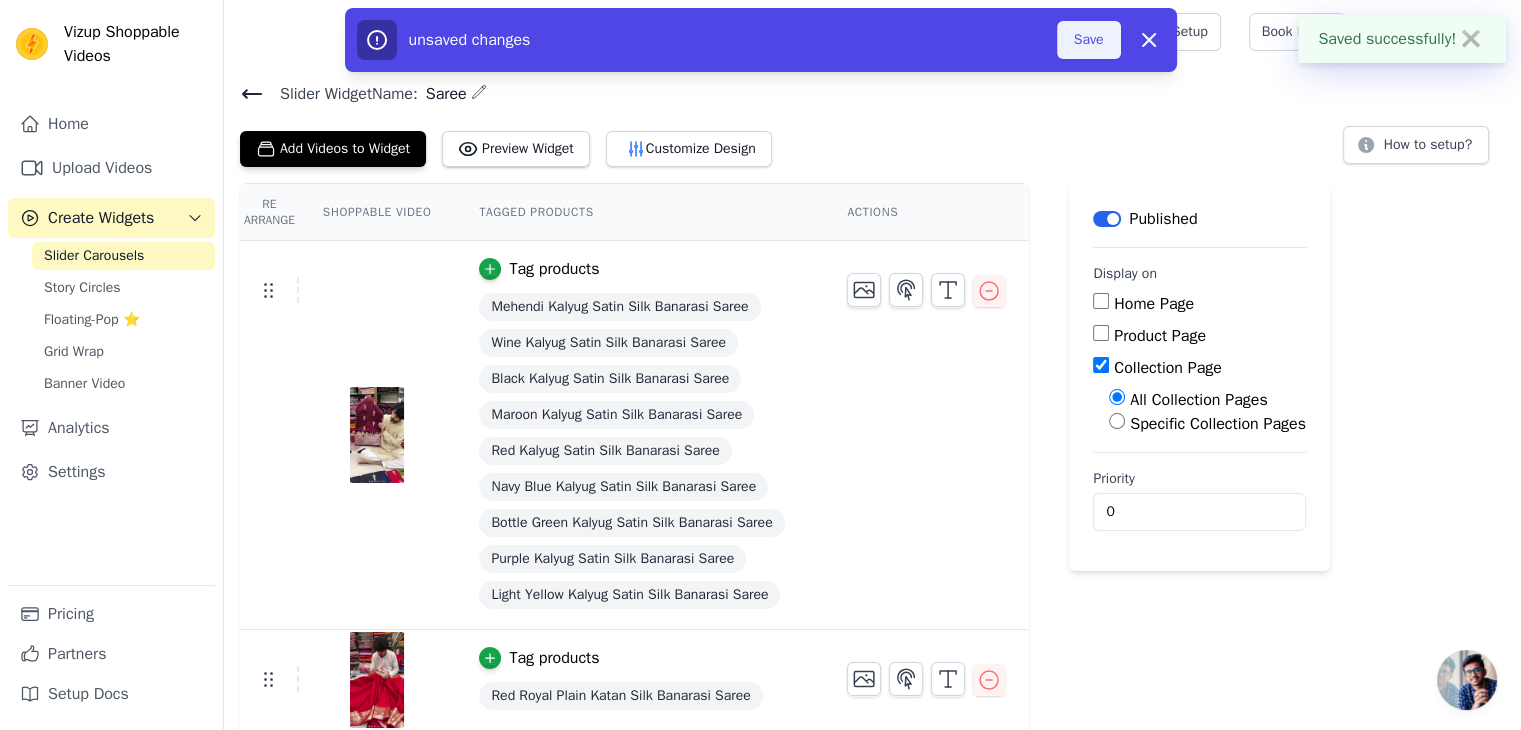 click on "Save" at bounding box center [1089, 40] 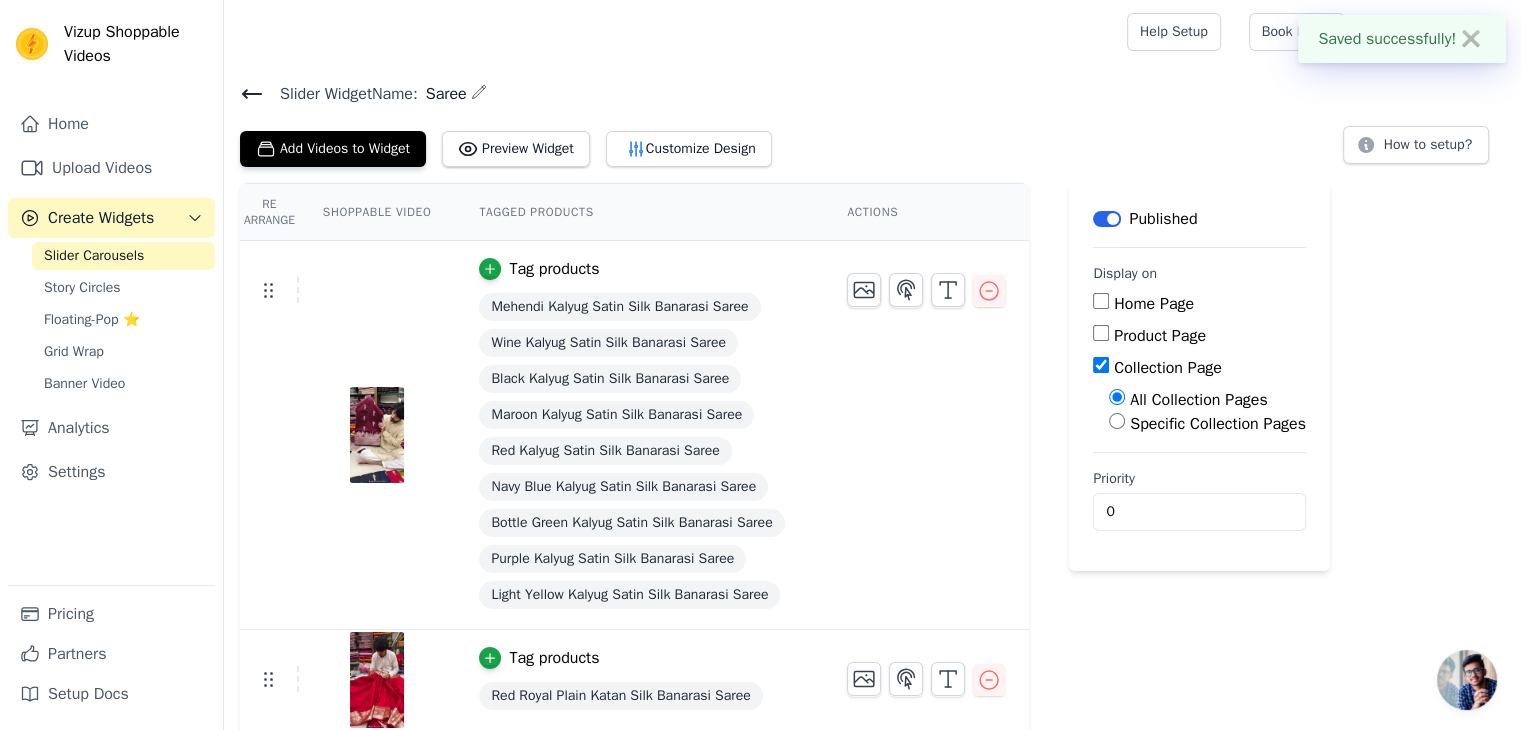 click 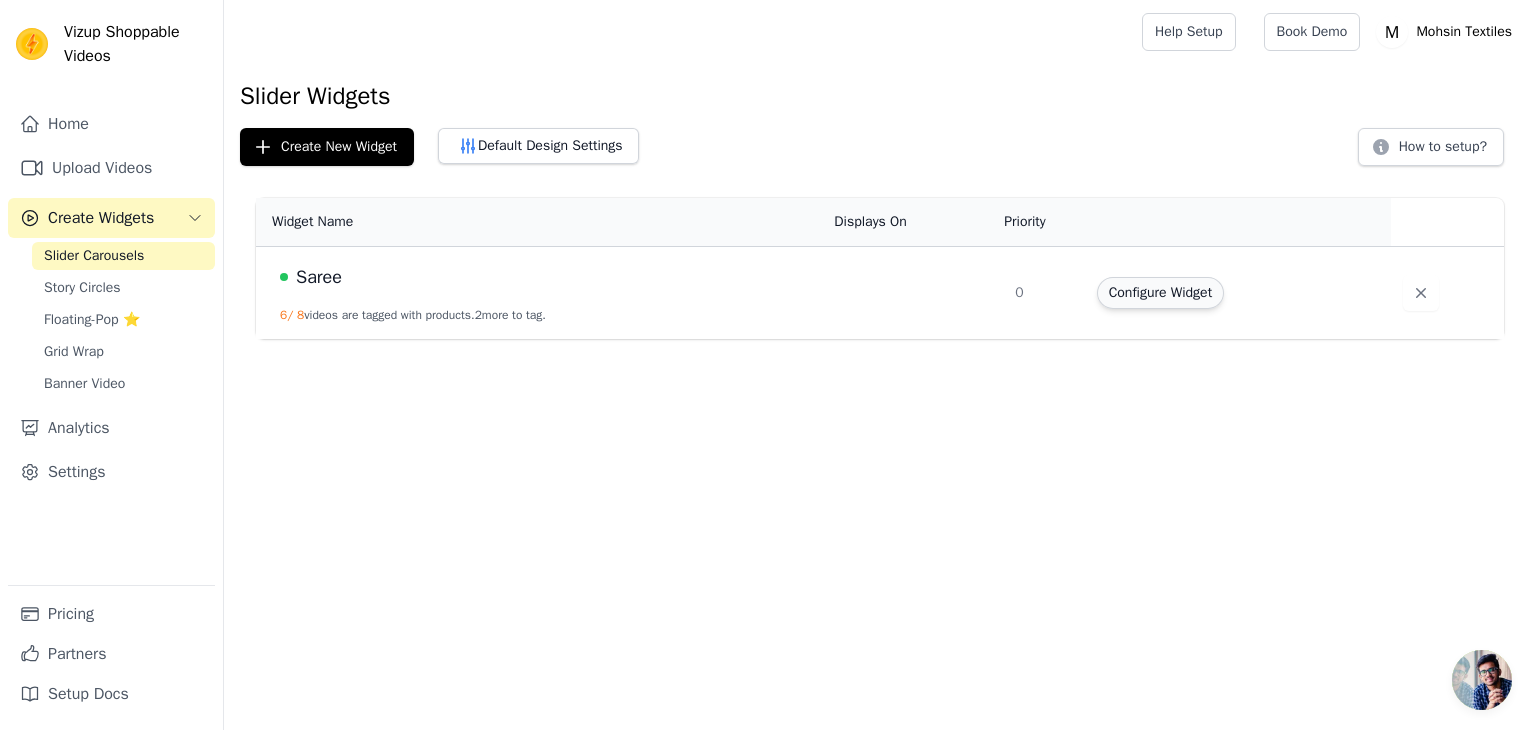 click on "Configure Widget" at bounding box center (1160, 293) 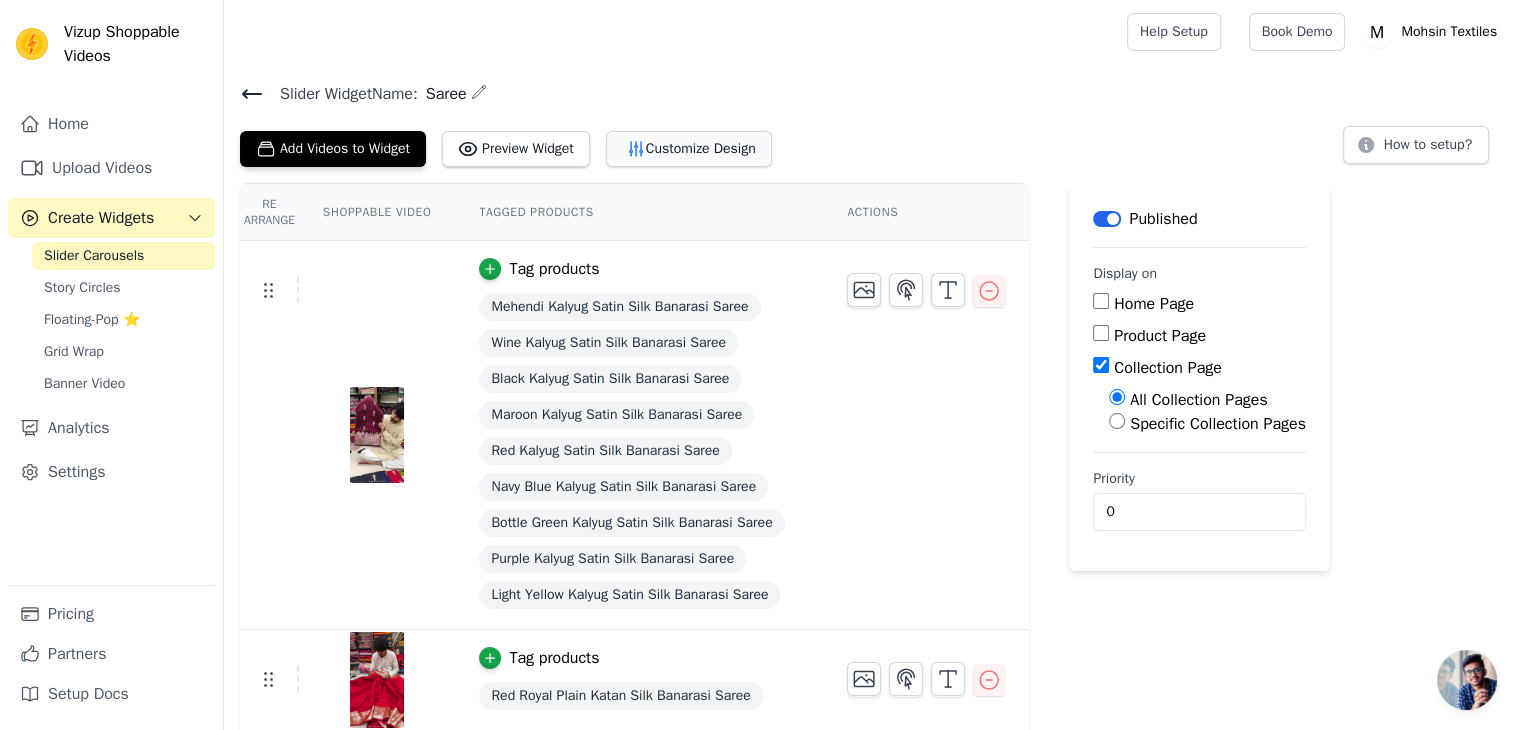 click on "Customize Design" at bounding box center [689, 149] 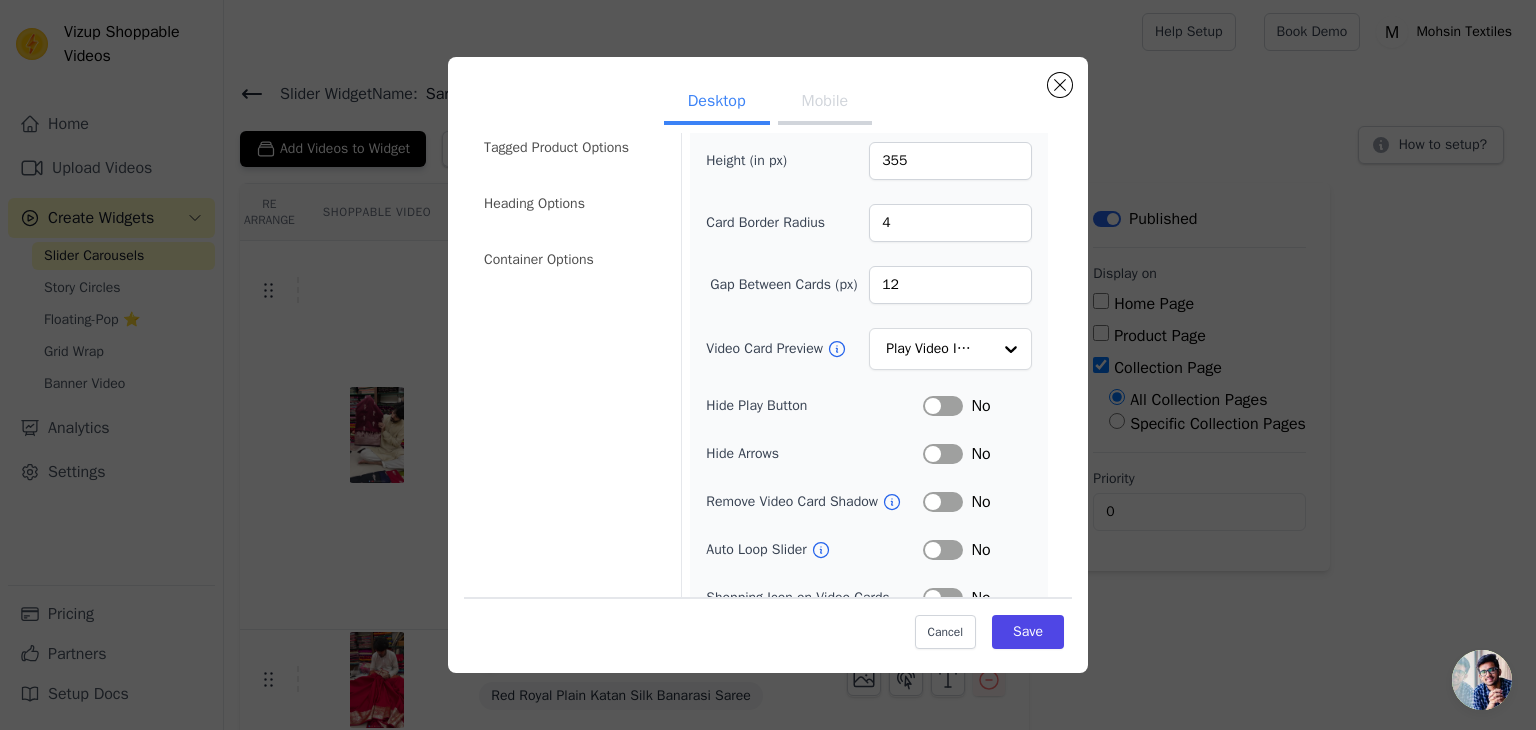 scroll, scrollTop: 156, scrollLeft: 0, axis: vertical 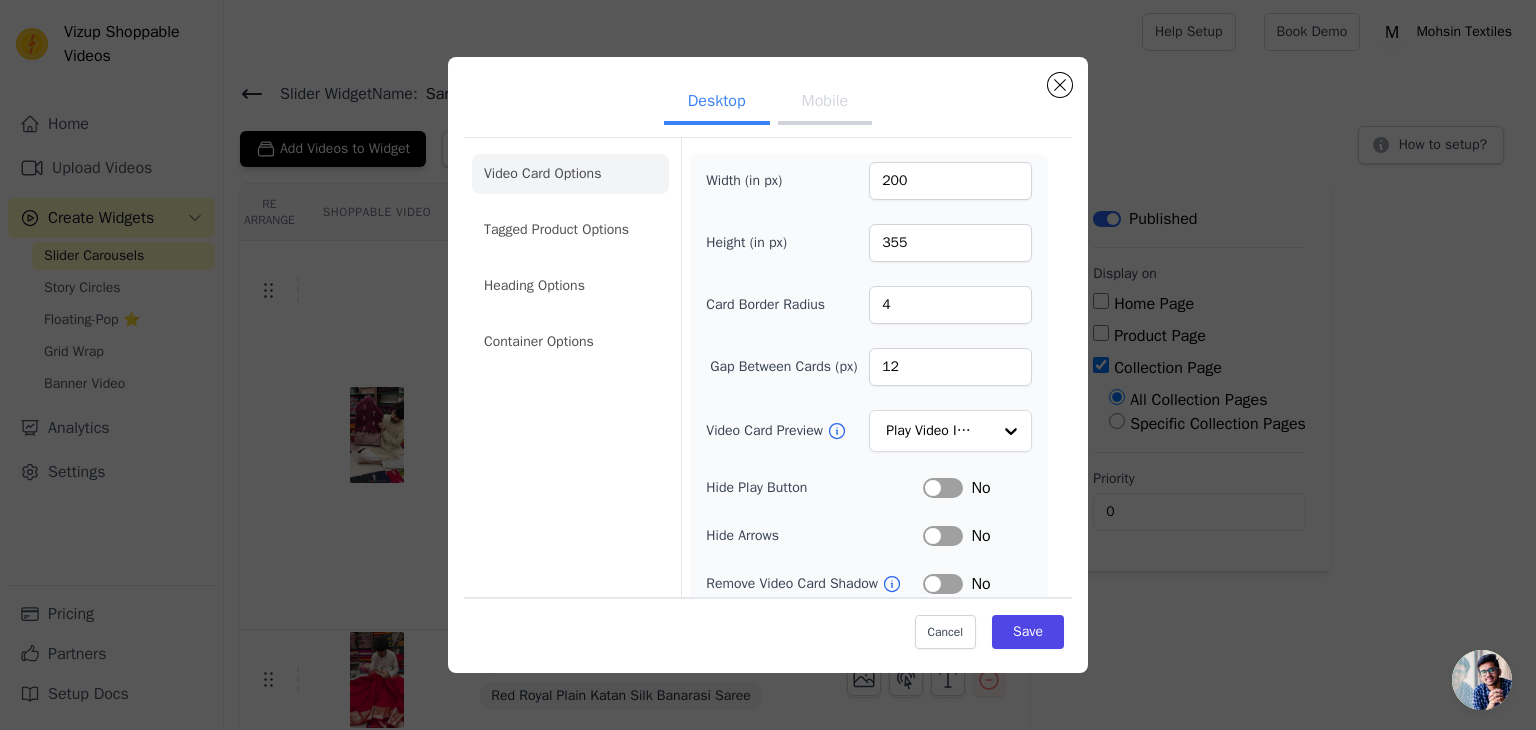click on "Mobile" at bounding box center [825, 103] 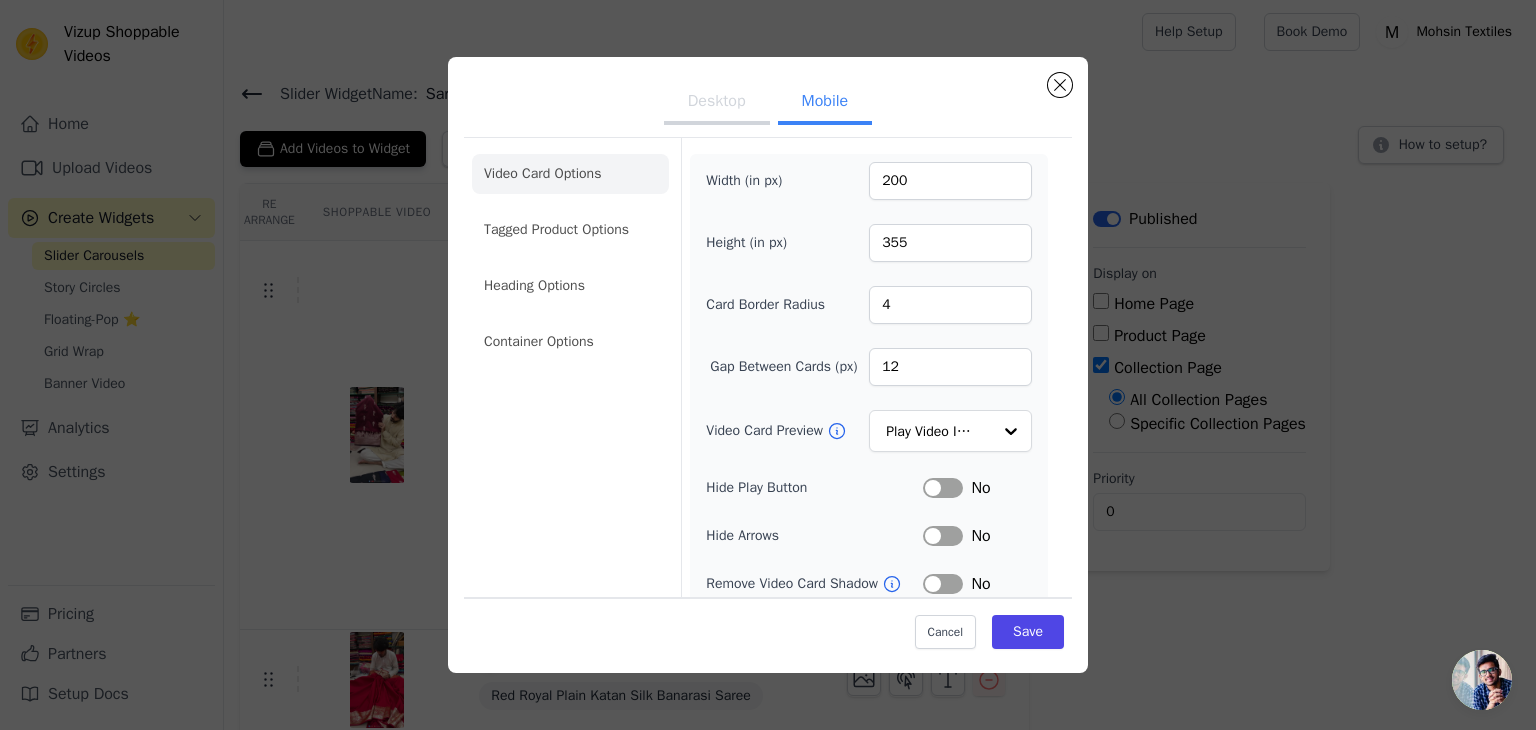 click on "Desktop" at bounding box center (717, 103) 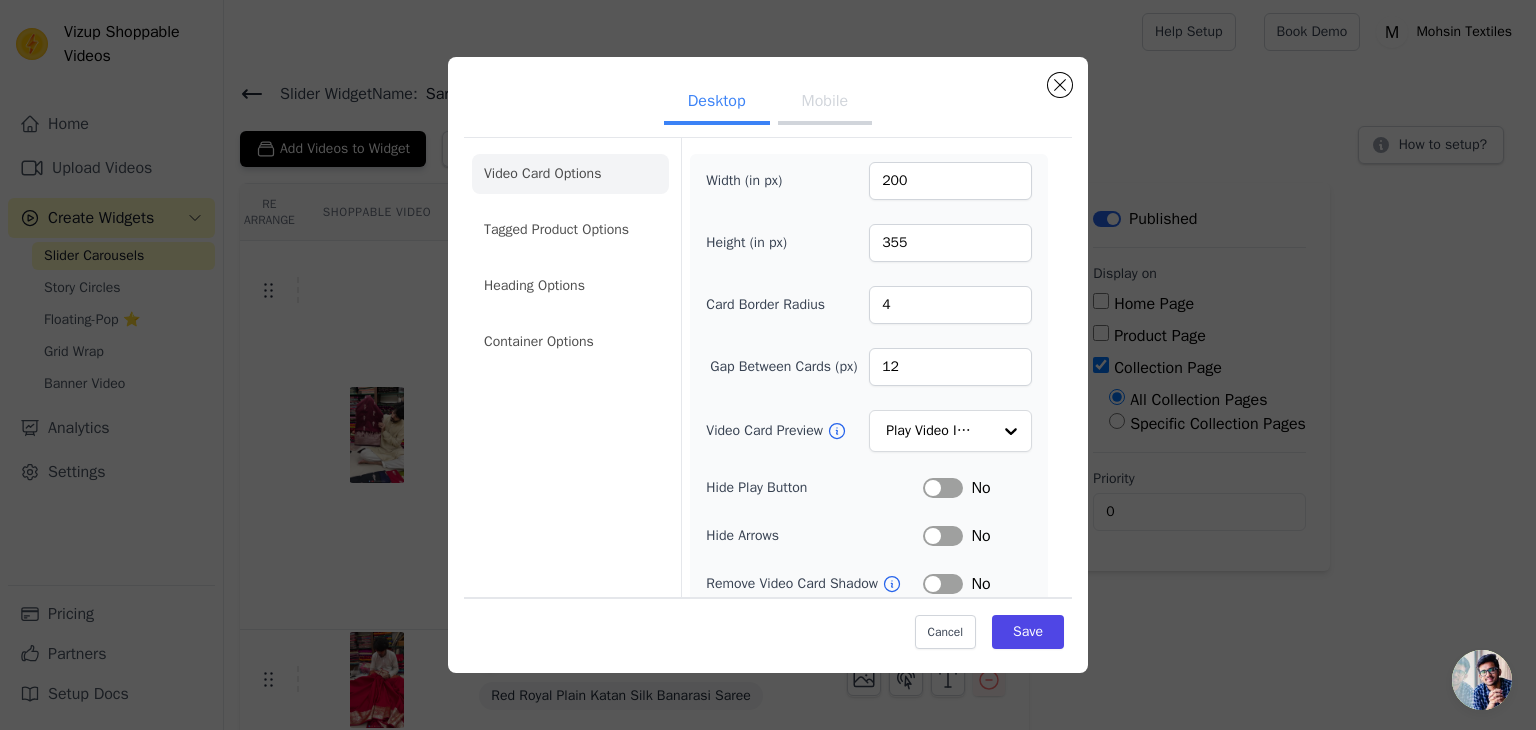 click on "Mobile" at bounding box center [825, 103] 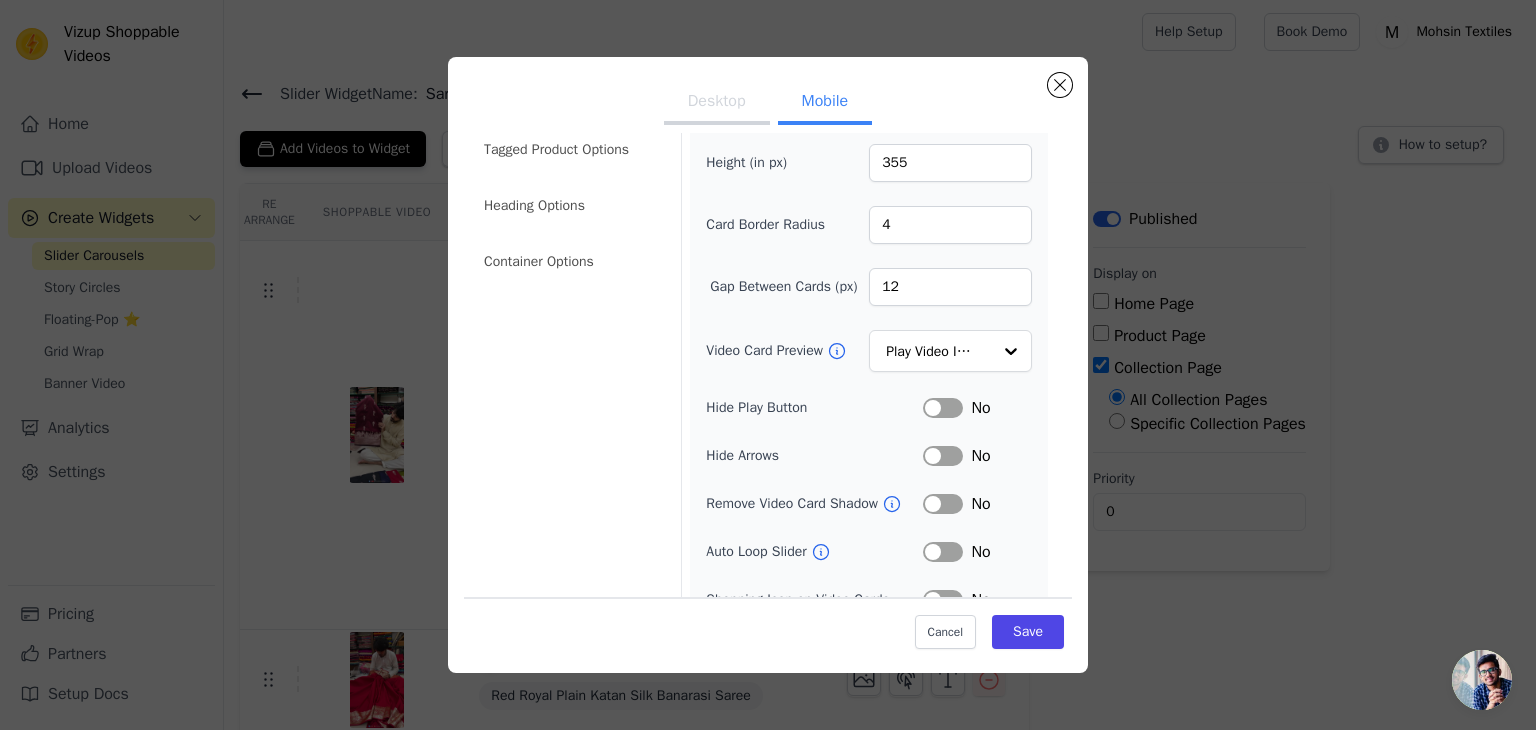 scroll, scrollTop: 0, scrollLeft: 0, axis: both 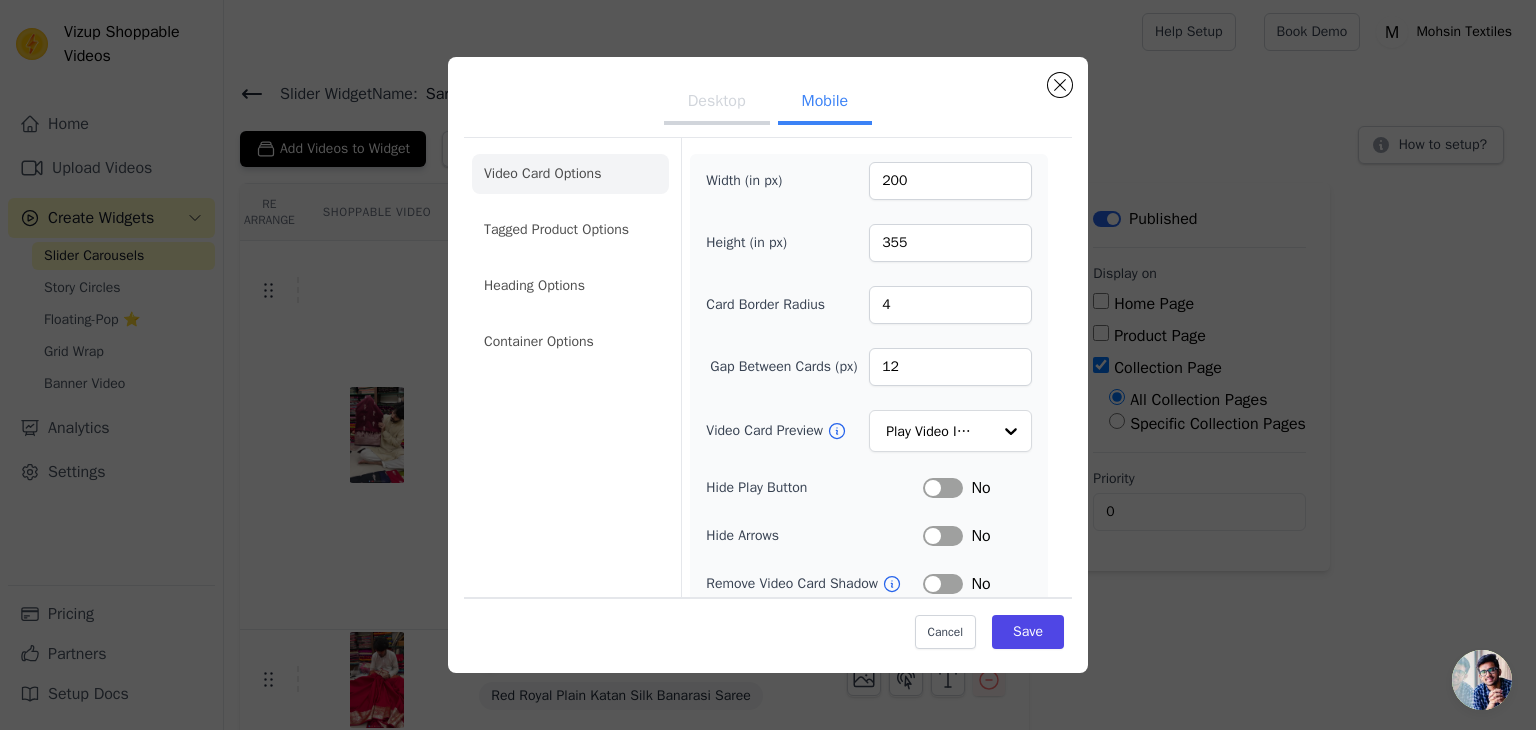 click on "Desktop" at bounding box center [717, 103] 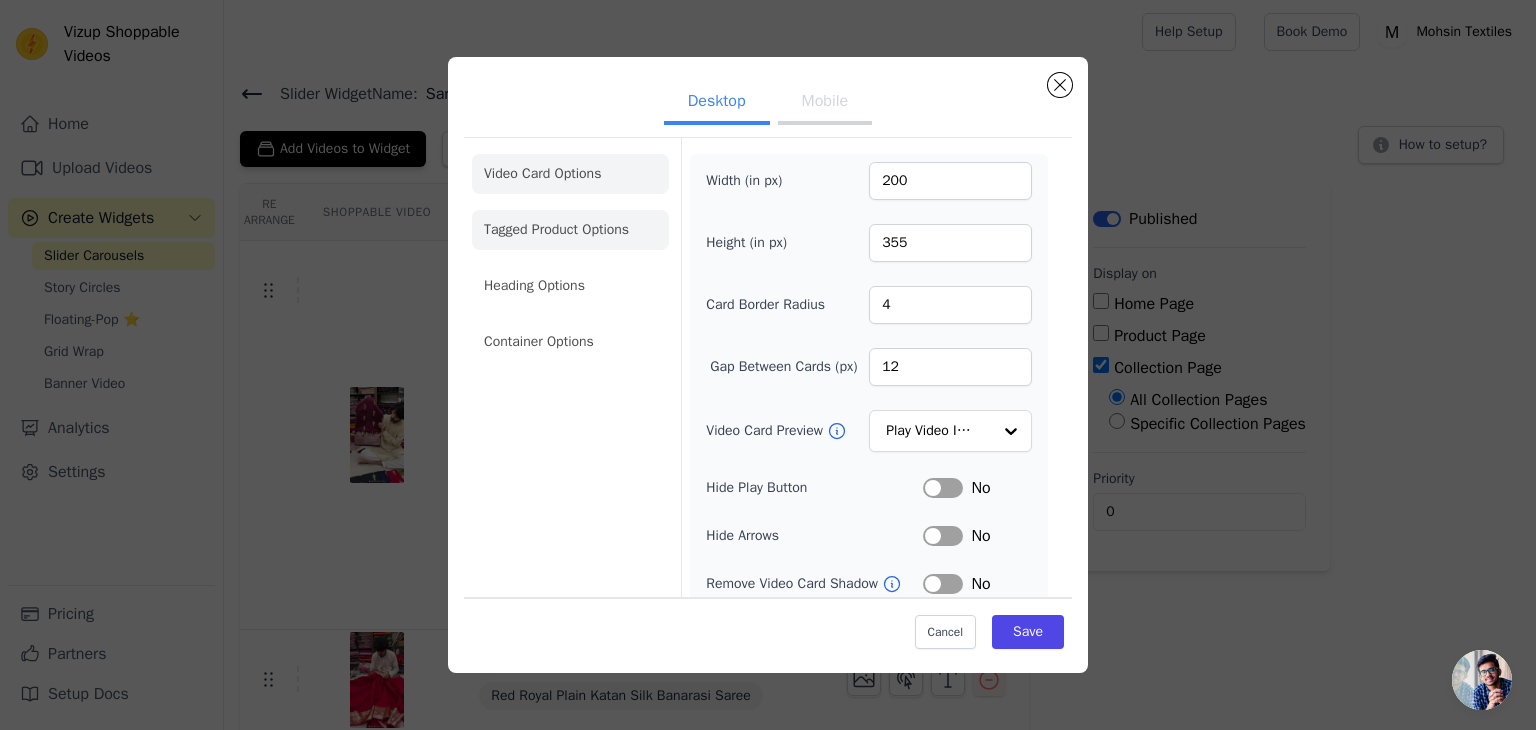 click on "Tagged Product Options" 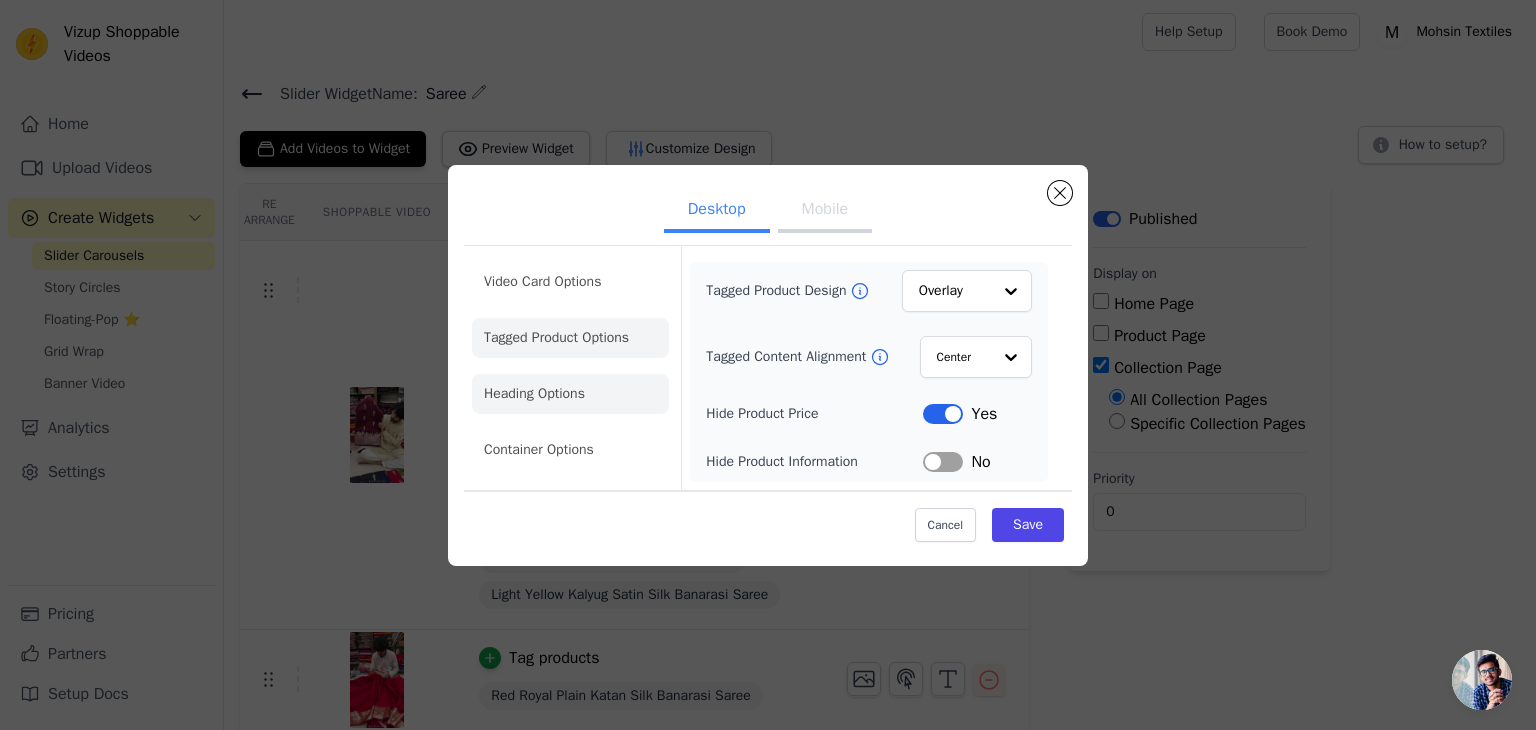 click on "Heading Options" 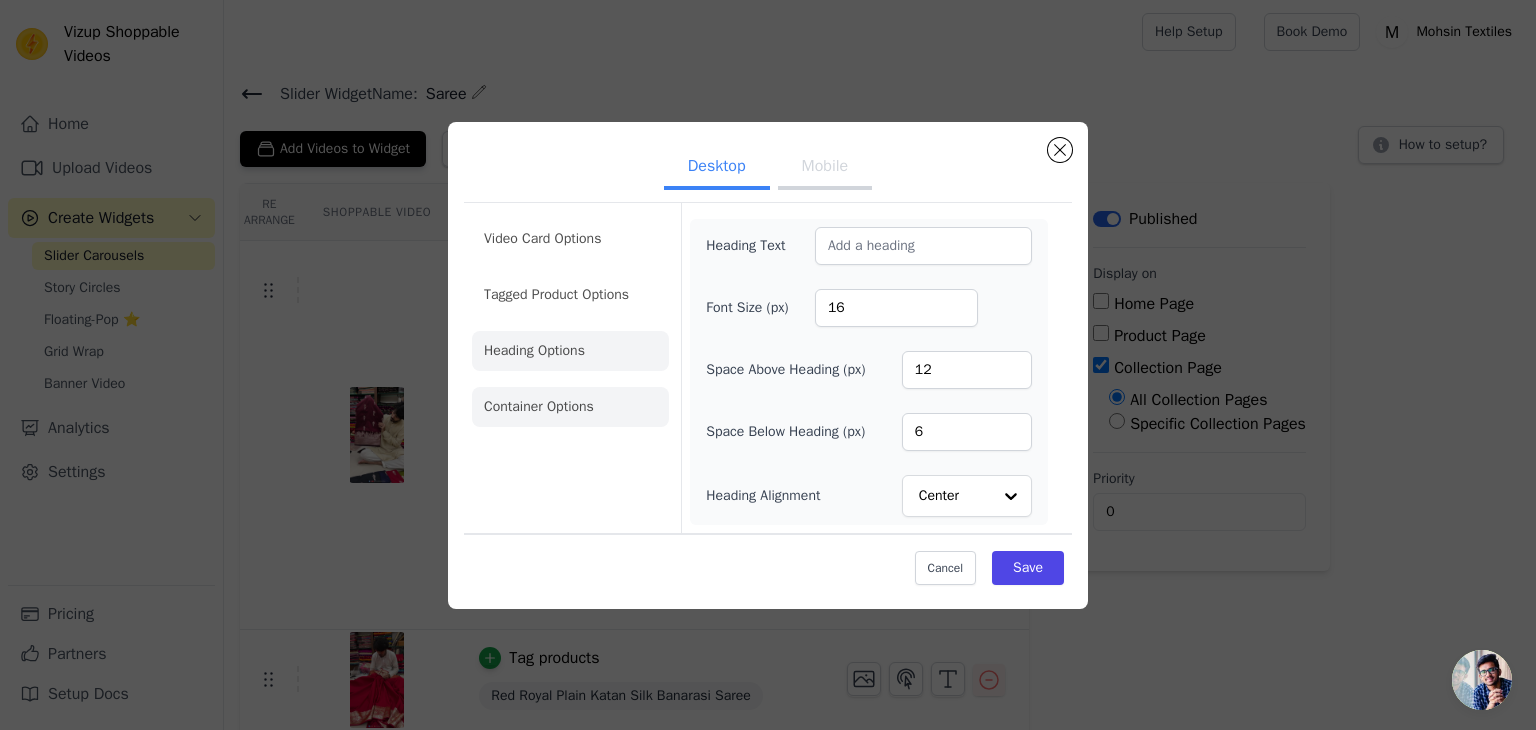 click on "Container Options" 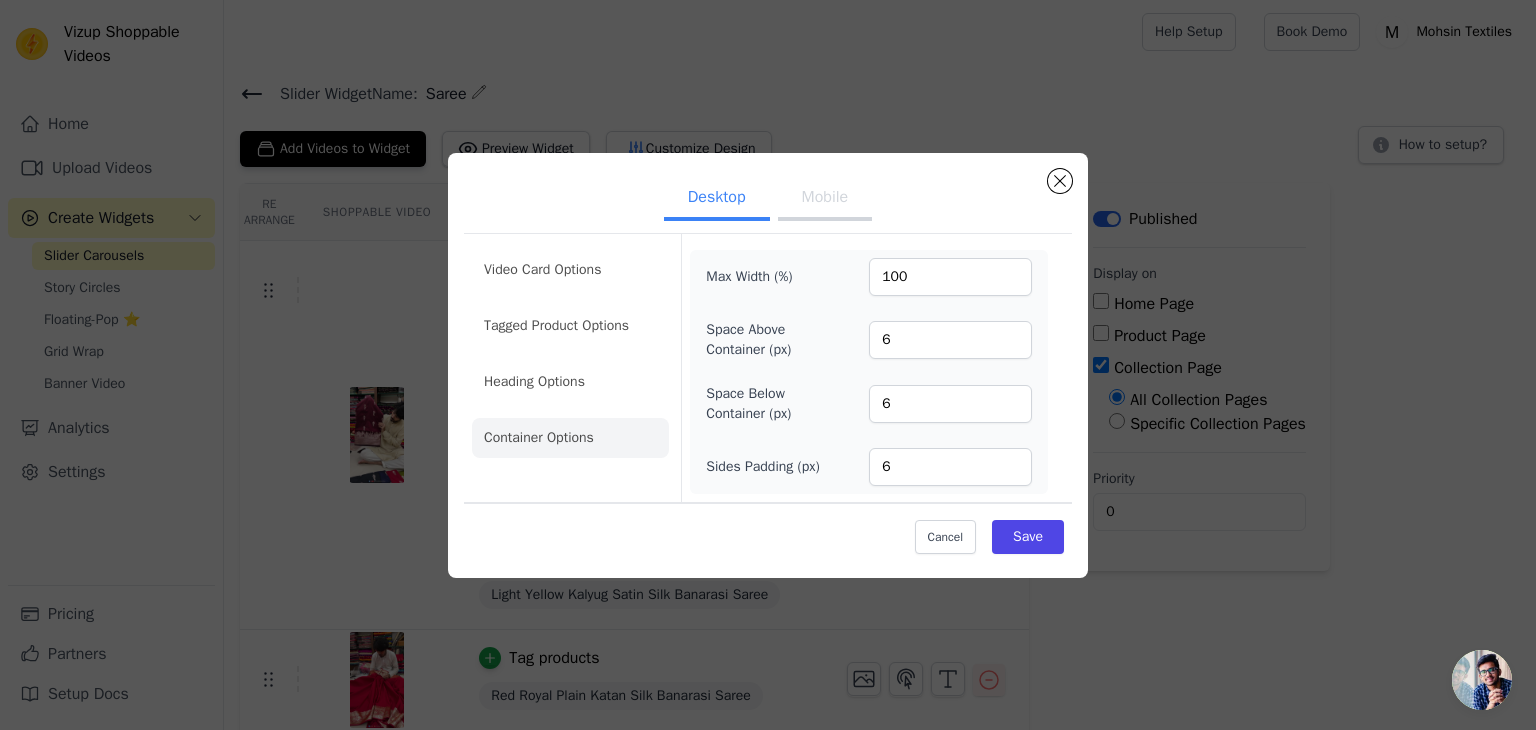 drag, startPoint x: 589, startPoint y: 277, endPoint x: 664, endPoint y: 249, distance: 80.05623 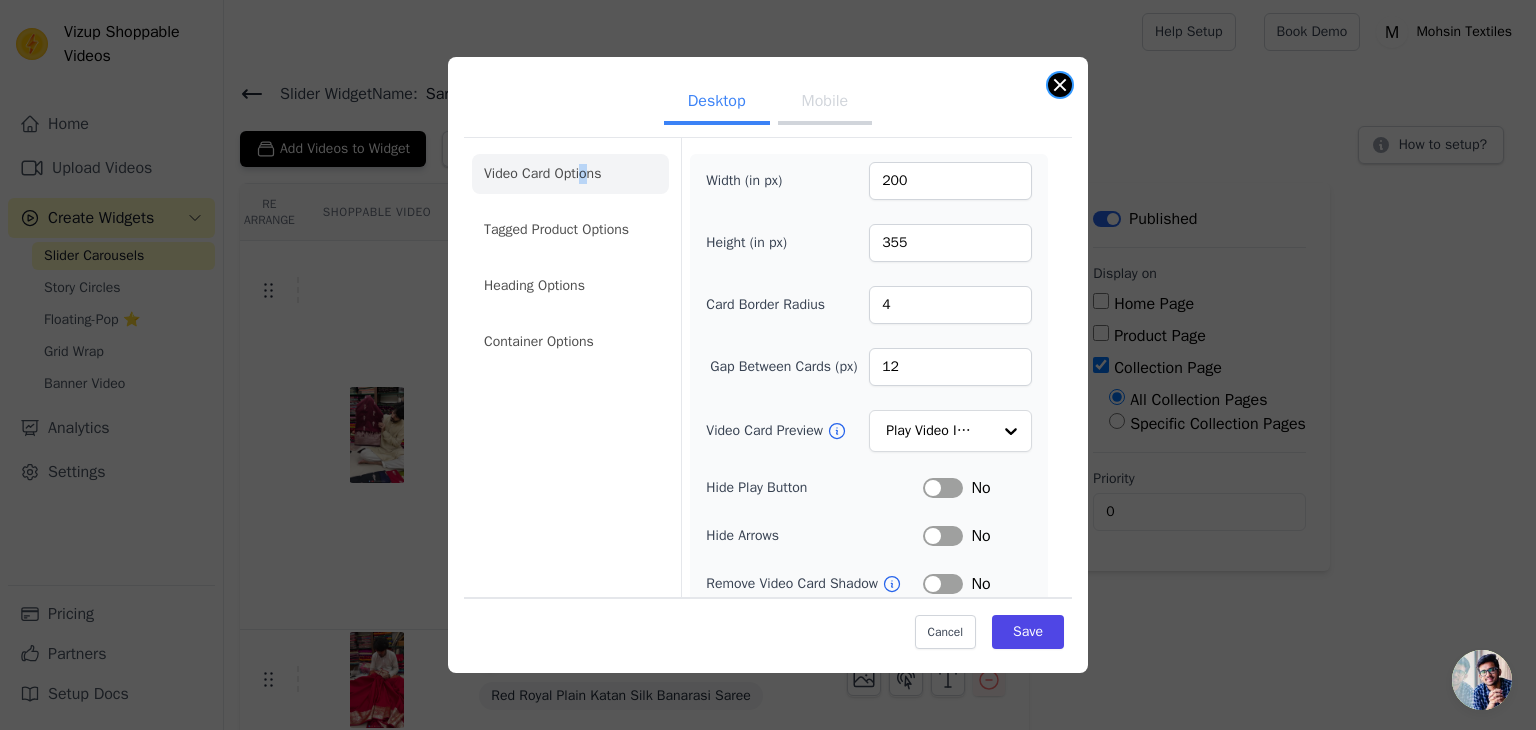 click at bounding box center [1060, 85] 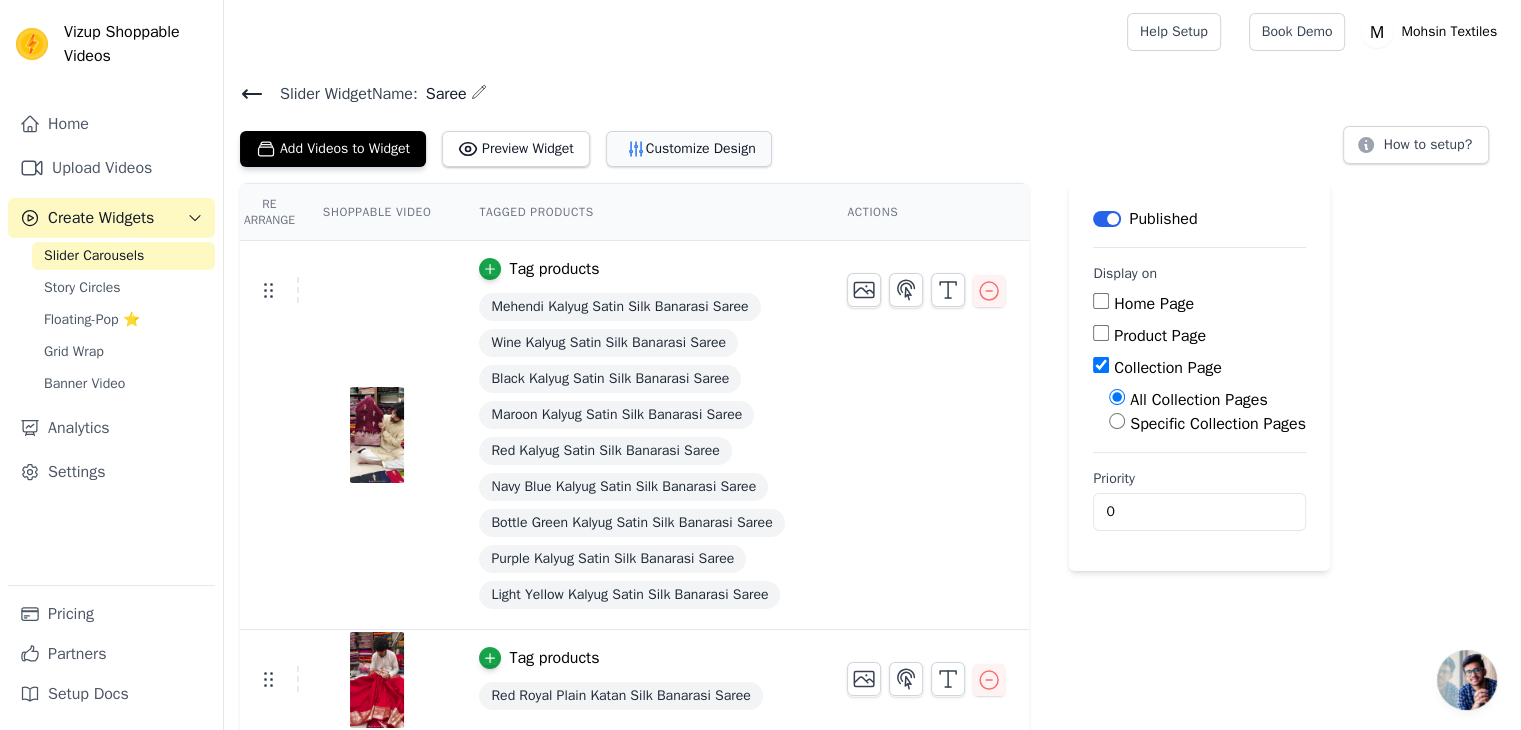 click on "Customize Design" at bounding box center [689, 149] 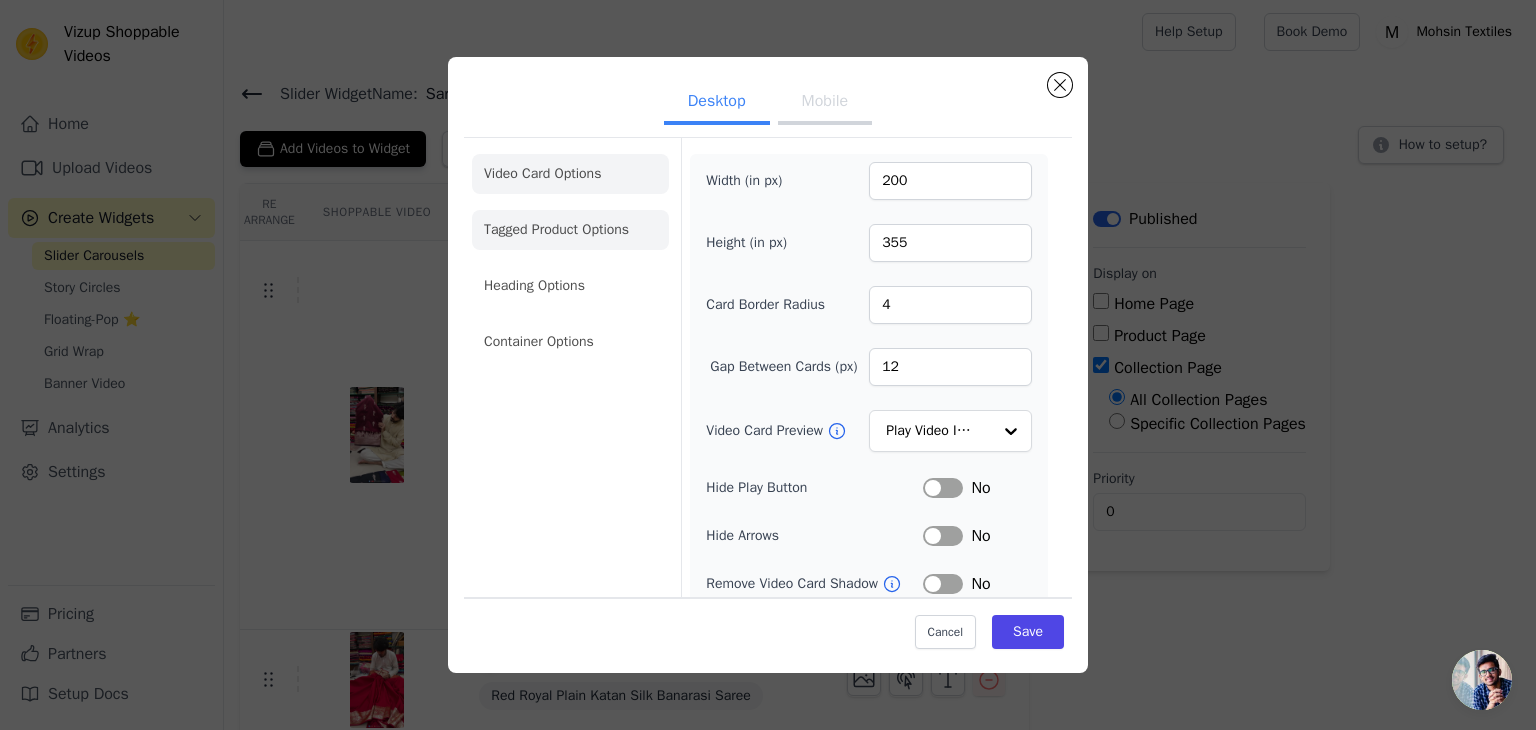 click on "Tagged Product Options" 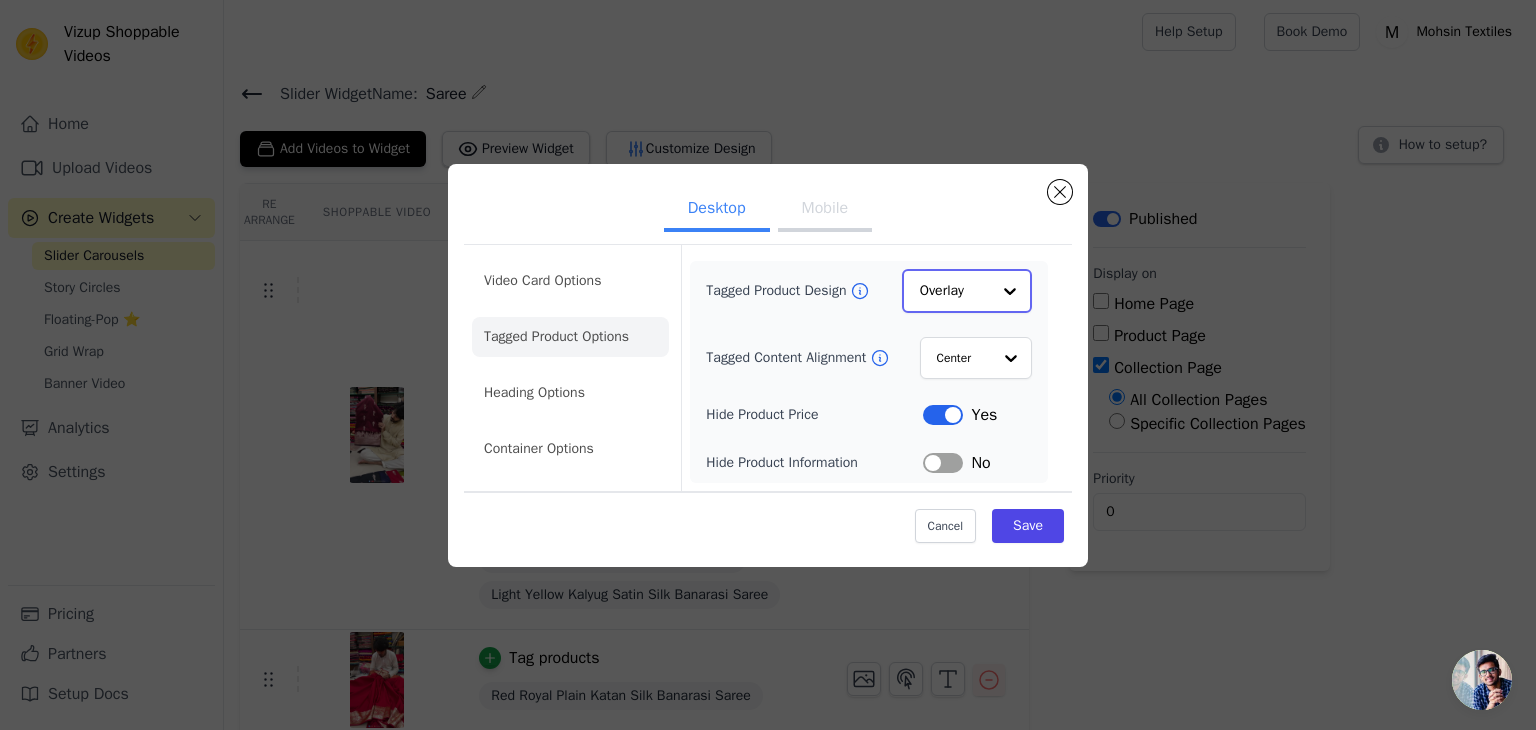 click on "Tagged Product Design" 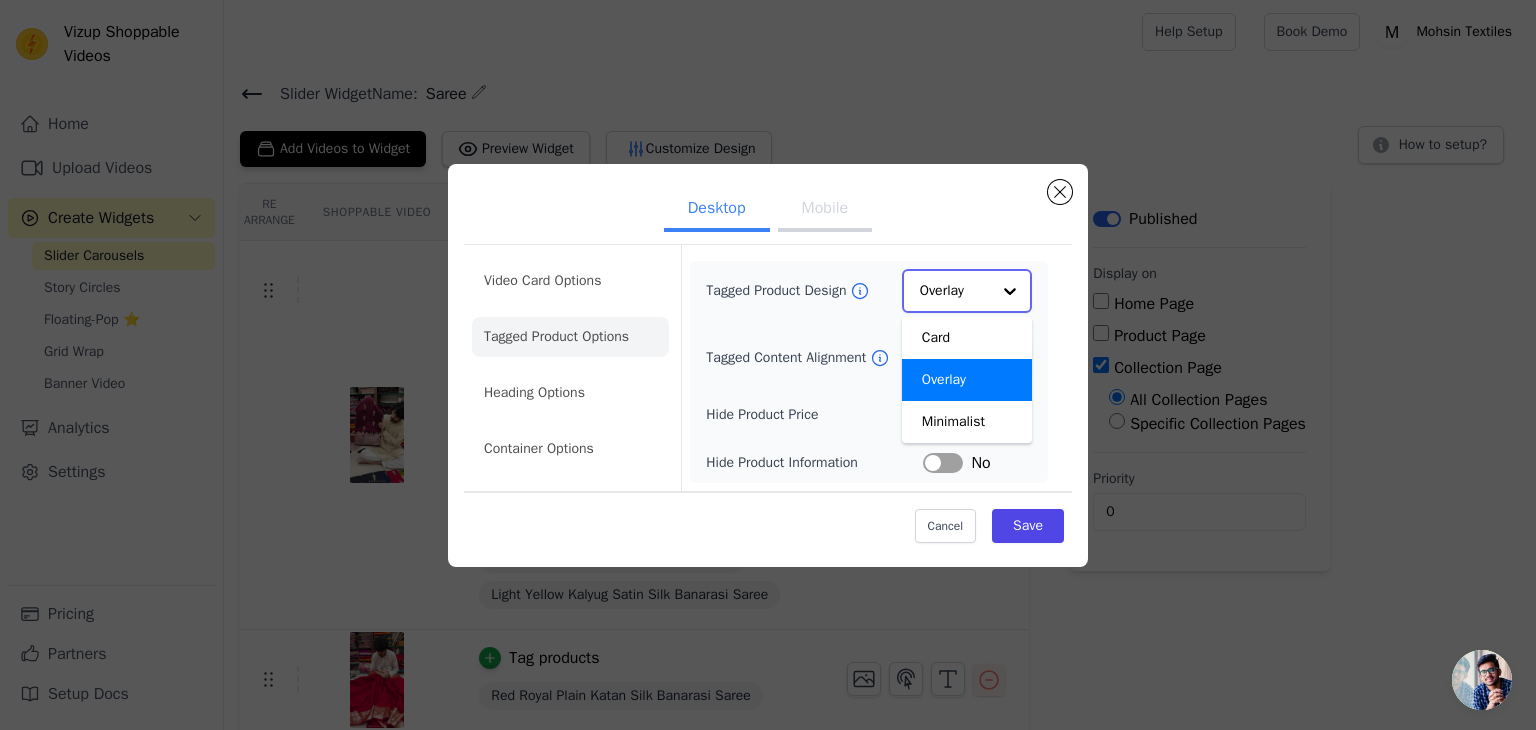 click on "Tagged Product Design" 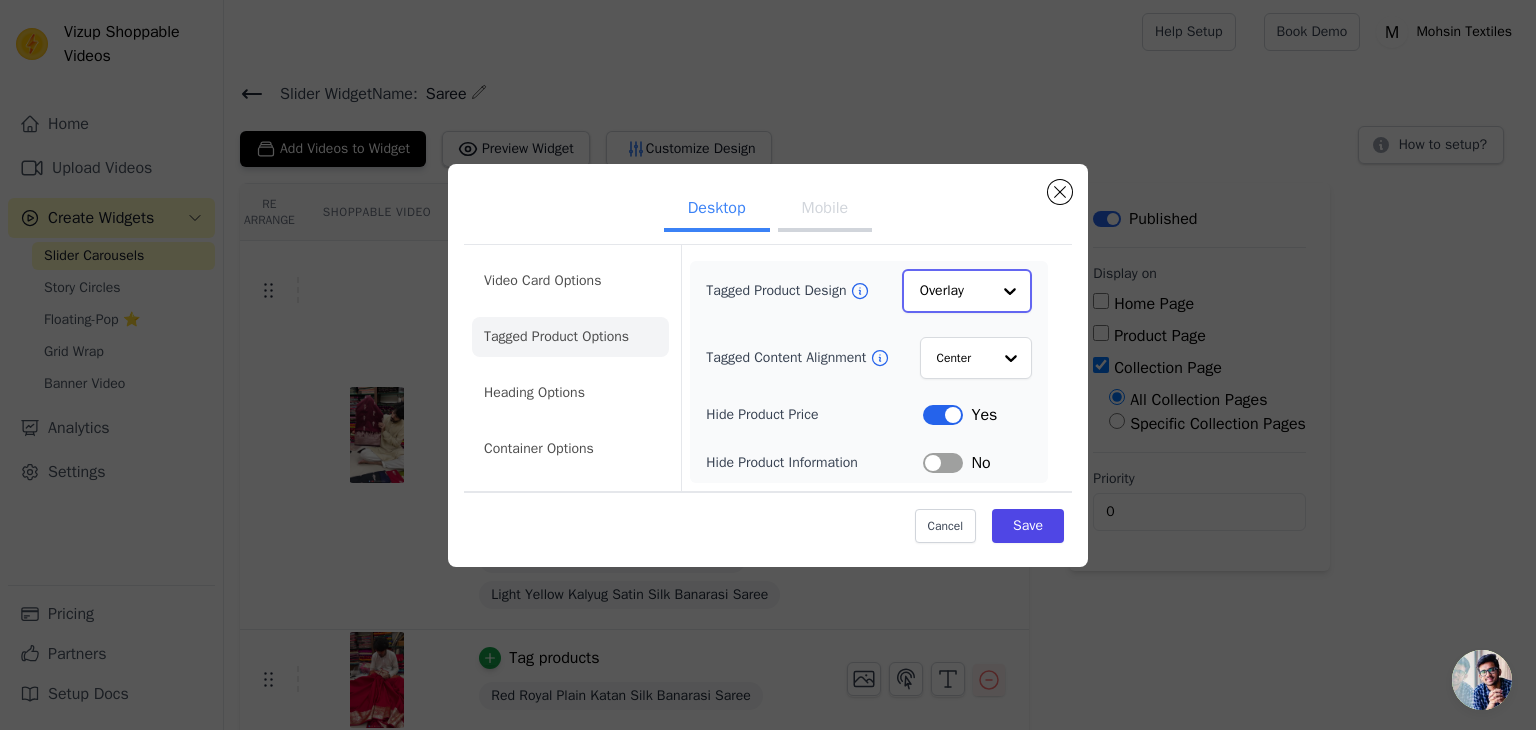 click on "Tagged Product Design" 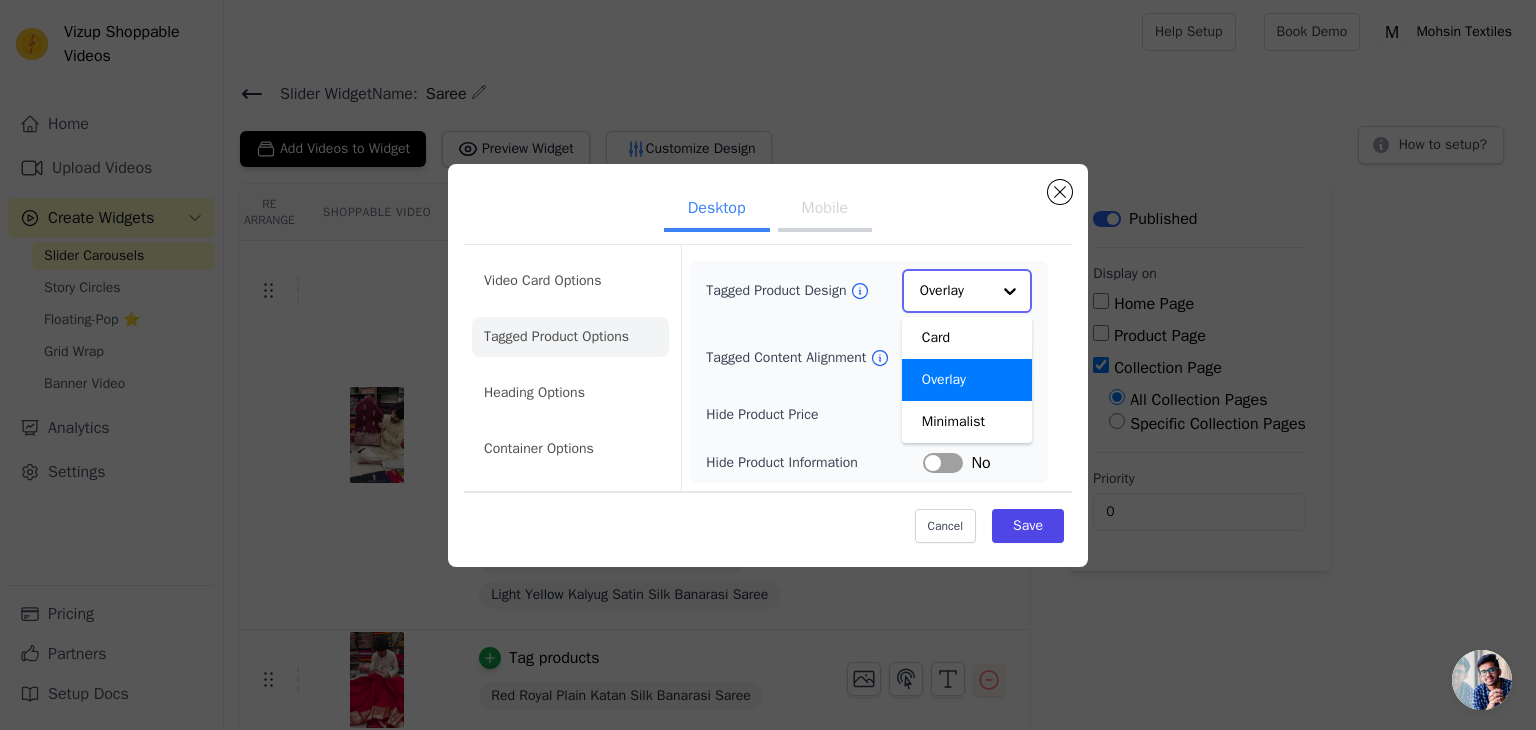 click on "Tagged Product Design" 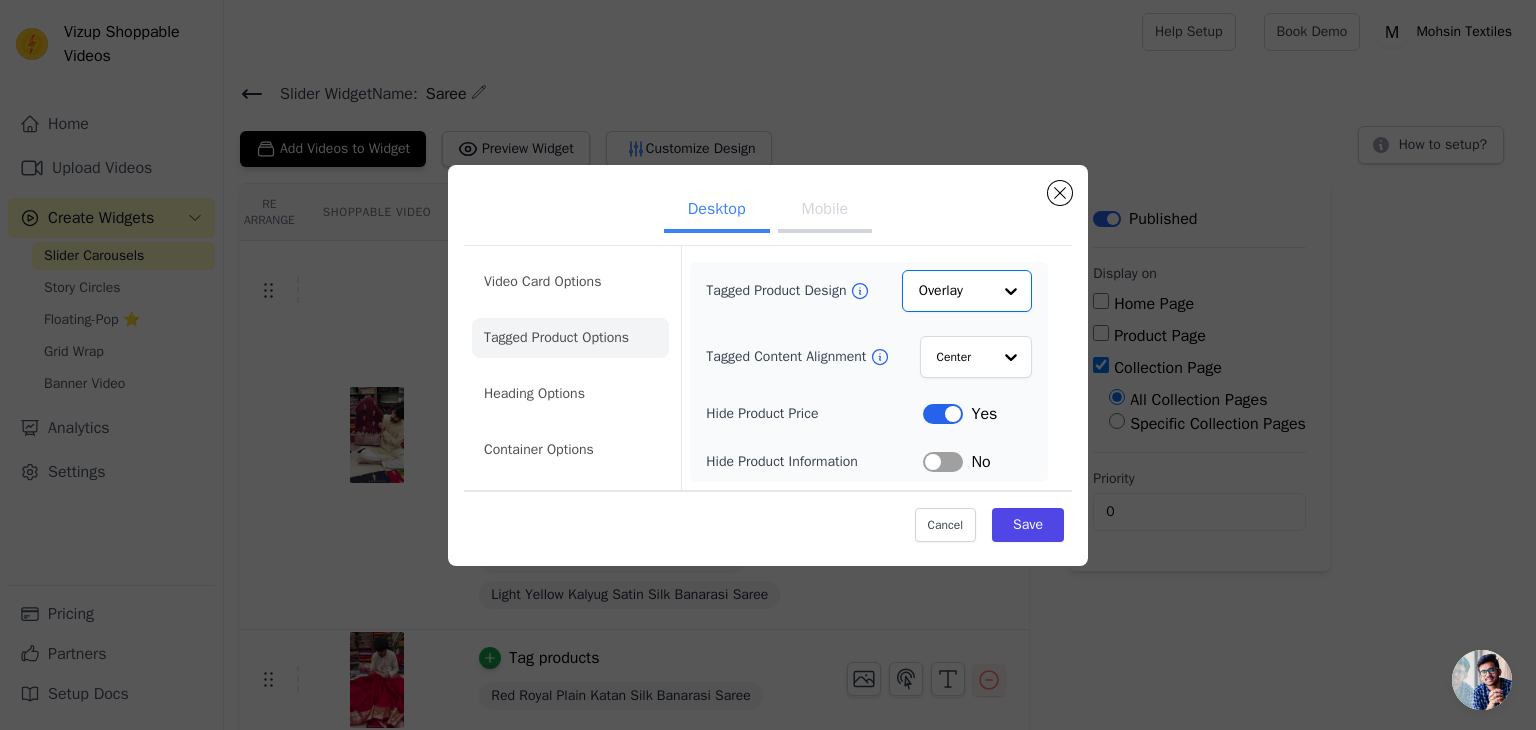 click 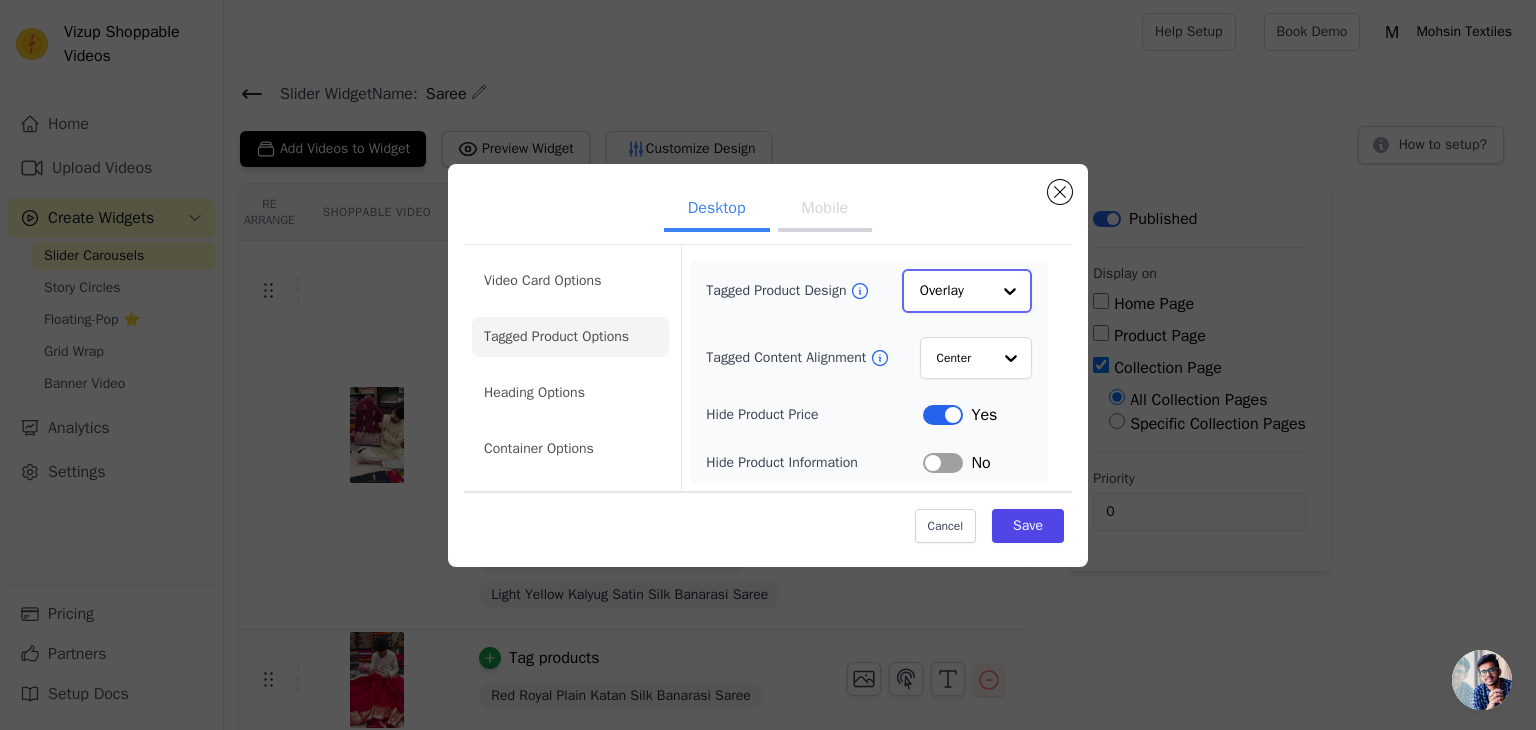 click on "Tagged Product Design" 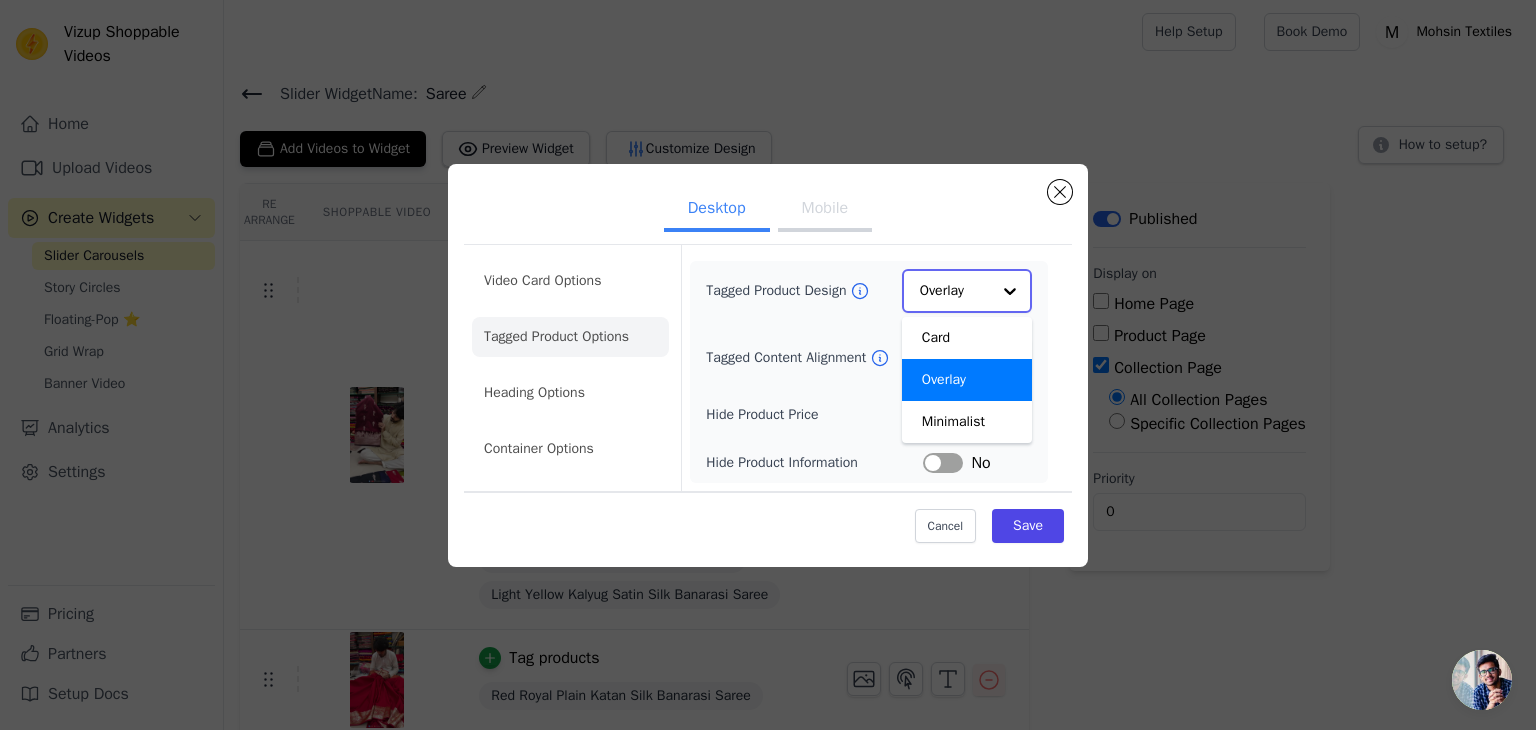 click at bounding box center [1010, 291] 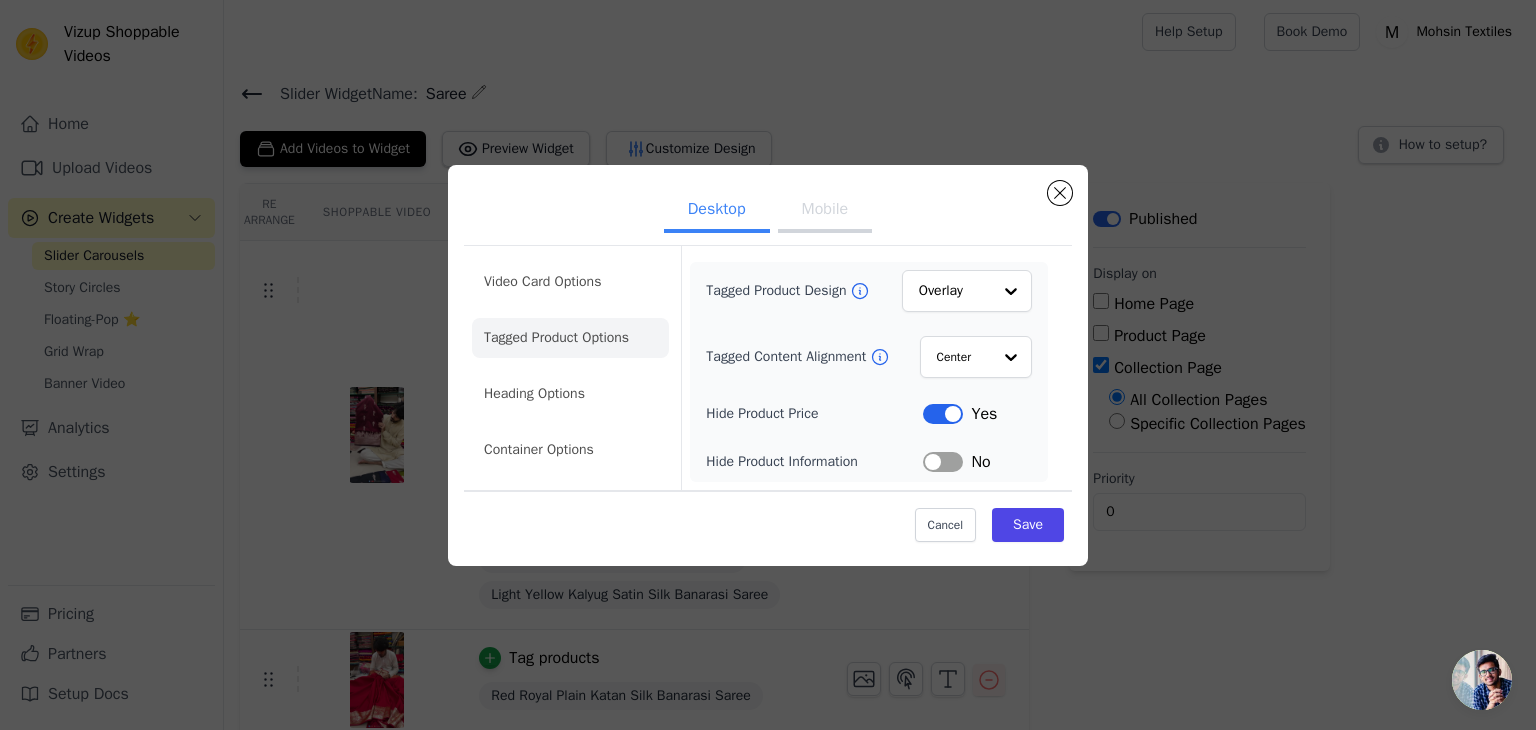 click on "Tagged Product Design" at bounding box center [778, 291] 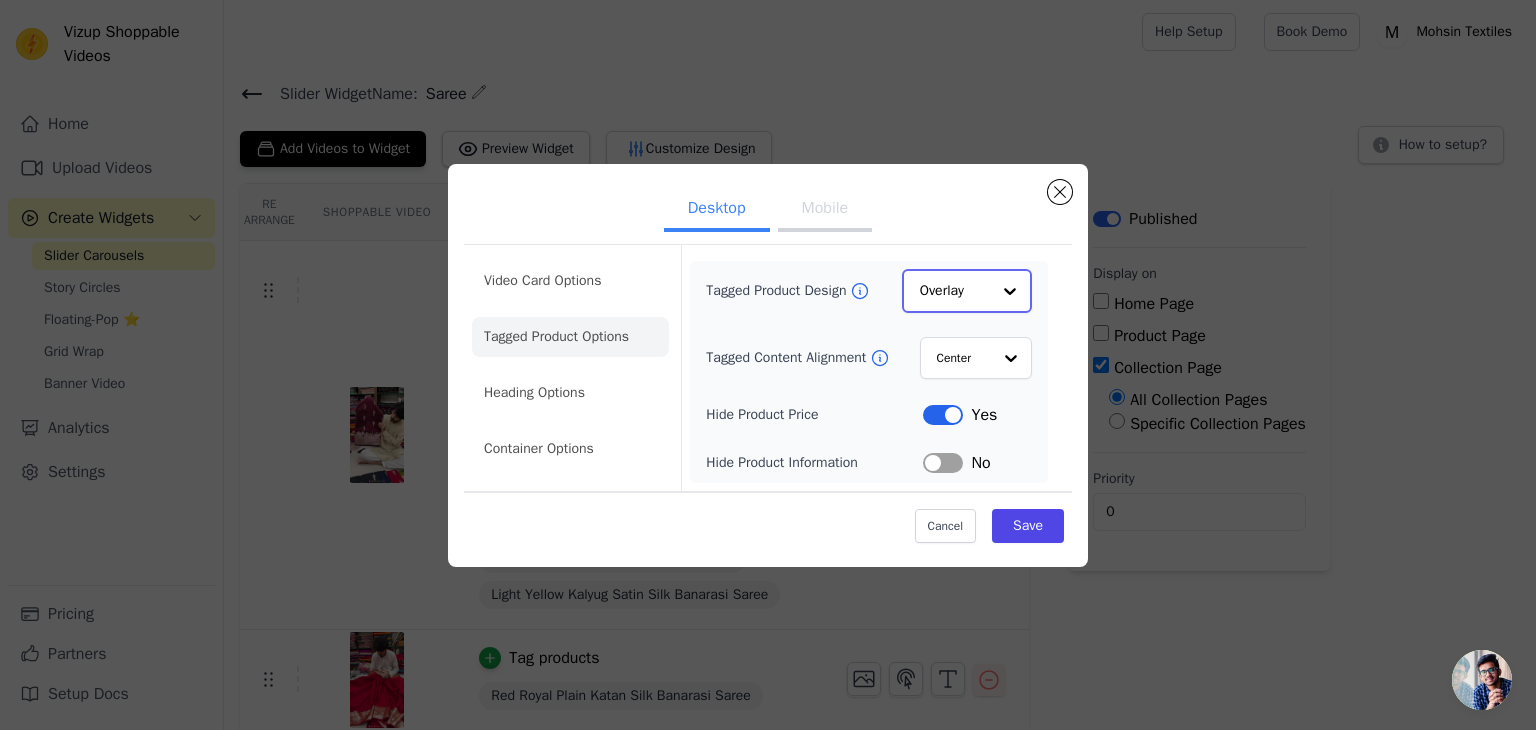 click on "Tagged Product Design" 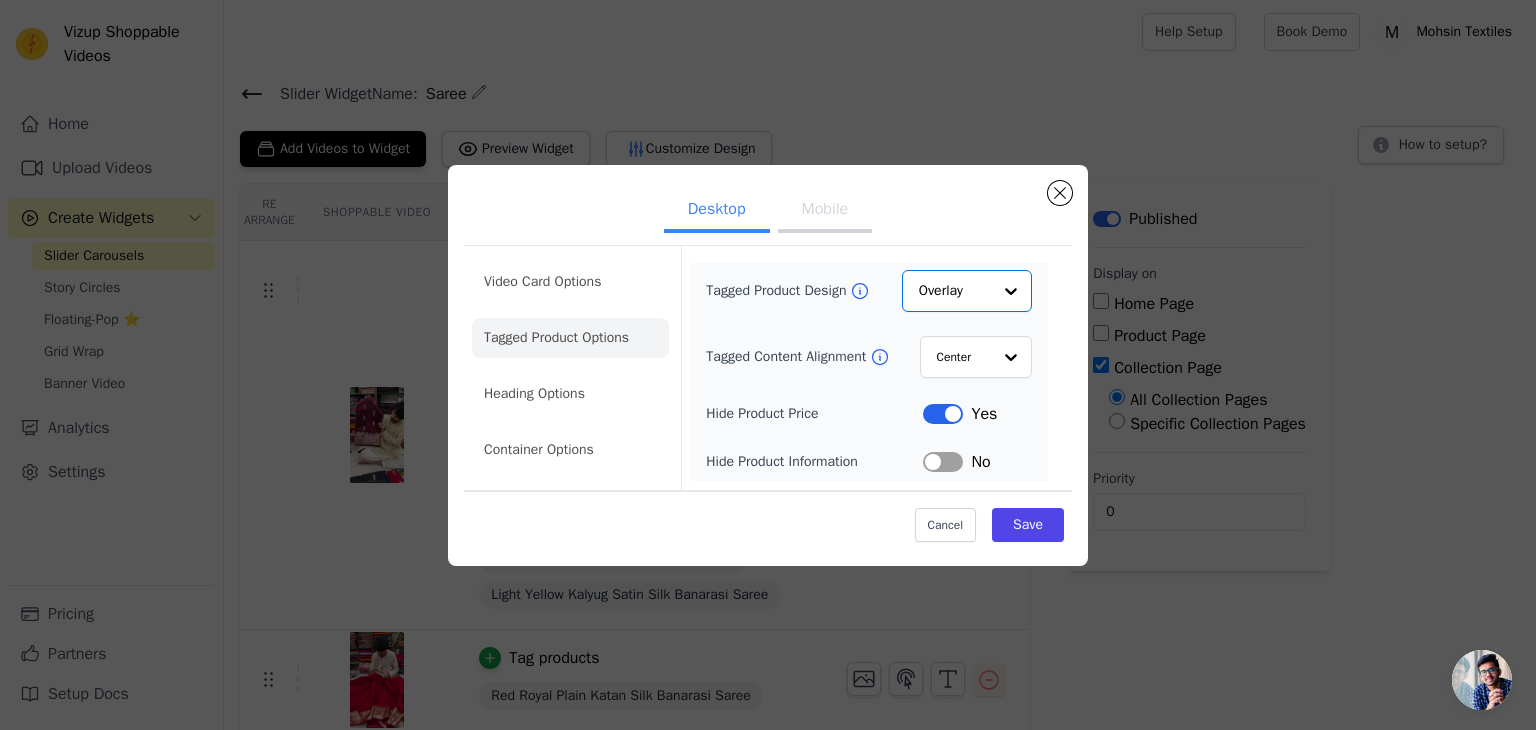 click 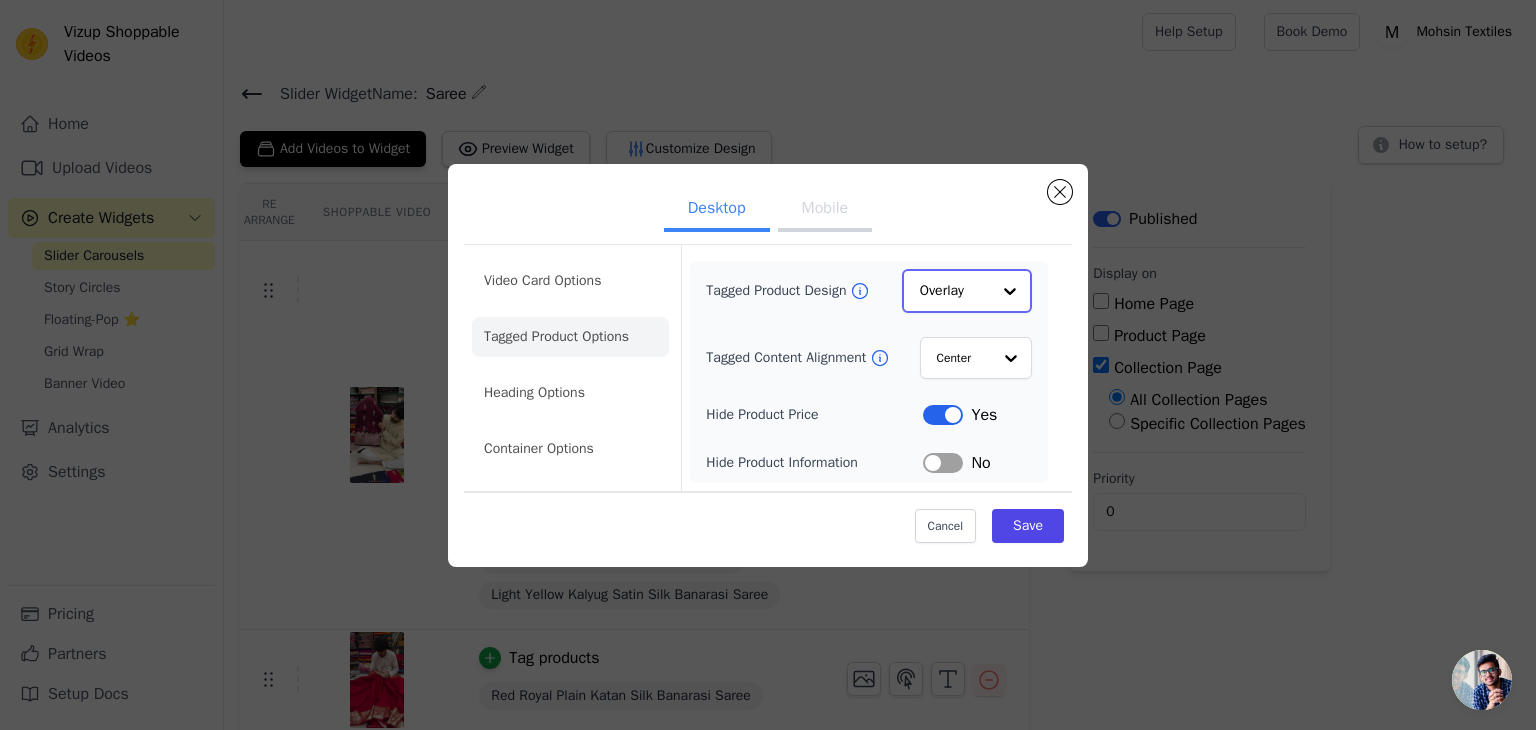 click on "Tagged Product Design" 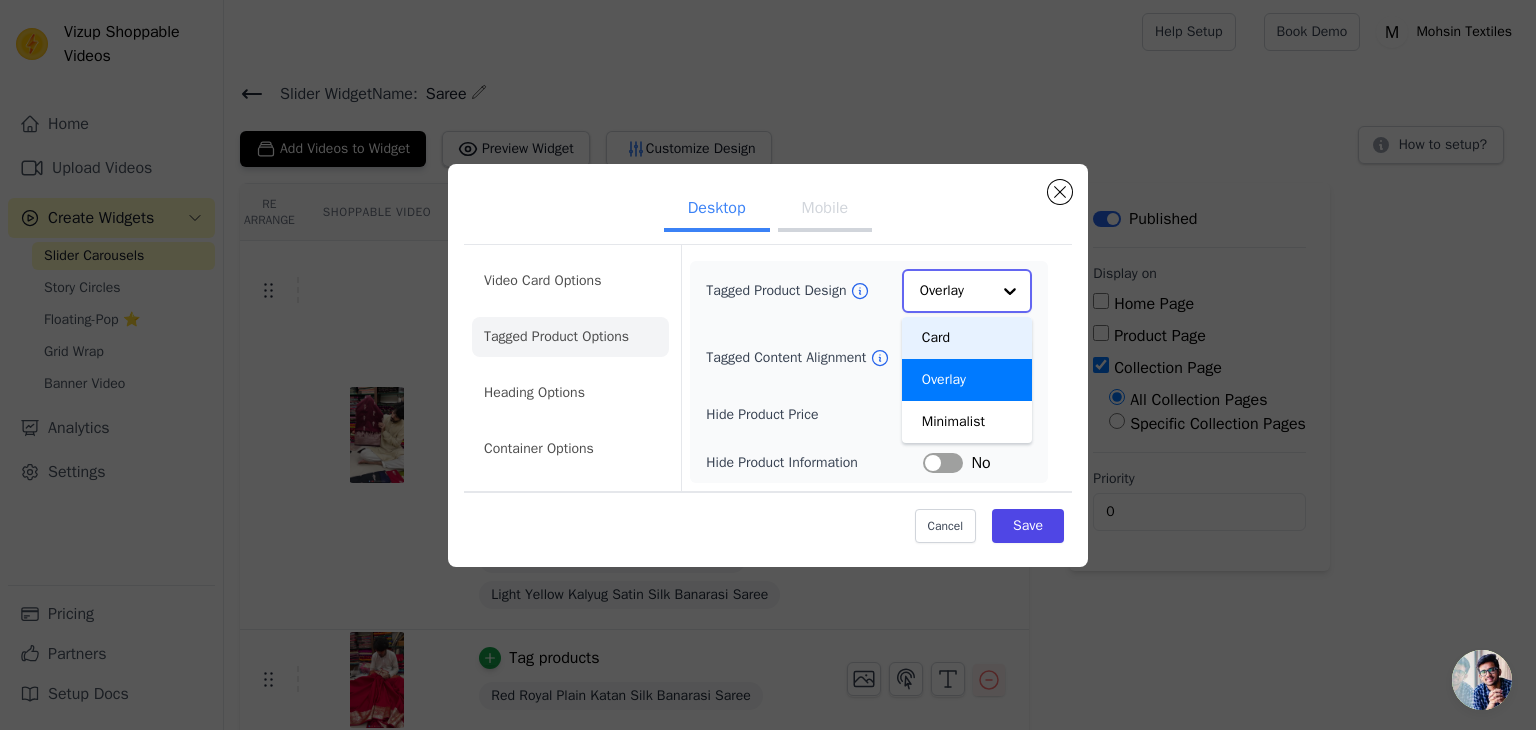 click on "Card" at bounding box center [967, 338] 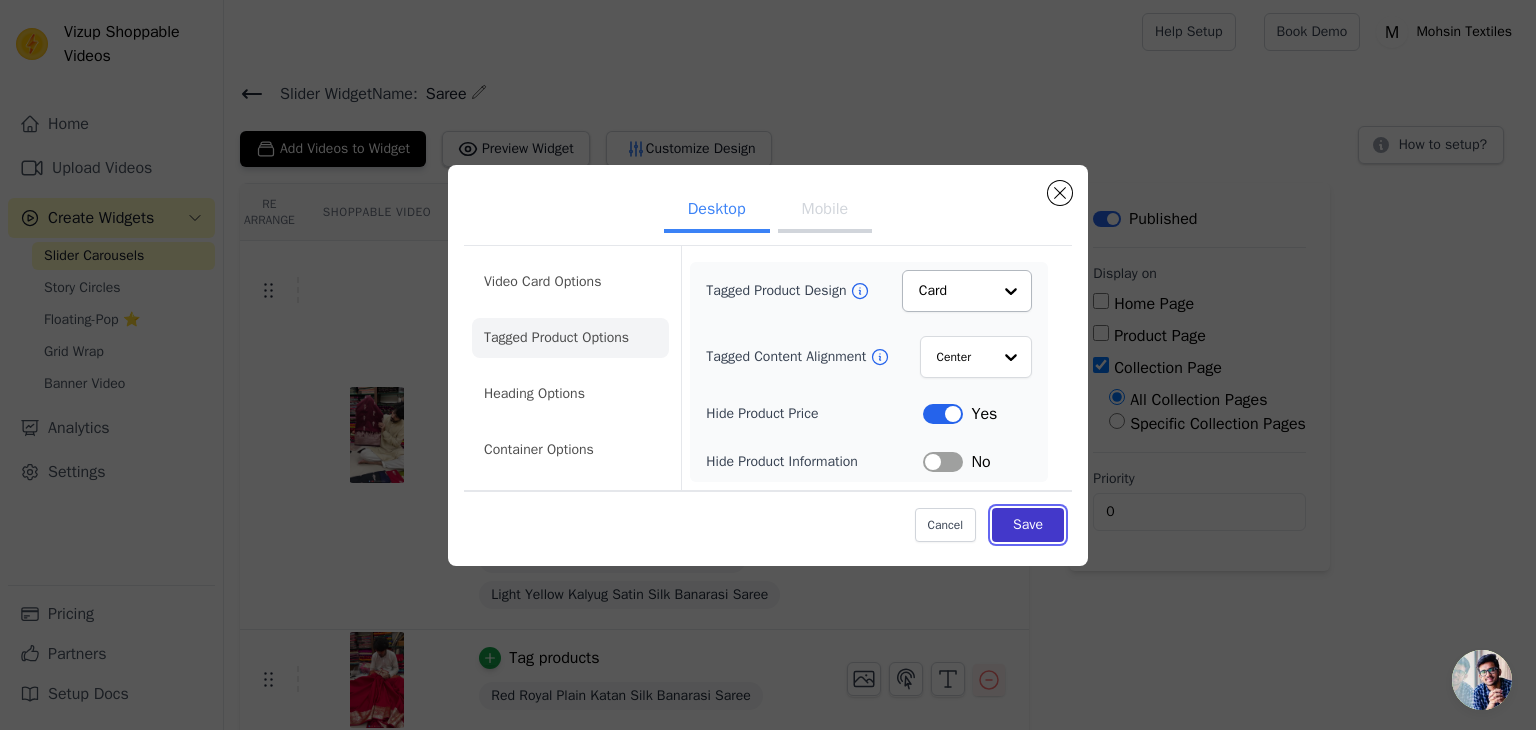 click on "Save" at bounding box center (1028, 525) 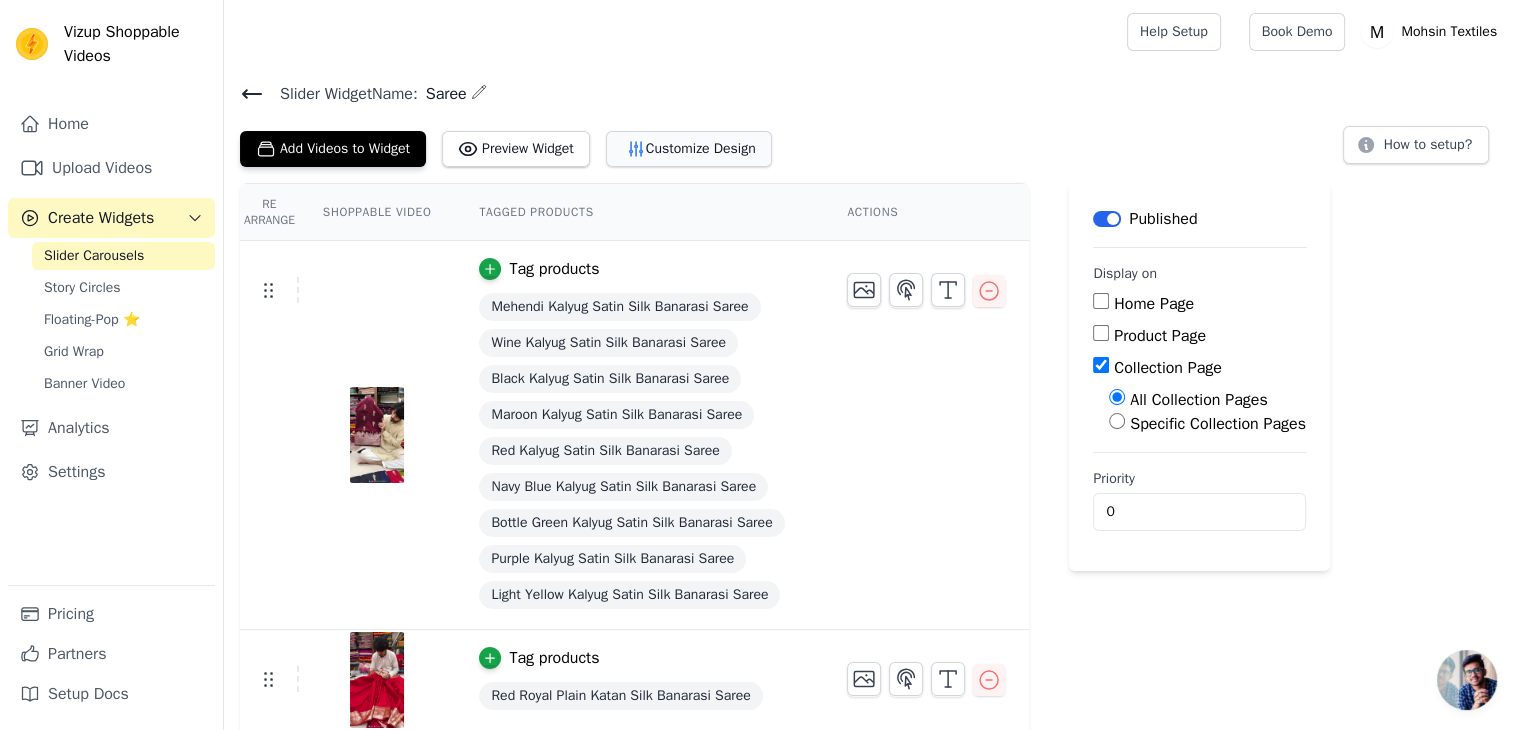 click on "Customize Design" at bounding box center [689, 149] 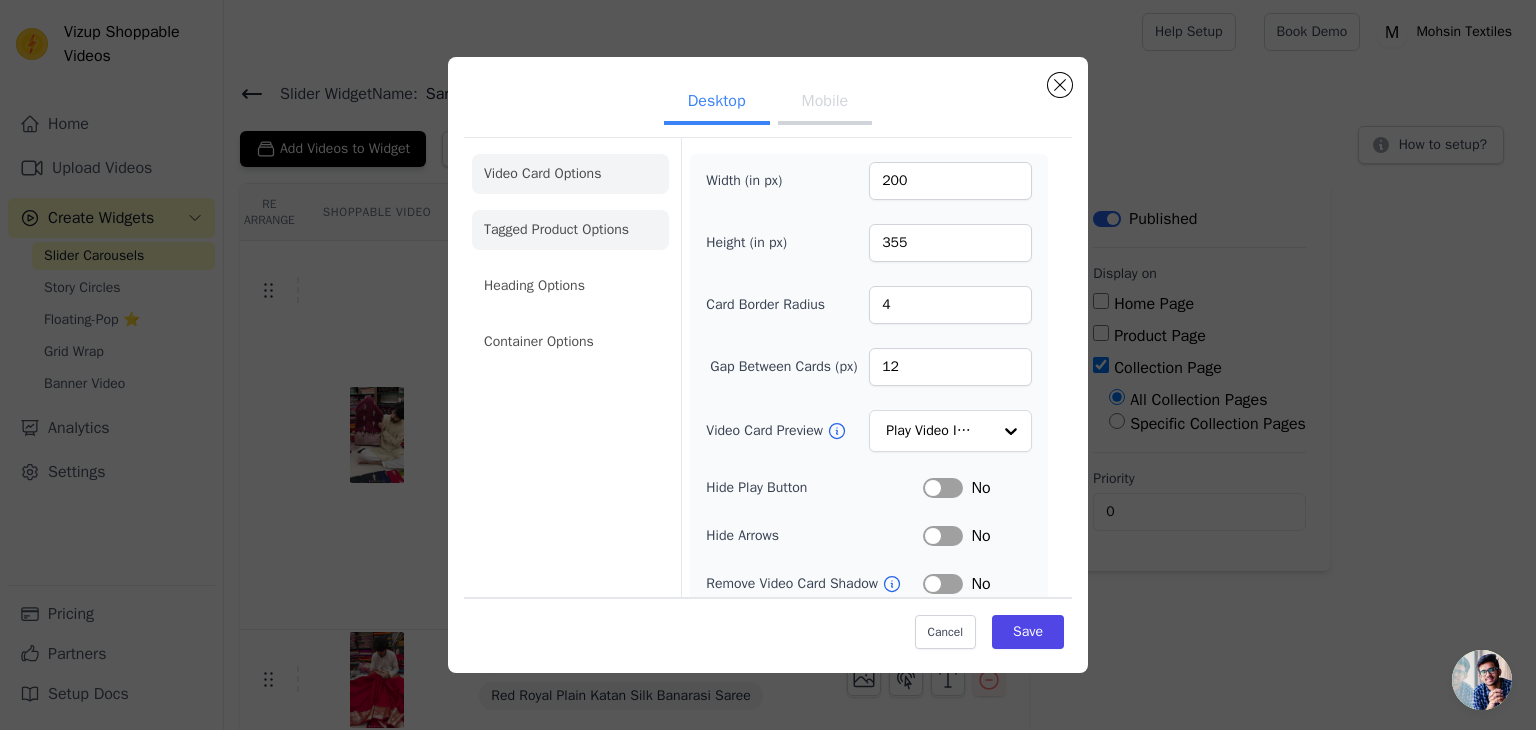 click on "Tagged Product Options" 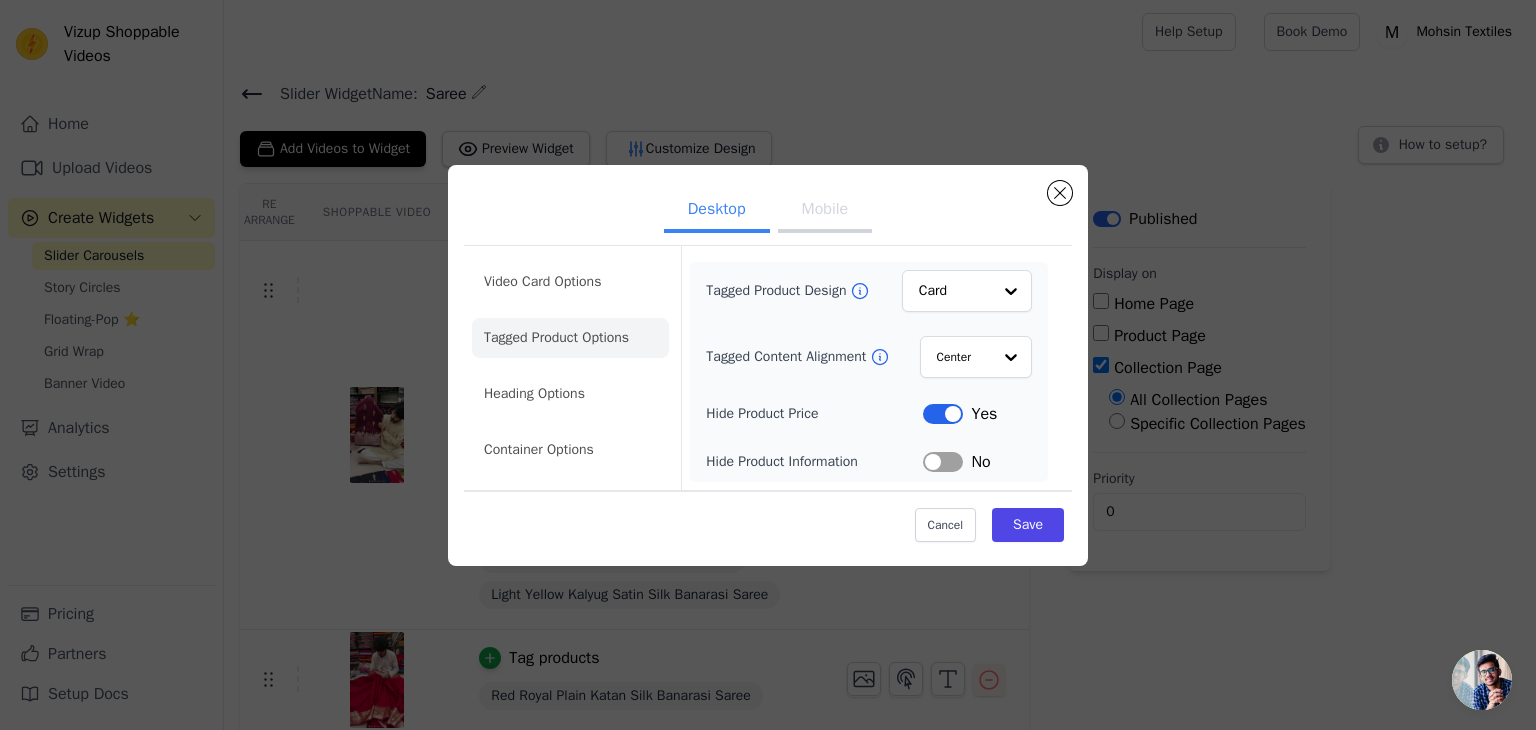click 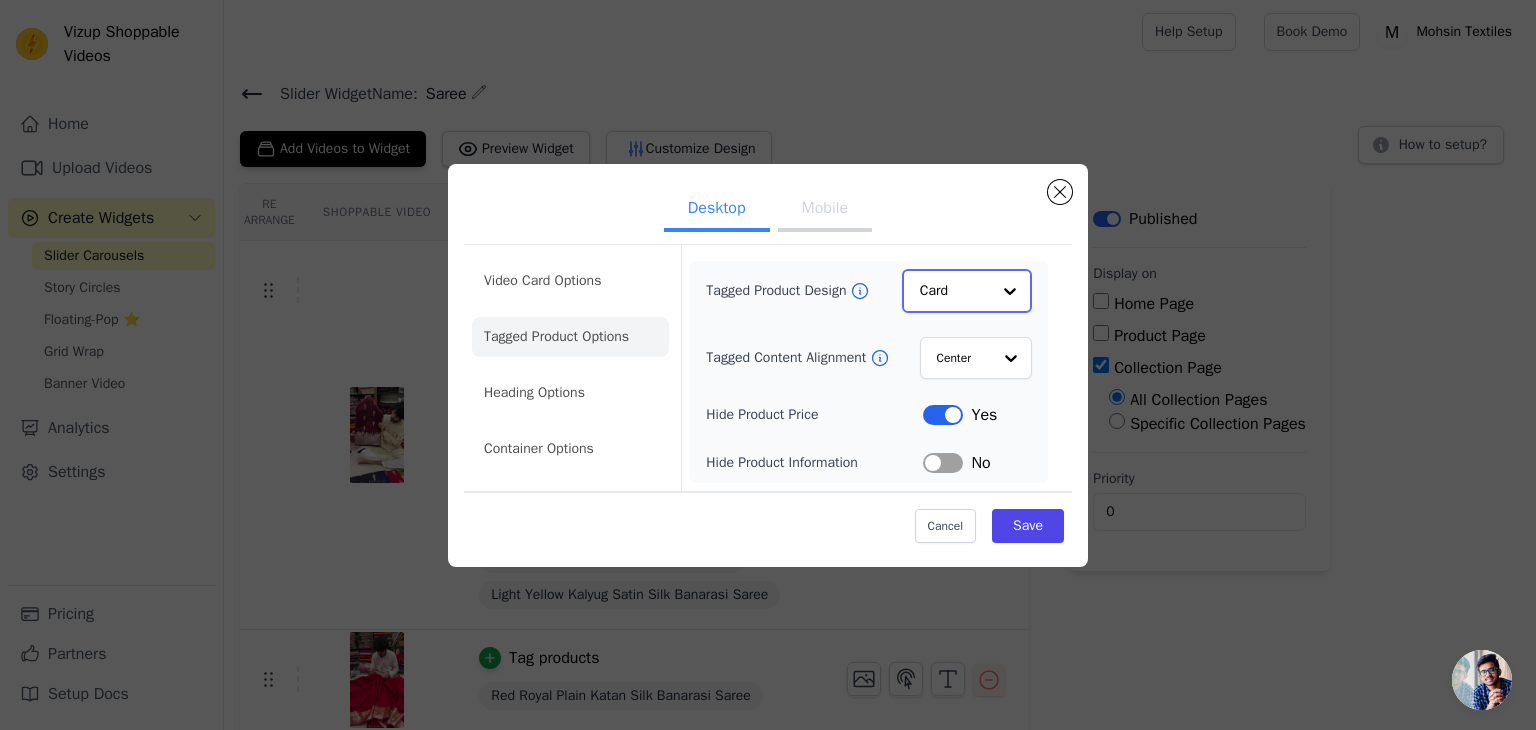 click on "Tagged Product Design" 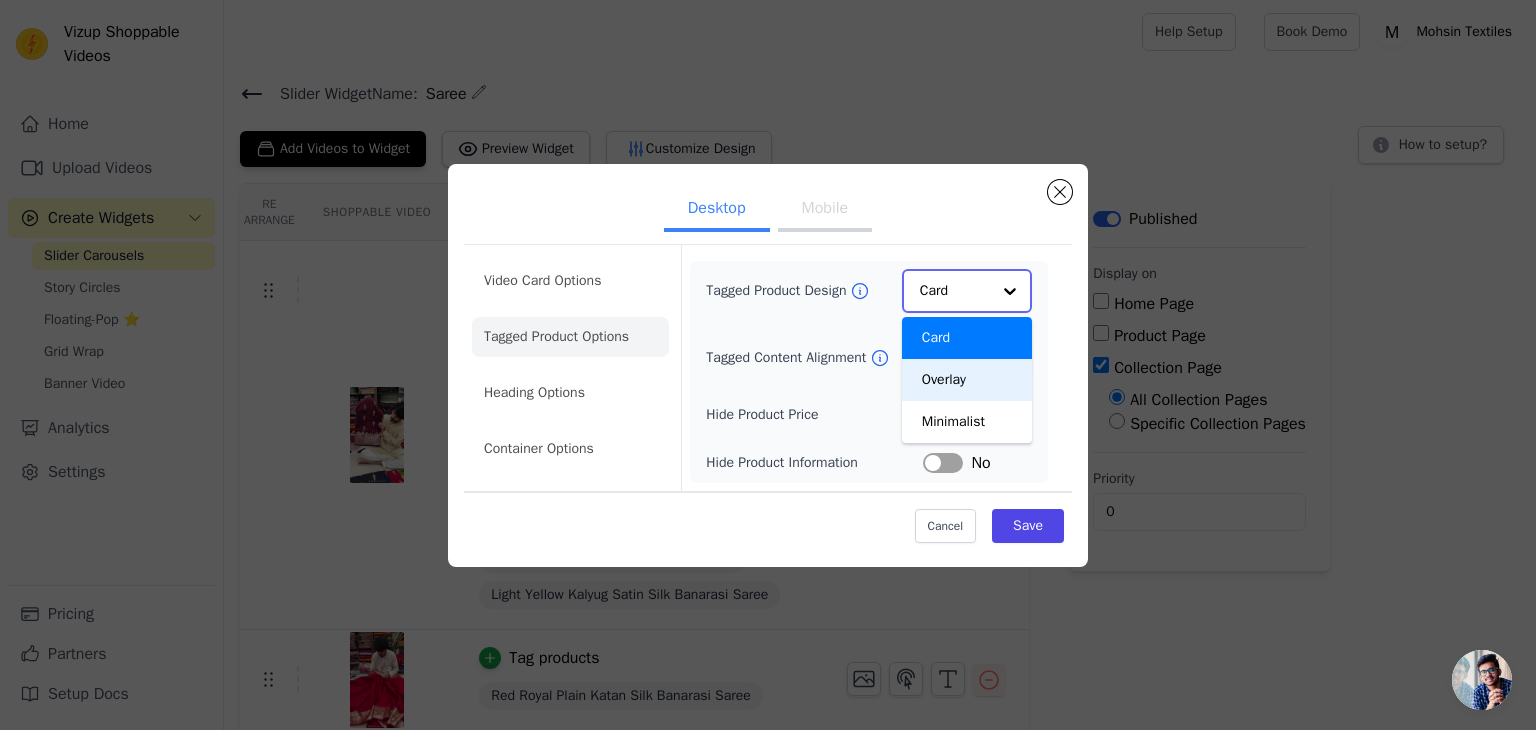 click on "Overlay" at bounding box center (967, 380) 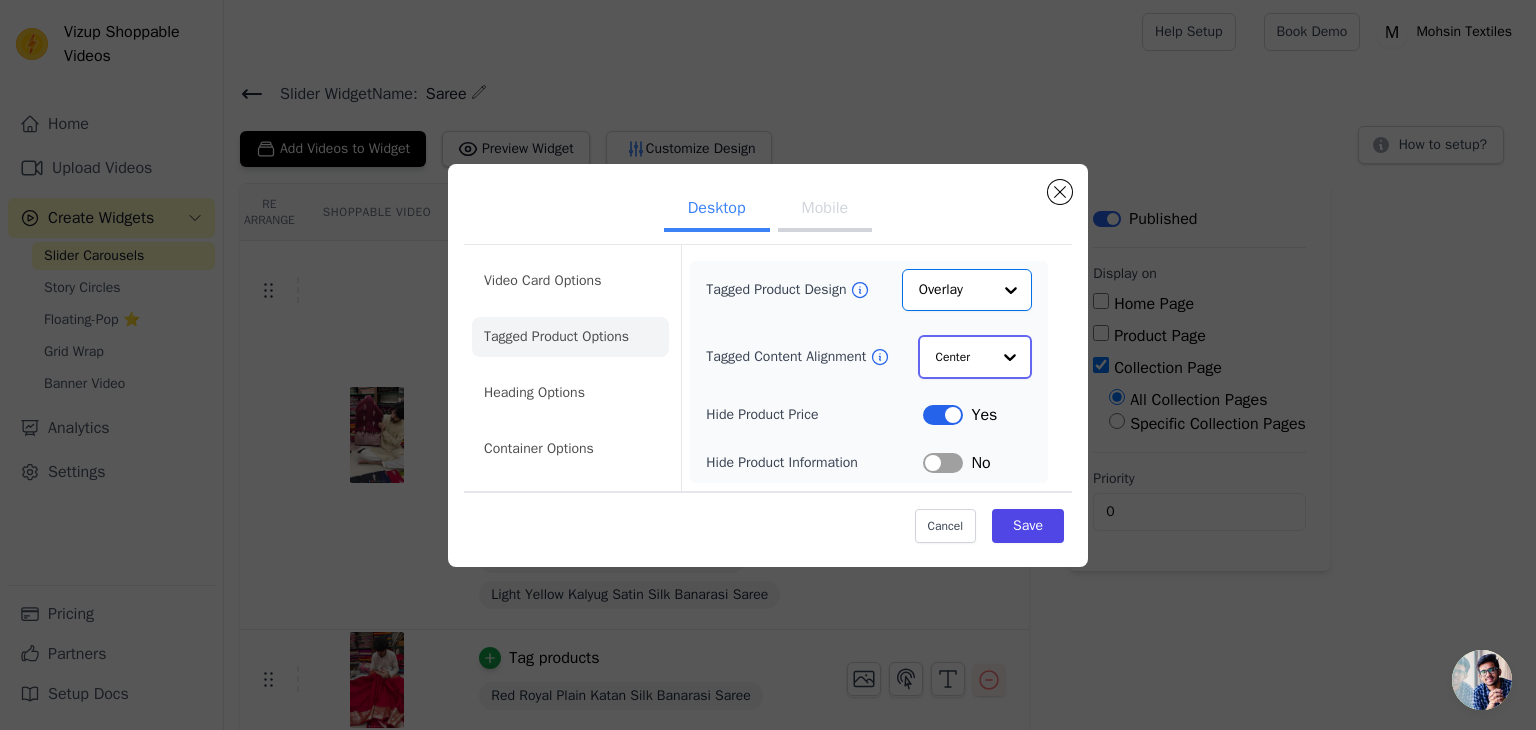 click on "Tagged Content Alignment" 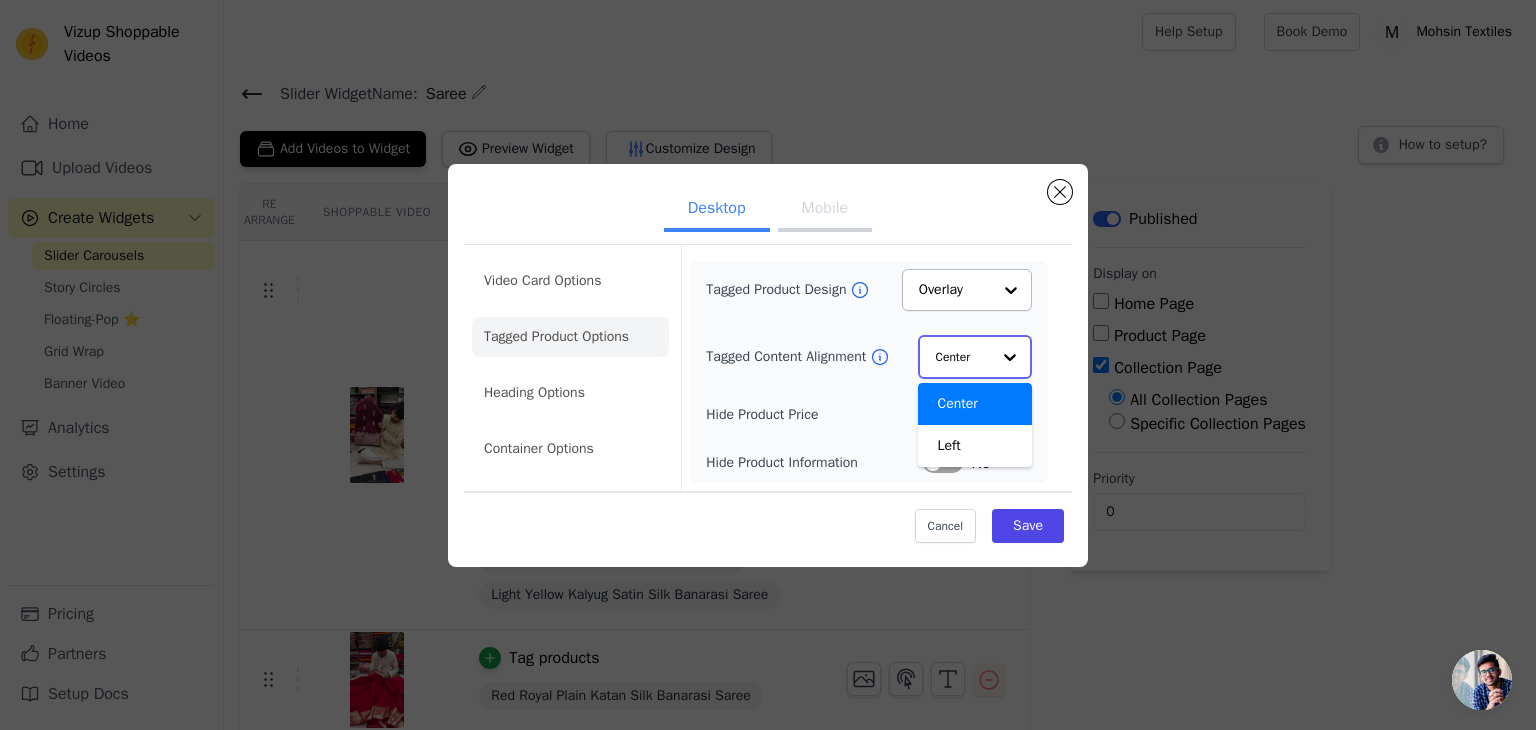 click on "Tagged Content Alignment" 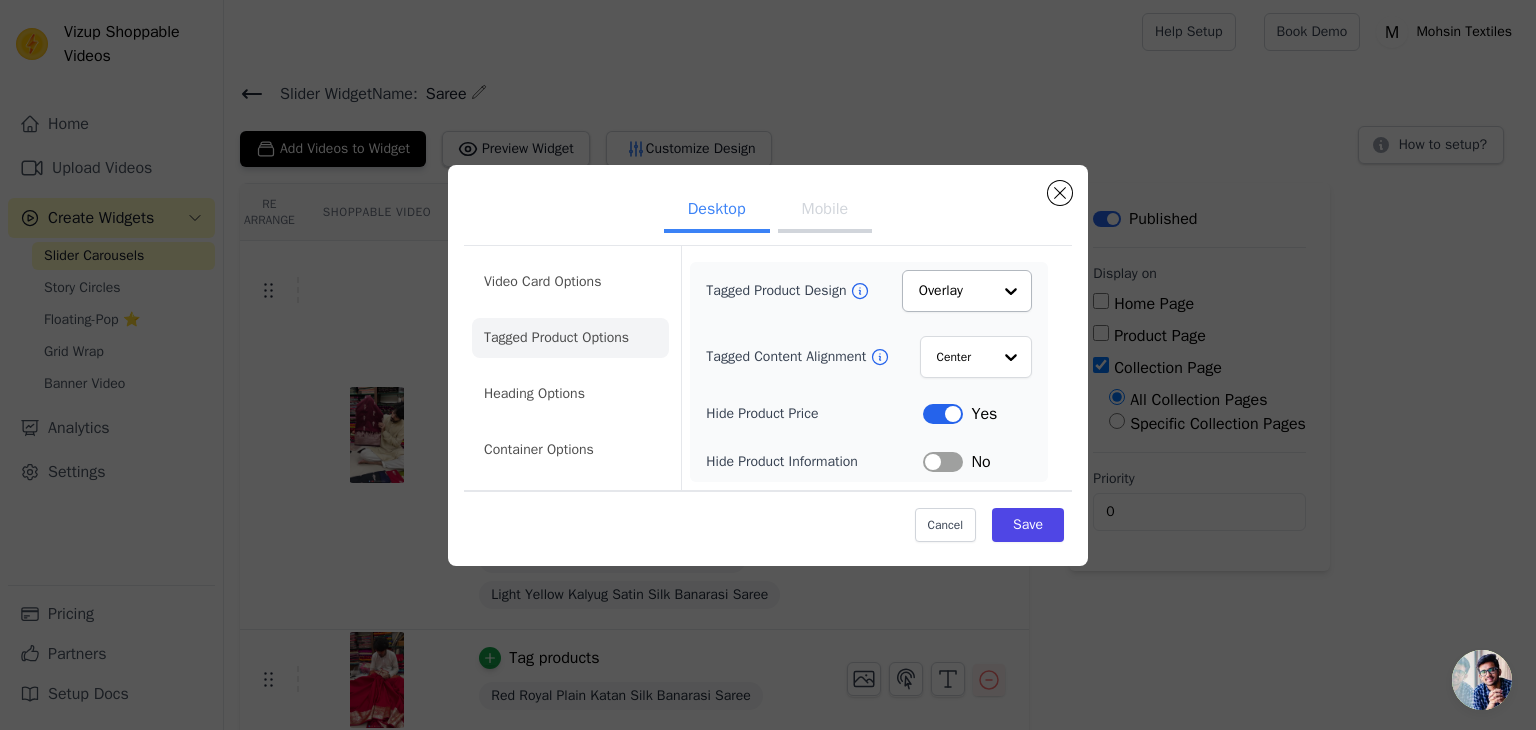 click on "Label" at bounding box center (943, 414) 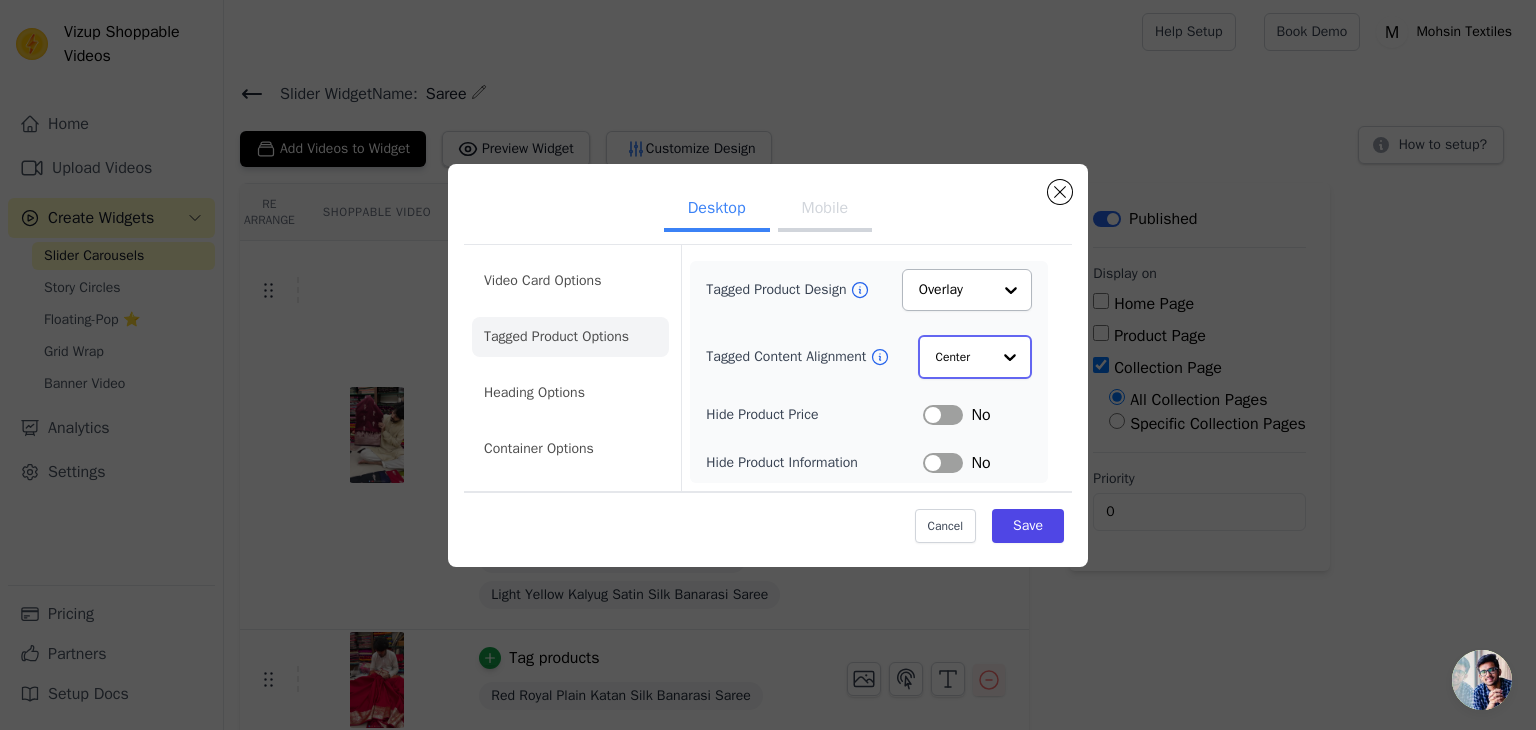 click on "Tagged Content Alignment" 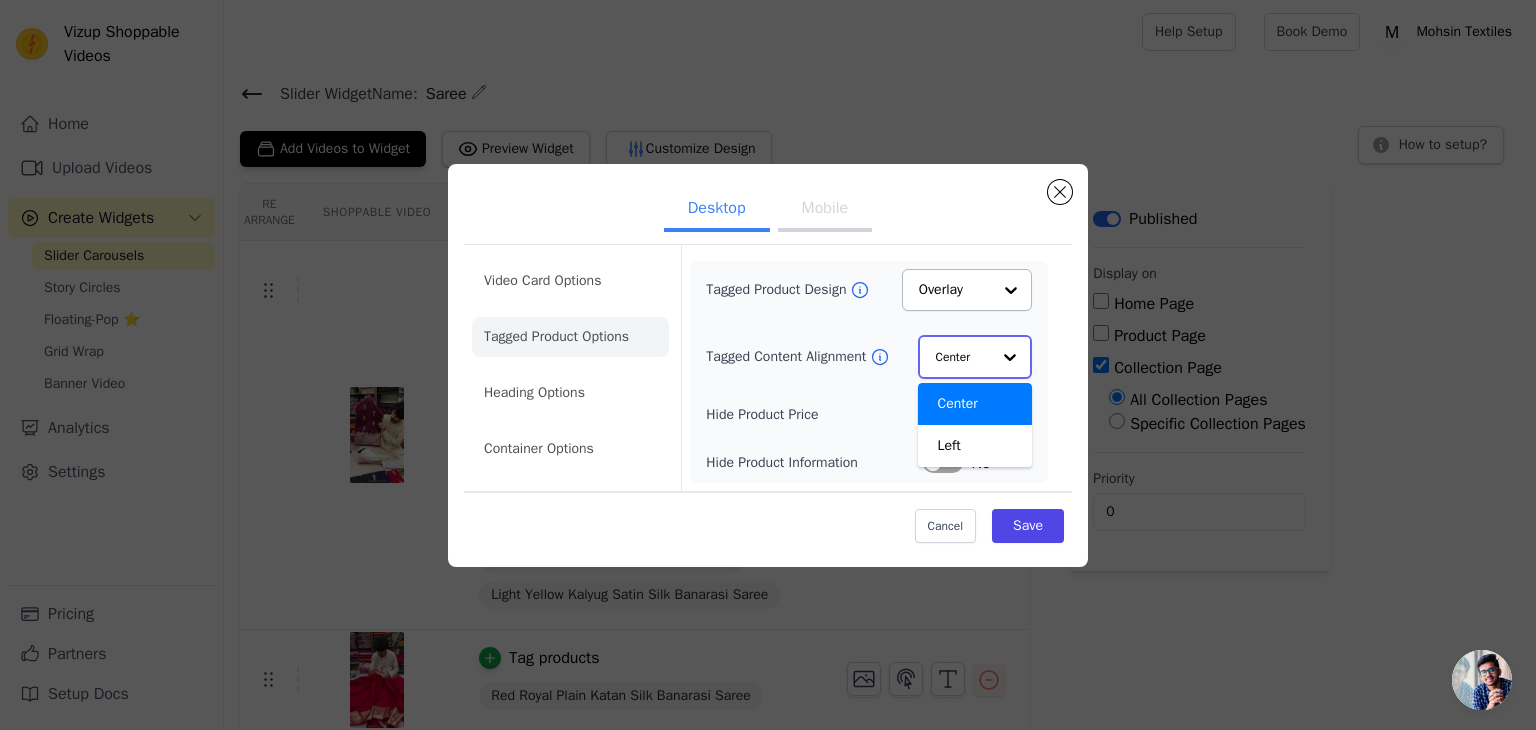 click on "Tagged Content Alignment" 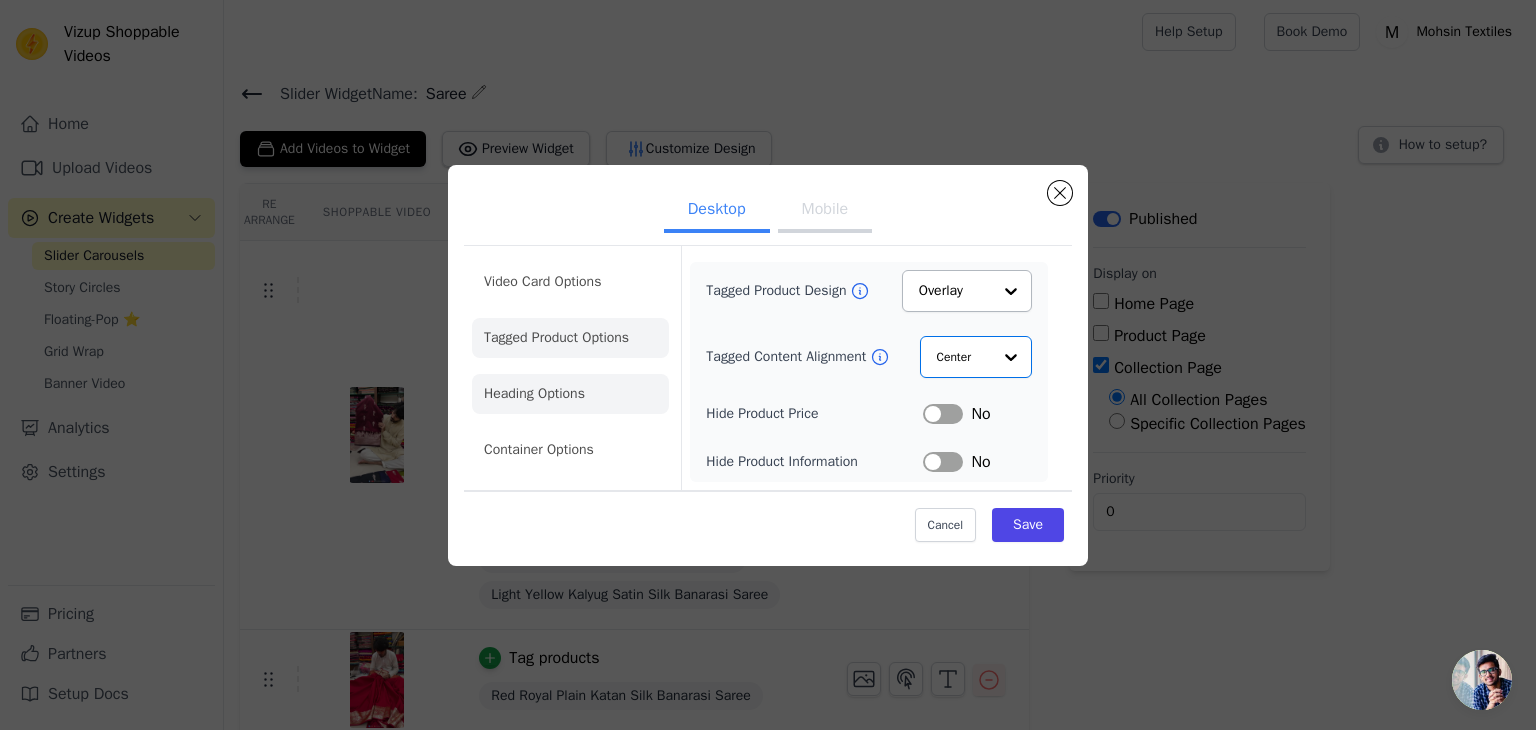 click on "Heading Options" 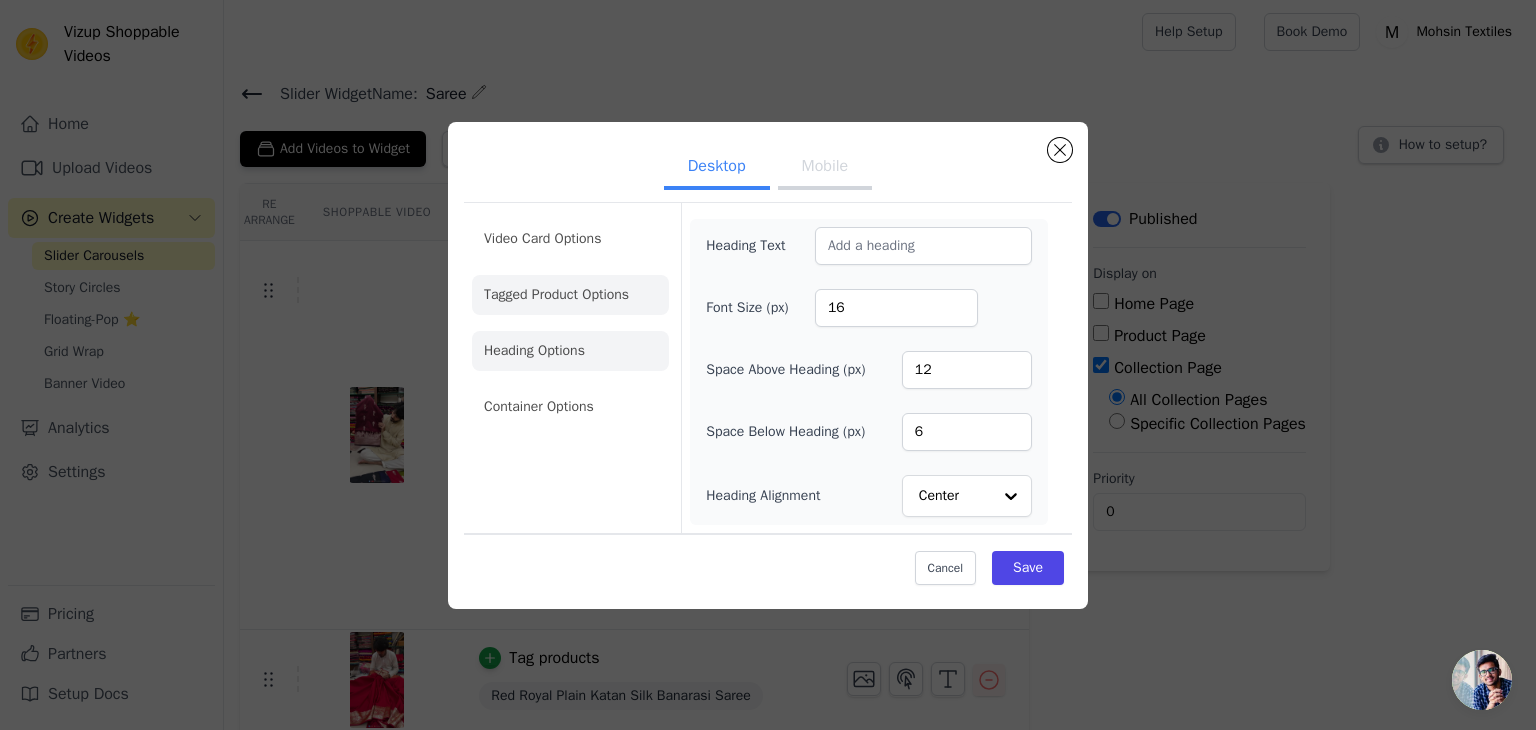 click on "Tagged Product Options" 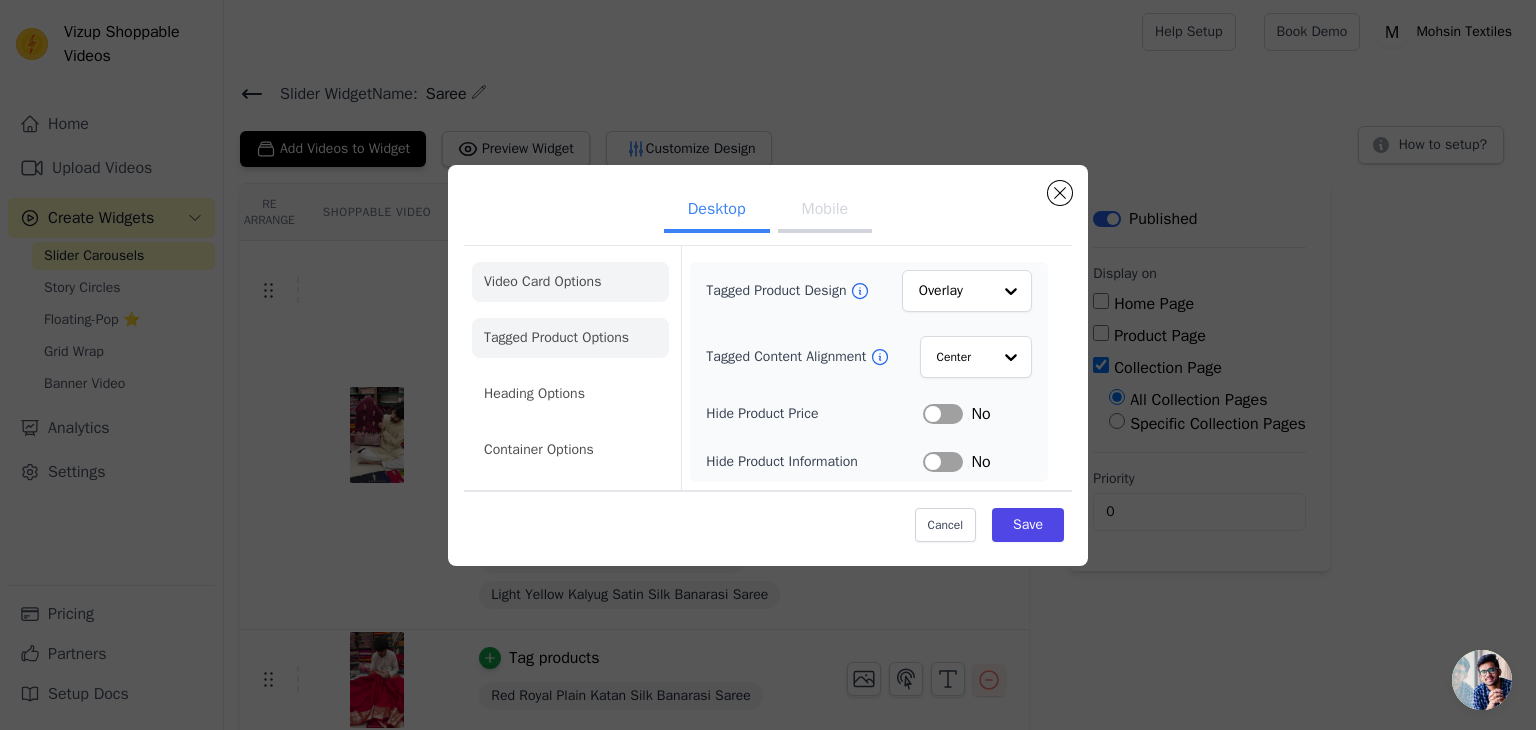 click on "Video Card Options" 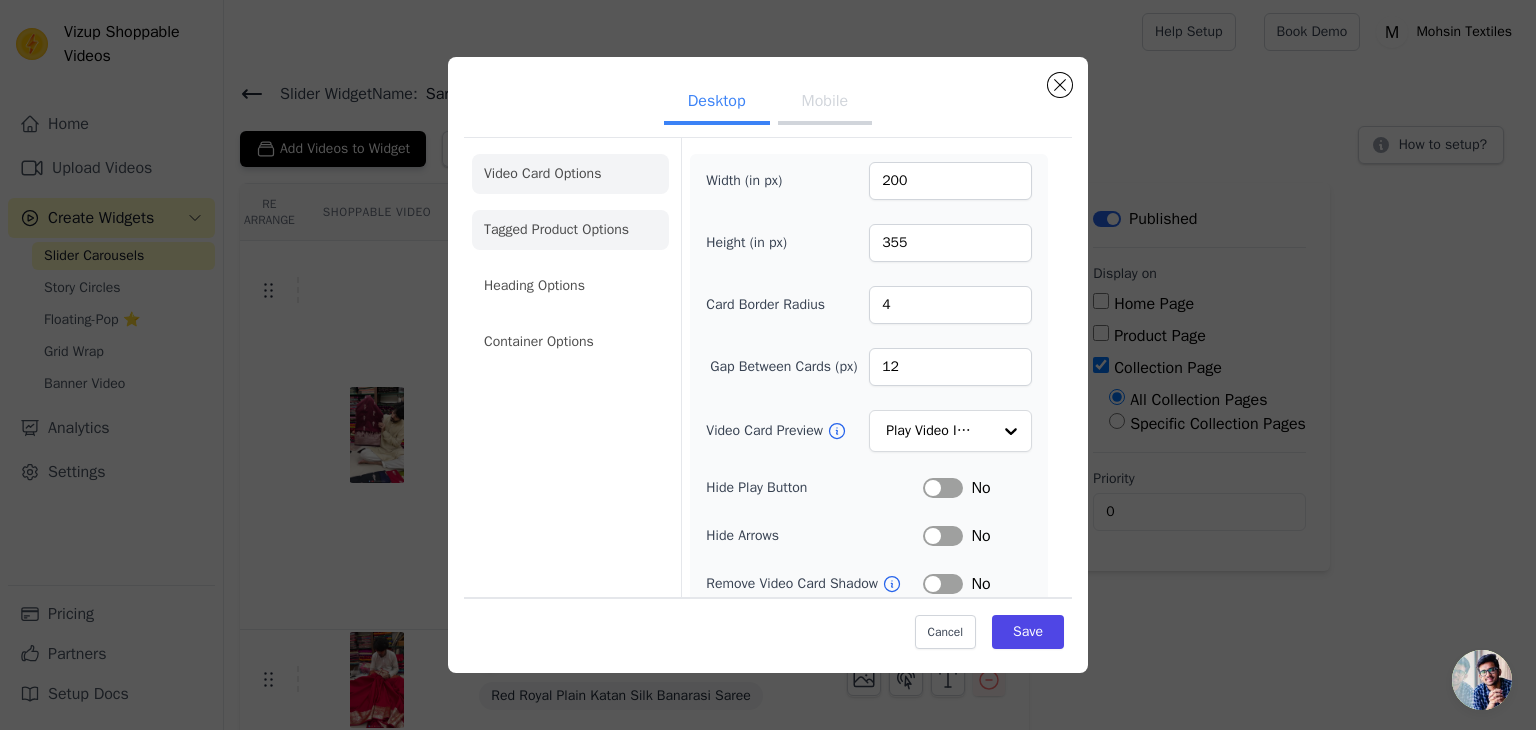 click on "Tagged Product Options" 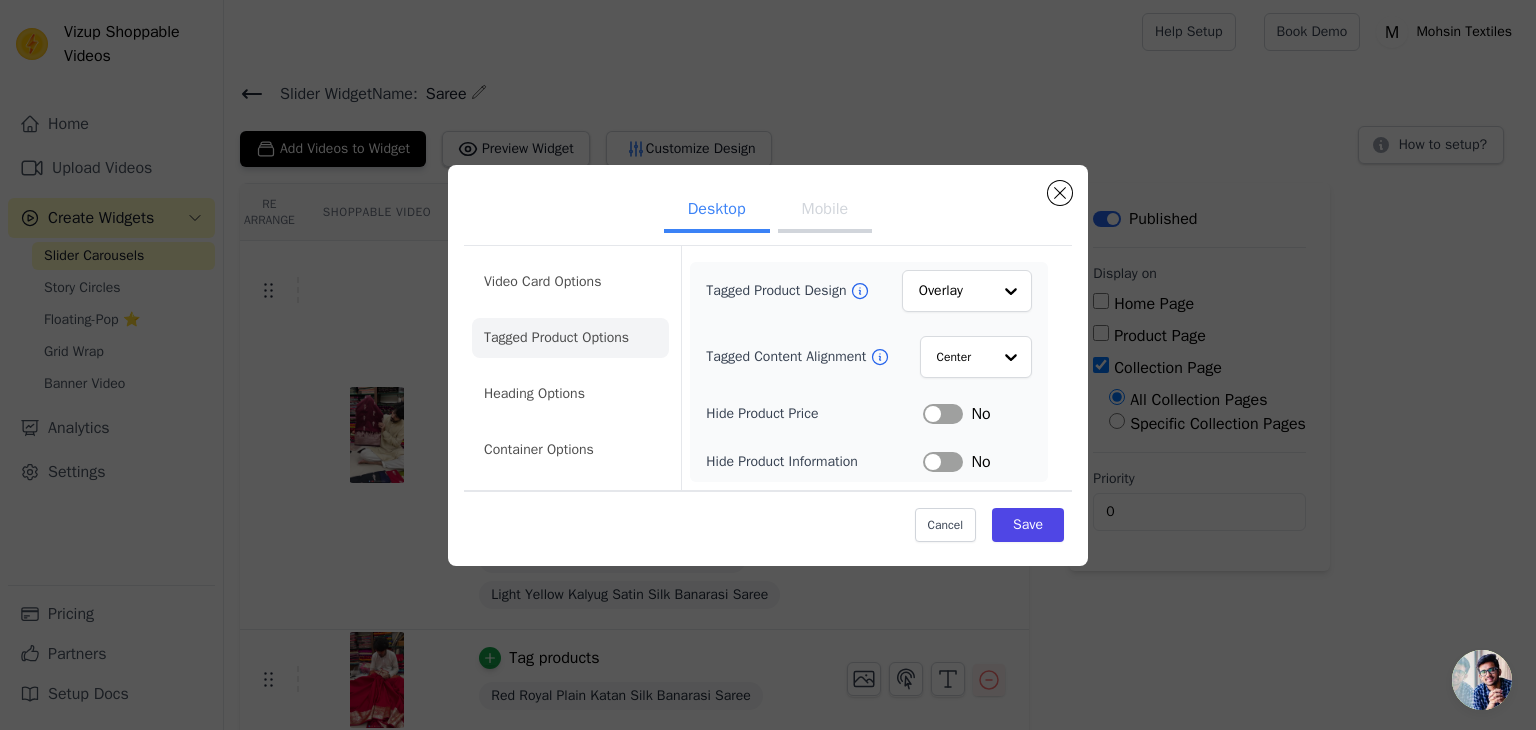 click on "Mobile" at bounding box center [825, 211] 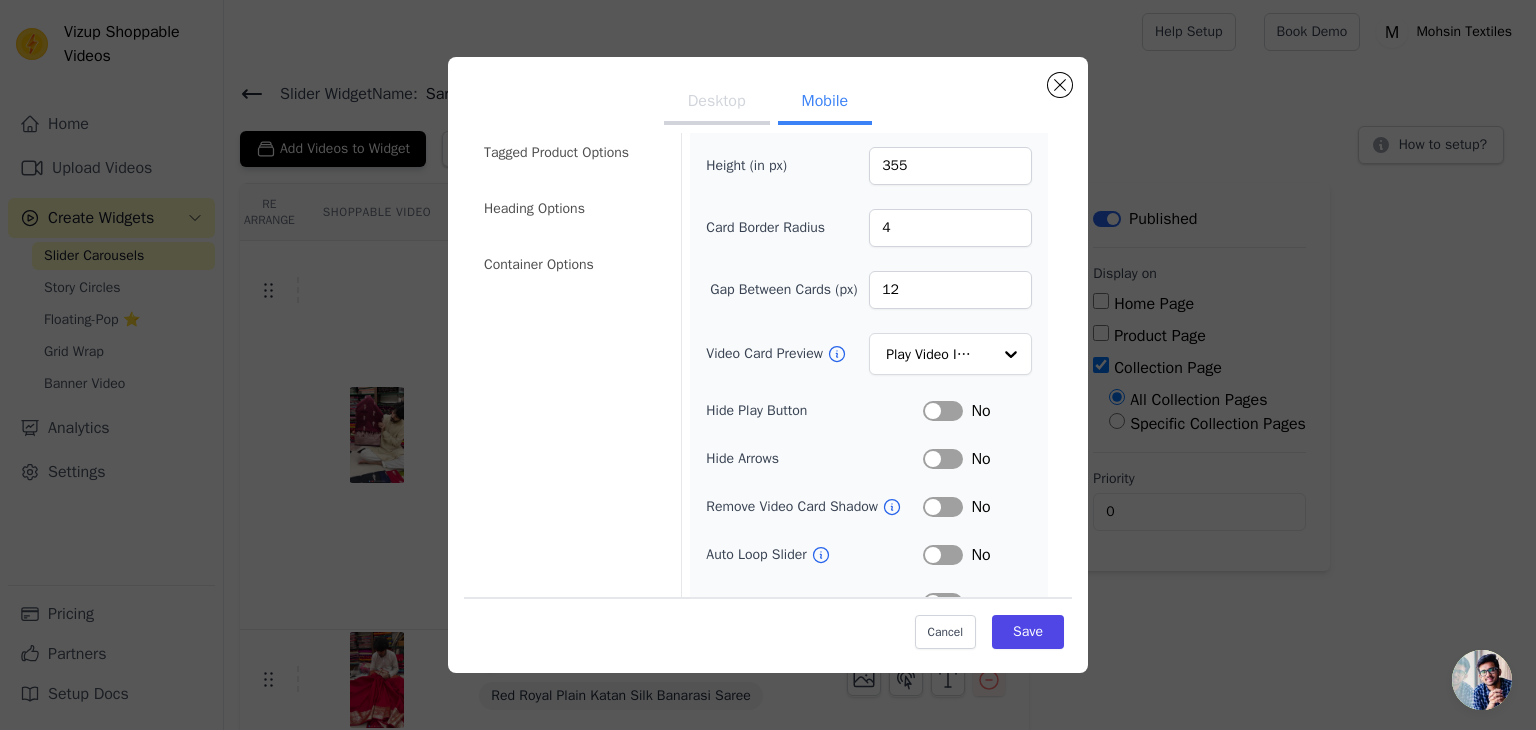 scroll, scrollTop: 0, scrollLeft: 0, axis: both 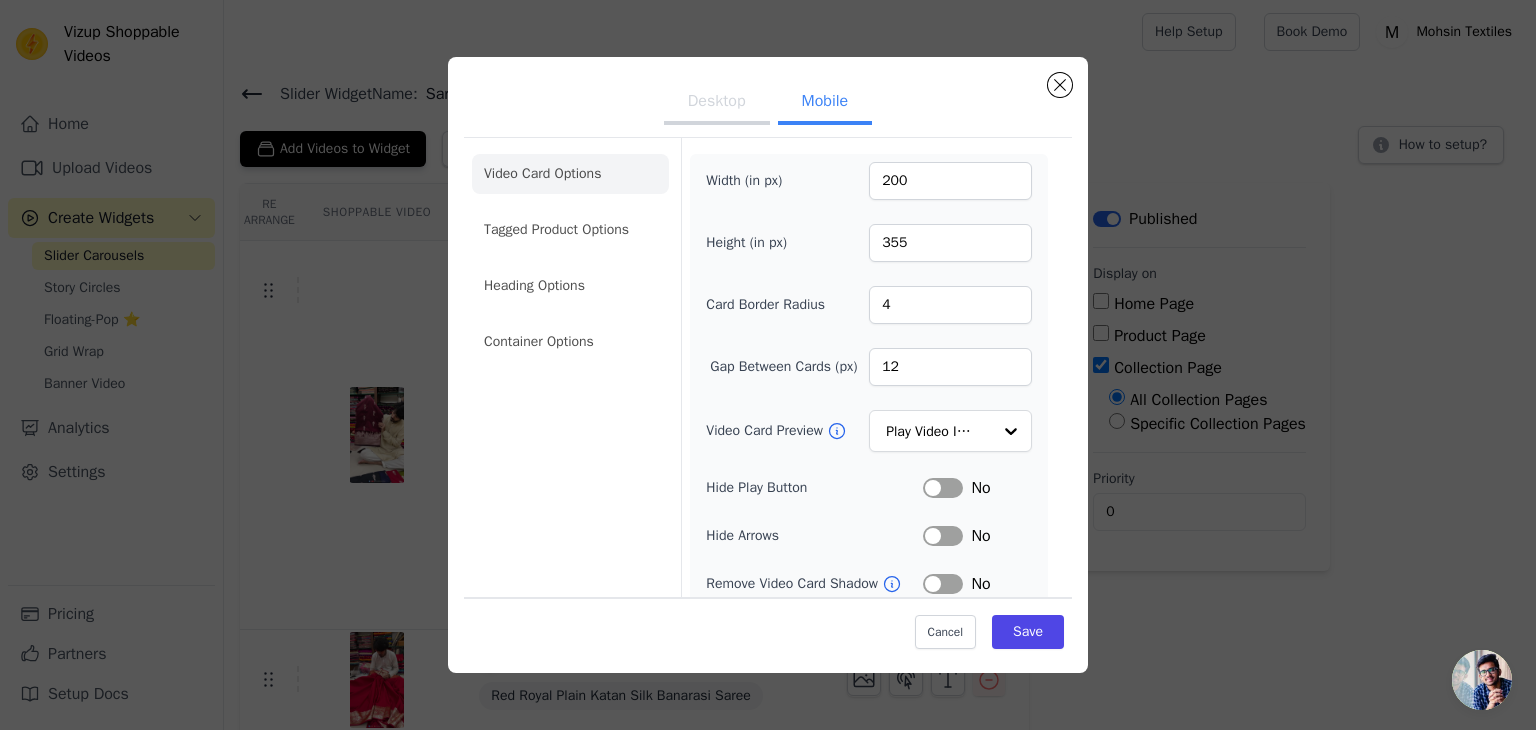 click on "Desktop" at bounding box center (717, 103) 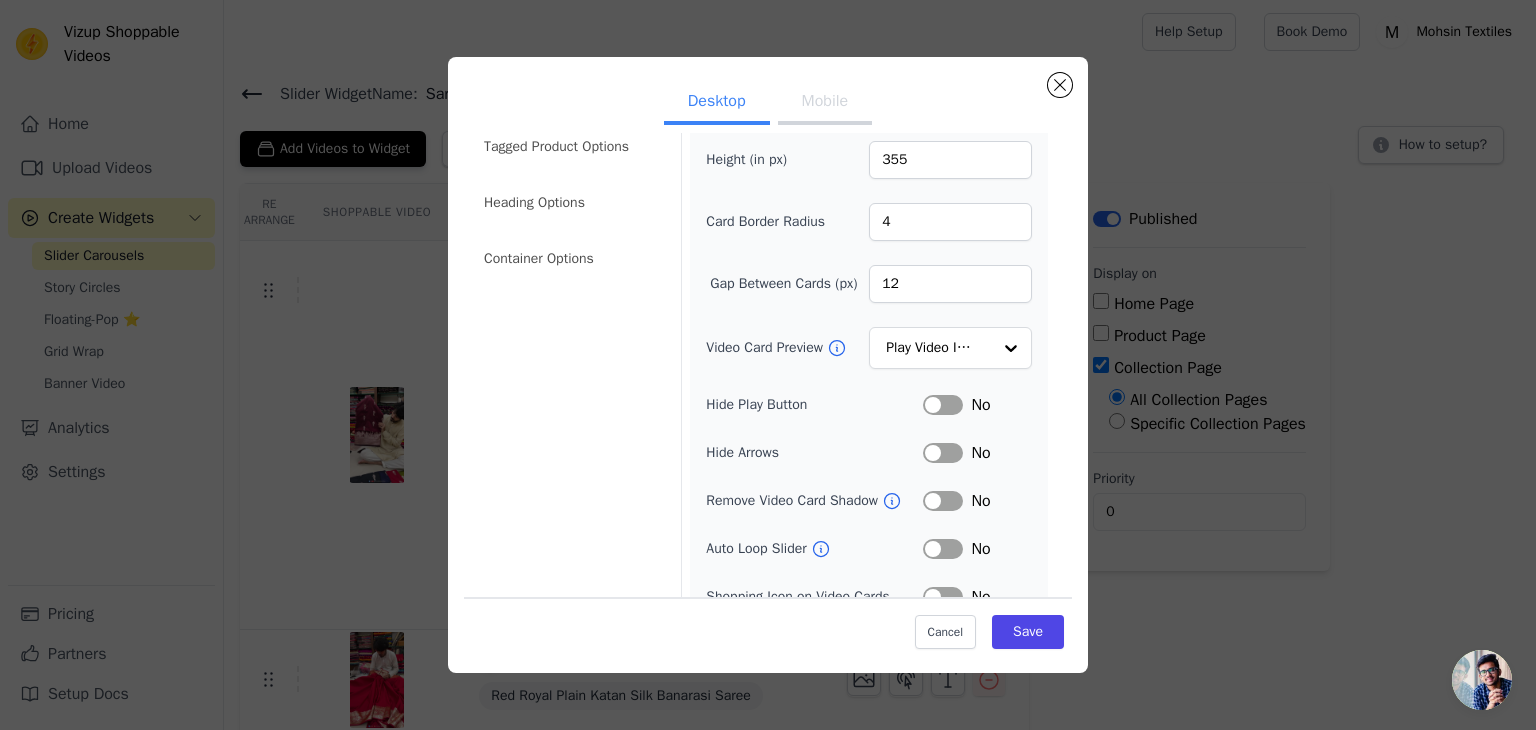scroll, scrollTop: 156, scrollLeft: 0, axis: vertical 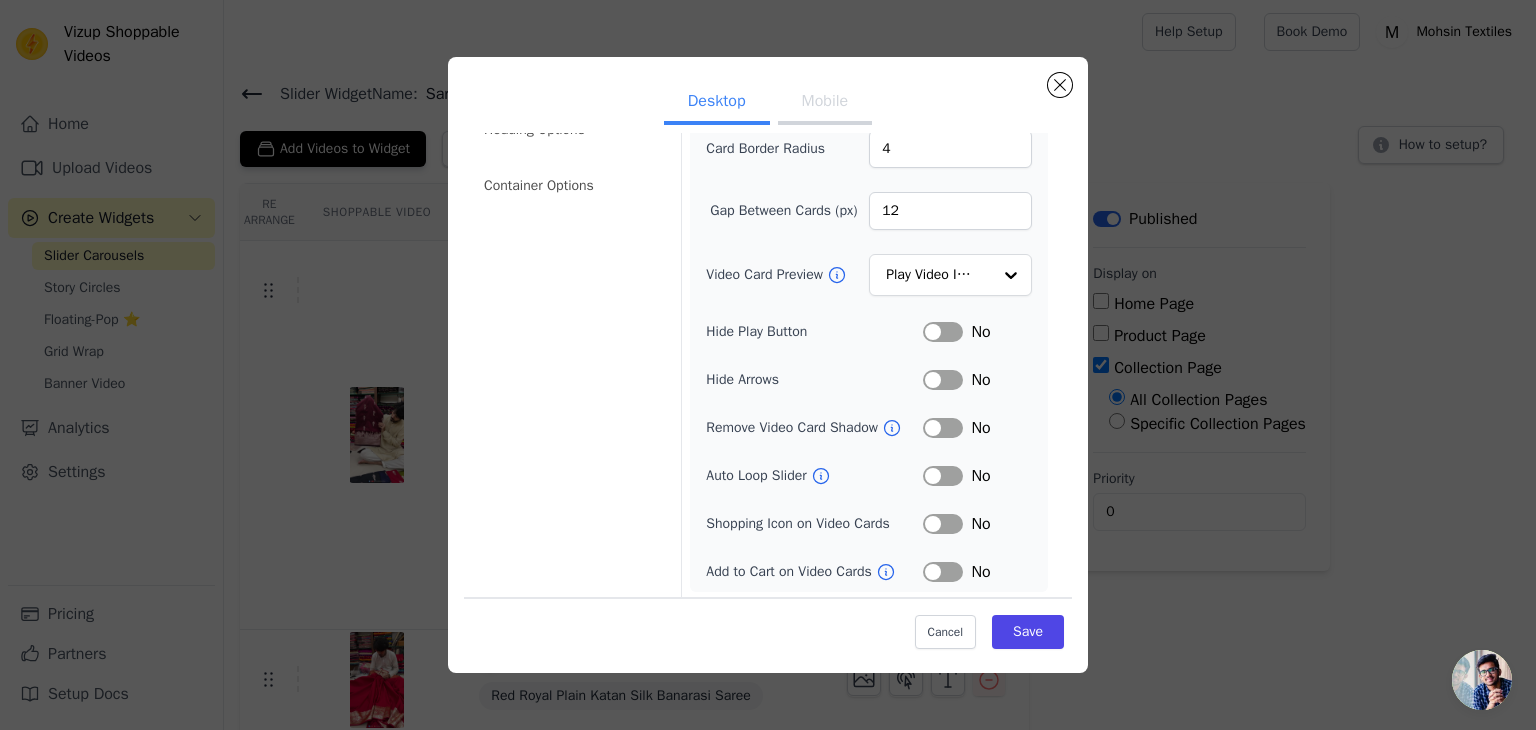 click 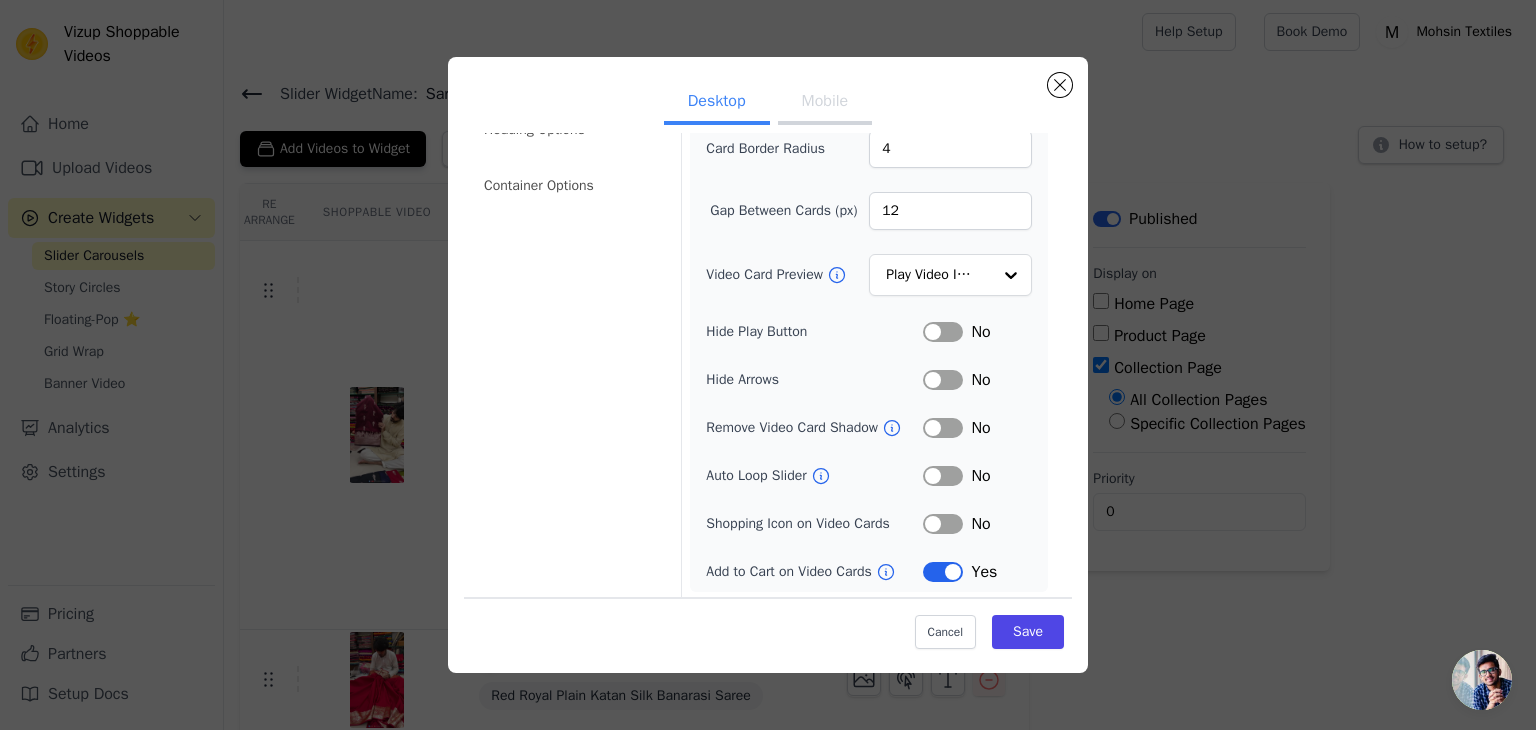 click on "Mobile" at bounding box center (825, 103) 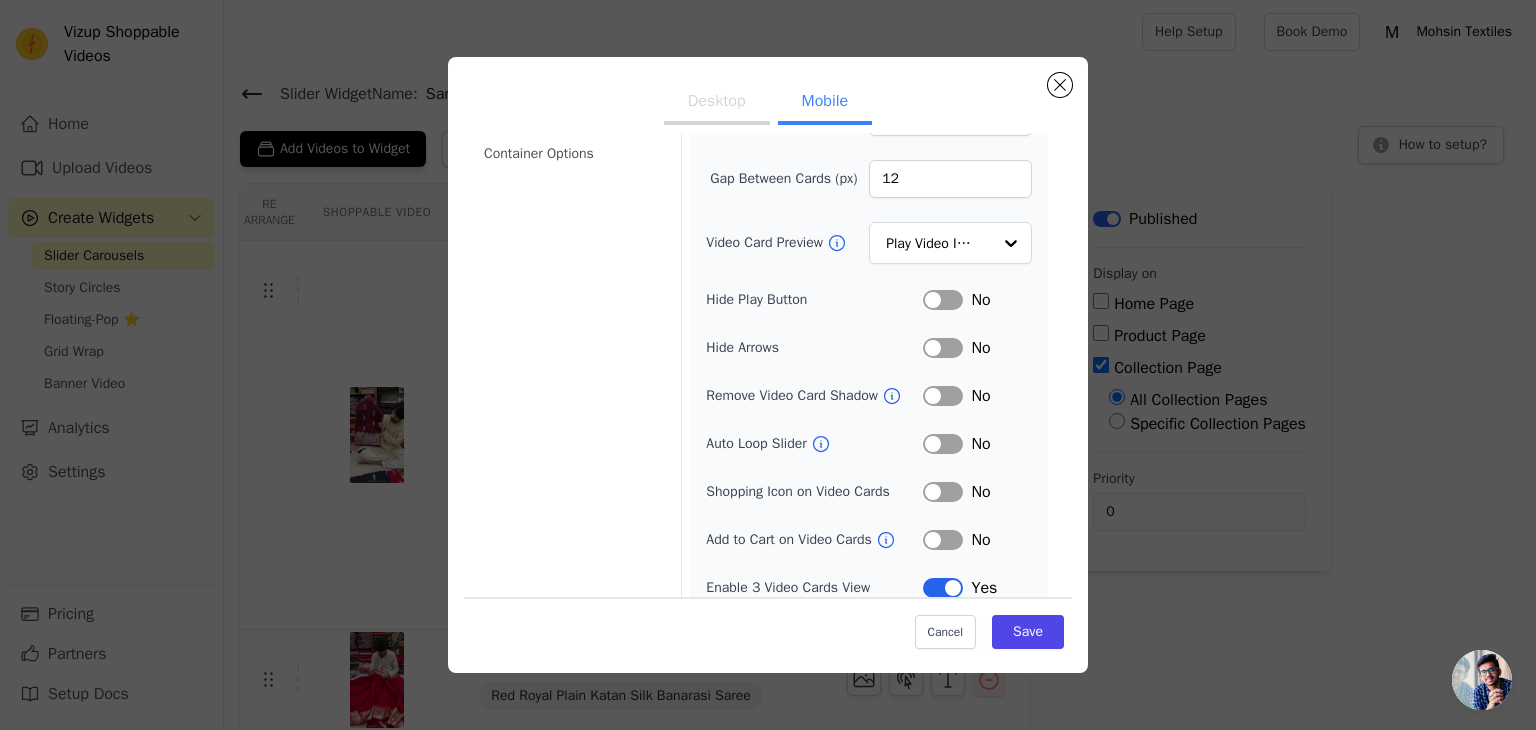 scroll, scrollTop: 204, scrollLeft: 0, axis: vertical 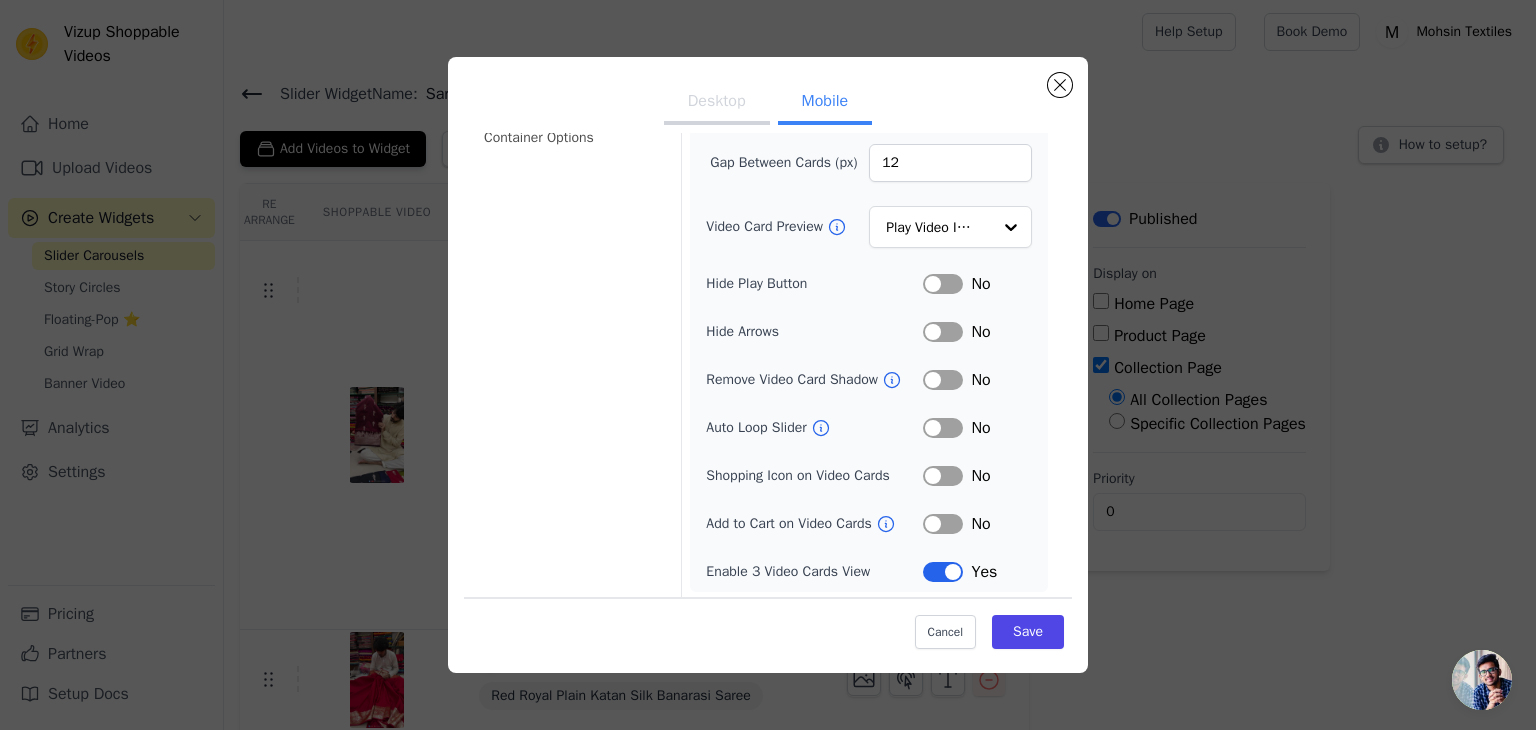 click on "Label" at bounding box center (943, 524) 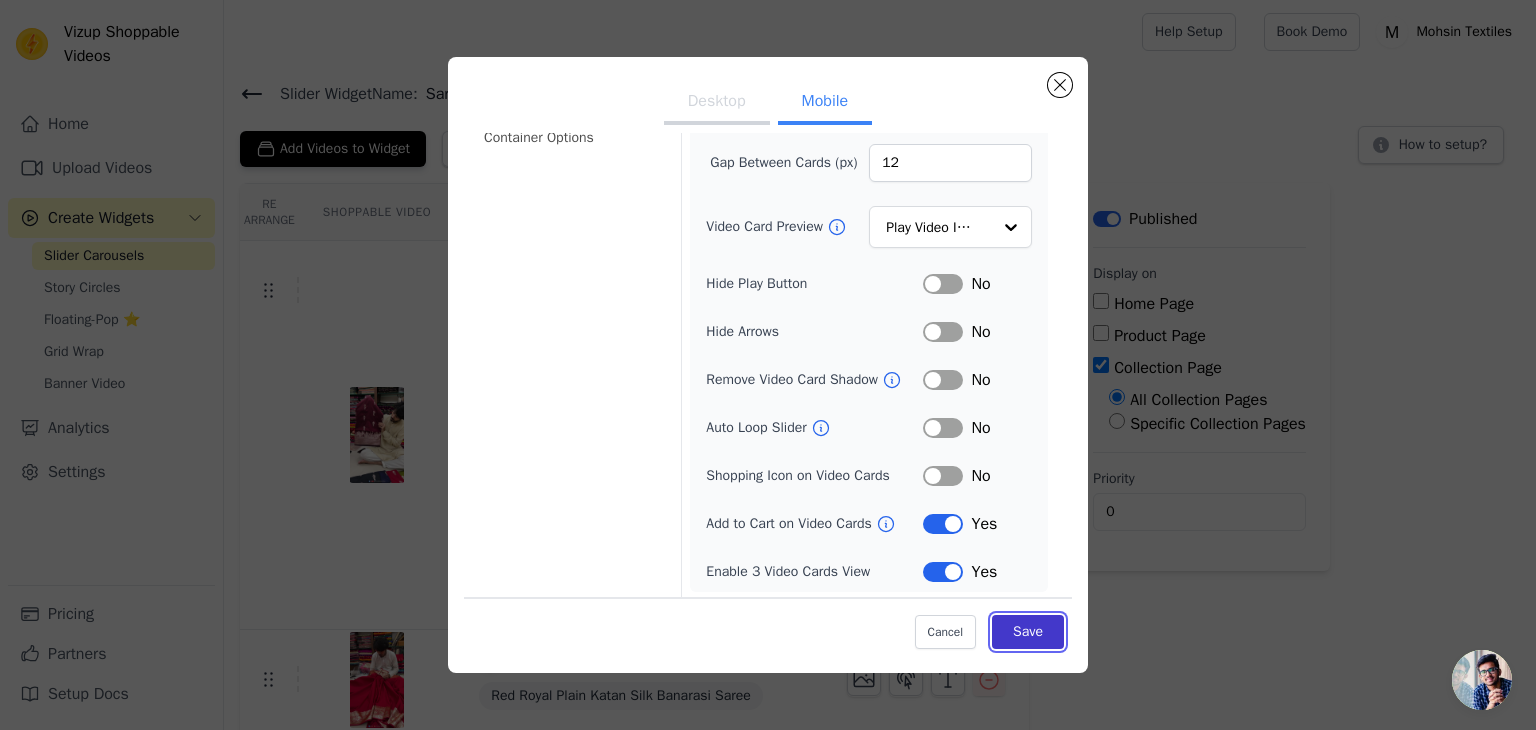 click on "Save" at bounding box center (1028, 632) 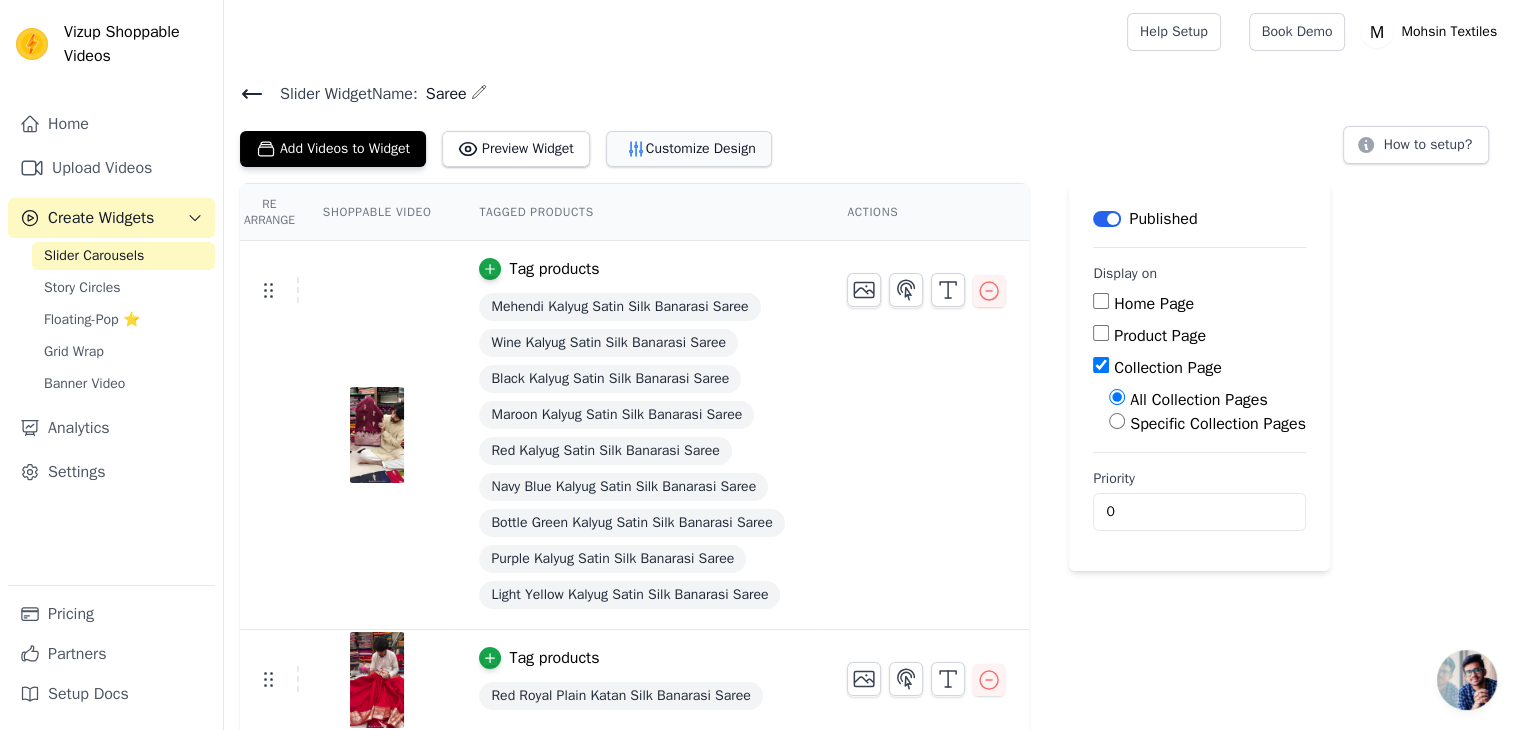 click on "Customize Design" at bounding box center (689, 149) 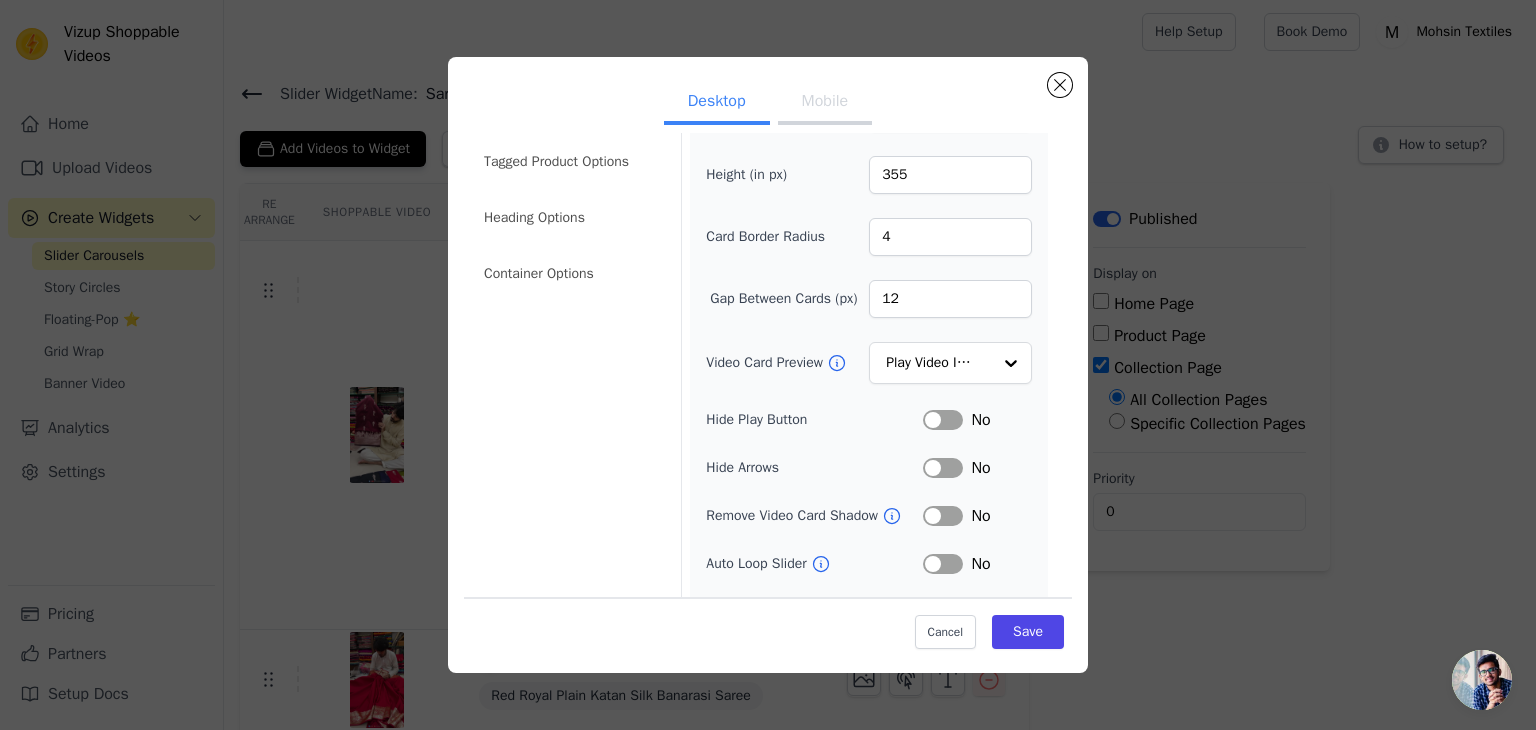 scroll, scrollTop: 0, scrollLeft: 0, axis: both 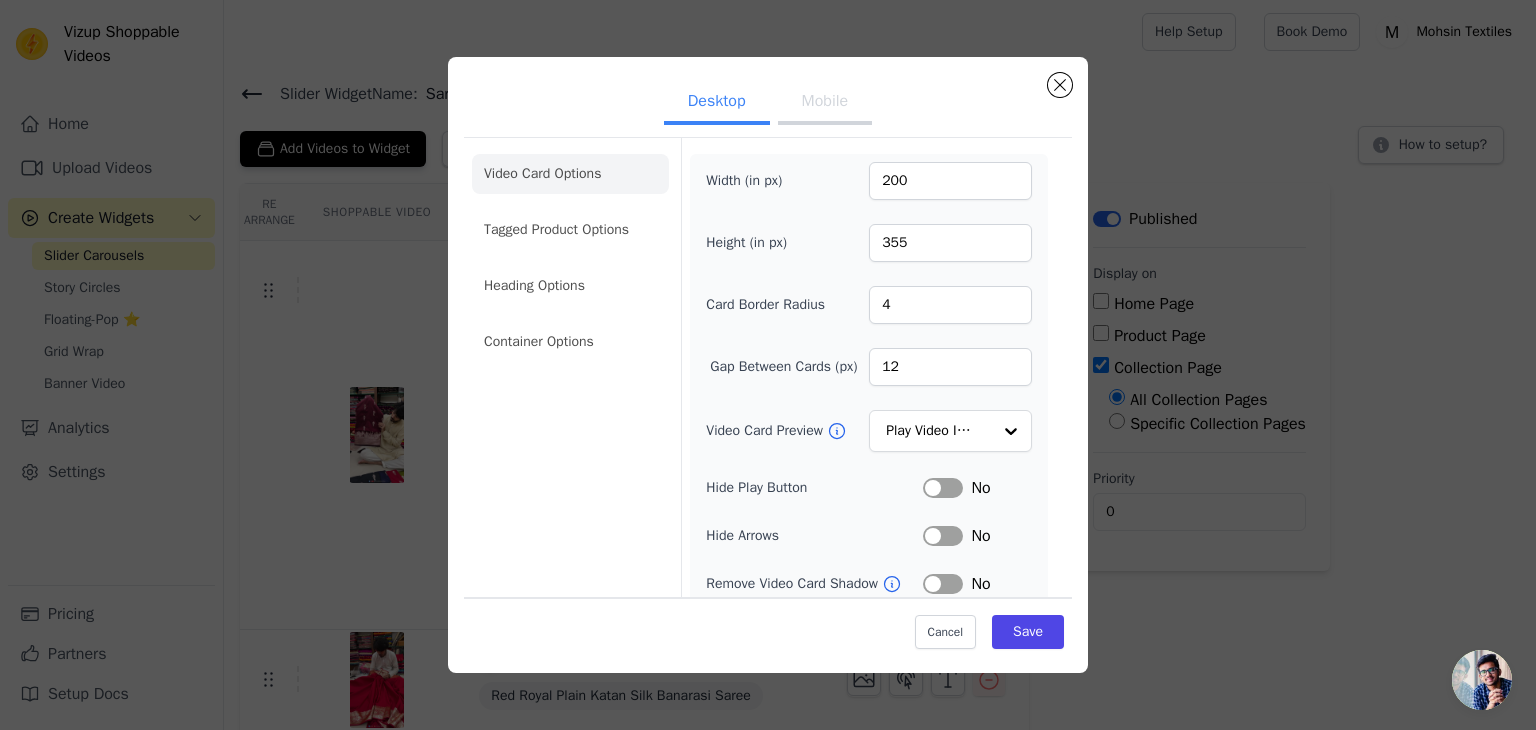 click on "Mobile" at bounding box center [825, 103] 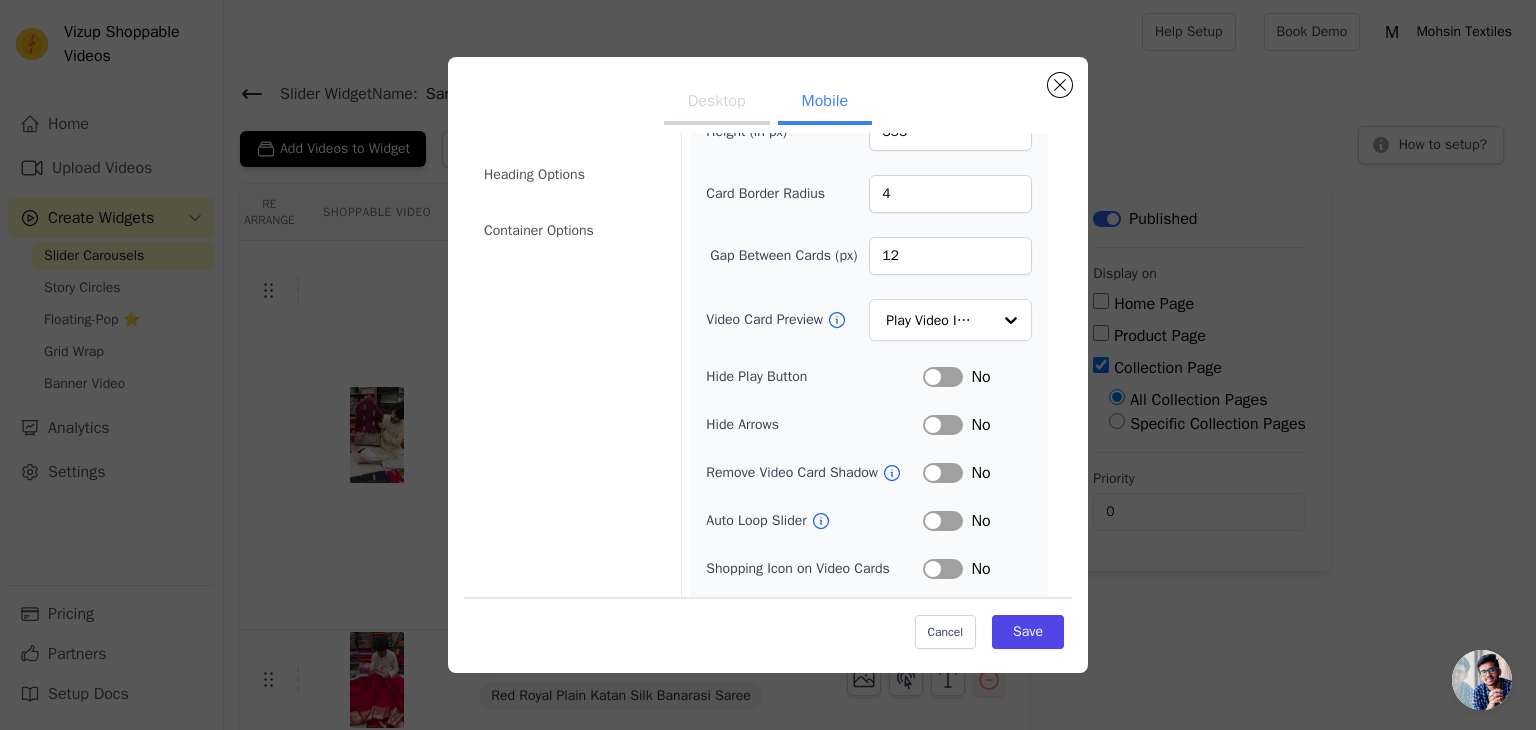 scroll, scrollTop: 204, scrollLeft: 0, axis: vertical 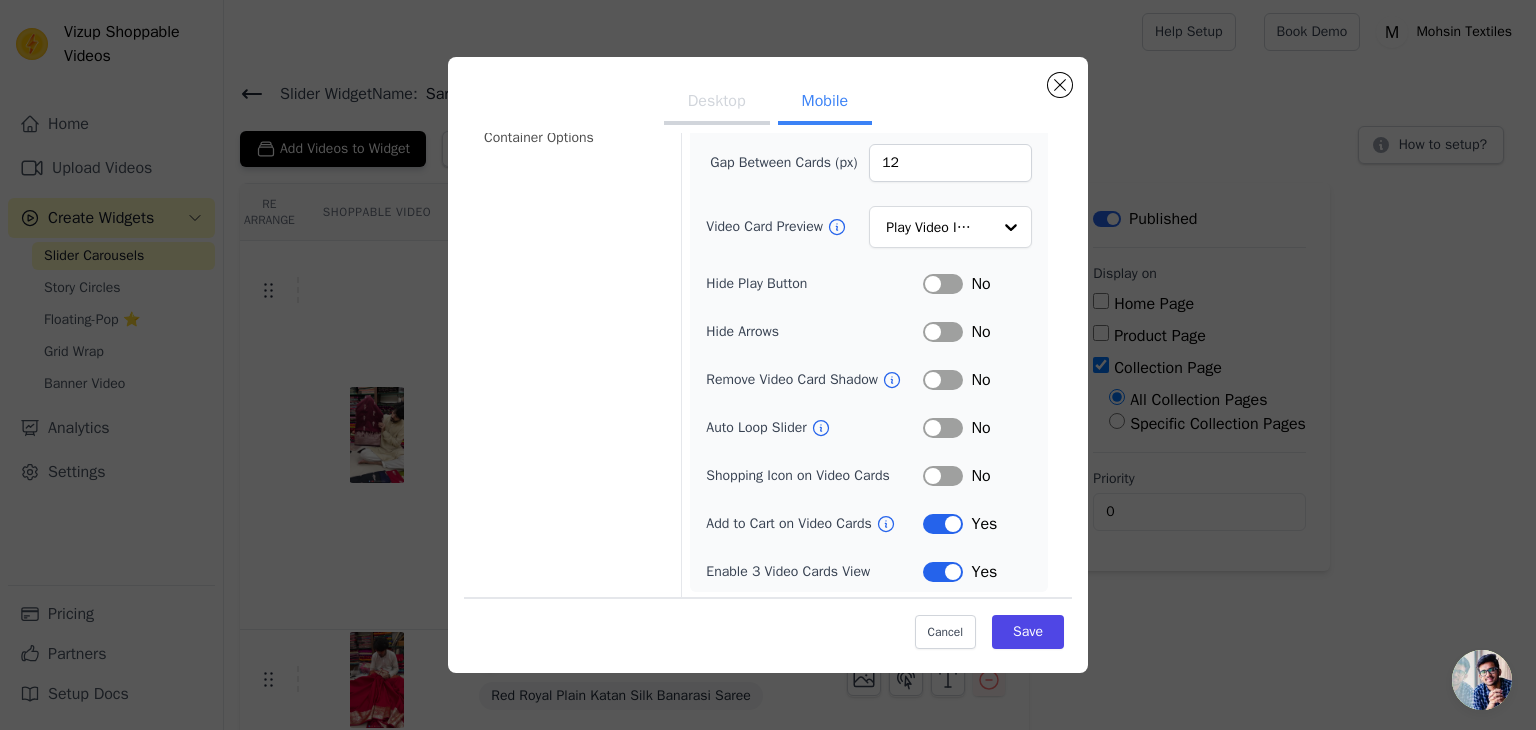 click 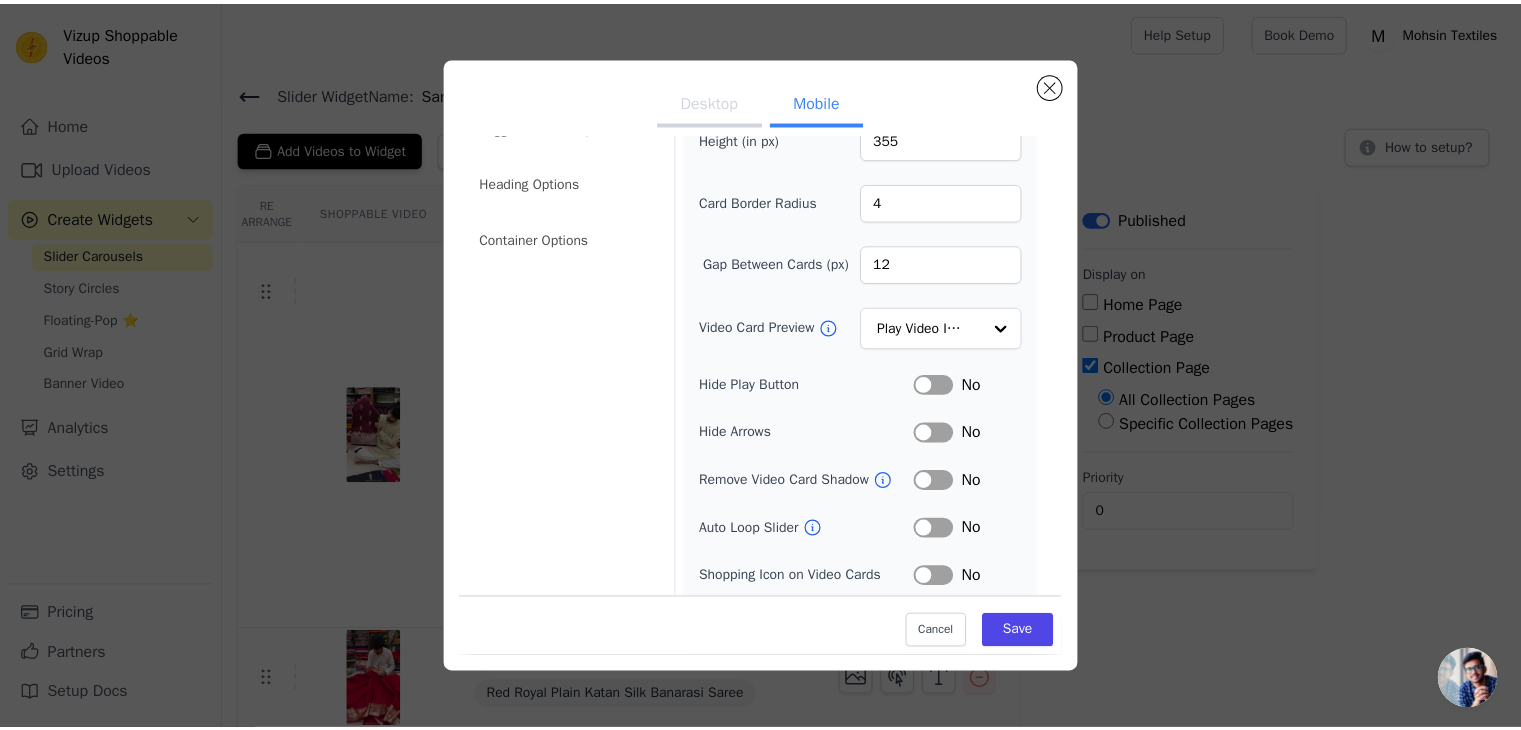 scroll, scrollTop: 0, scrollLeft: 0, axis: both 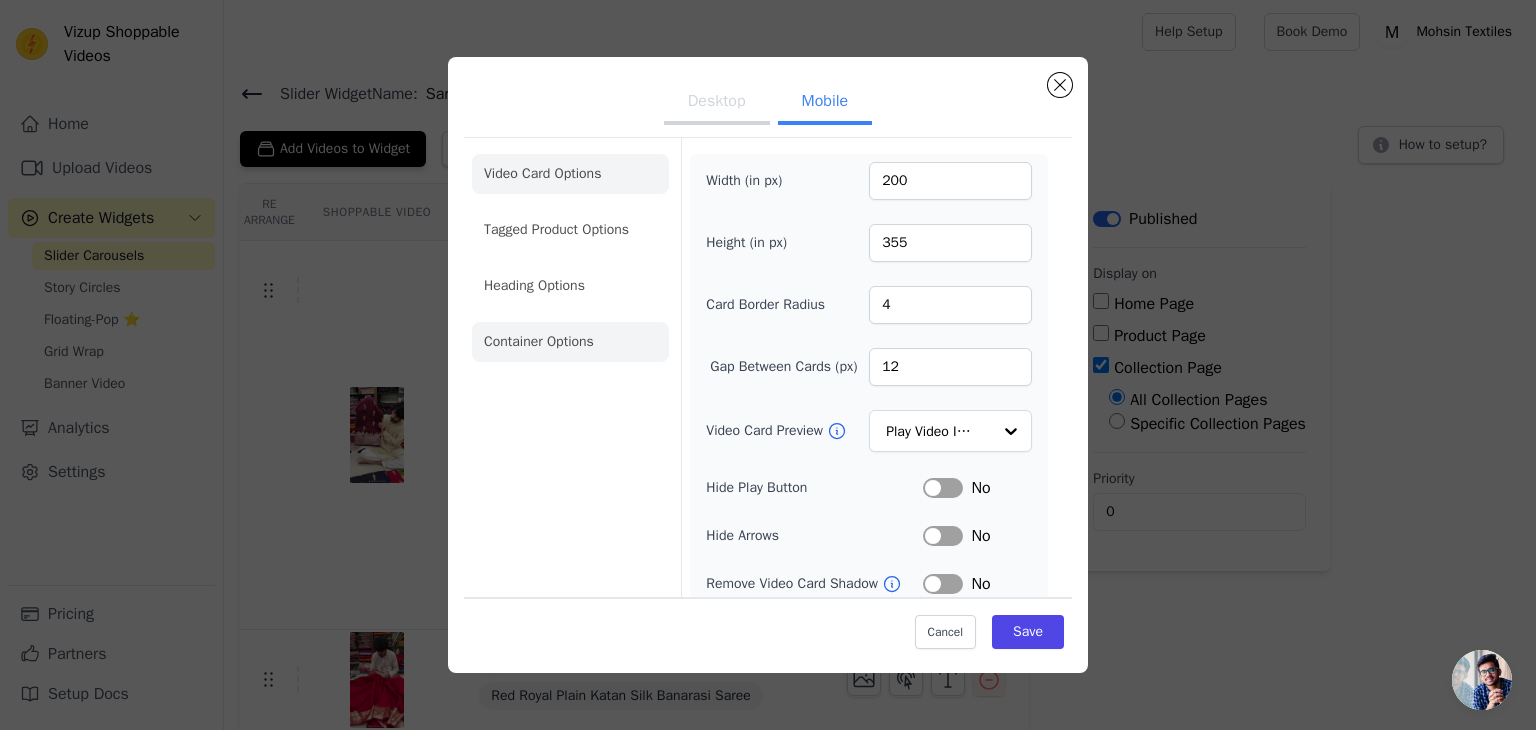 click on "Container Options" 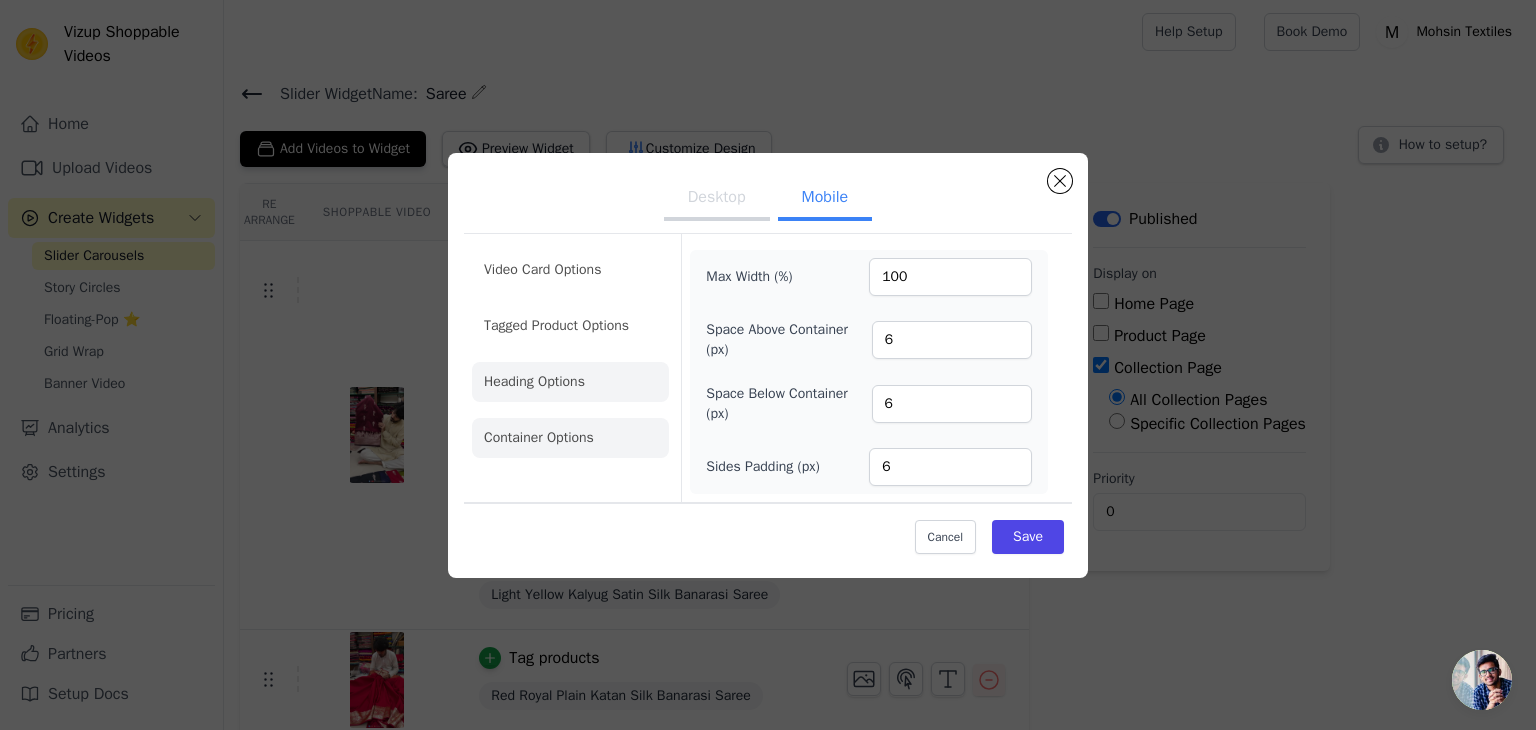 click on "Heading Options" 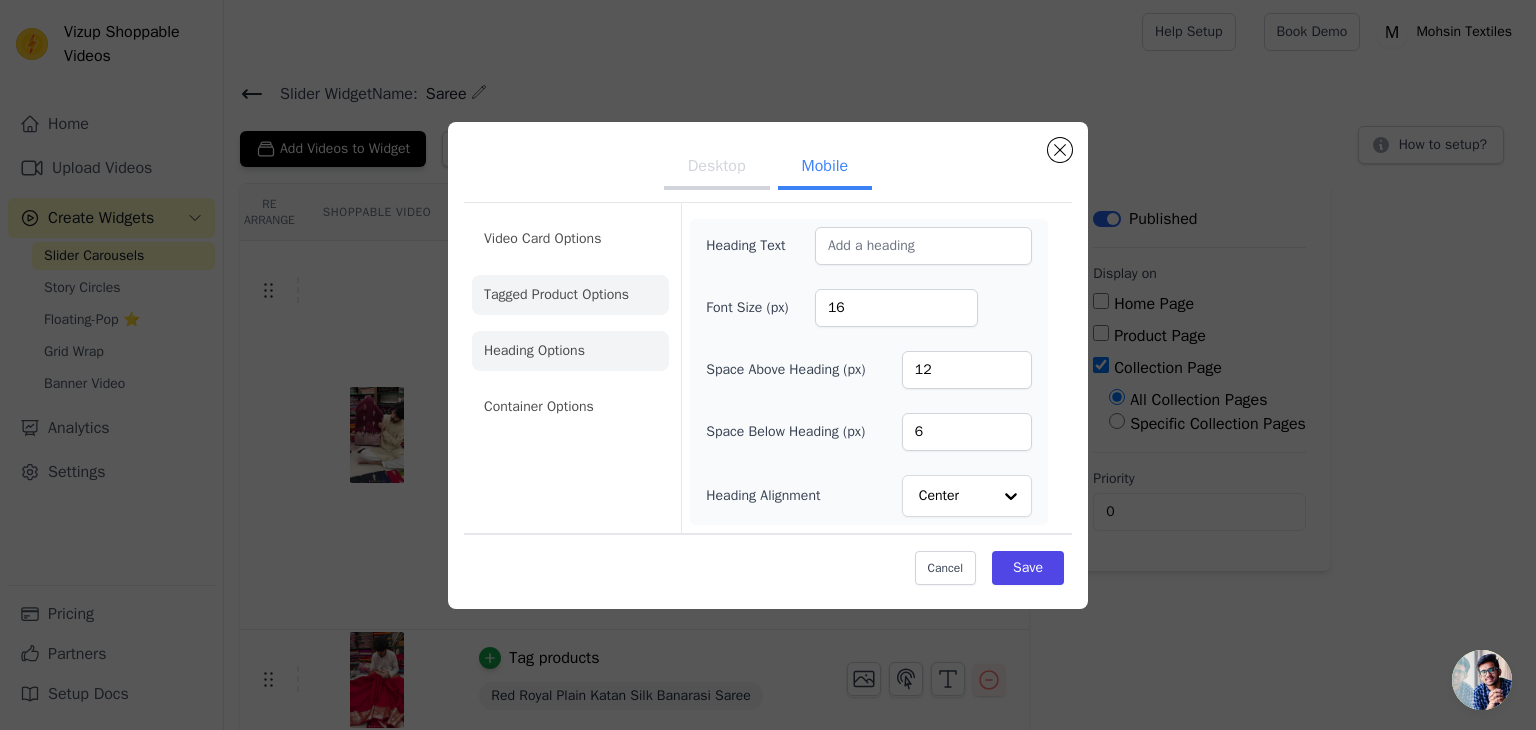click on "Tagged Product Options" 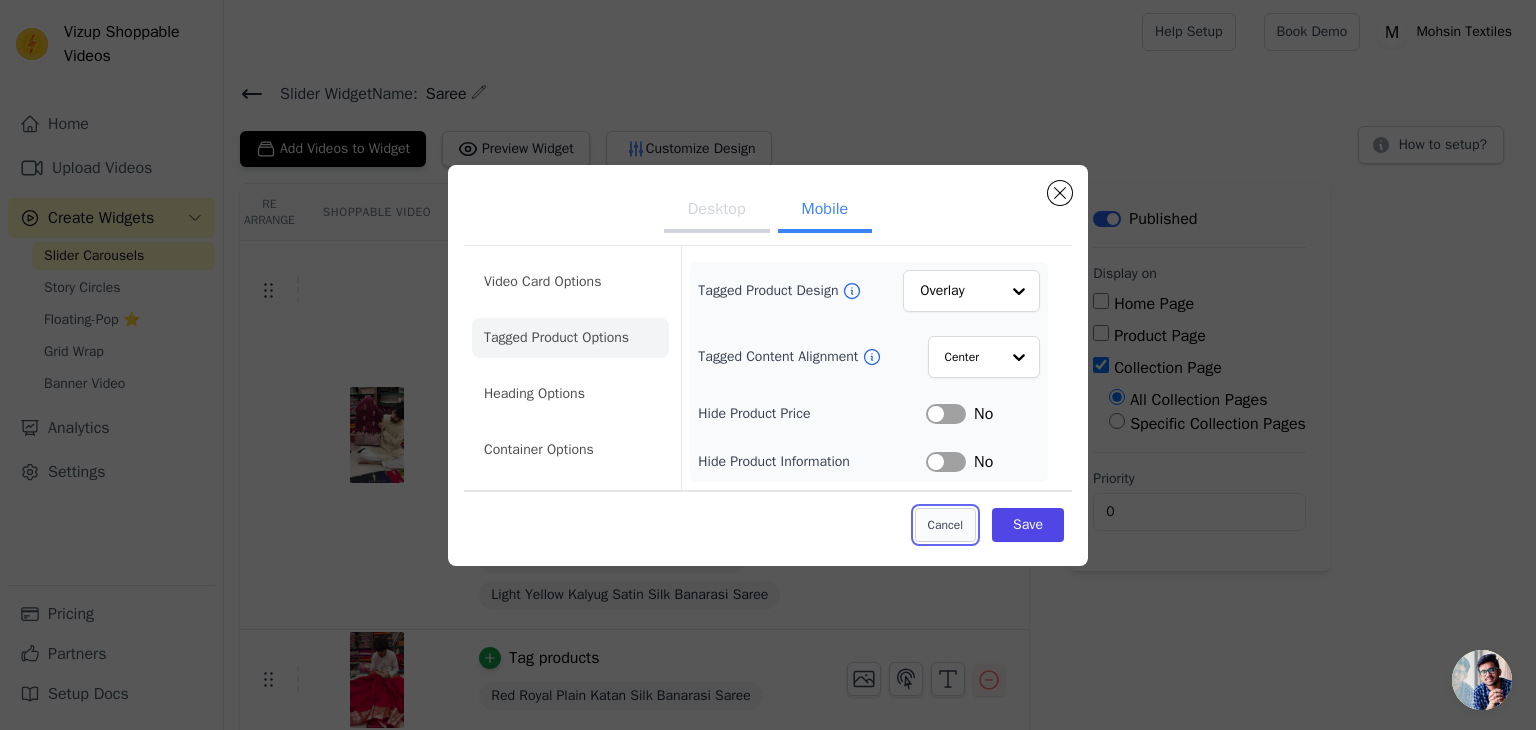 click on "Cancel" at bounding box center (945, 525) 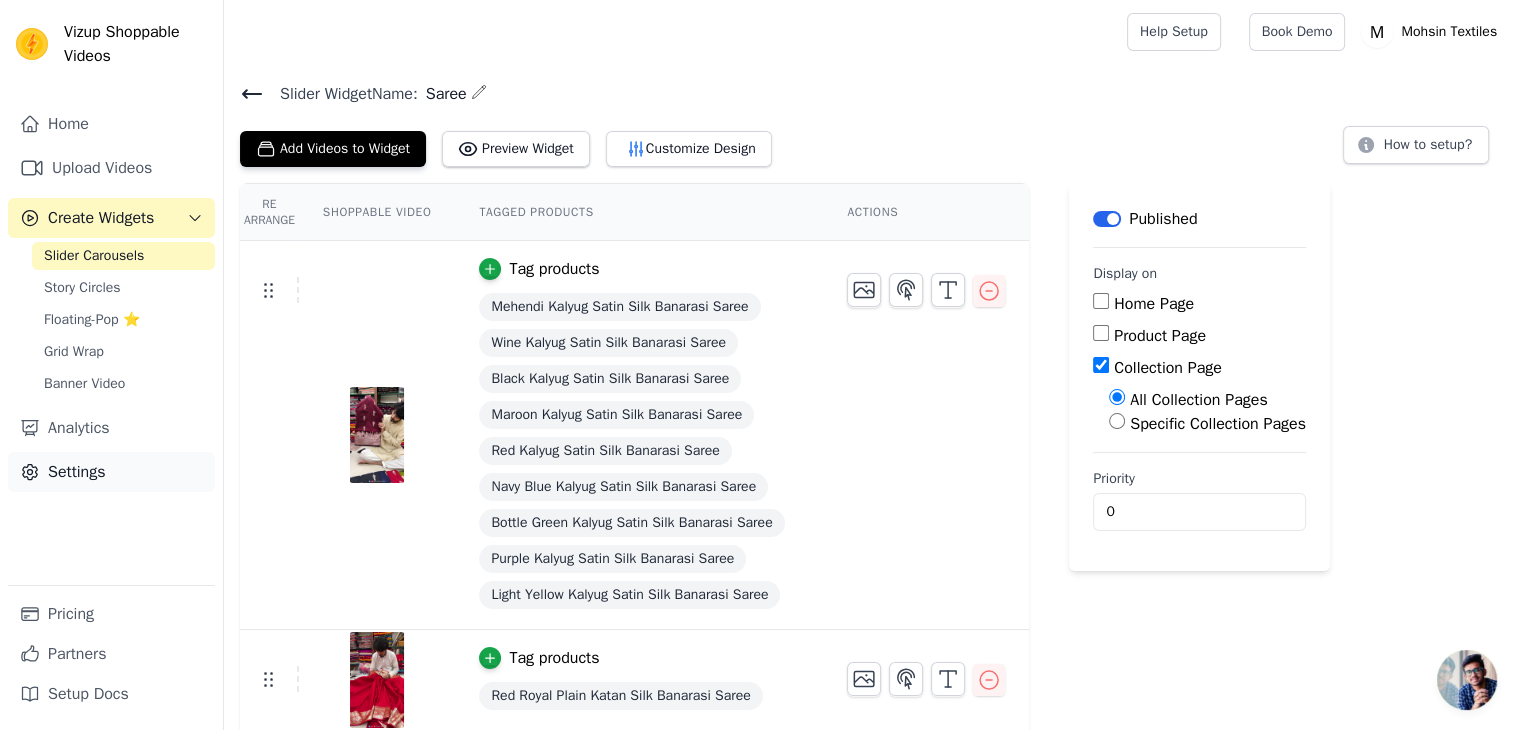 click on "Settings" at bounding box center (111, 472) 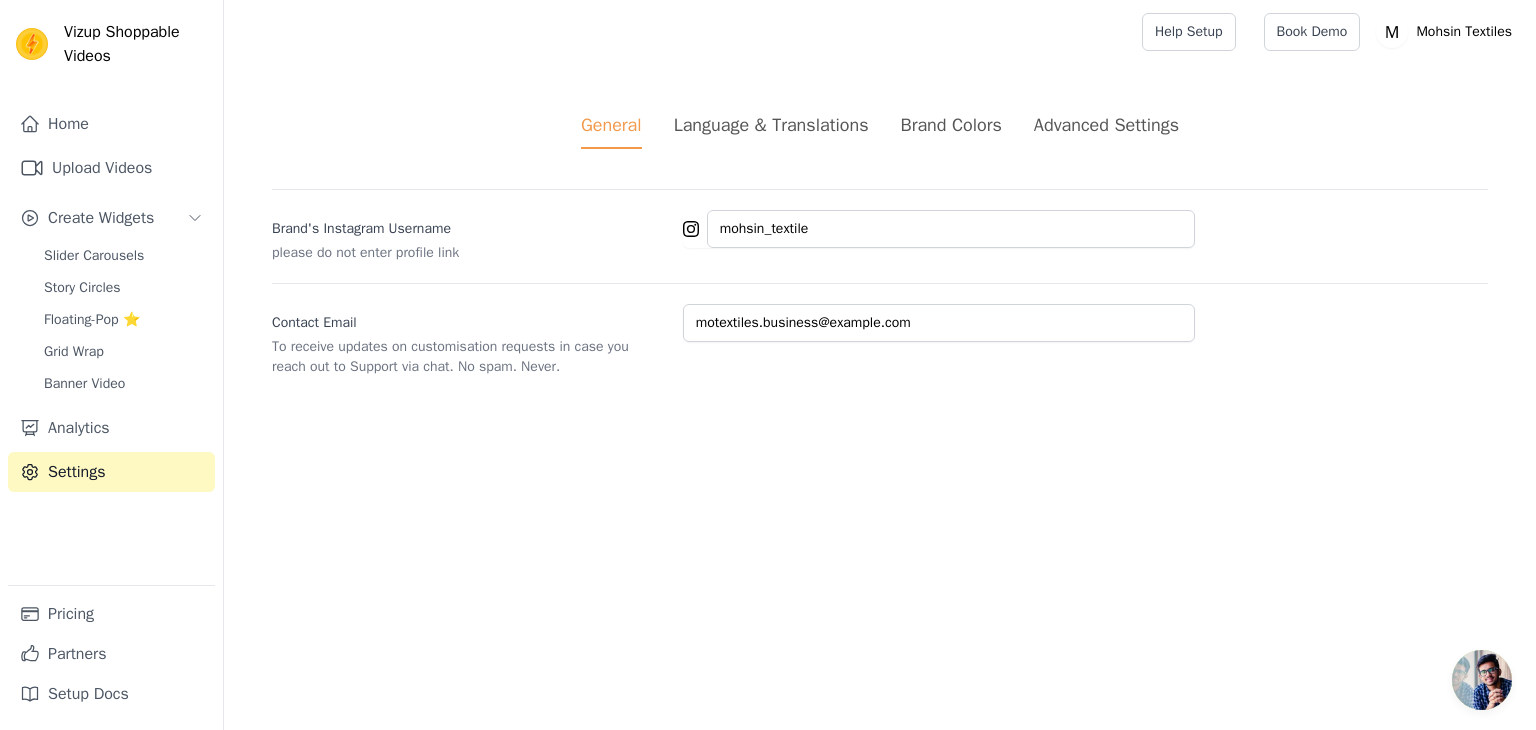 click on "Language & Translations" at bounding box center [771, 125] 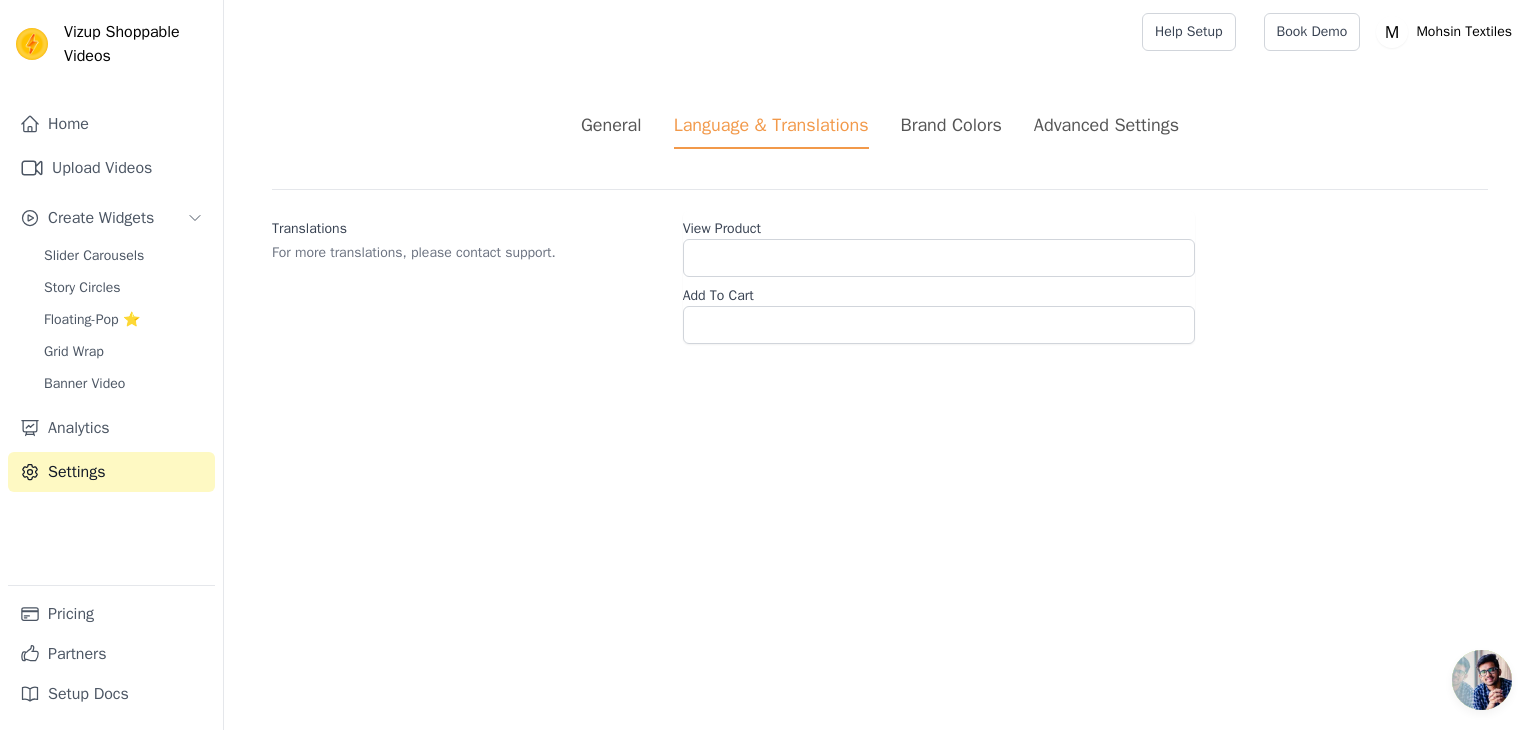 drag, startPoint x: 951, startPoint y: 118, endPoint x: 977, endPoint y: 117, distance: 26.019224 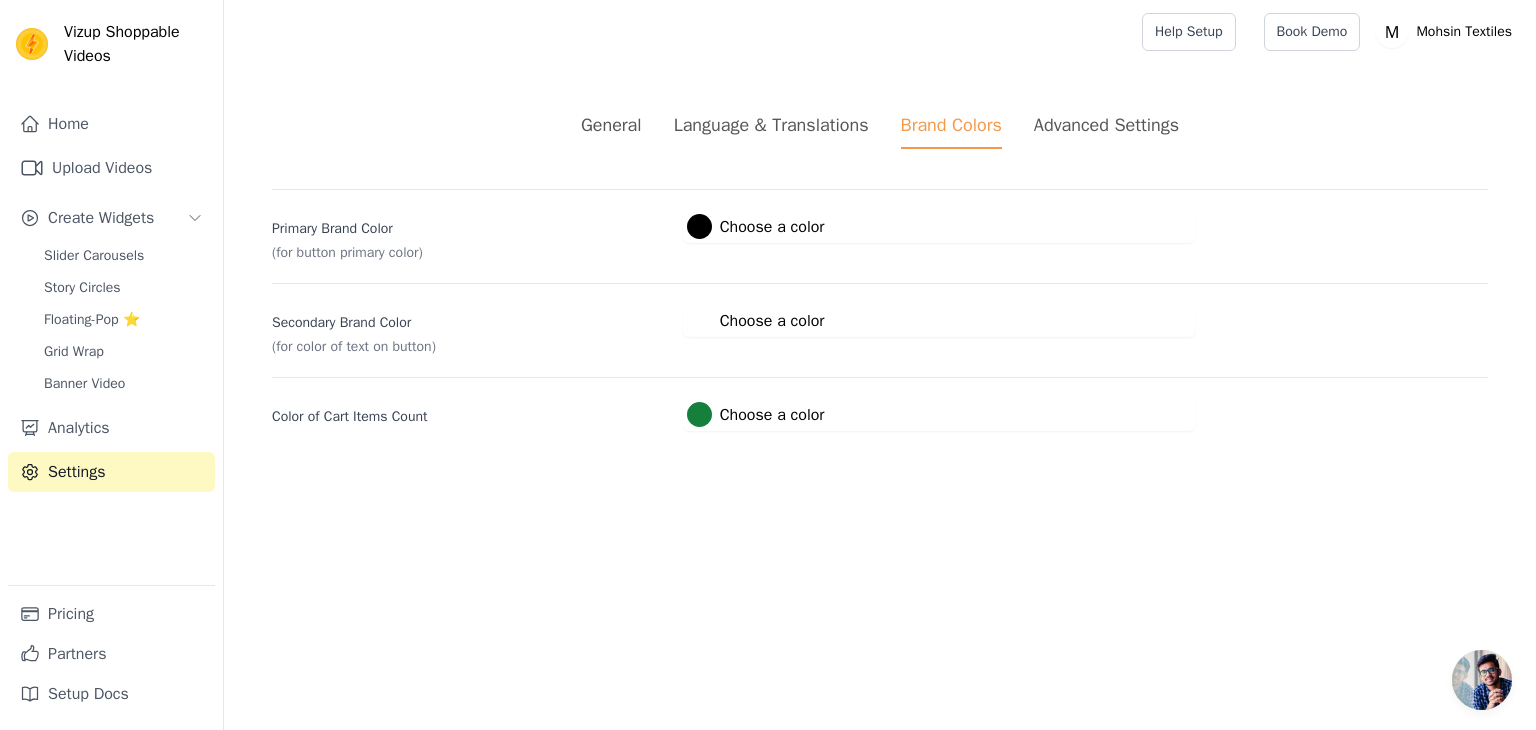 click at bounding box center [699, 226] 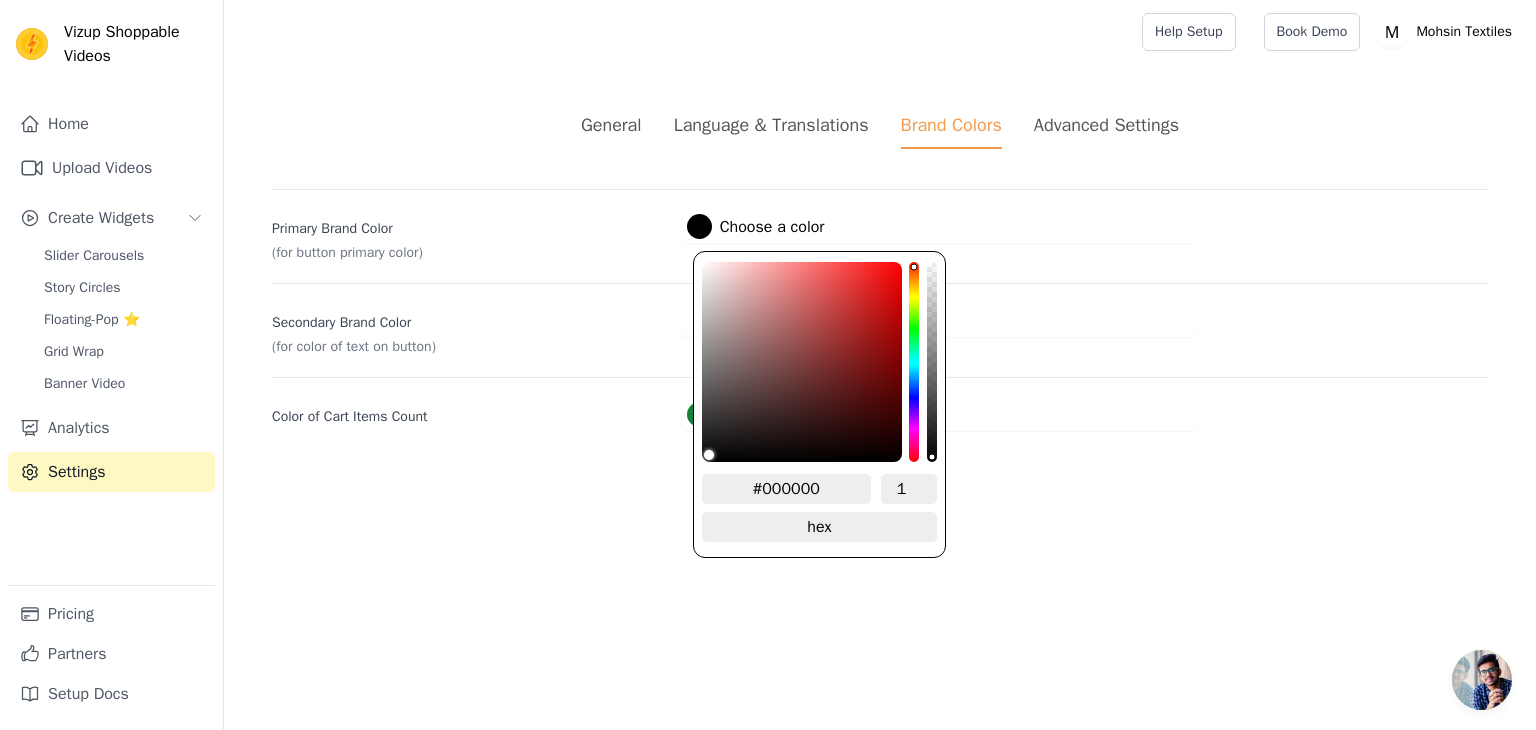 type on "#b03a3a" 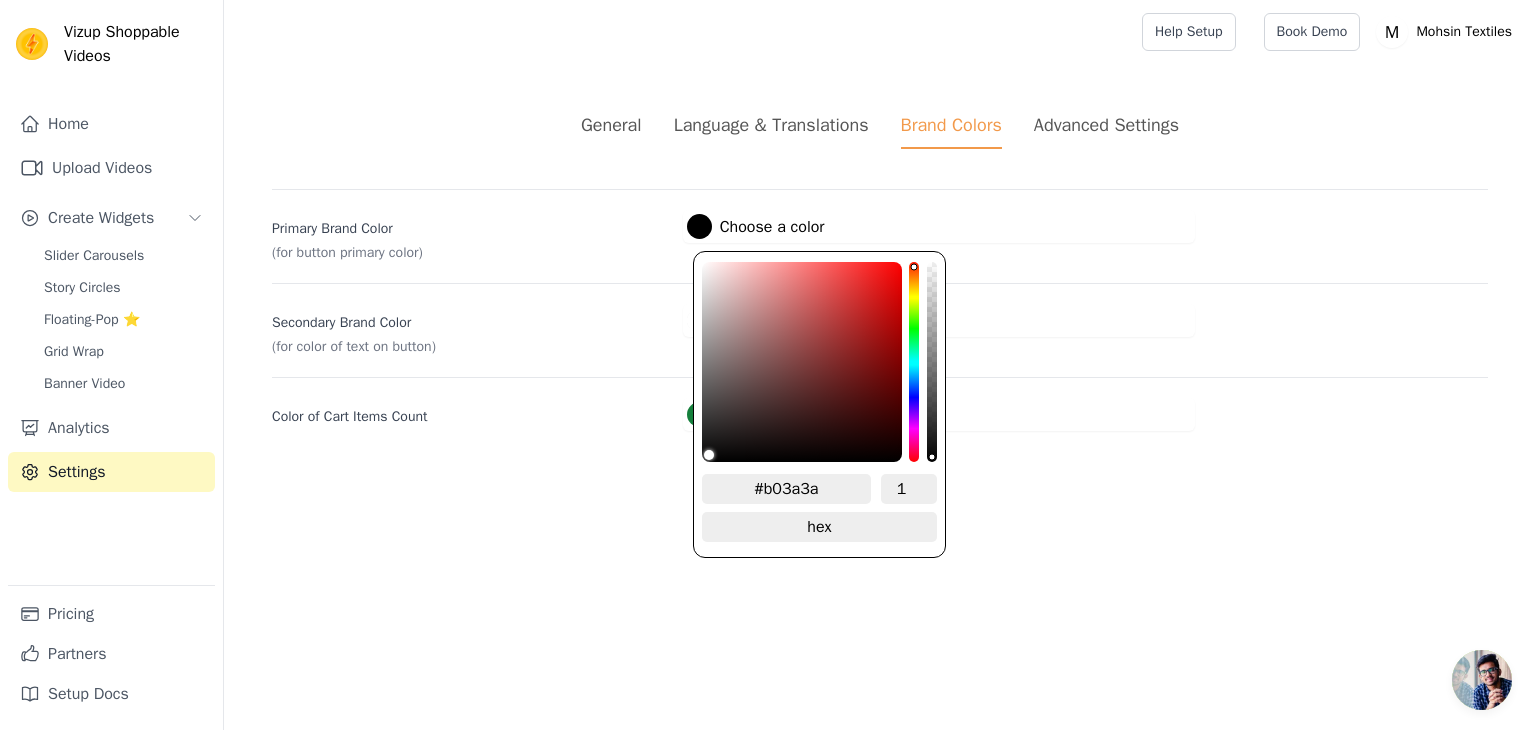 type on "#b83939" 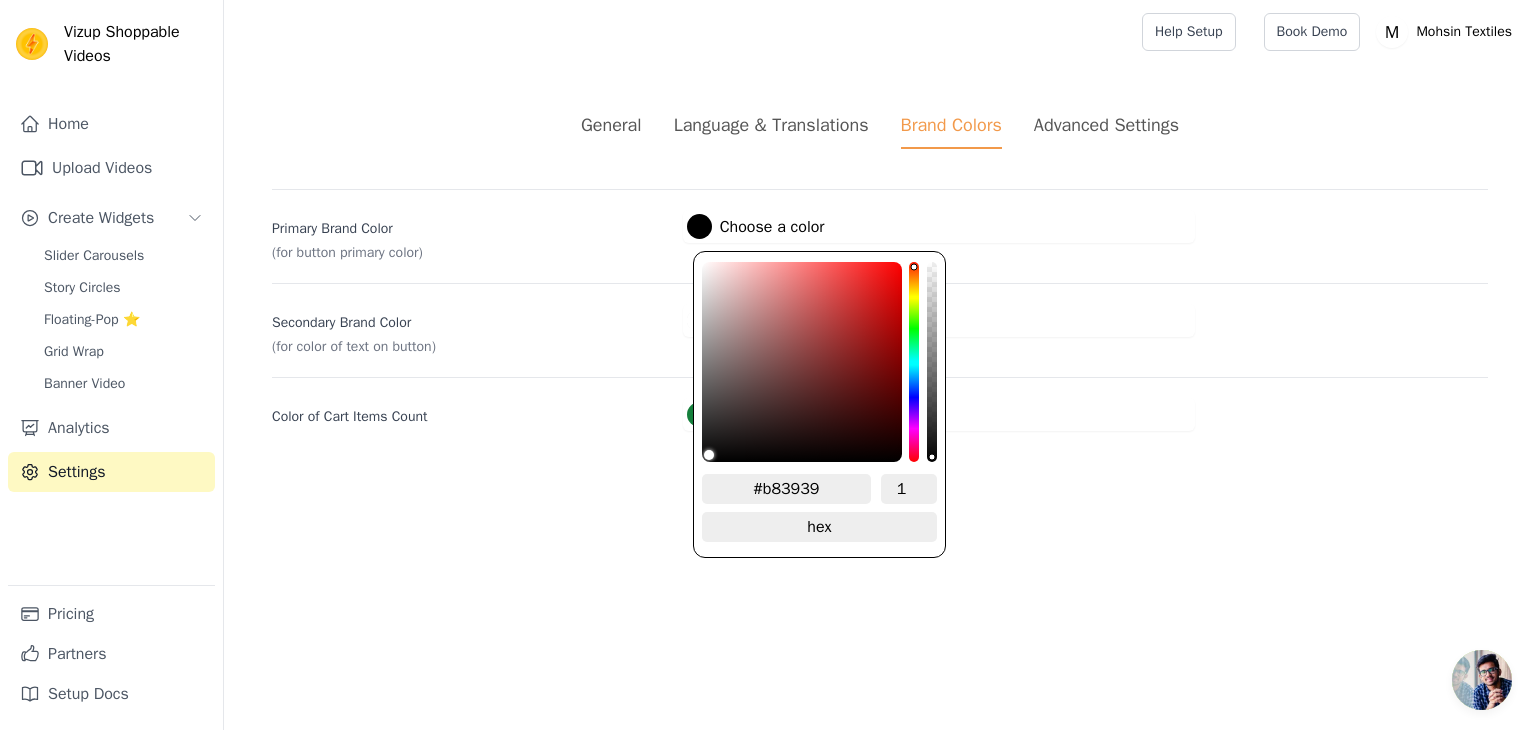 type on "#bf3333" 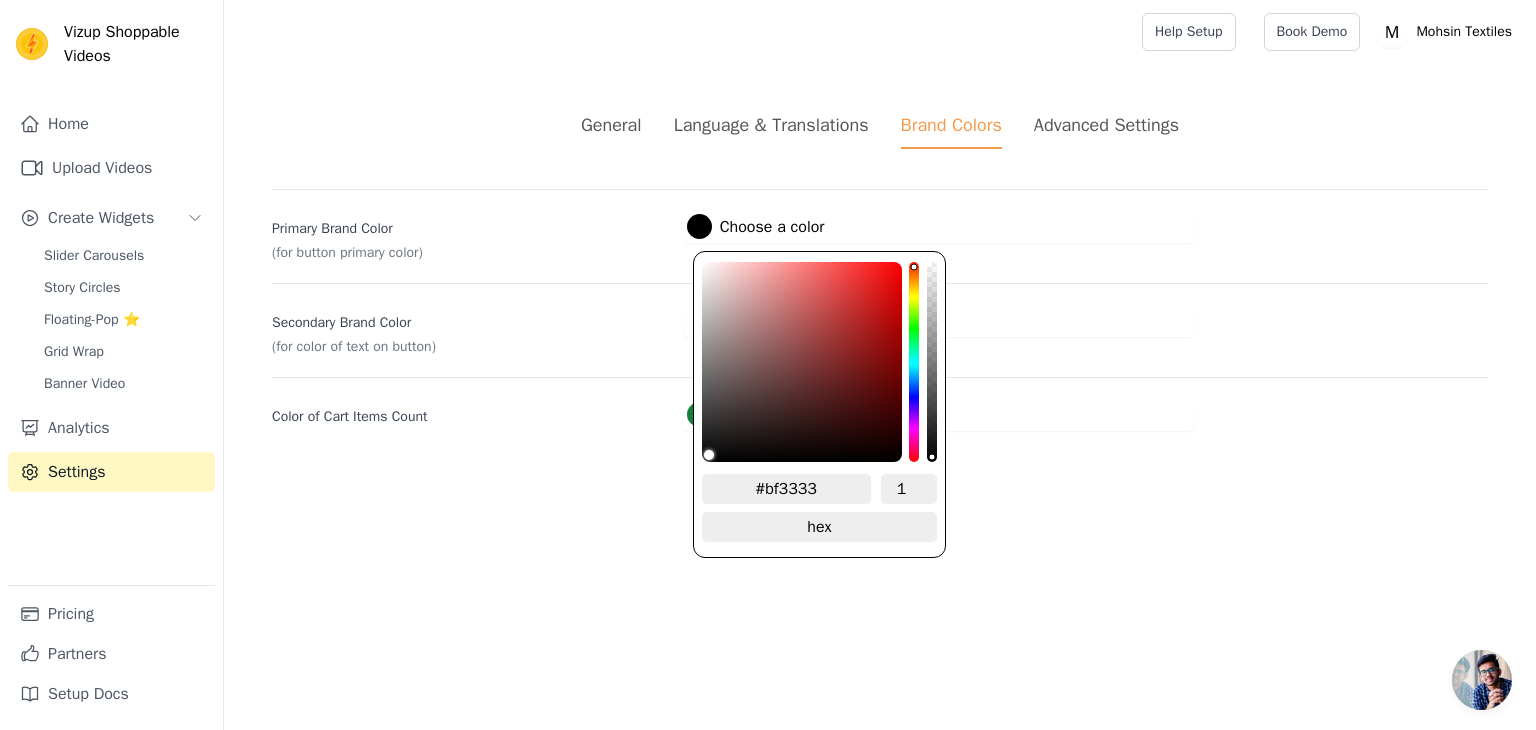 type on "#cc2b2b" 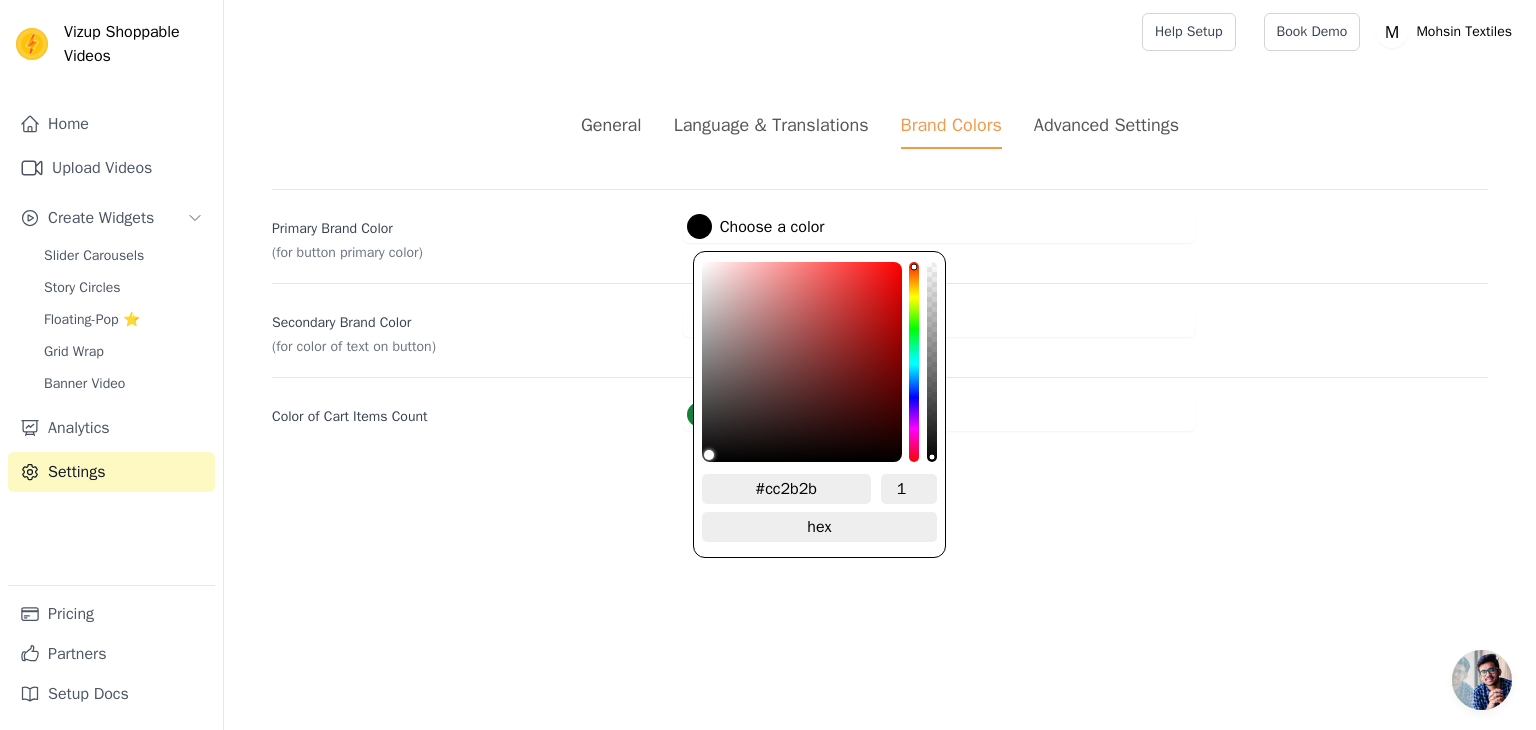 type on "#d72222" 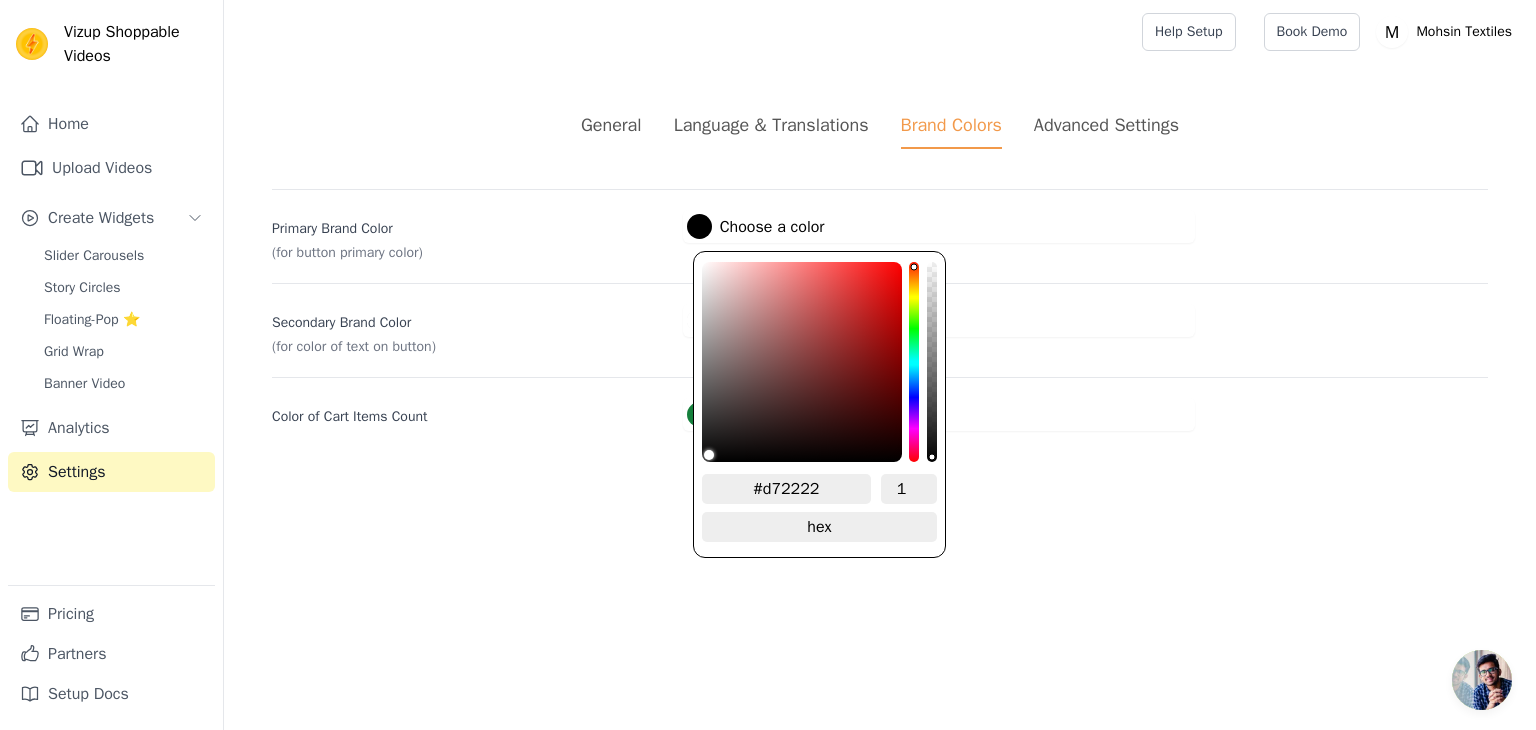 type on "#e41414" 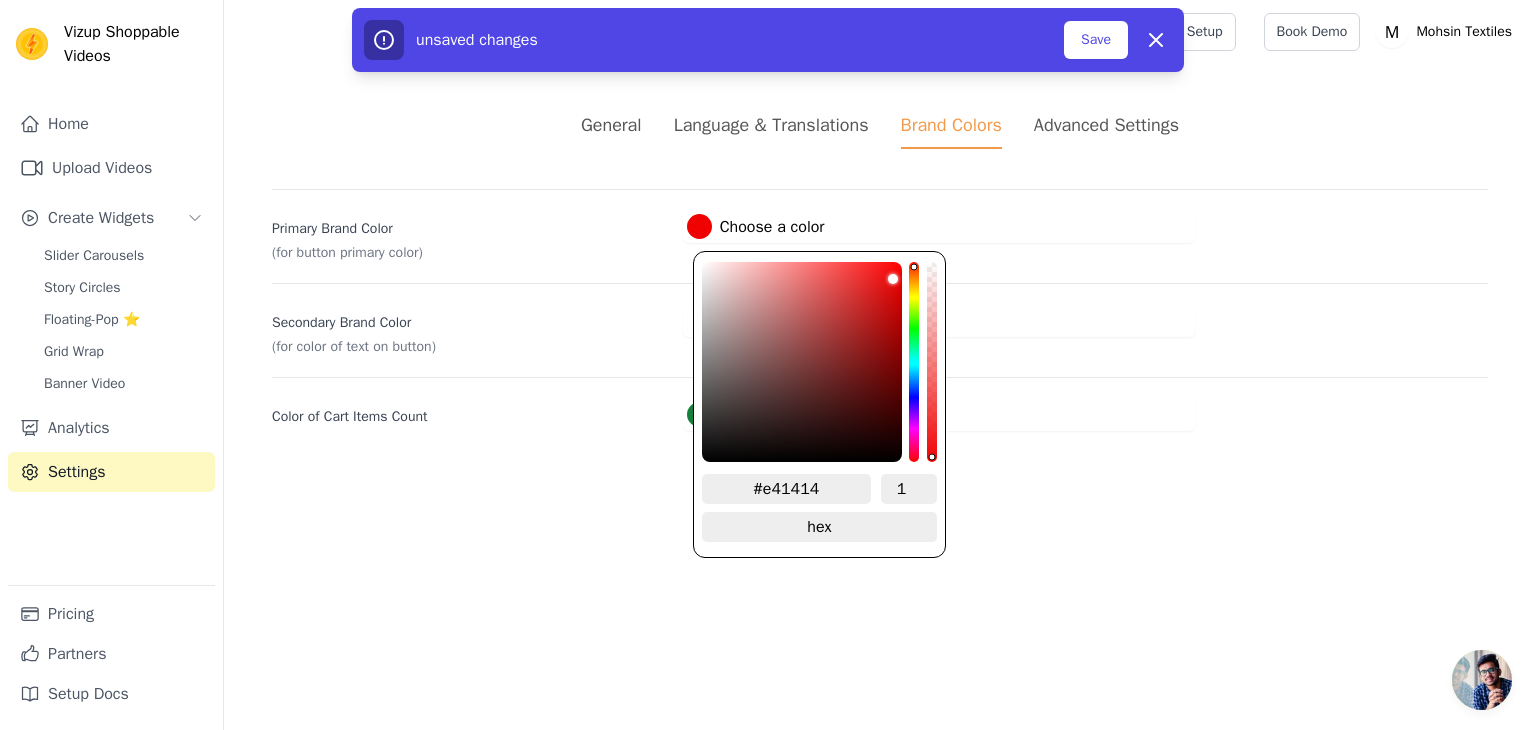 type on "#f10202" 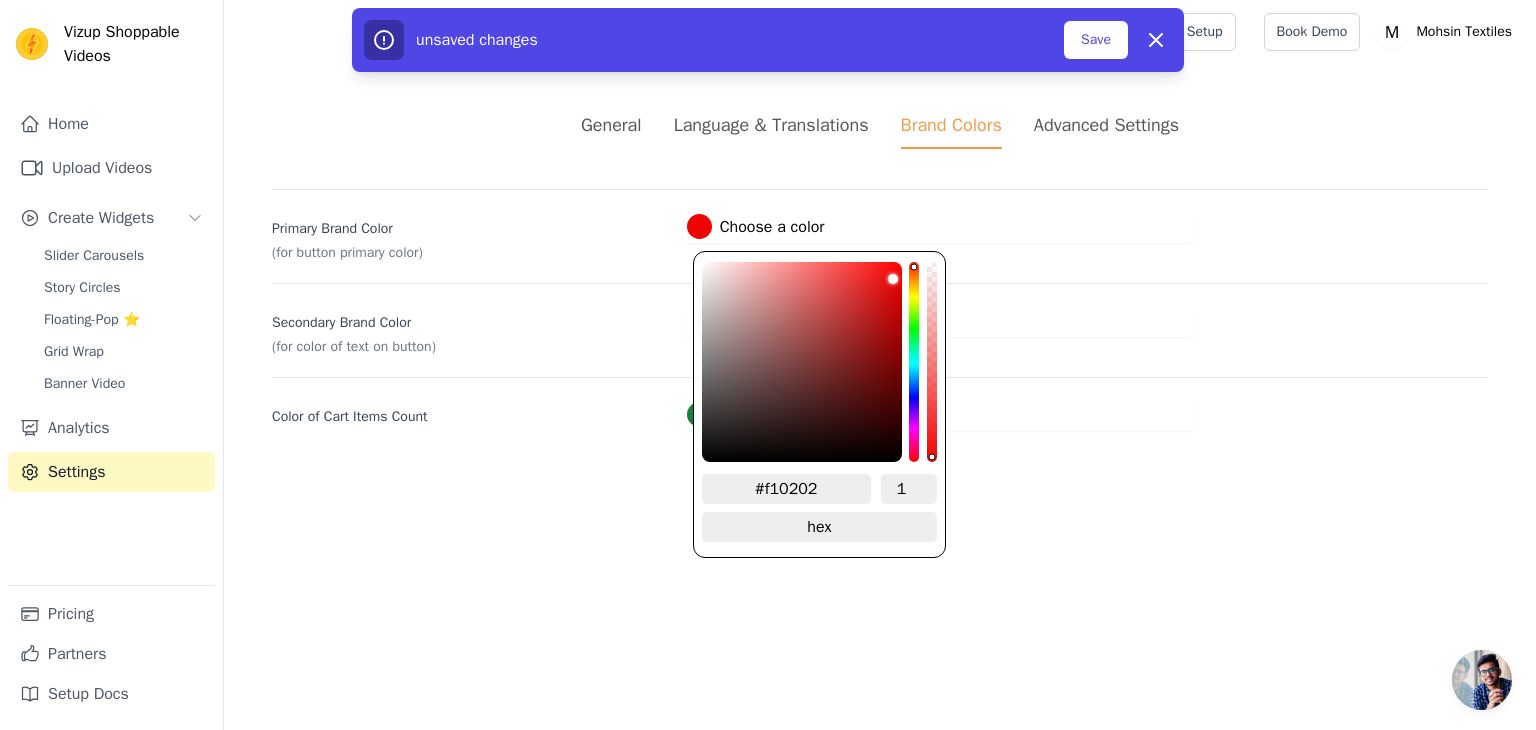 type on "#ff0000" 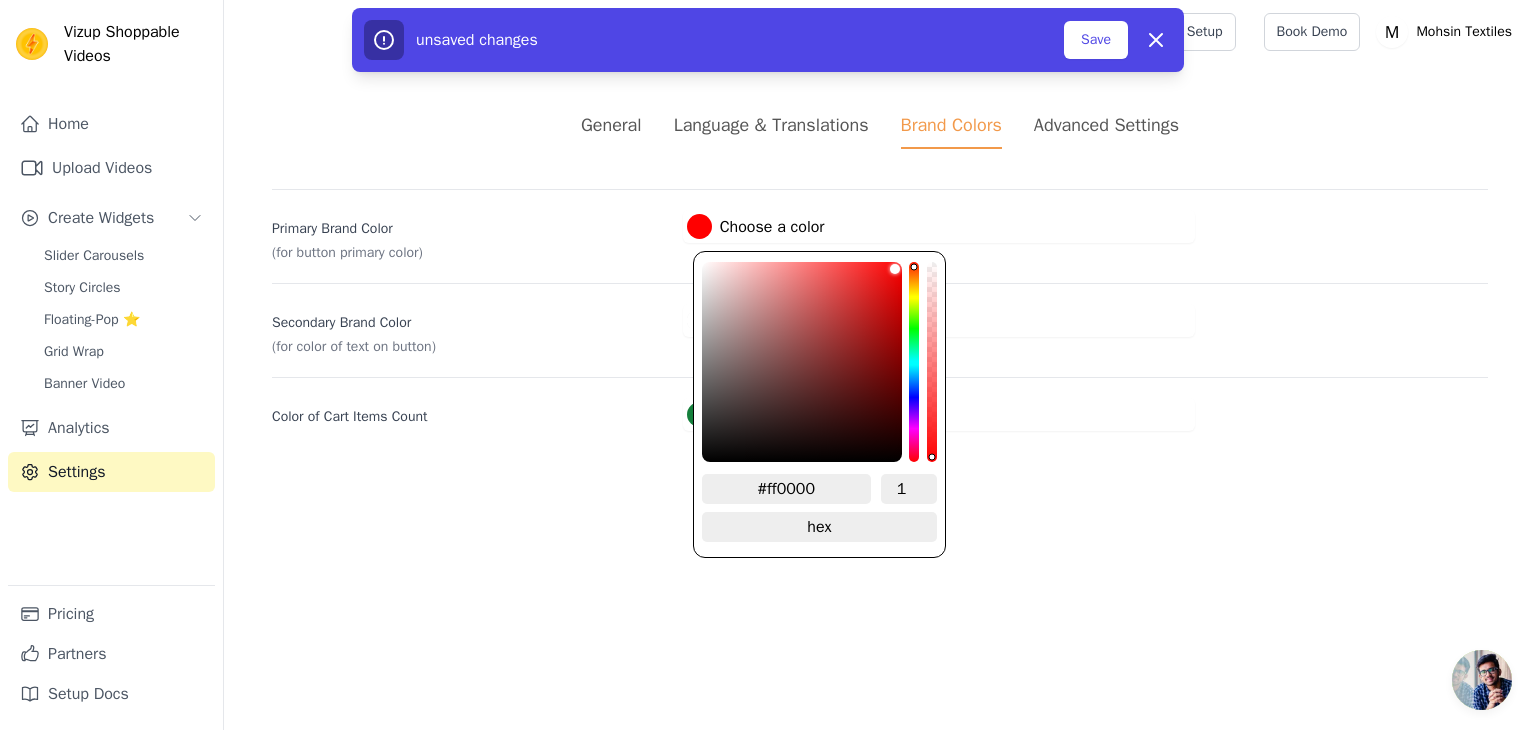drag, startPoint x: 900, startPoint y: 269, endPoint x: 976, endPoint y: 229, distance: 85.883644 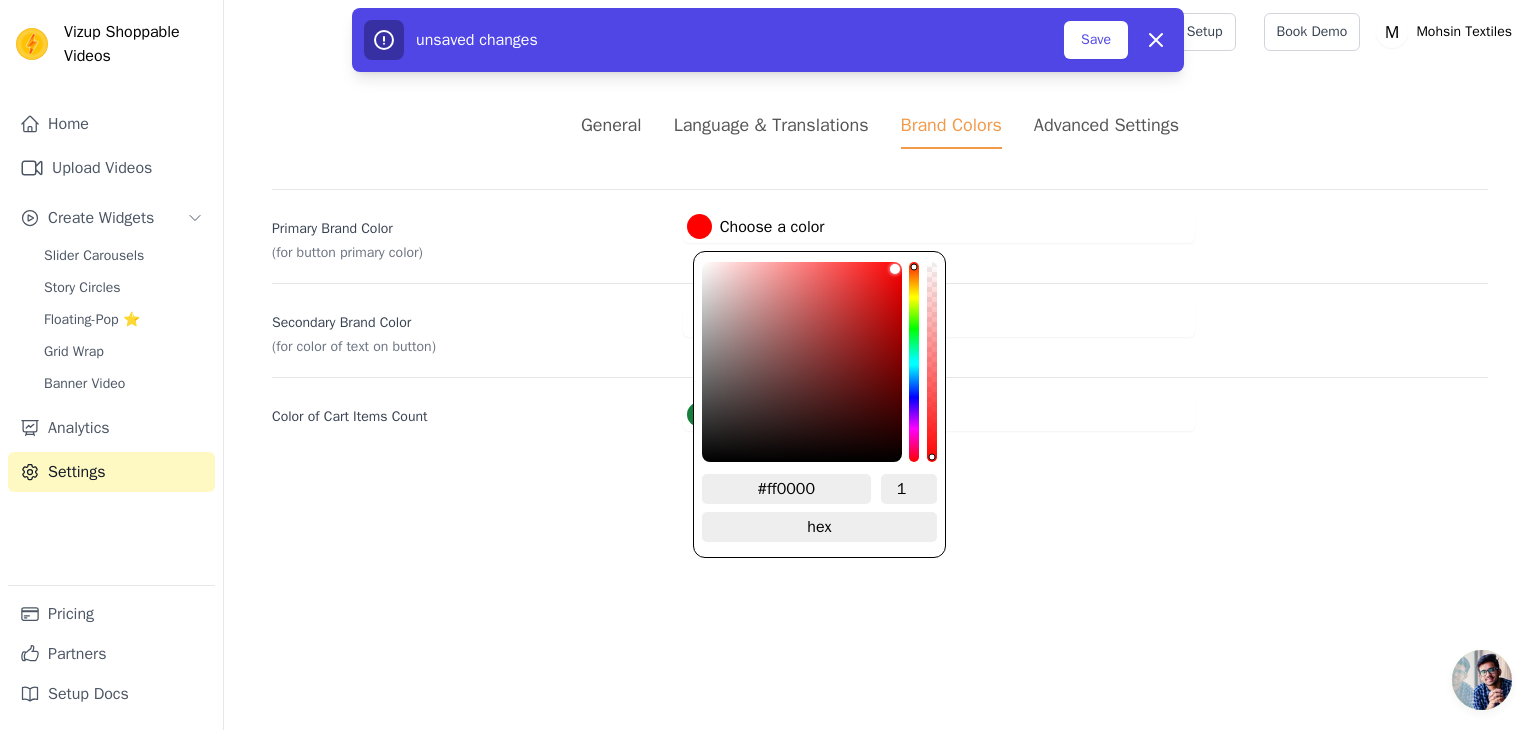 click on "#ff0000       Choose a color                               #ff0000   1   hex   change to    rgb" at bounding box center (939, 226) 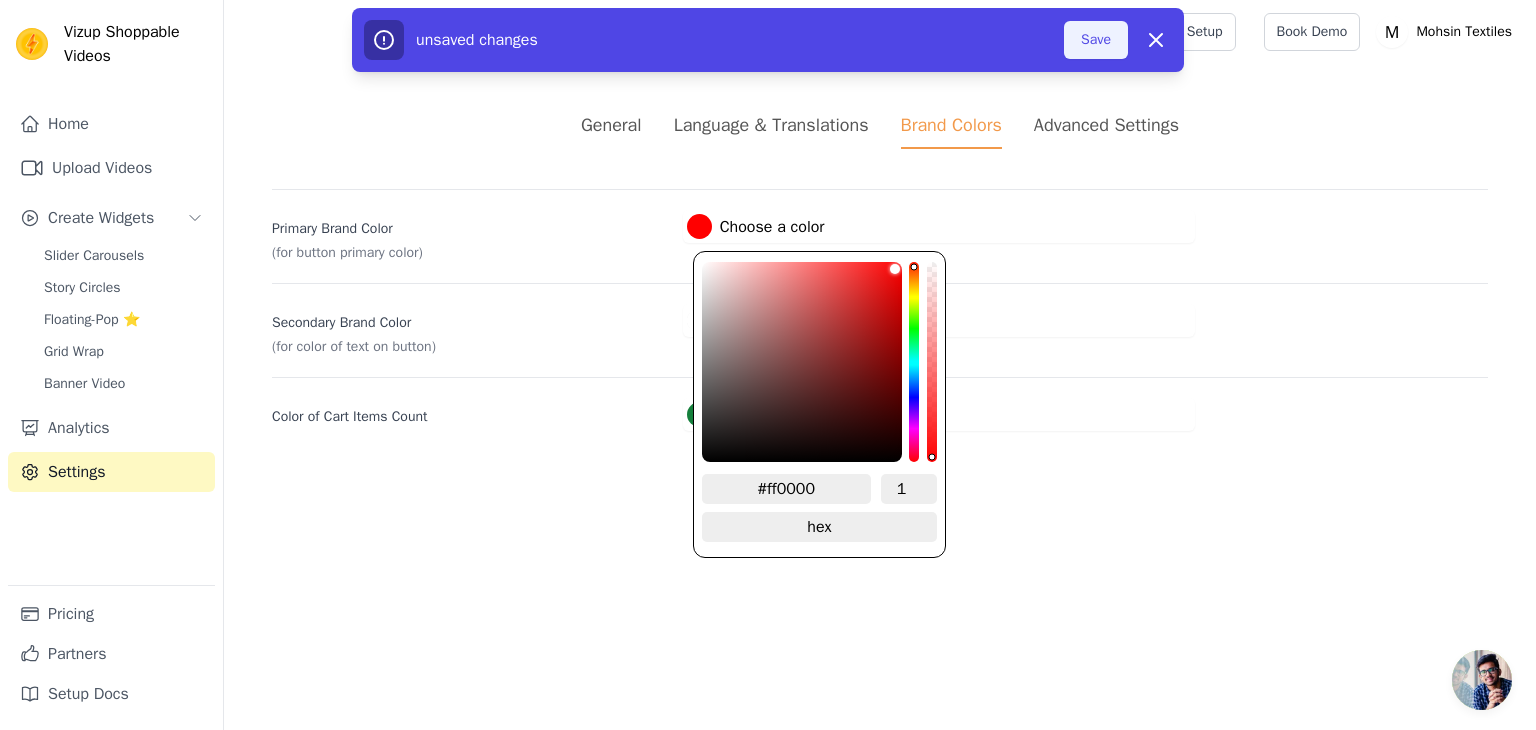 click on "Save" at bounding box center (1096, 40) 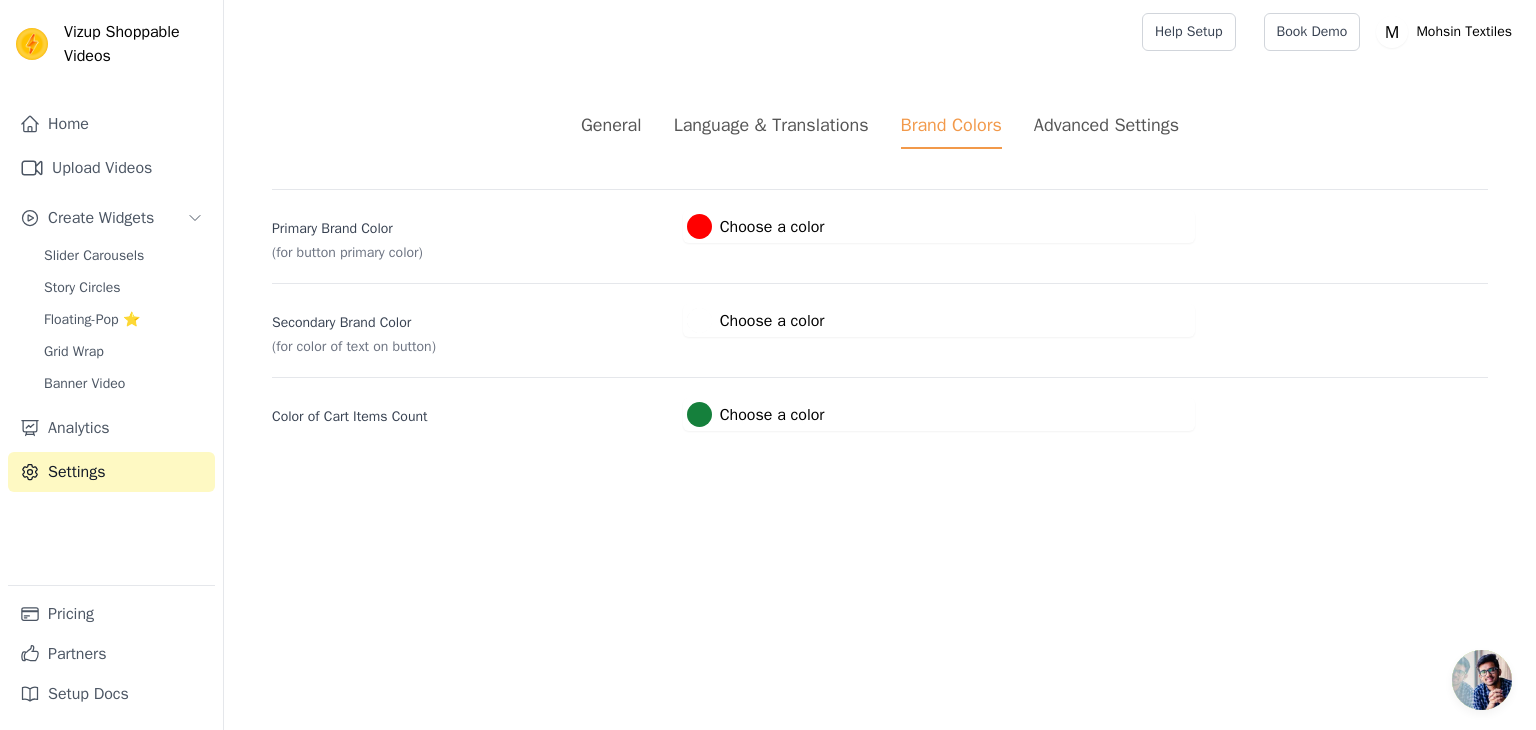 click on "Advanced Settings" at bounding box center [1106, 125] 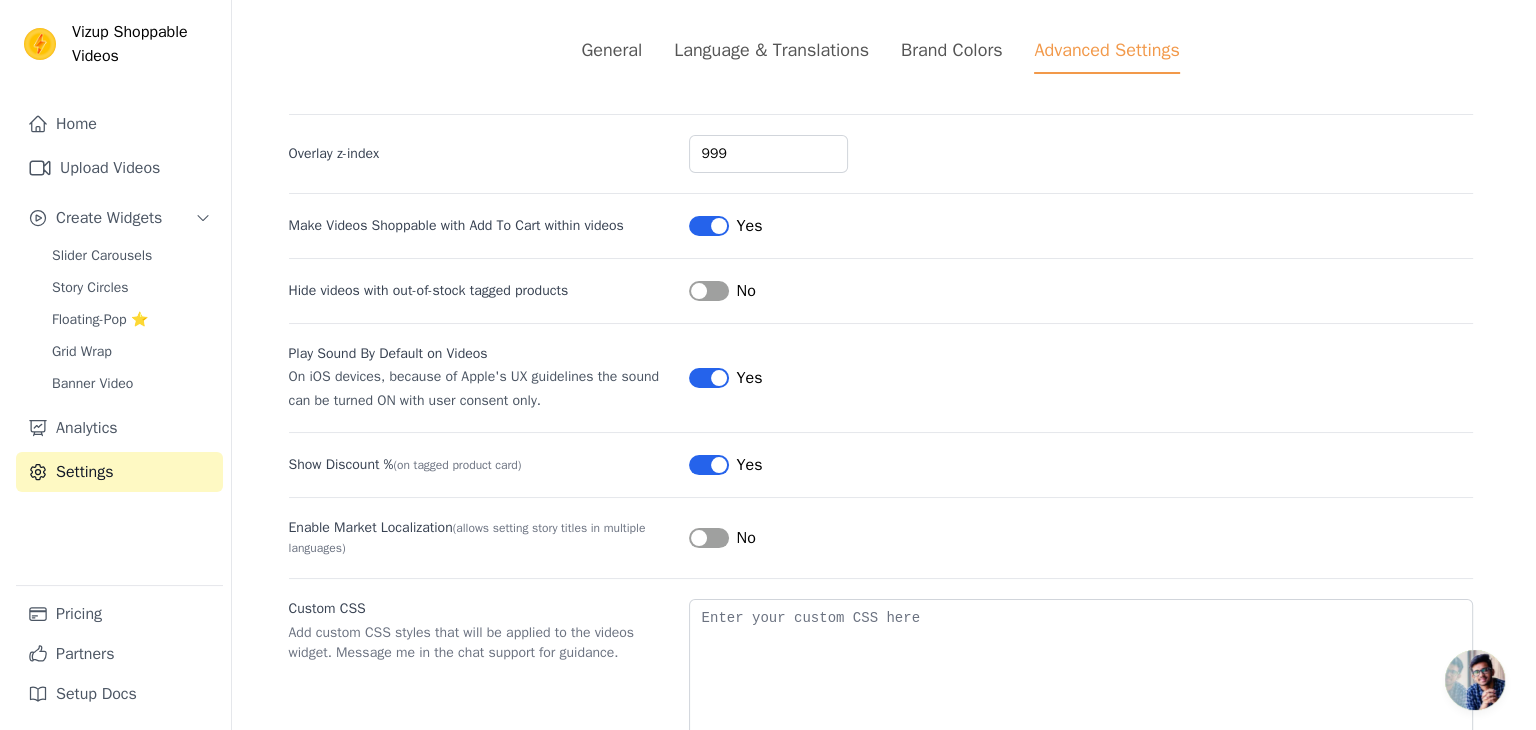 scroll, scrollTop: 0, scrollLeft: 0, axis: both 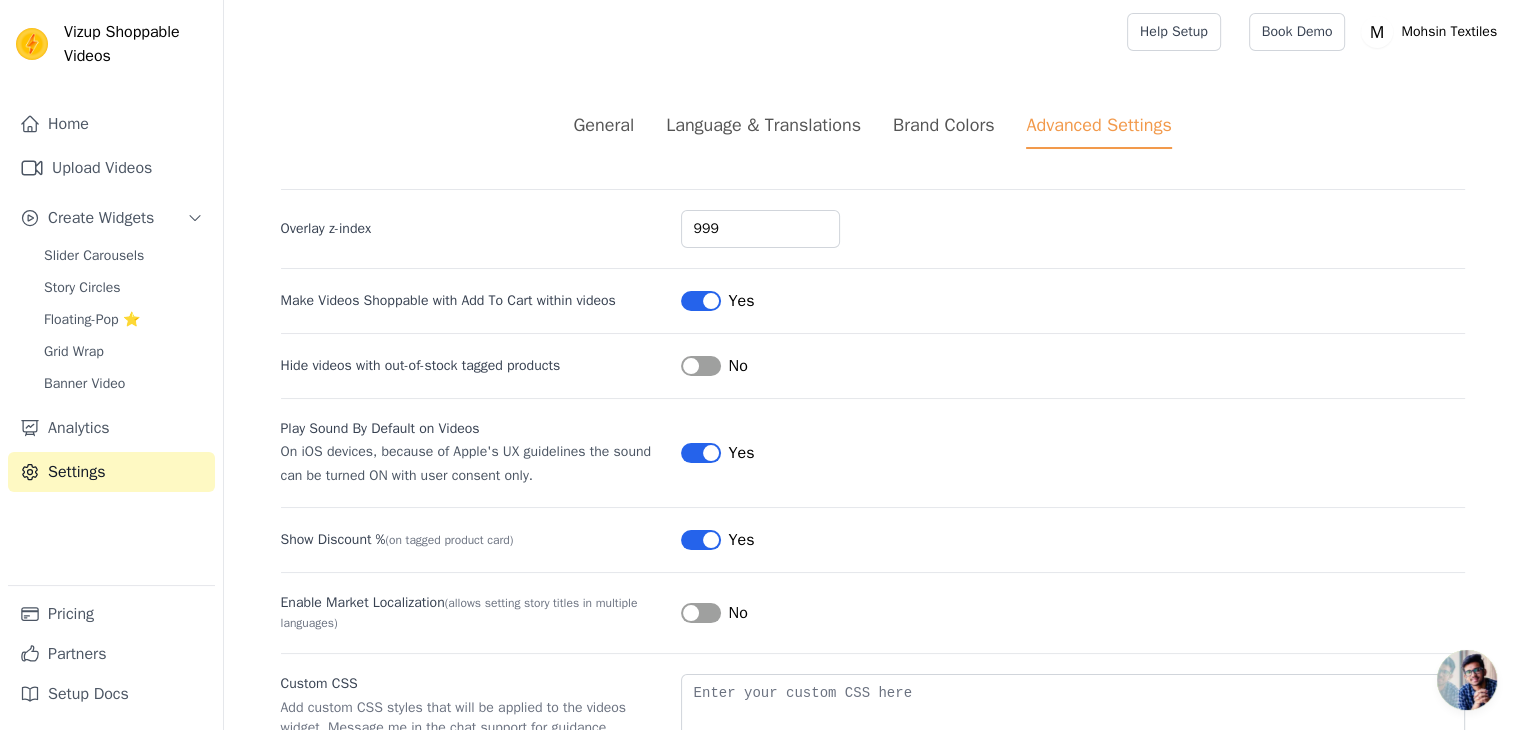 click on "Brand Colors" at bounding box center (943, 125) 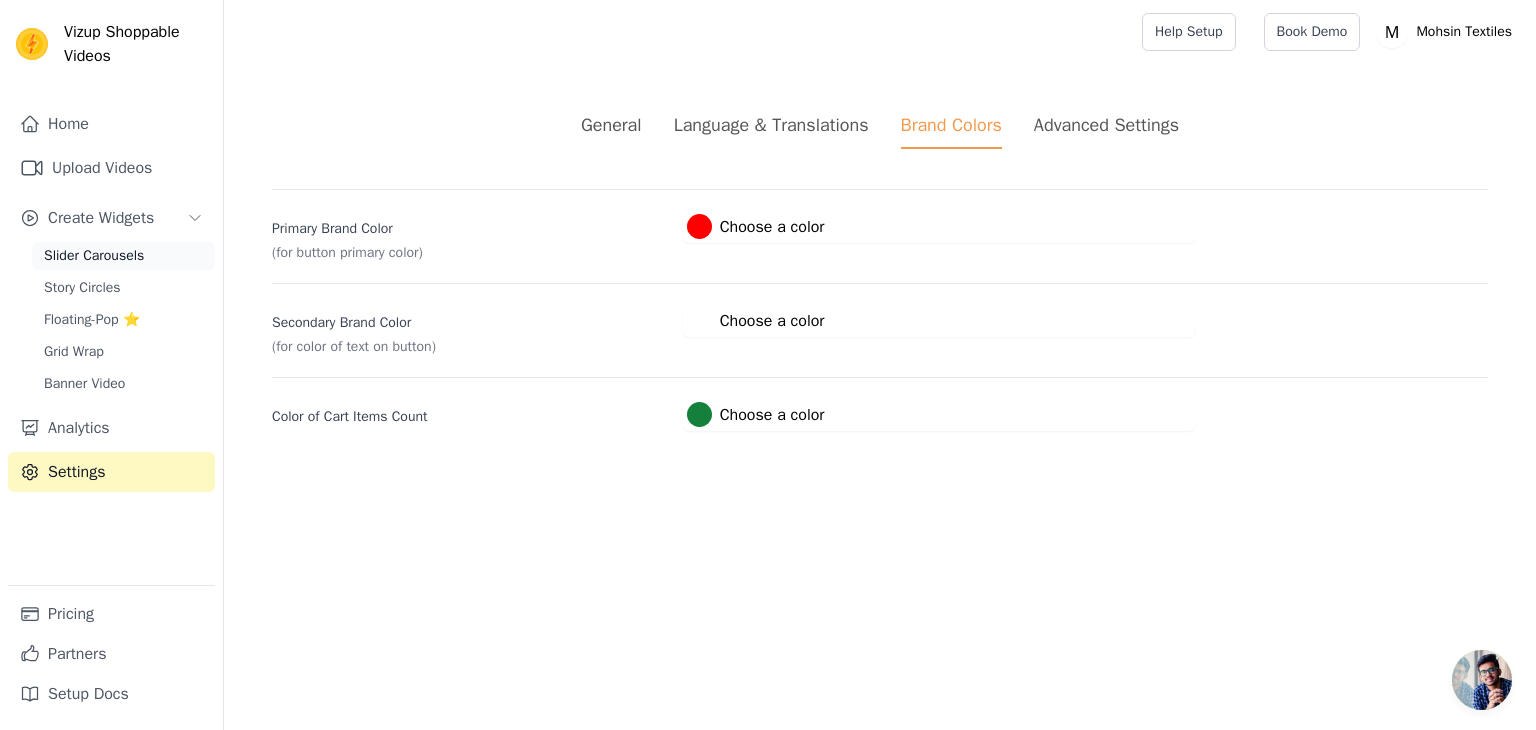 click on "Slider Carousels" at bounding box center [94, 256] 